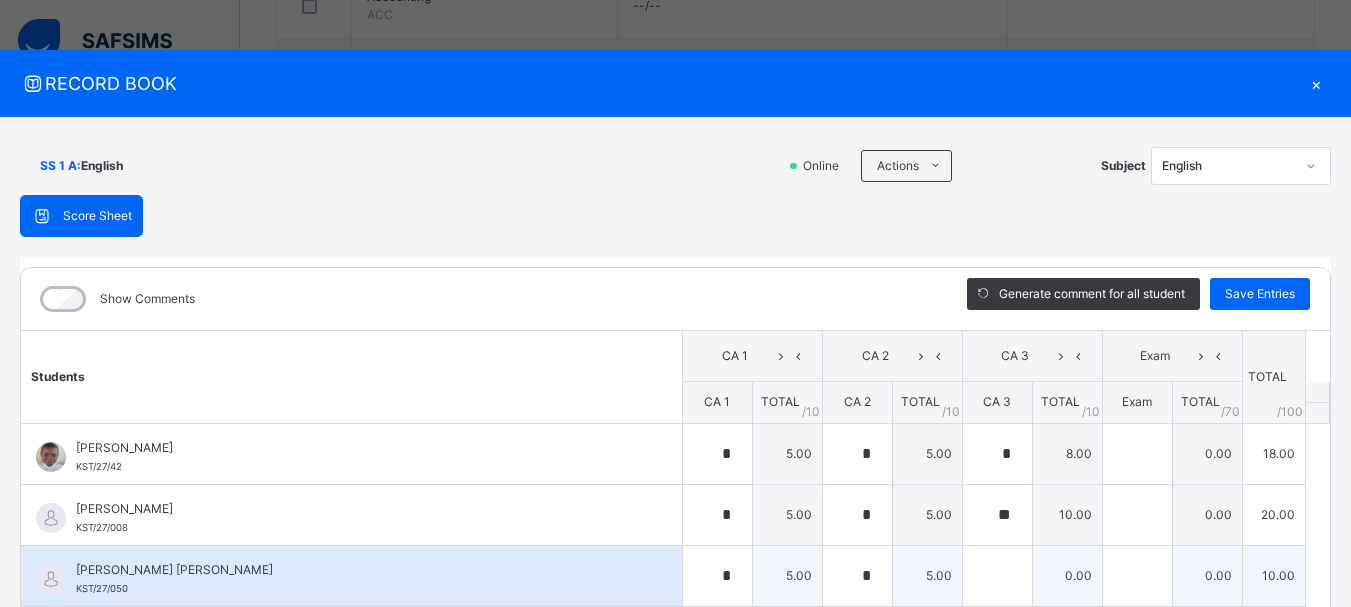 type on "*" 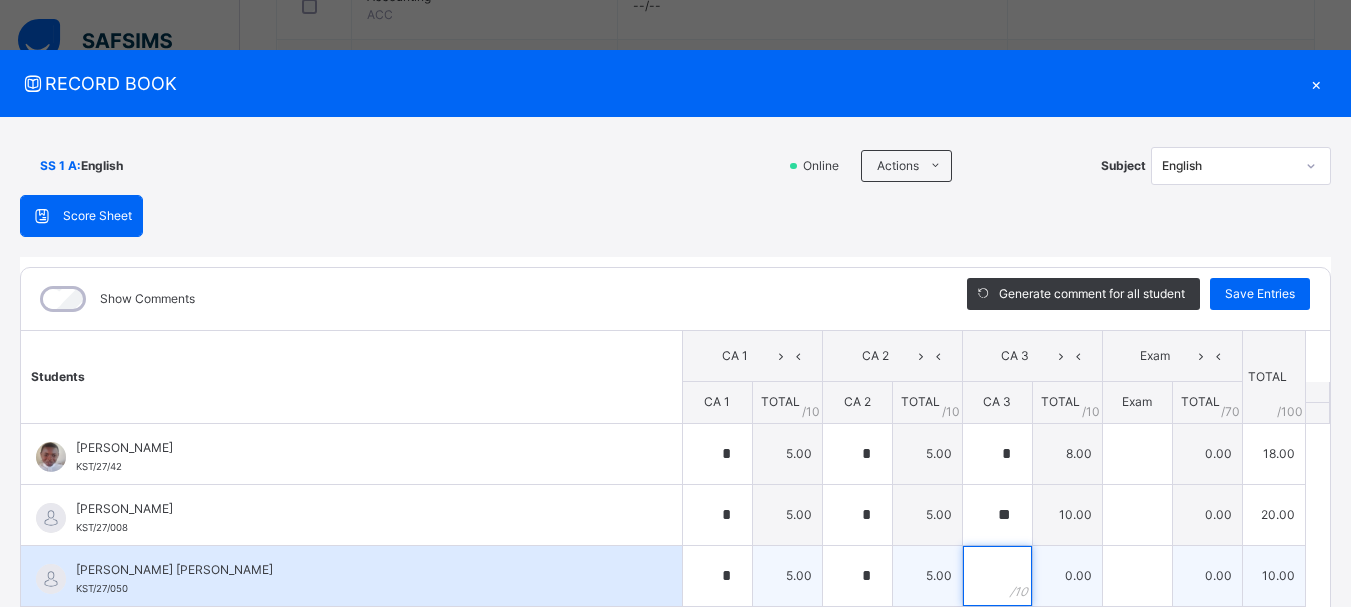 scroll, scrollTop: 600, scrollLeft: 0, axis: vertical 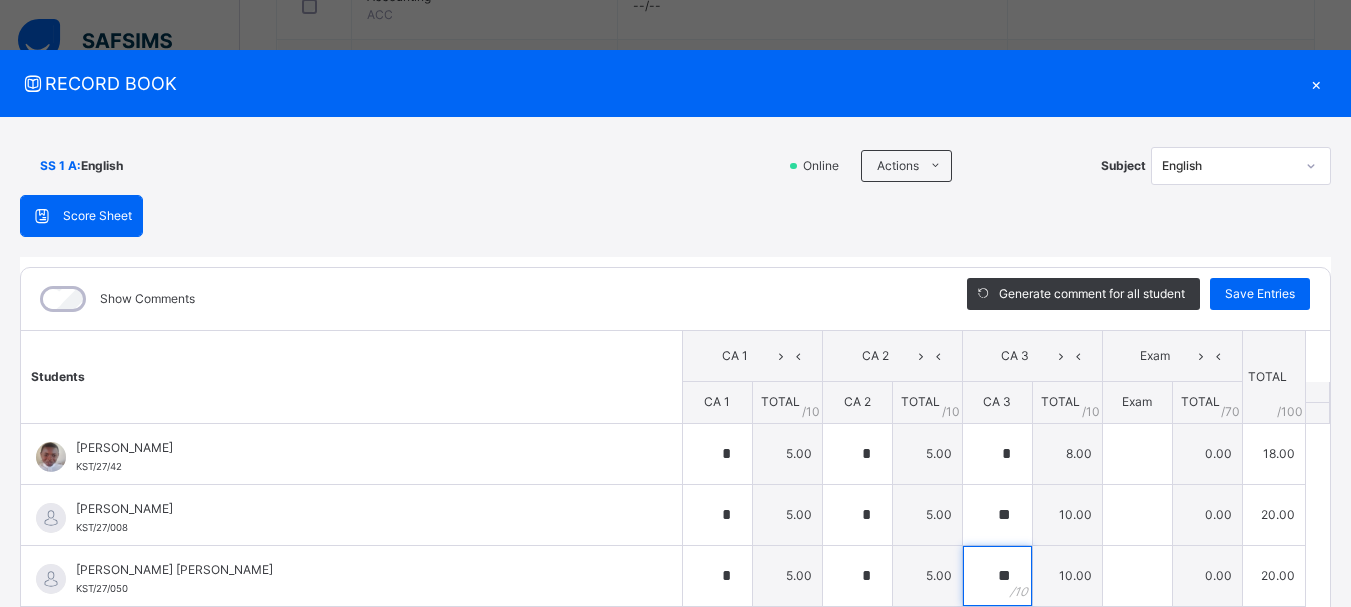 type on "**" 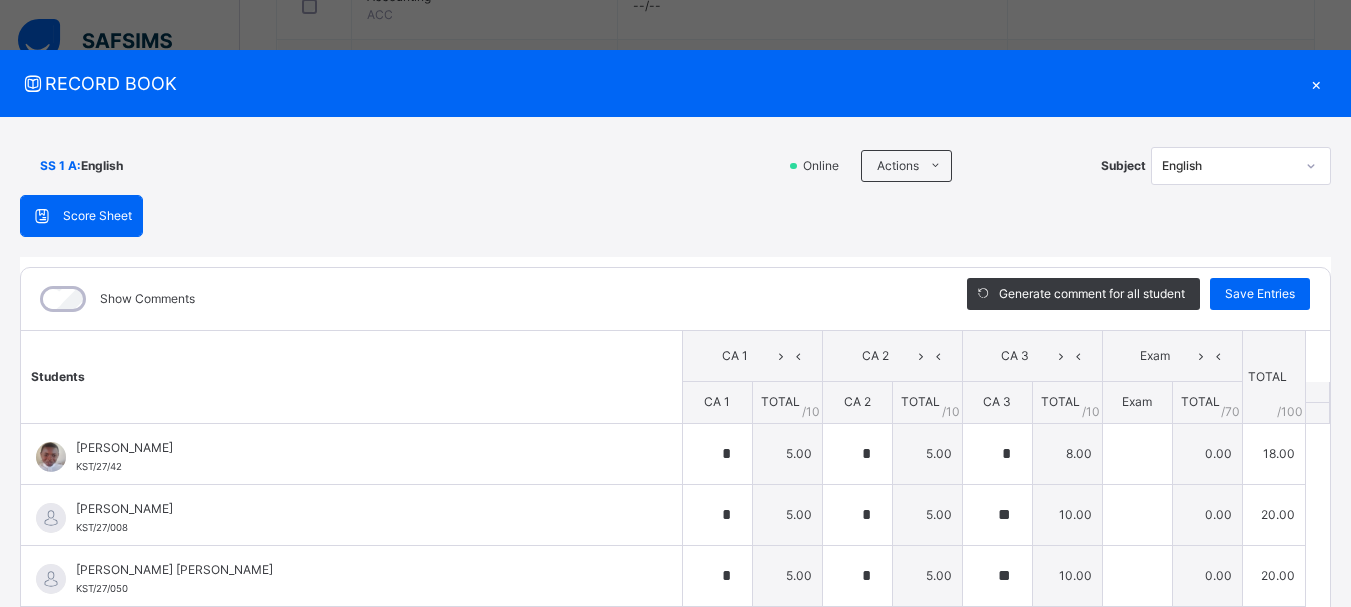 click on "Students CA 1 CA 2 CA 3 Exam TOTAL /100 Comment CA 1 TOTAL / 10 CA 2 TOTAL / 10 CA 3 TOTAL / 10 Exam TOTAL / 70 [PERSON_NAME] H. KST/27/42 [PERSON_NAME] KST/27/42 * 5.00 * 5.00 * 8.00 0.00 18.00 Generate comment 0 / 250   ×   Subject Teacher’s Comment Generate and see in full the comment developed by the AI with an option to regenerate the comment [PERSON_NAME]   KST/27/42   Total 18.00  / 100.00 [PERSON_NAME] Bot   Regenerate     Use this comment   [PERSON_NAME] KST/27/008 [PERSON_NAME] KST/27/008 * 5.00 * 5.00 ** 10.00 0.00 20.00 Generate comment 0 / 250   ×   Subject Teacher’s Comment Generate and see in full the comment developed by the AI with an option to regenerate the comment JS [PERSON_NAME] YUGUDA   KST/27/008   Total 20.00  / 100.00 [PERSON_NAME] Bot   Regenerate     Use this comment   Al-[PERSON_NAME] [PERSON_NAME] KST/27/050 [PERSON_NAME] [PERSON_NAME] KST/27/050 * 5.00 * 5.00 ** 10.00 0.00 20.00 Generate comment 0 / 250   ×   Subject Teacher’s Comment JS   KST/27/050   Total  /" at bounding box center [675, 1078] 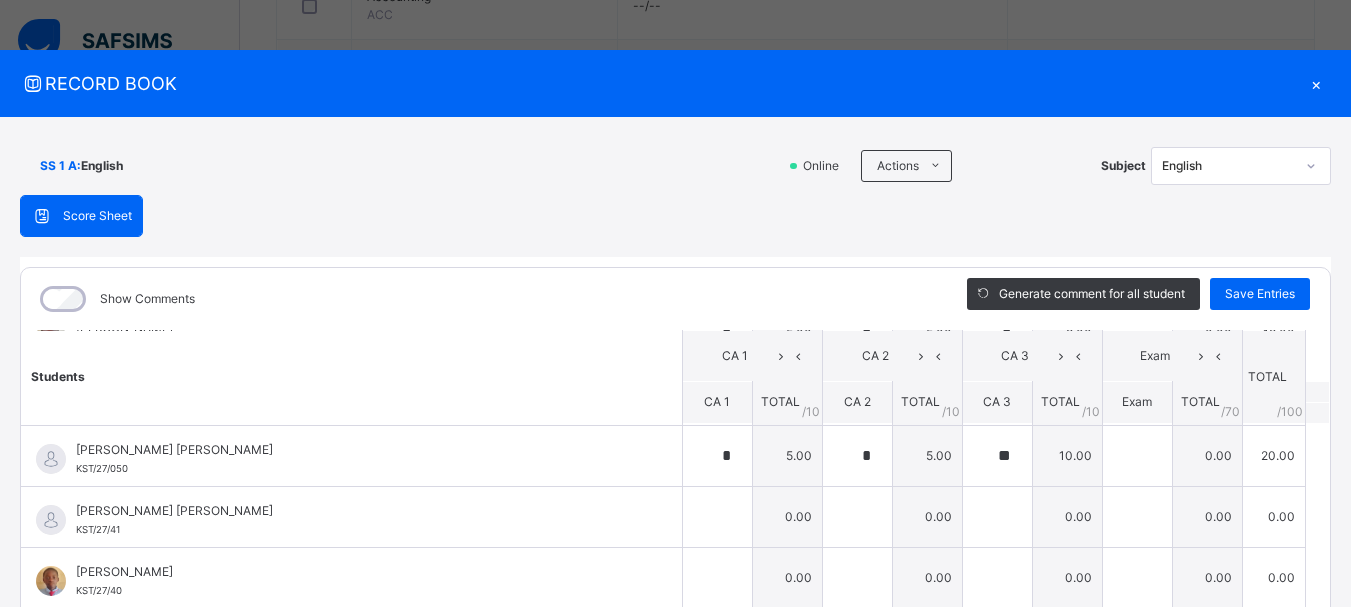scroll, scrollTop: 160, scrollLeft: 0, axis: vertical 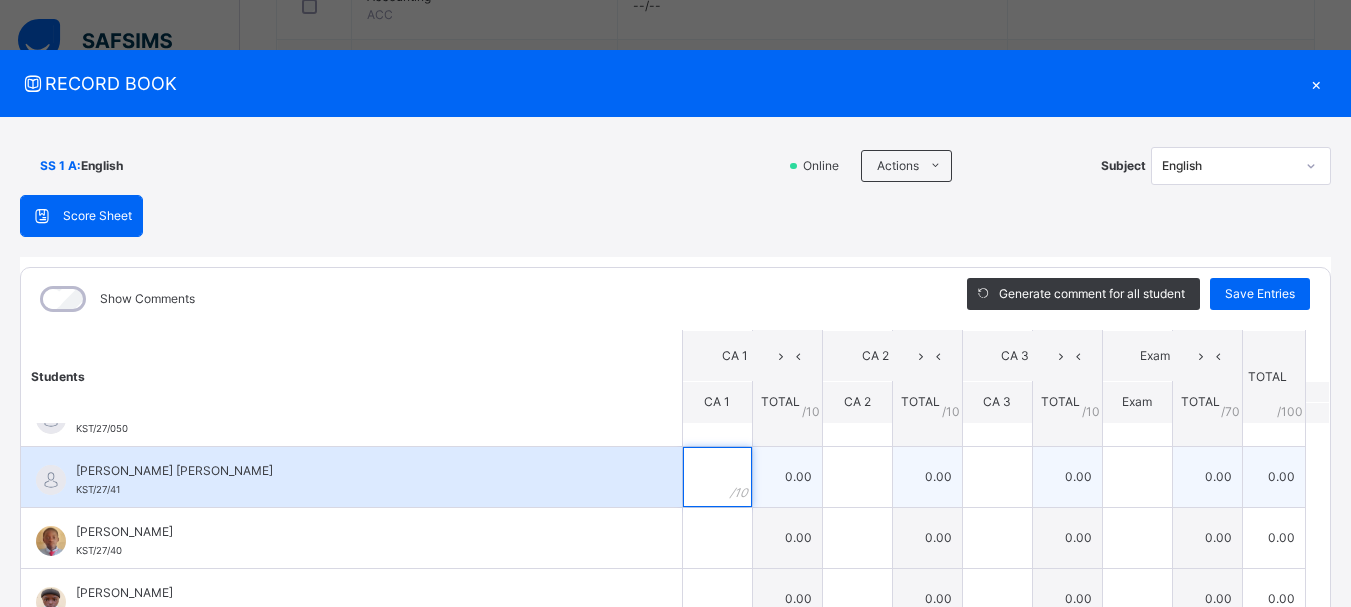 click at bounding box center (717, 477) 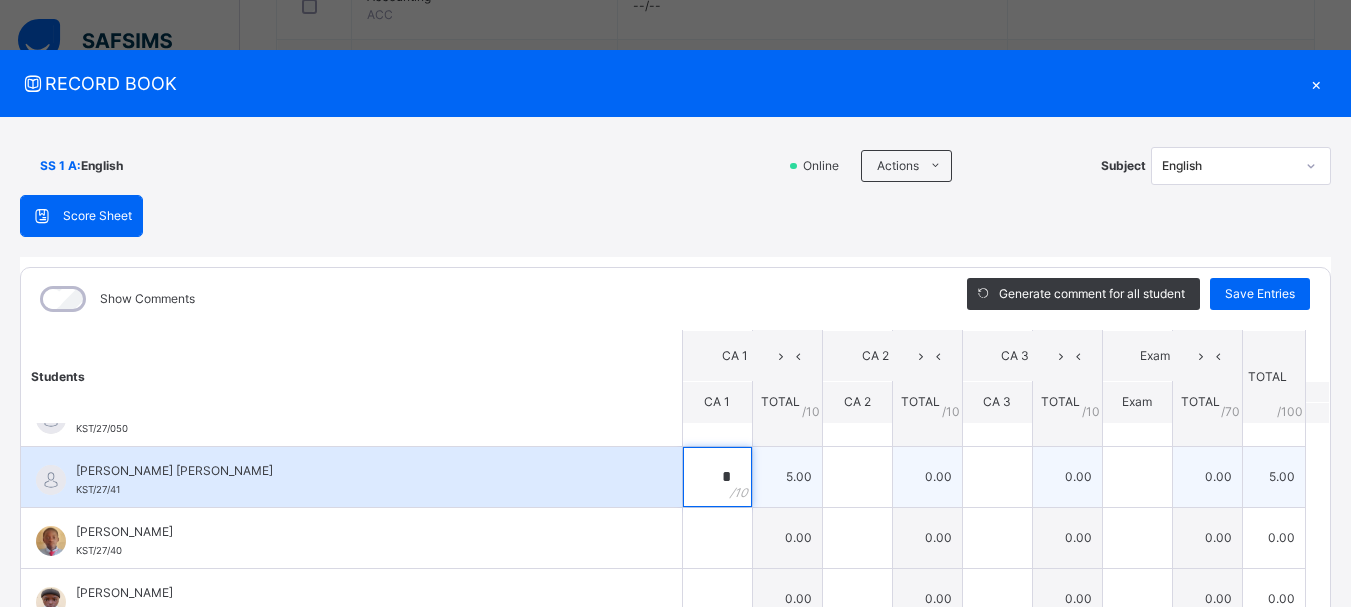 type on "*" 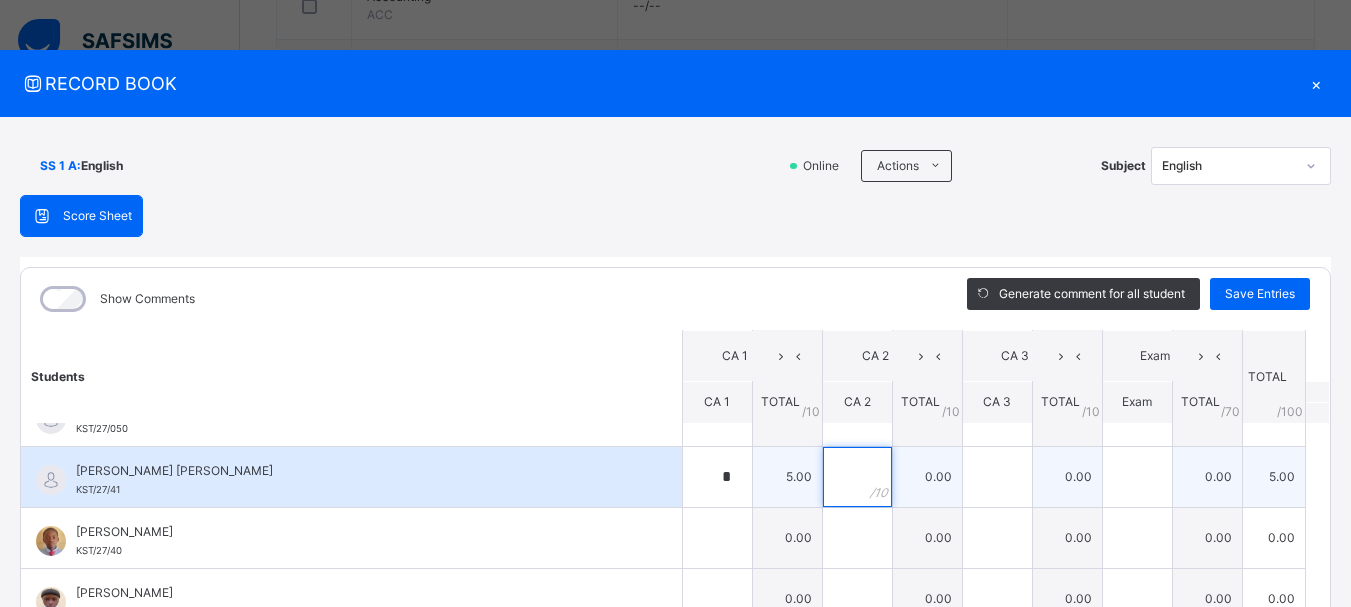 click at bounding box center [857, 477] 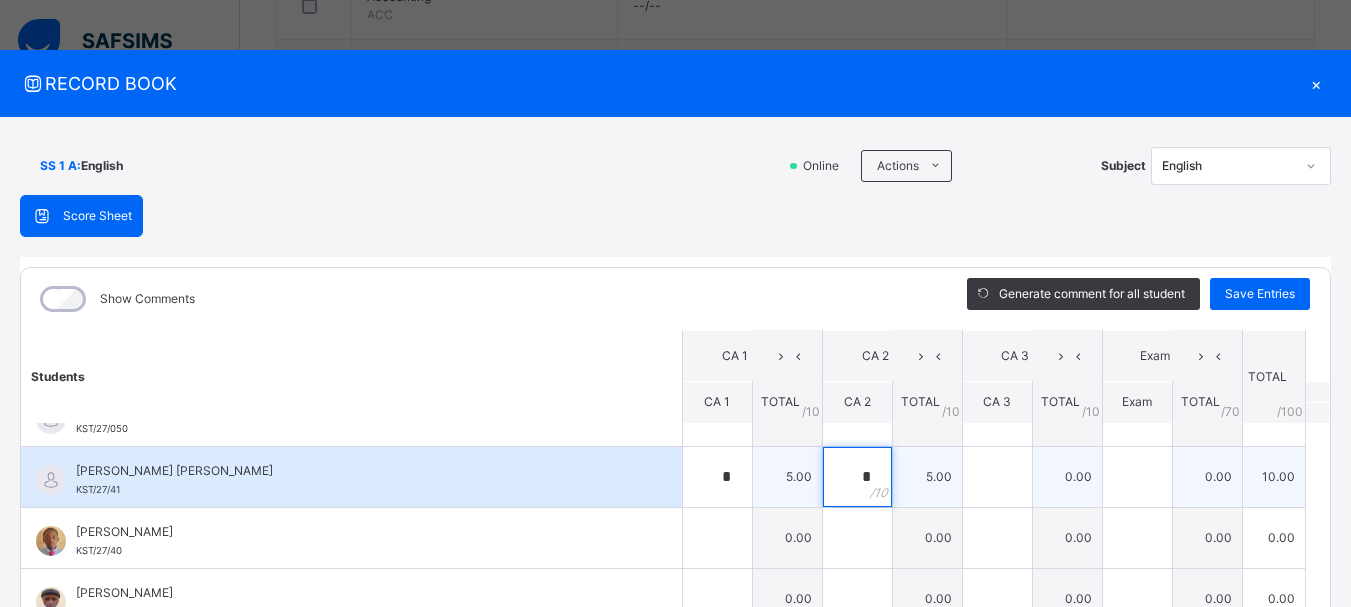type on "*" 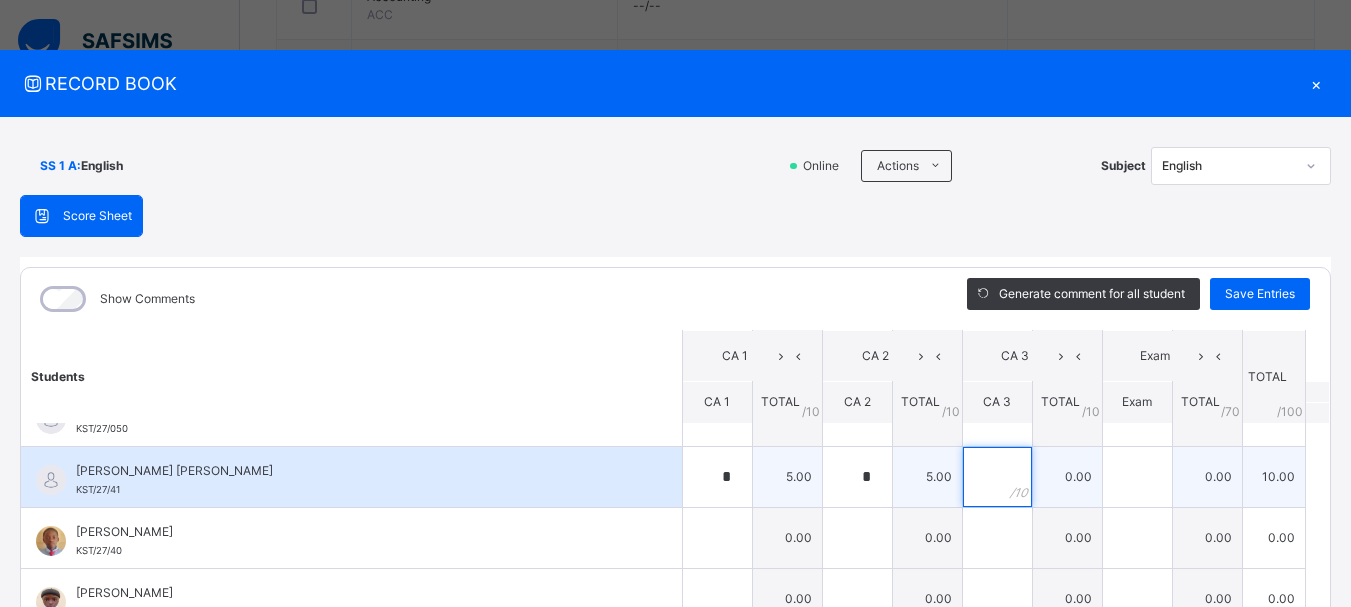 click at bounding box center (997, 477) 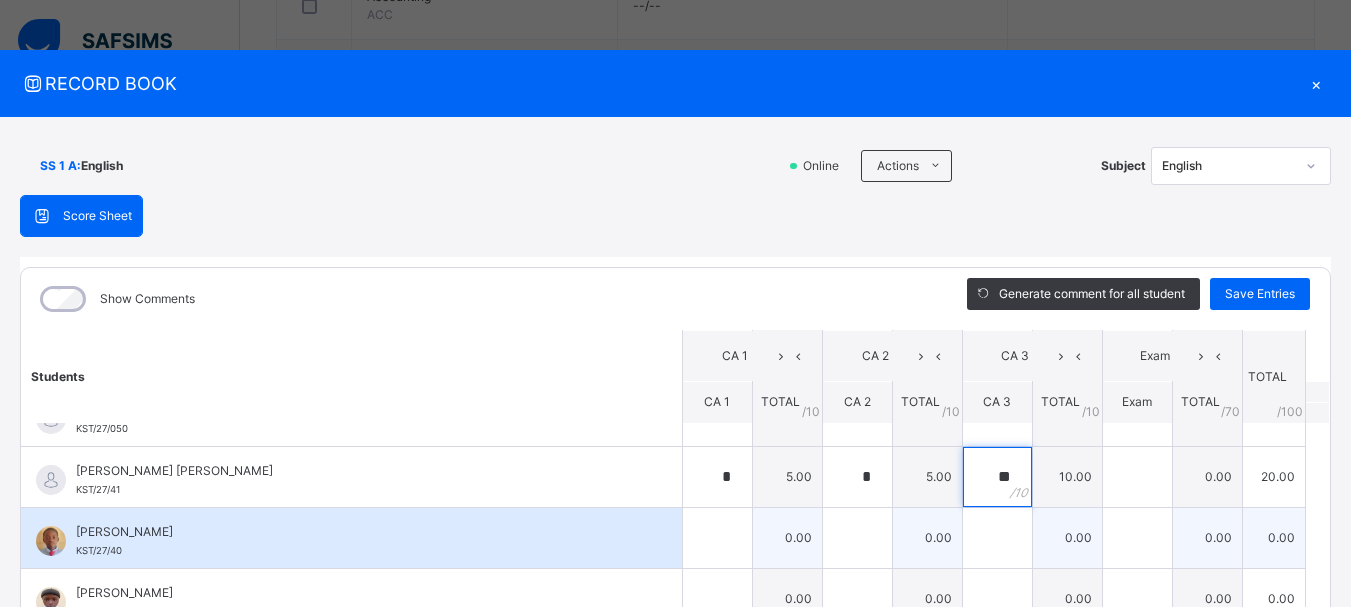 type on "**" 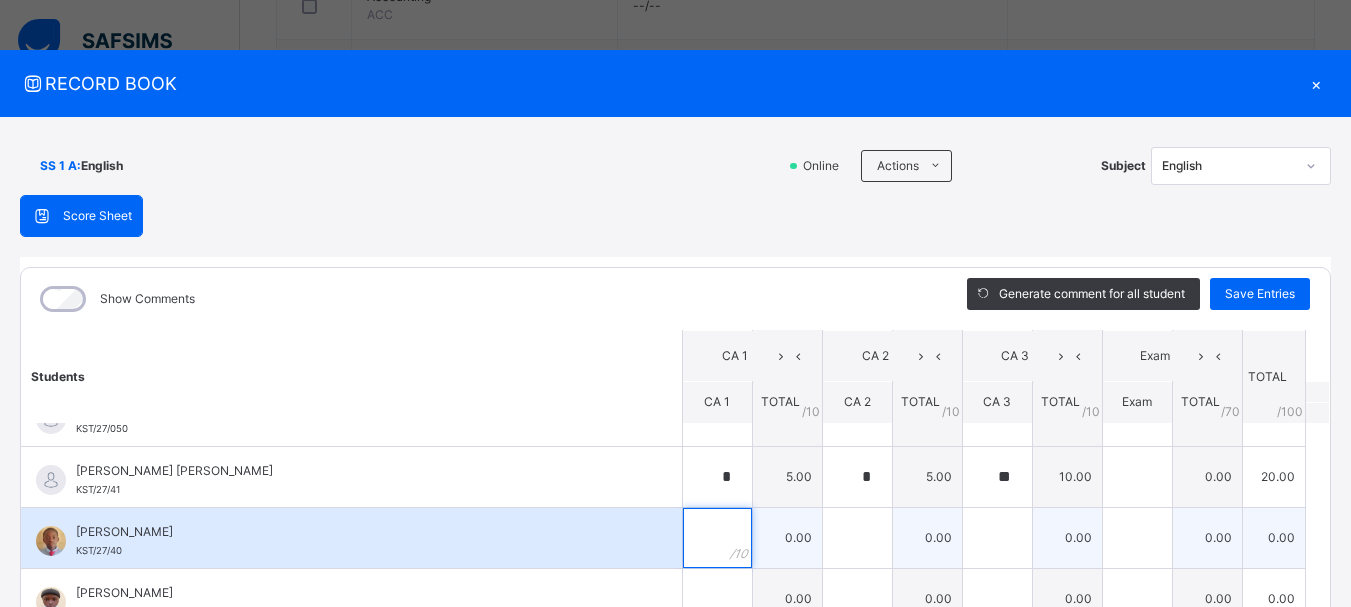 click at bounding box center [717, 538] 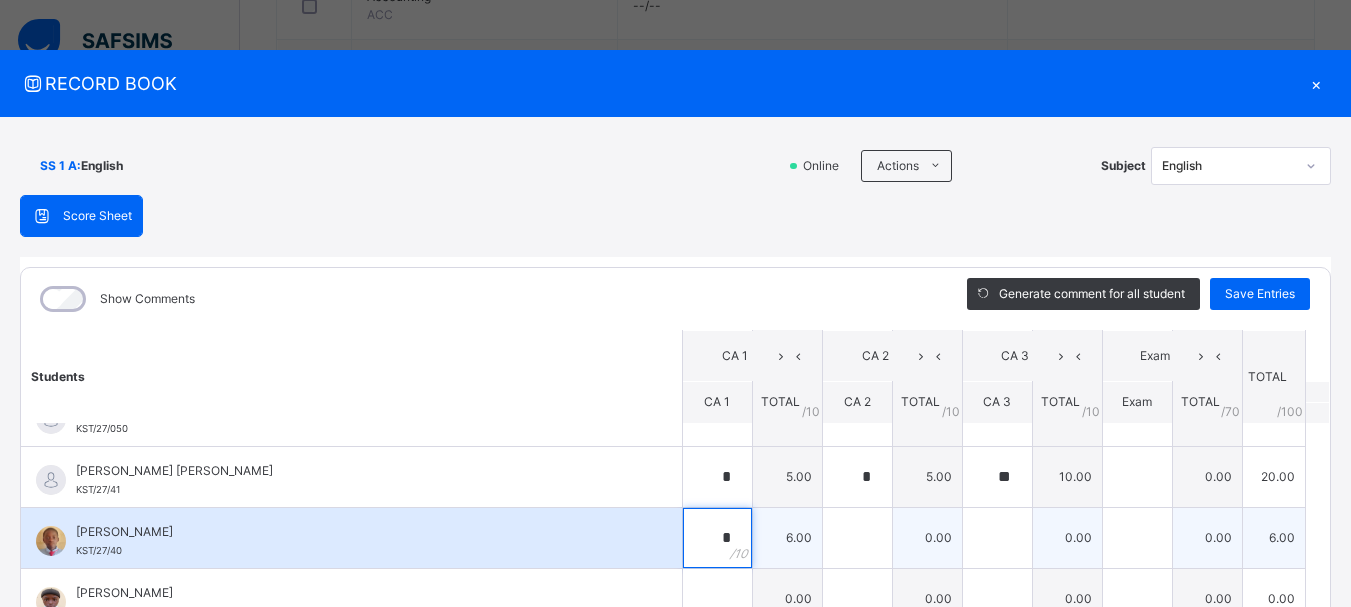 type on "*" 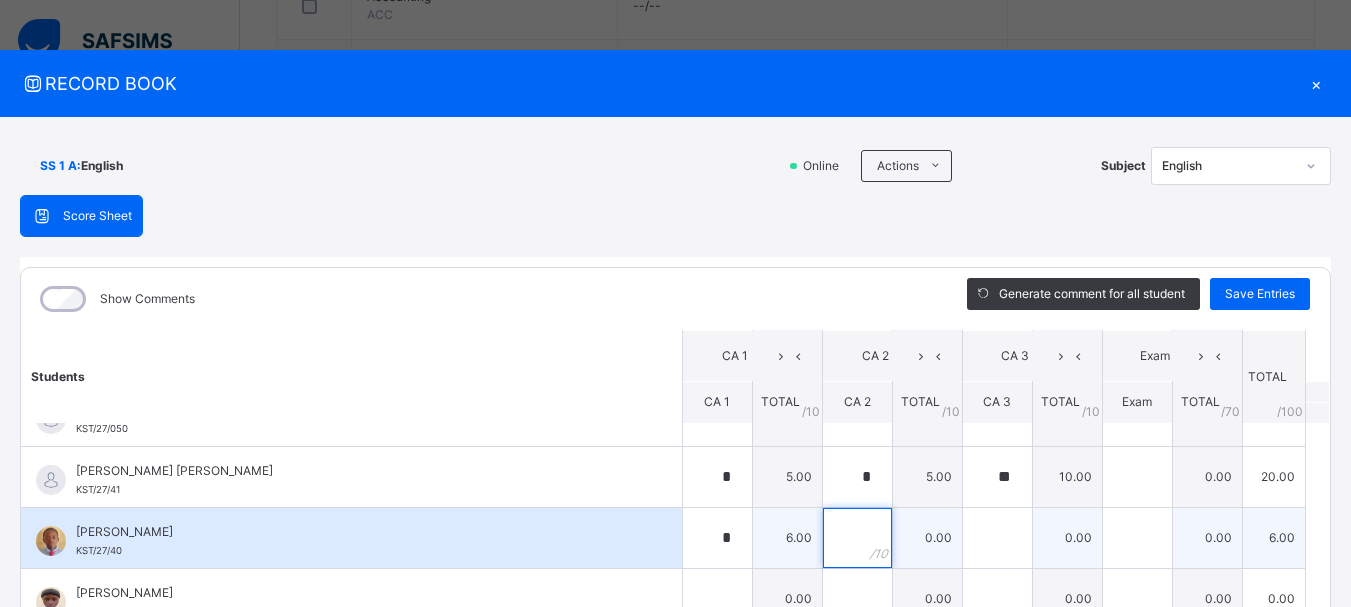 click at bounding box center (857, 538) 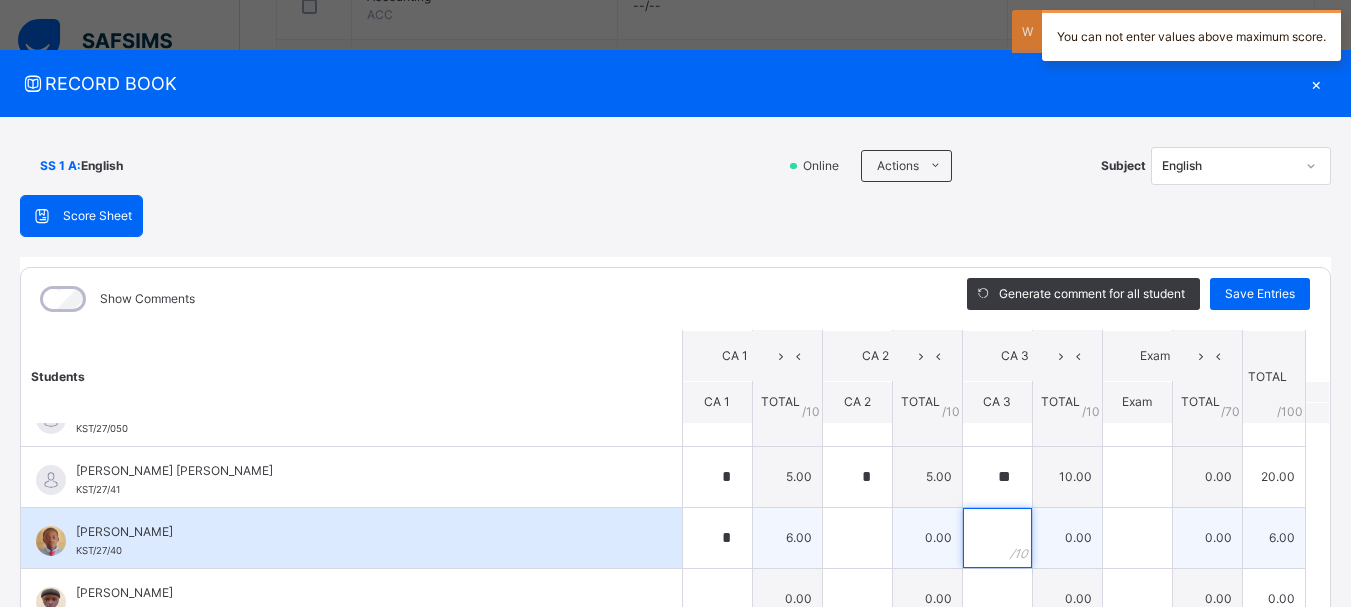 click at bounding box center (997, 538) 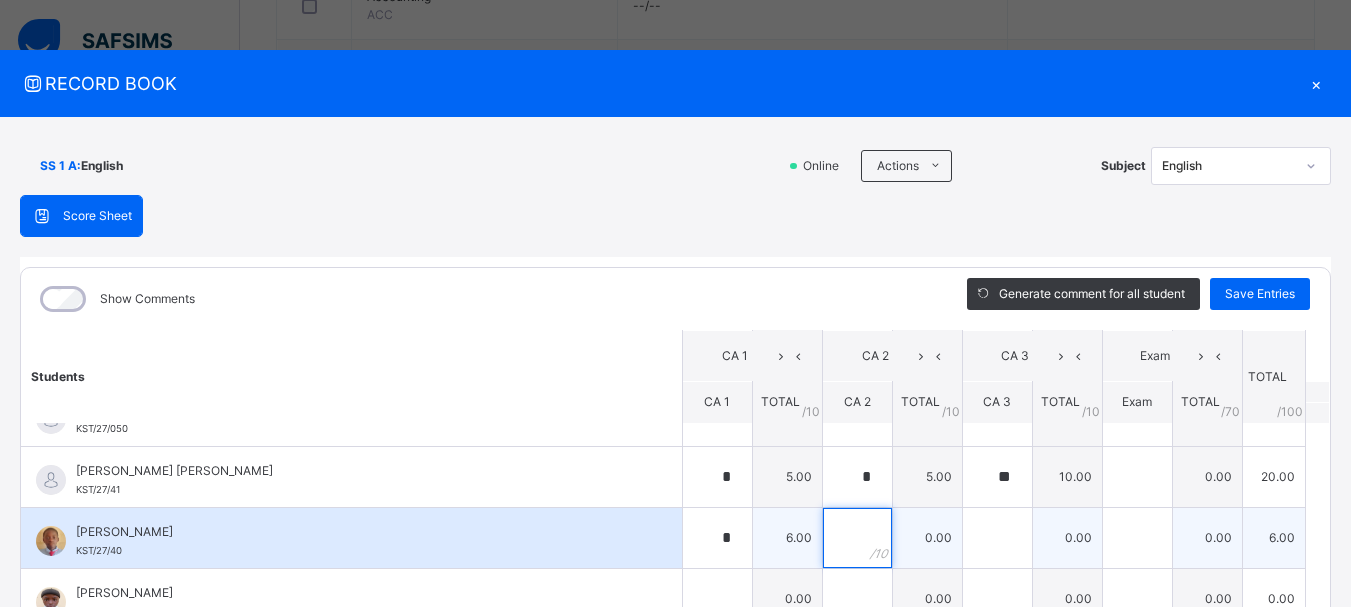 click at bounding box center (857, 538) 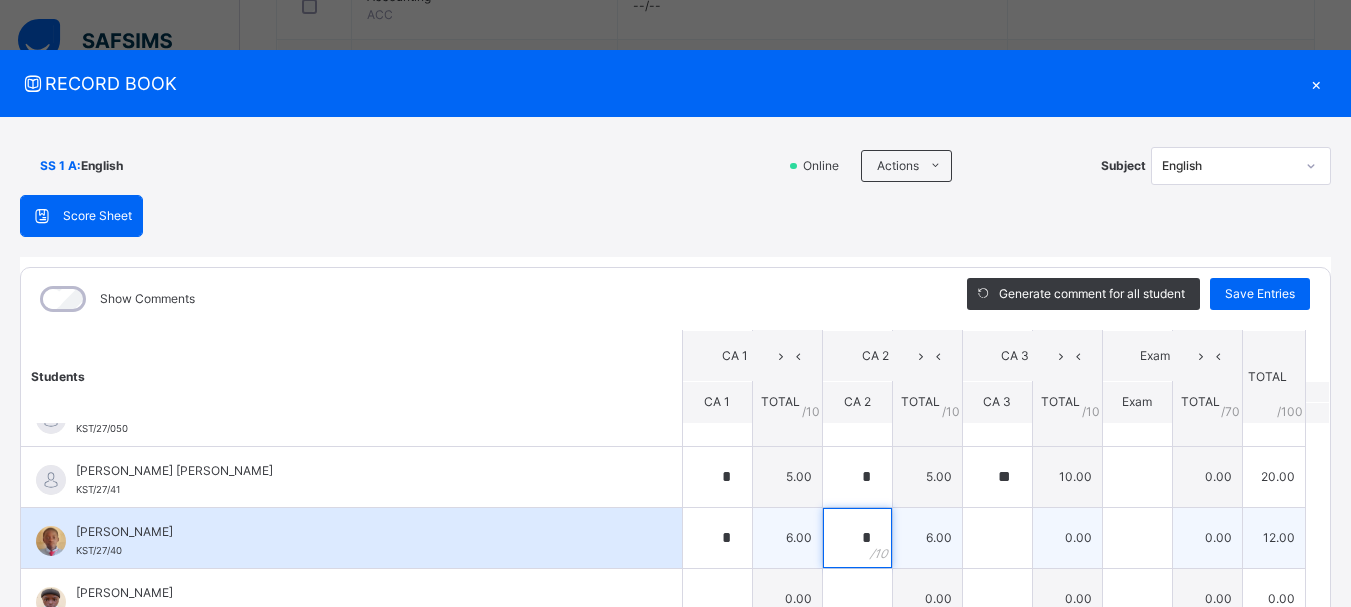 type on "*" 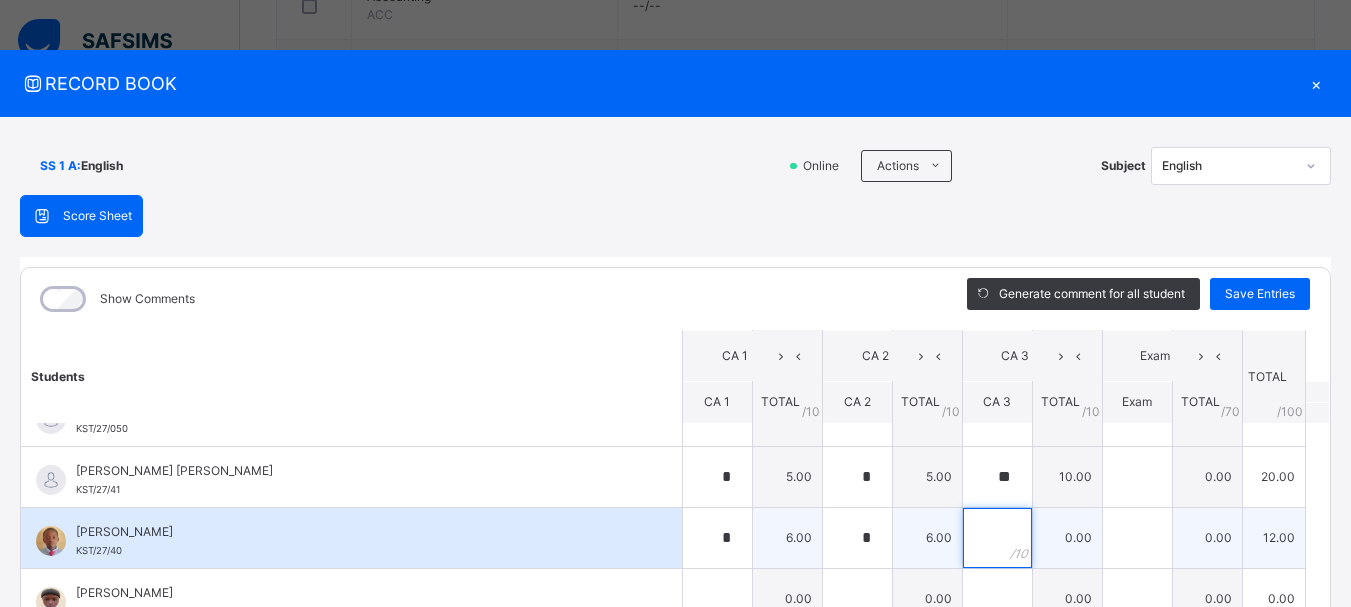 click at bounding box center [997, 538] 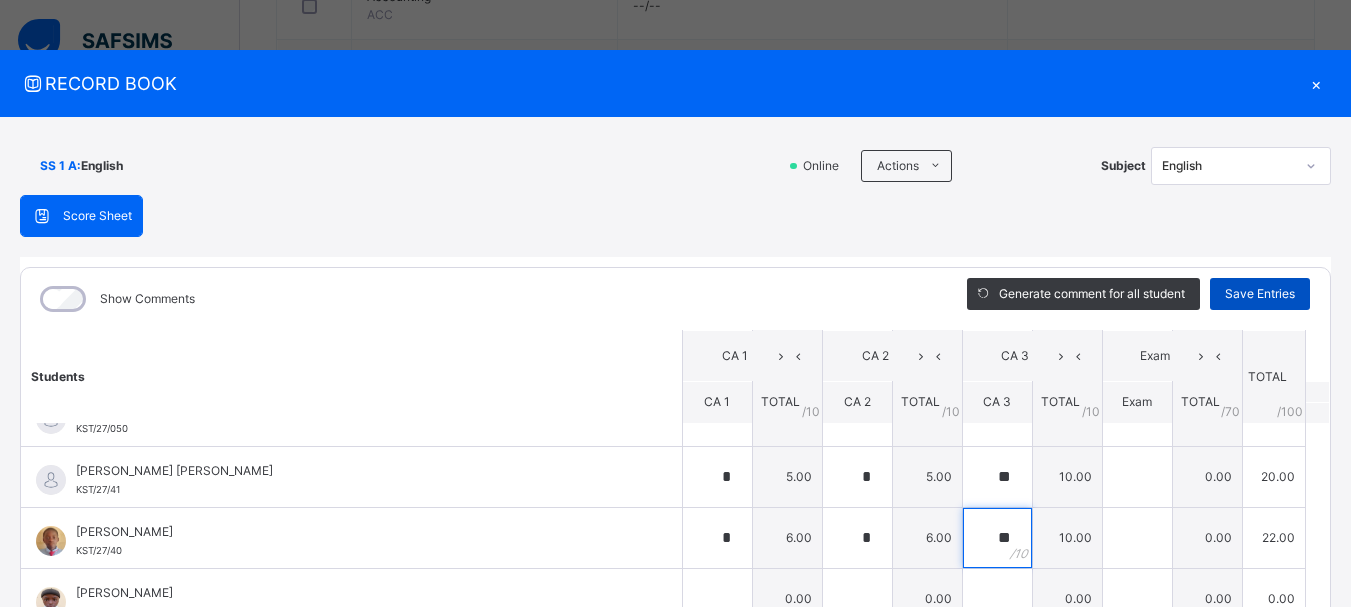 type on "**" 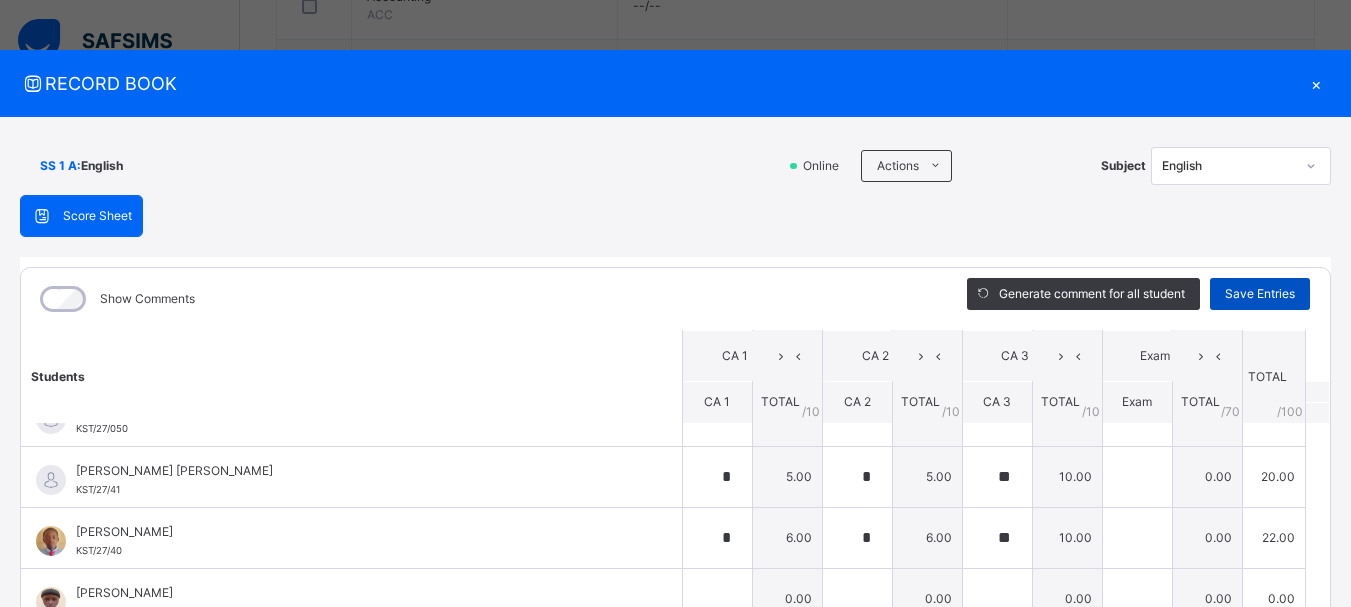 click on "Save Entries" at bounding box center [1260, 294] 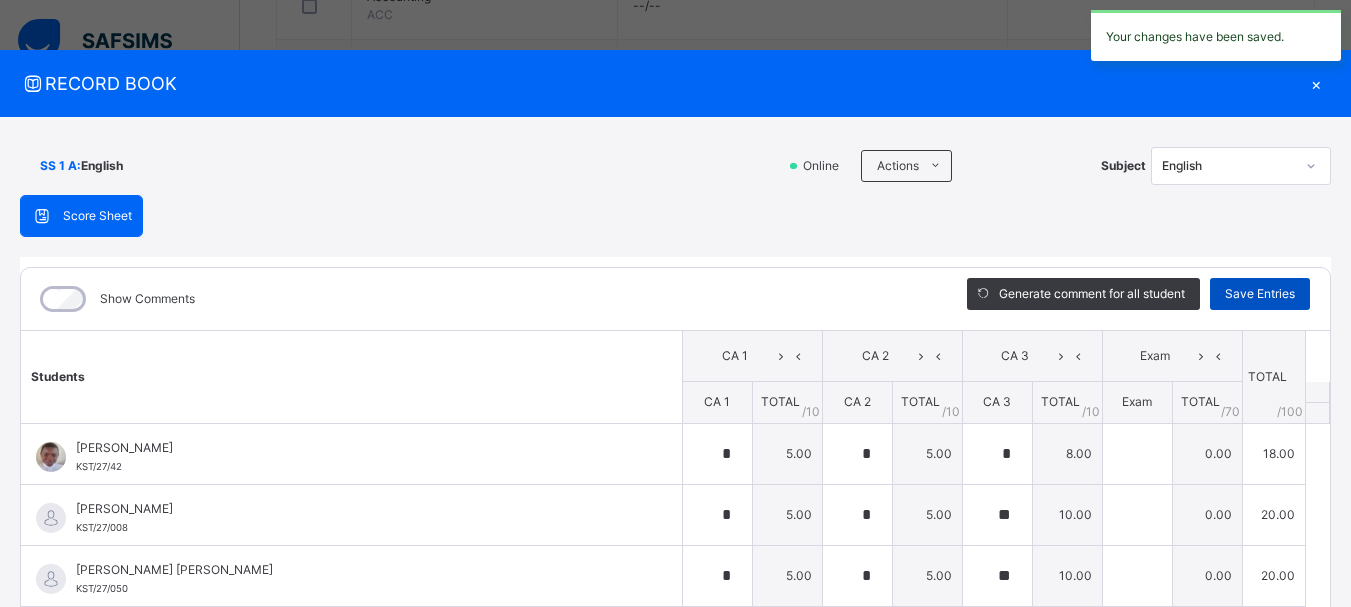 type on "*" 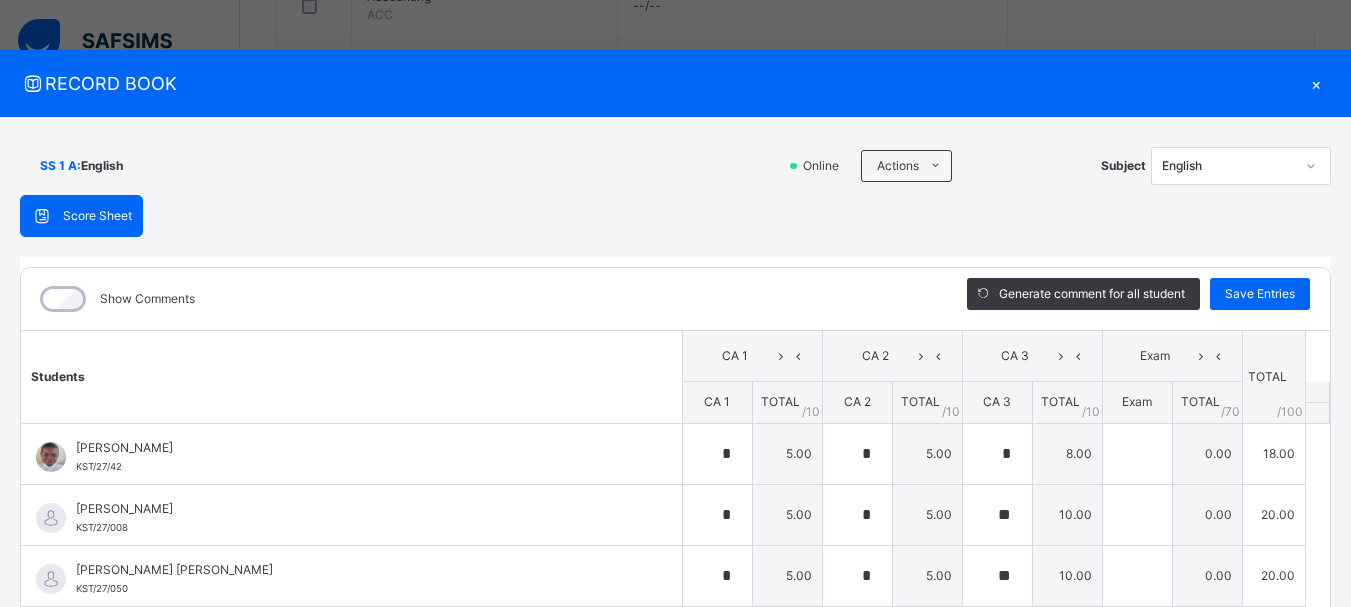click on "Students CA 1 CA 2 CA 3 Exam TOTAL /100 Comment CA 1 TOTAL / 10 CA 2 TOTAL / 10 CA 3 TOTAL / 10 Exam TOTAL / 70 [PERSON_NAME] H. KST/27/42 [PERSON_NAME] KST/27/42 * 5.00 * 5.00 * 8.00 0.00 18.00 Generate comment 0 / 250   ×   Subject Teacher’s Comment Generate and see in full the comment developed by the AI with an option to regenerate the comment [PERSON_NAME]   KST/27/42   Total 18.00  / 100.00 [PERSON_NAME] Bot   Regenerate     Use this comment   [PERSON_NAME] KST/27/008 [PERSON_NAME] KST/27/008 * 5.00 * 5.00 ** 10.00 0.00 20.00 Generate comment 0 / 250   ×   Subject Teacher’s Comment Generate and see in full the comment developed by the AI with an option to regenerate the comment JS [PERSON_NAME] YUGUDA   KST/27/008   Total 20.00  / 100.00 [PERSON_NAME] Bot   Regenerate     Use this comment   Al-[PERSON_NAME] [PERSON_NAME] KST/27/050 [PERSON_NAME] [PERSON_NAME] KST/27/050 * 5.00 * 5.00 ** 10.00 0.00 20.00 Generate comment 0 / 250   ×   Subject Teacher’s Comment JS   KST/27/050   Total  /" at bounding box center [675, 1078] 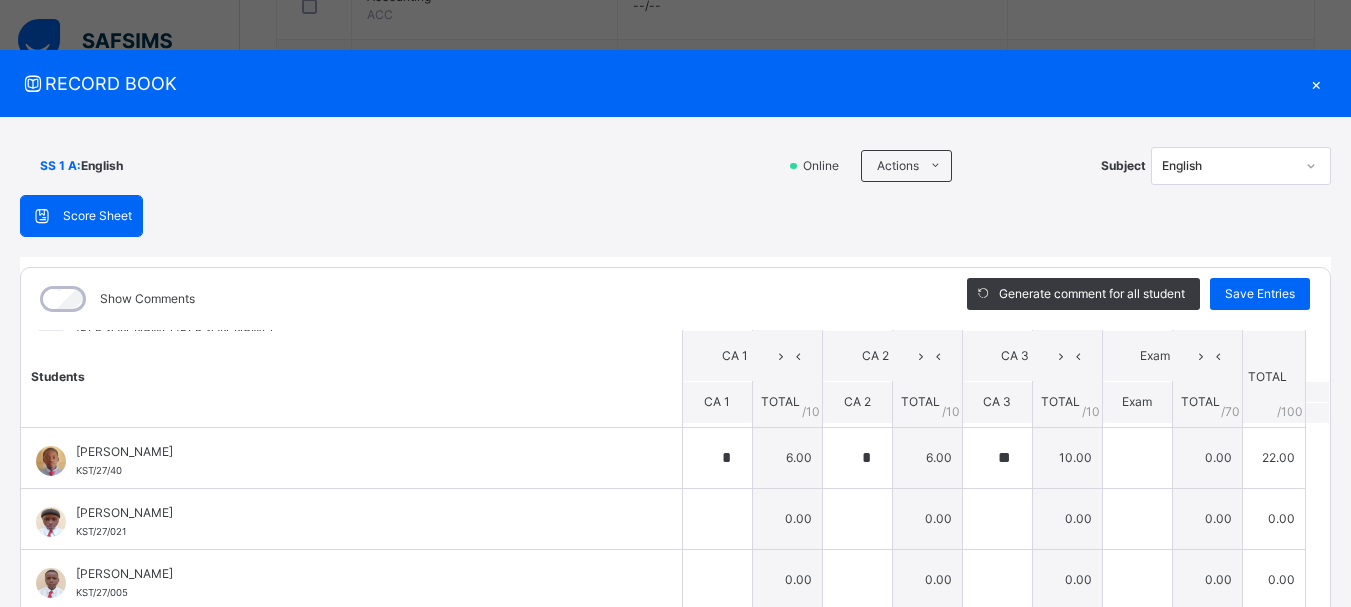 scroll, scrollTop: 280, scrollLeft: 0, axis: vertical 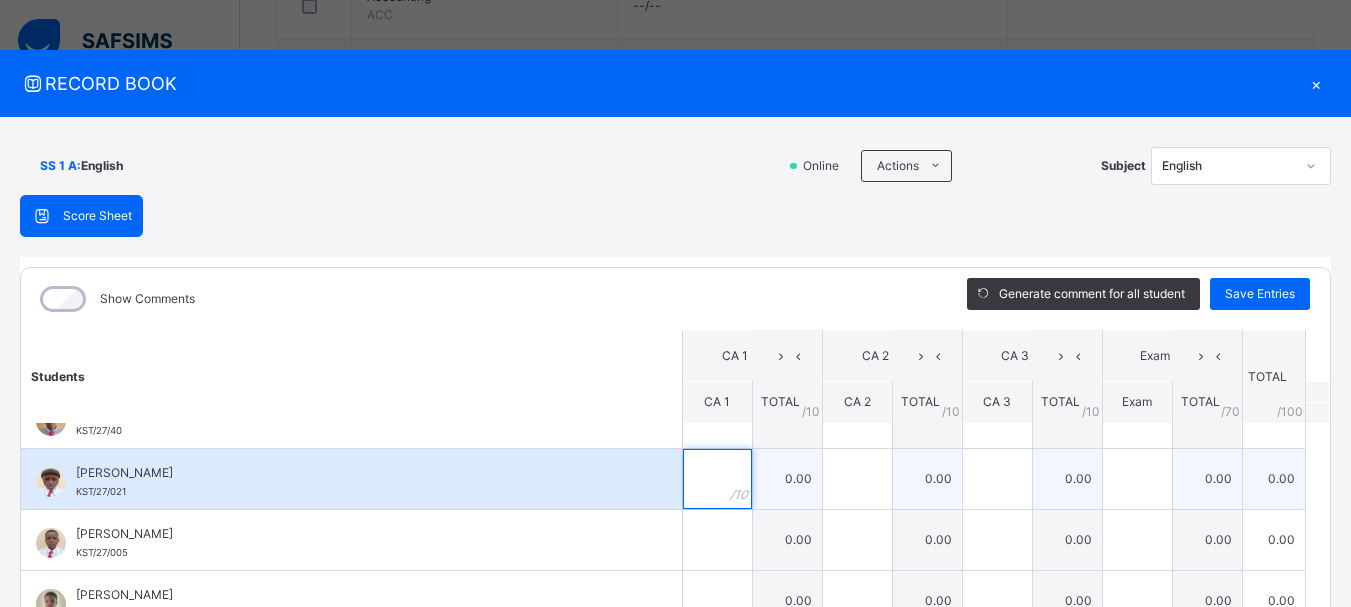 click at bounding box center (717, 479) 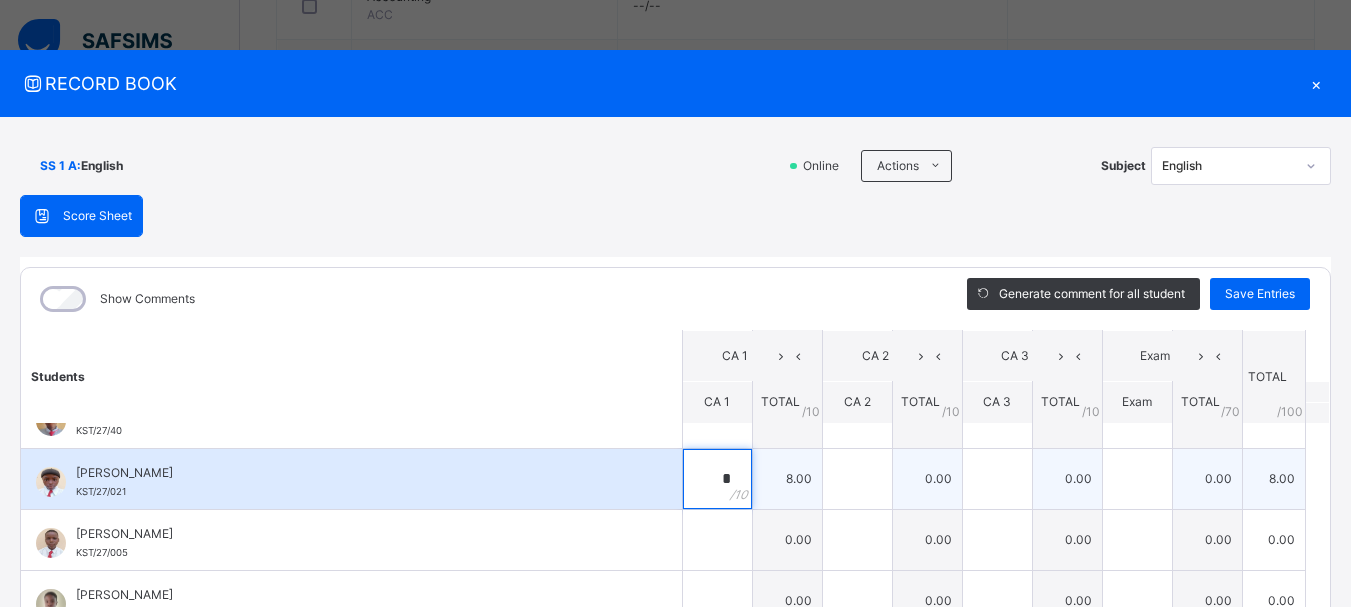 type on "*" 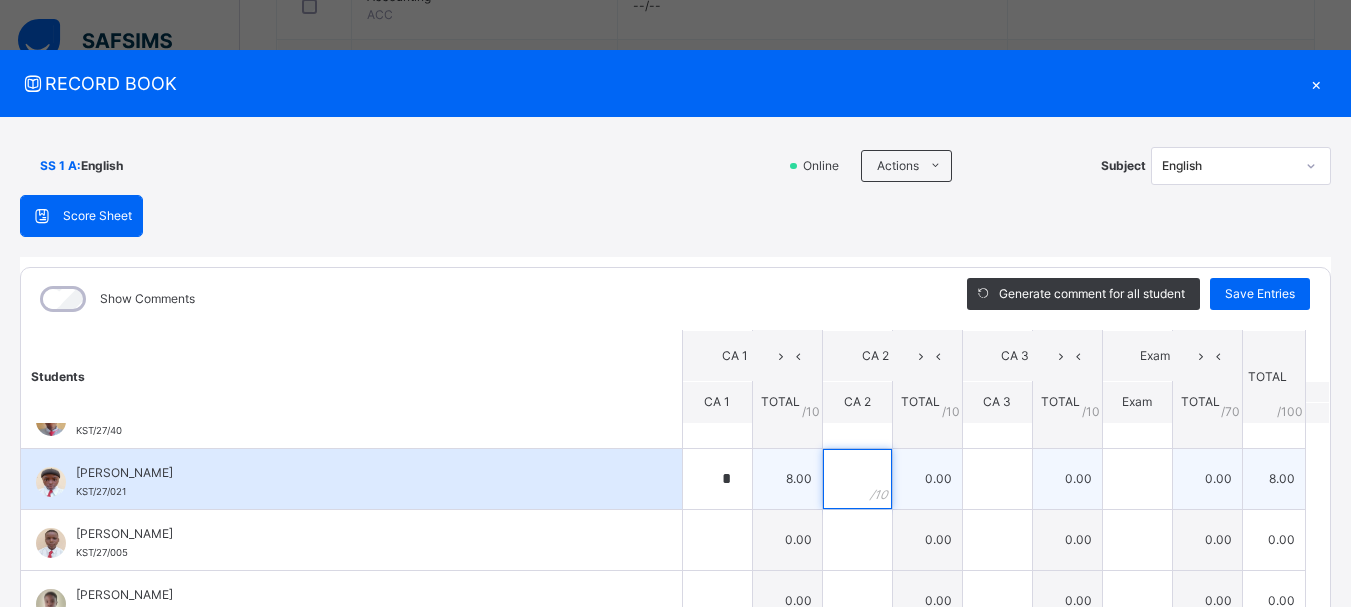 click at bounding box center [857, 479] 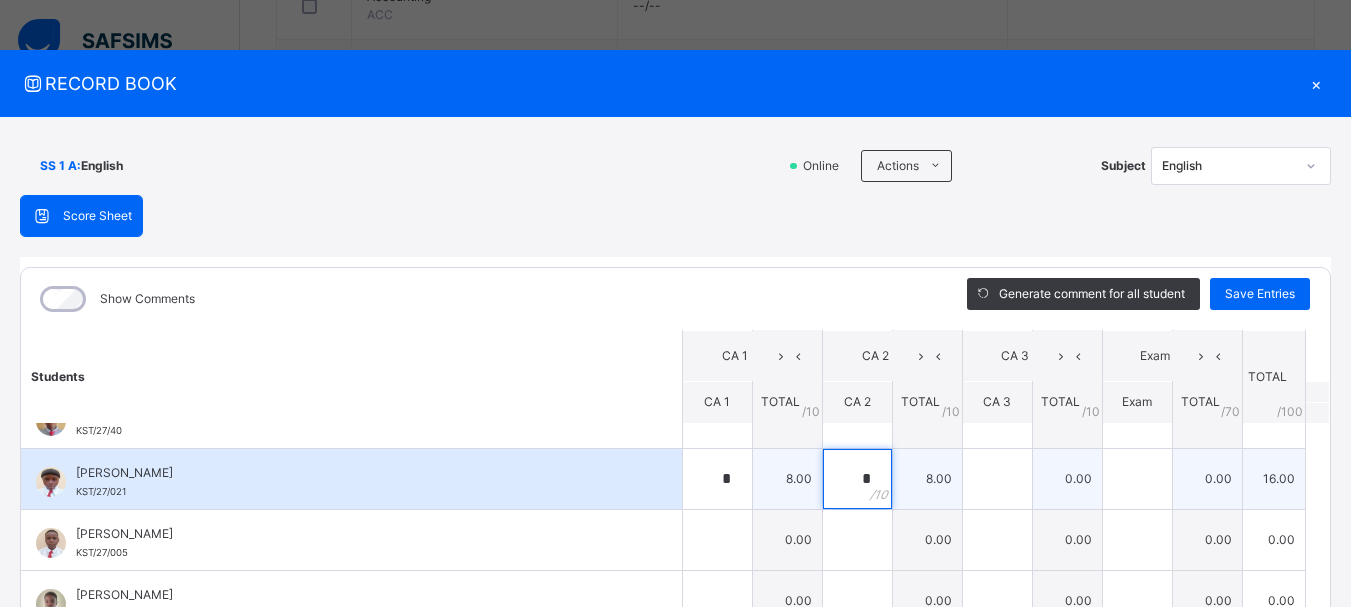 type on "*" 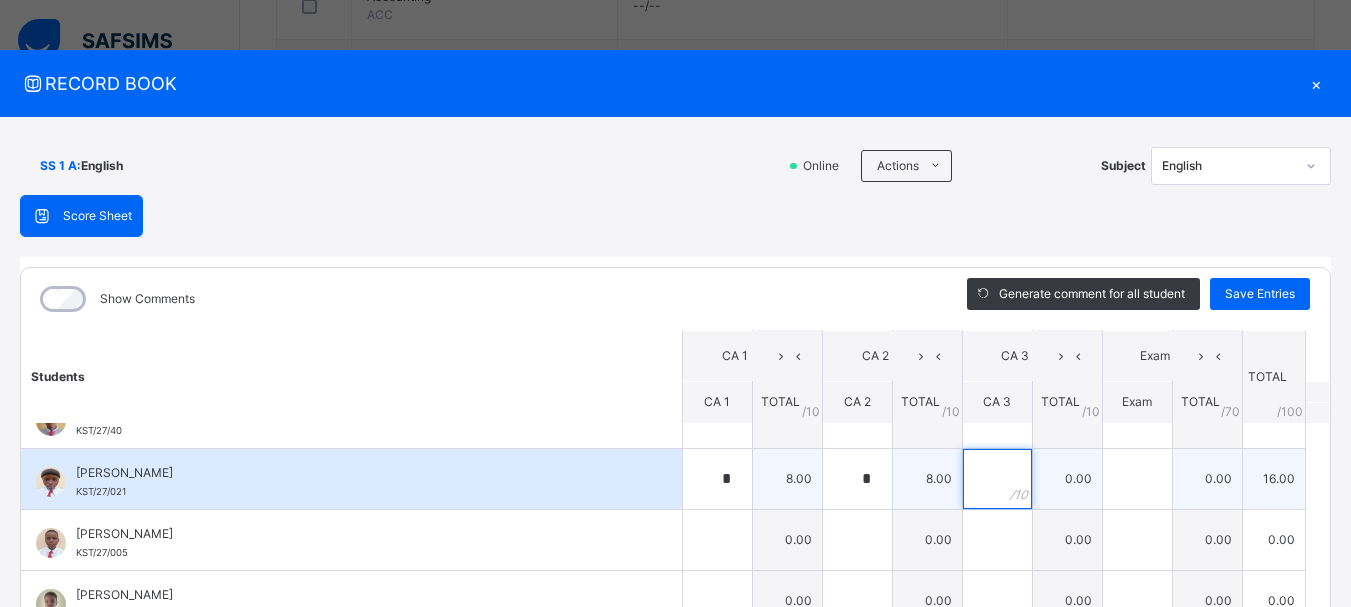 click at bounding box center (997, 479) 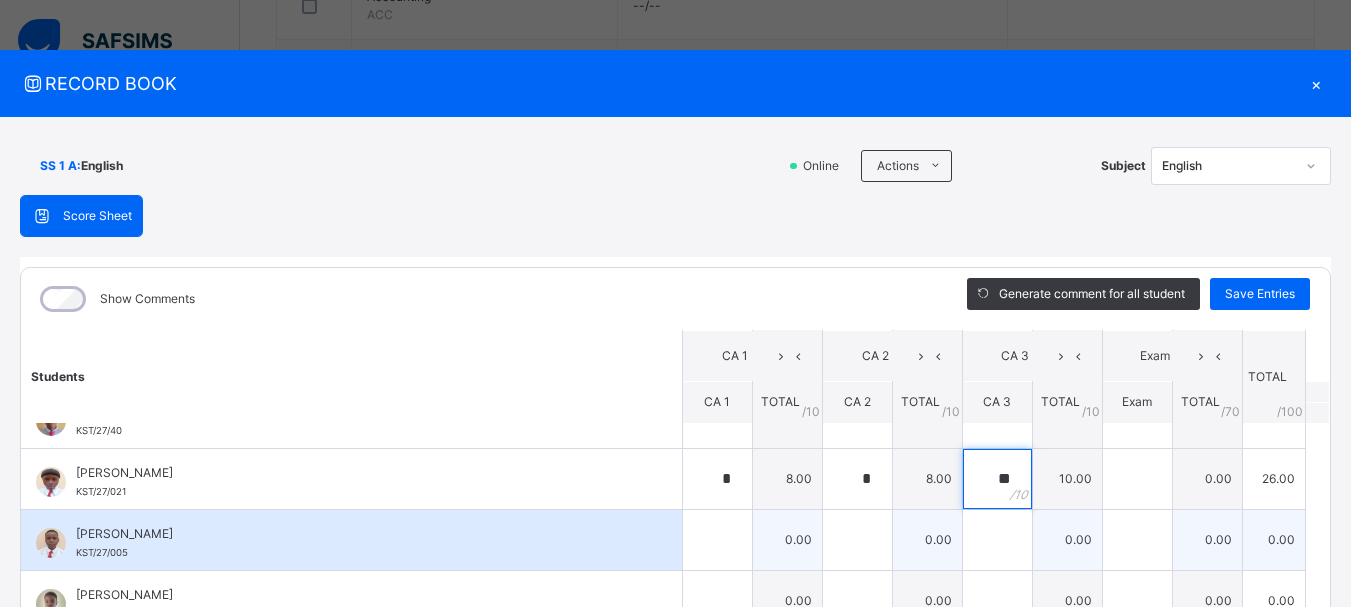 type on "**" 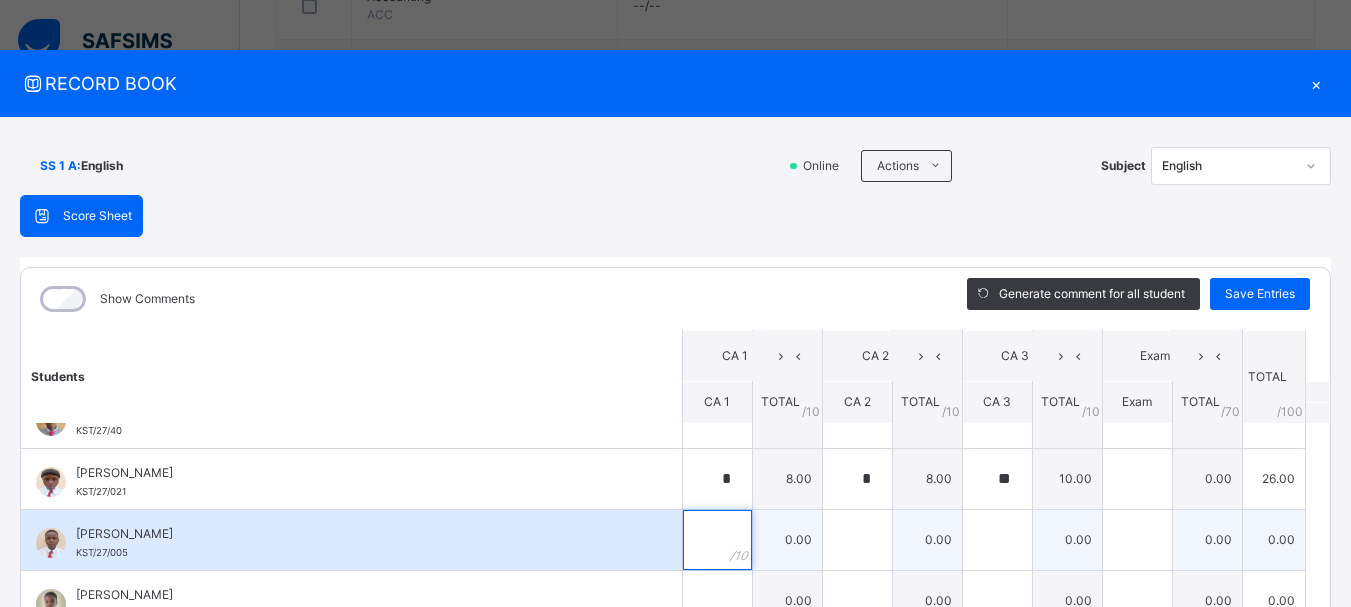 click at bounding box center (717, 540) 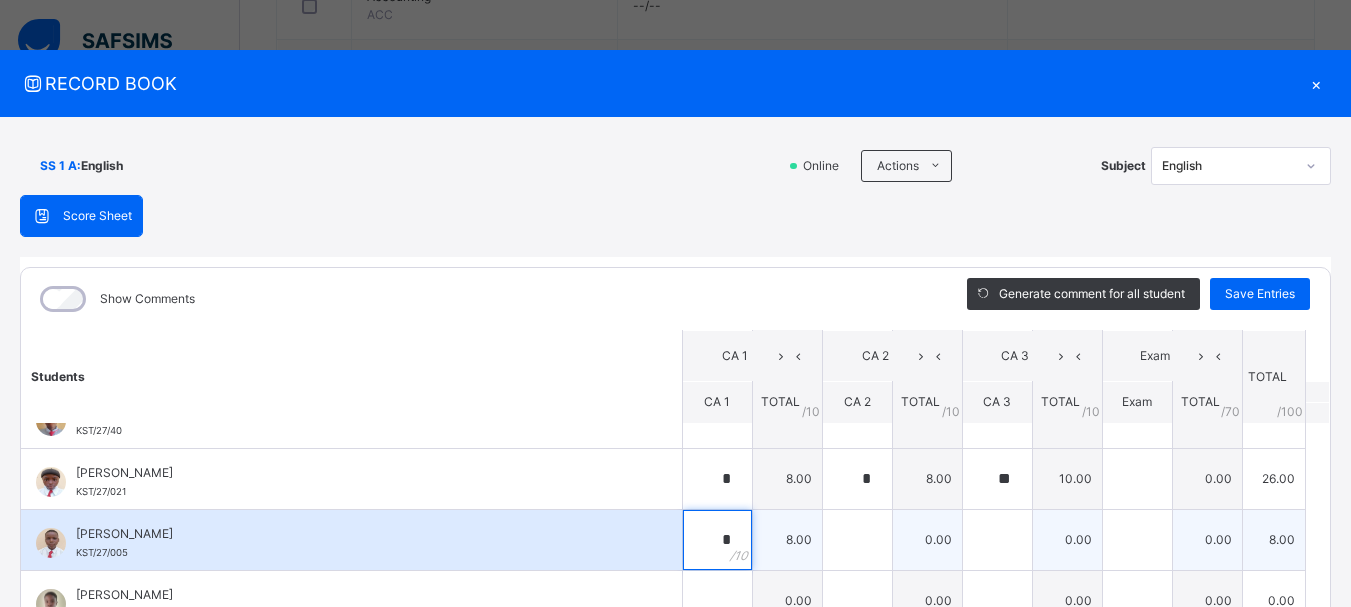 type on "*" 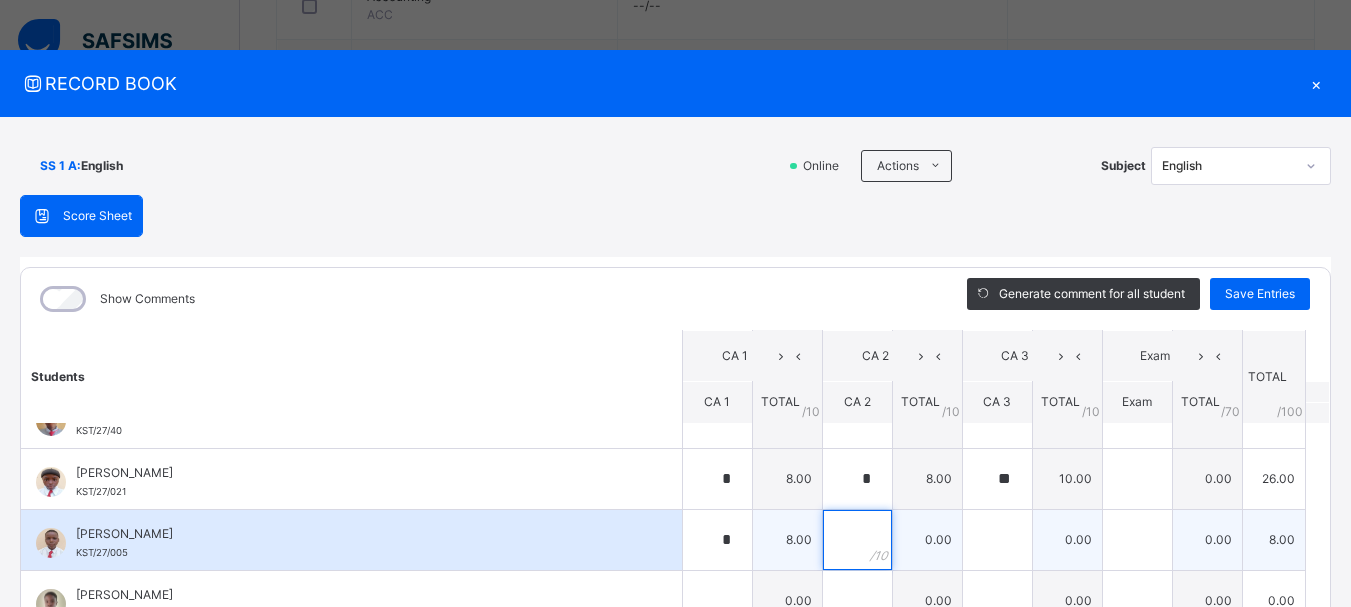 click at bounding box center (857, 540) 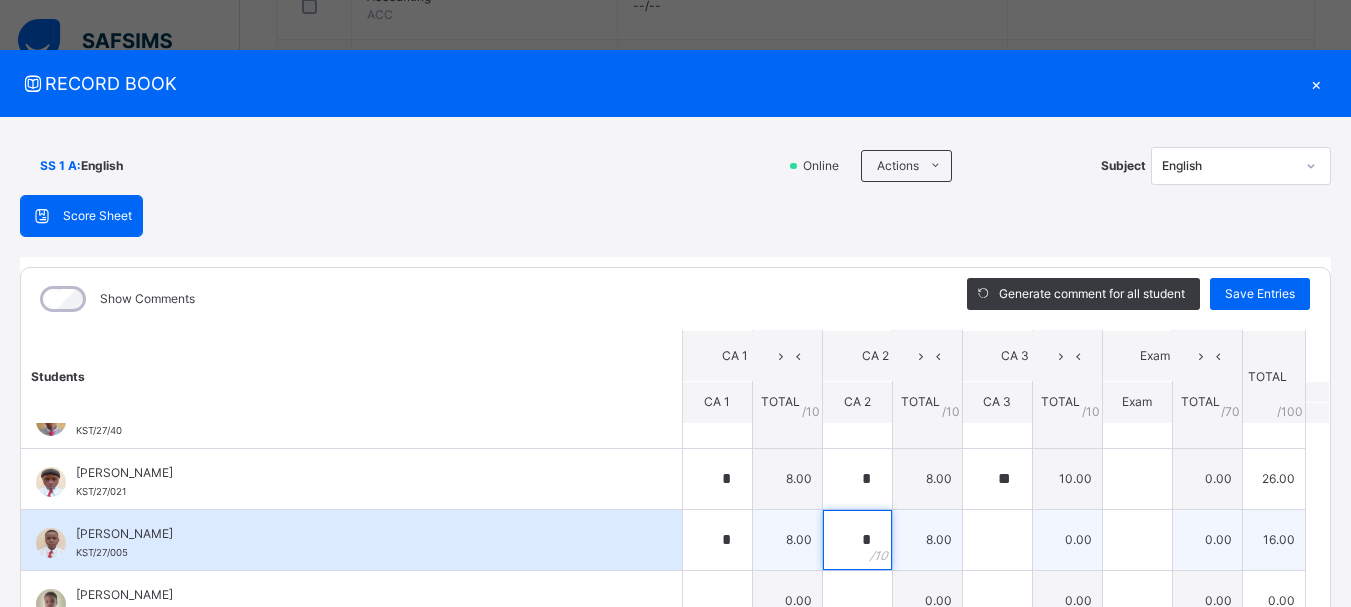 type on "*" 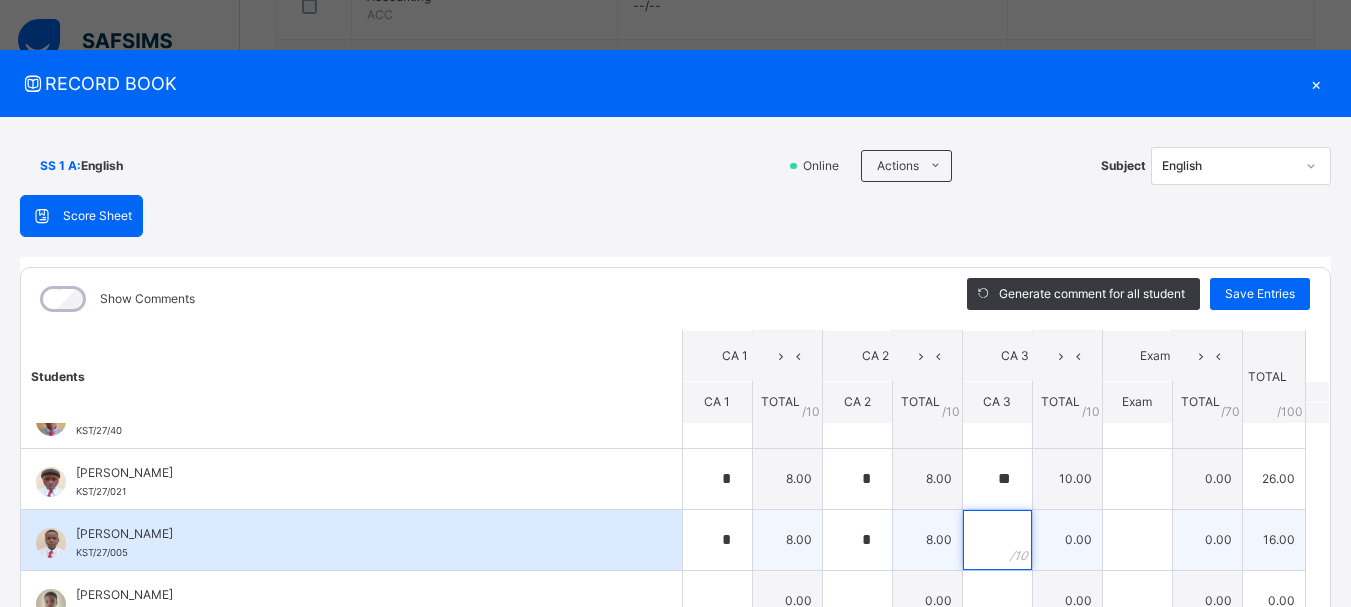 click at bounding box center (997, 540) 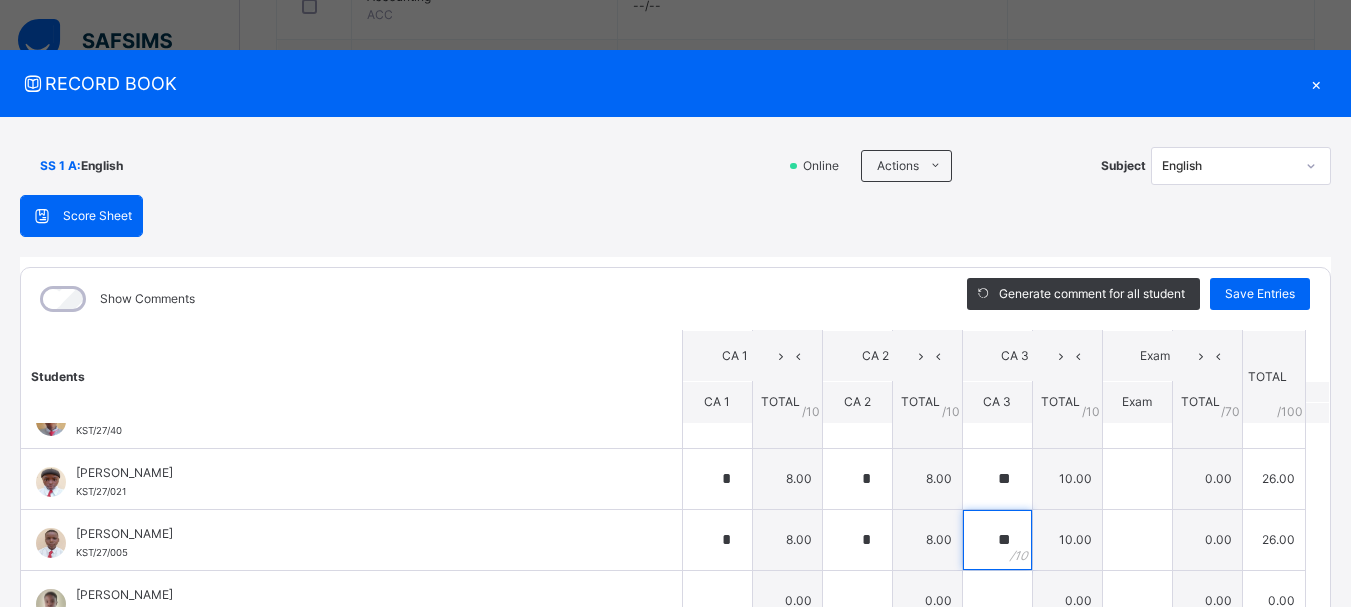 type on "**" 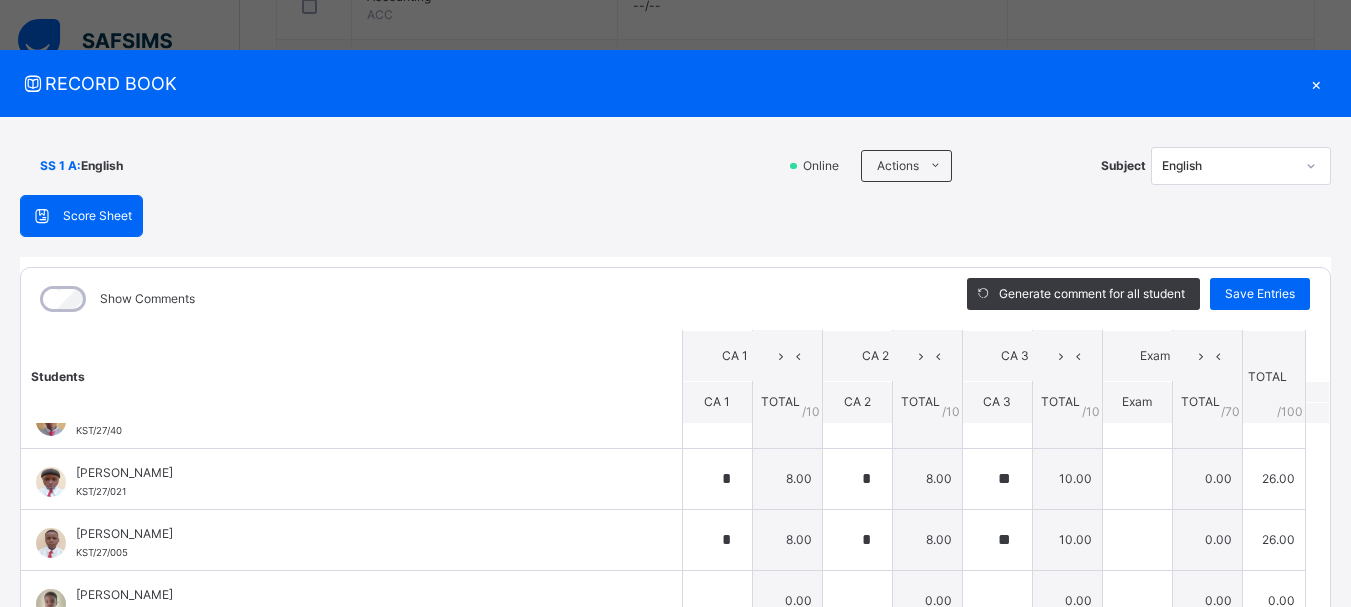 click on "Students CA 1 CA 2 CA 3 Exam TOTAL /100 Comment CA 1 TOTAL / 10 CA 2 TOTAL / 10 CA 3 TOTAL / 10 Exam TOTAL / 70 [PERSON_NAME] H. KST/27/42 [PERSON_NAME] KST/27/42 * 5.00 * 5.00 * 8.00 0.00 18.00 Generate comment 0 / 250   ×   Subject Teacher’s Comment Generate and see in full the comment developed by the AI with an option to regenerate the comment [PERSON_NAME]   KST/27/42   Total 18.00  / 100.00 [PERSON_NAME] Bot   Regenerate     Use this comment   [PERSON_NAME] KST/27/008 [PERSON_NAME] KST/27/008 * 5.00 * 5.00 ** 10.00 0.00 20.00 Generate comment 0 / 250   ×   Subject Teacher’s Comment Generate and see in full the comment developed by the AI with an option to regenerate the comment JS [PERSON_NAME] YUGUDA   KST/27/008   Total 20.00  / 100.00 [PERSON_NAME] Bot   Regenerate     Use this comment   Al-[PERSON_NAME] [PERSON_NAME] KST/27/050 [PERSON_NAME] [PERSON_NAME] KST/27/050 * 5.00 * 5.00 ** 10.00 0.00 20.00 Generate comment 0 / 250   ×   Subject Teacher’s Comment JS   KST/27/050   Total  /" at bounding box center (675, 798) 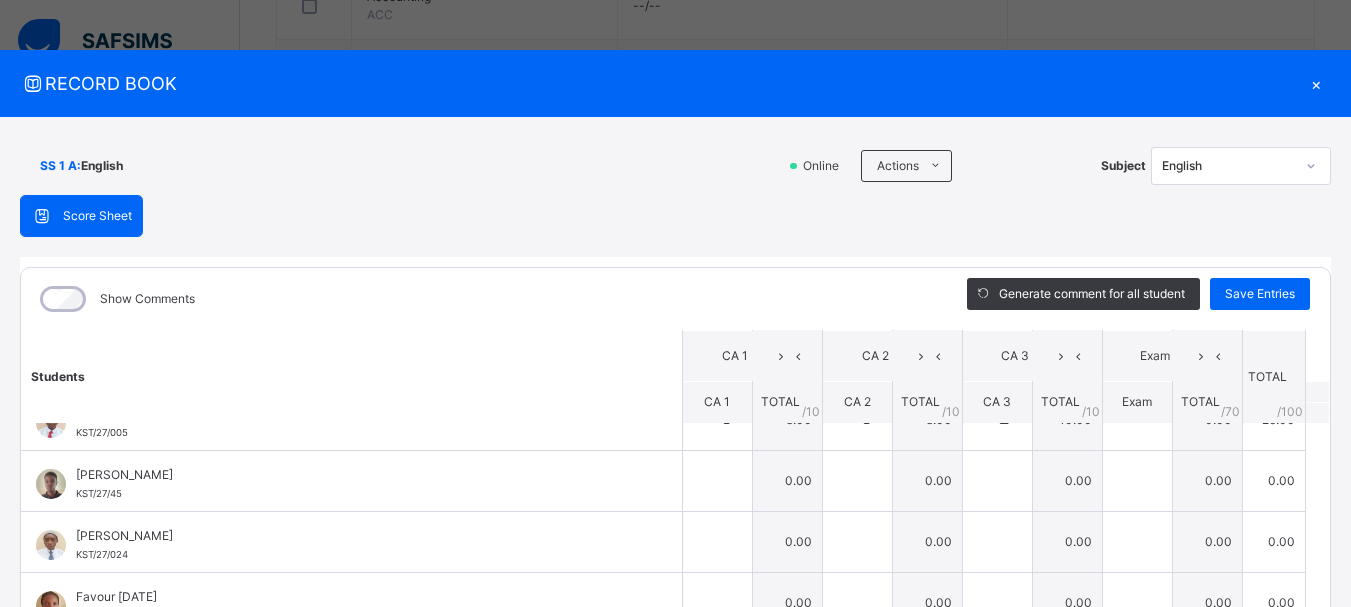 scroll, scrollTop: 440, scrollLeft: 0, axis: vertical 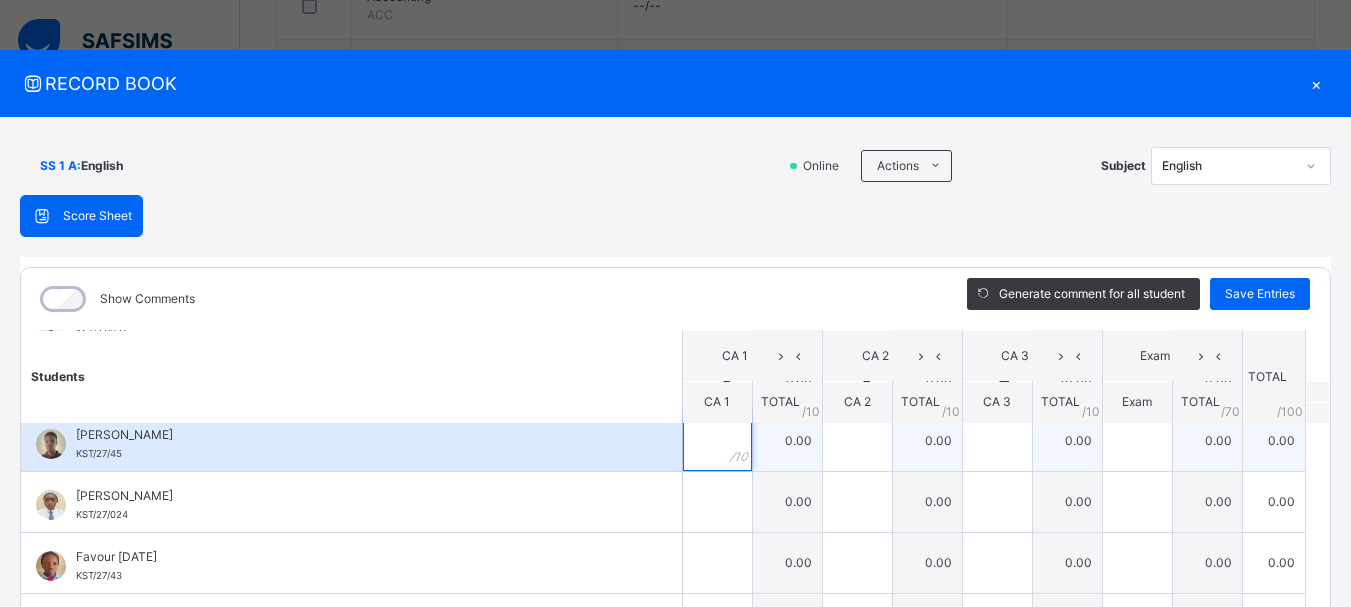 click at bounding box center [717, 441] 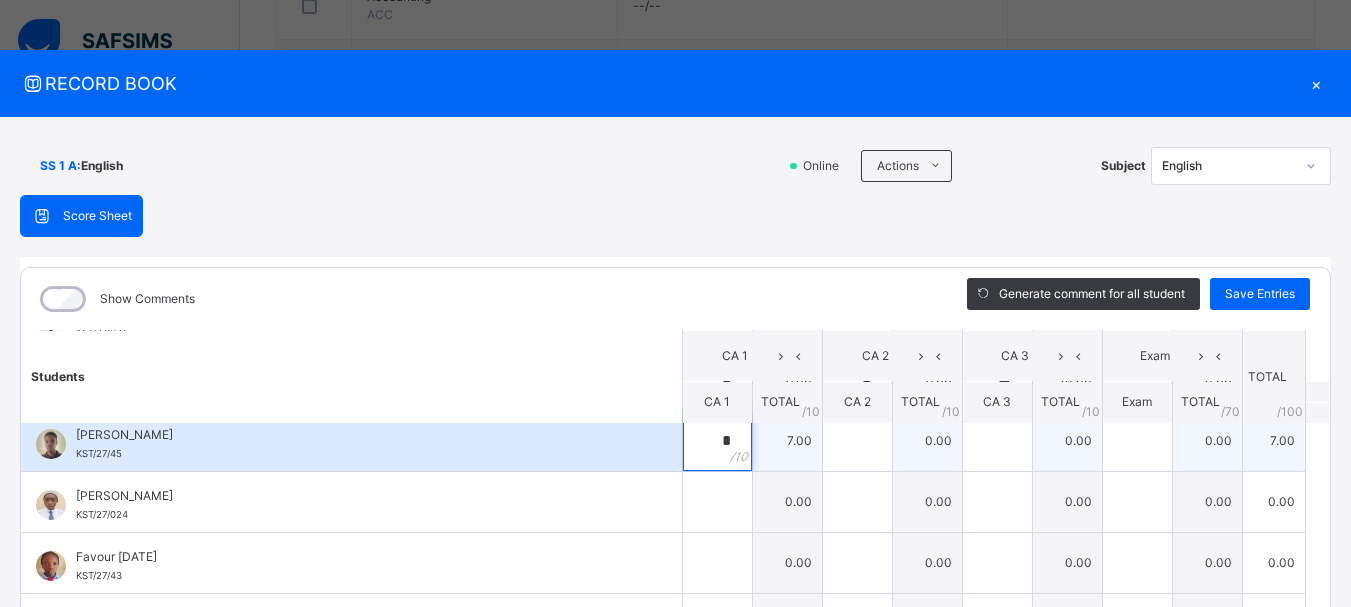type on "*" 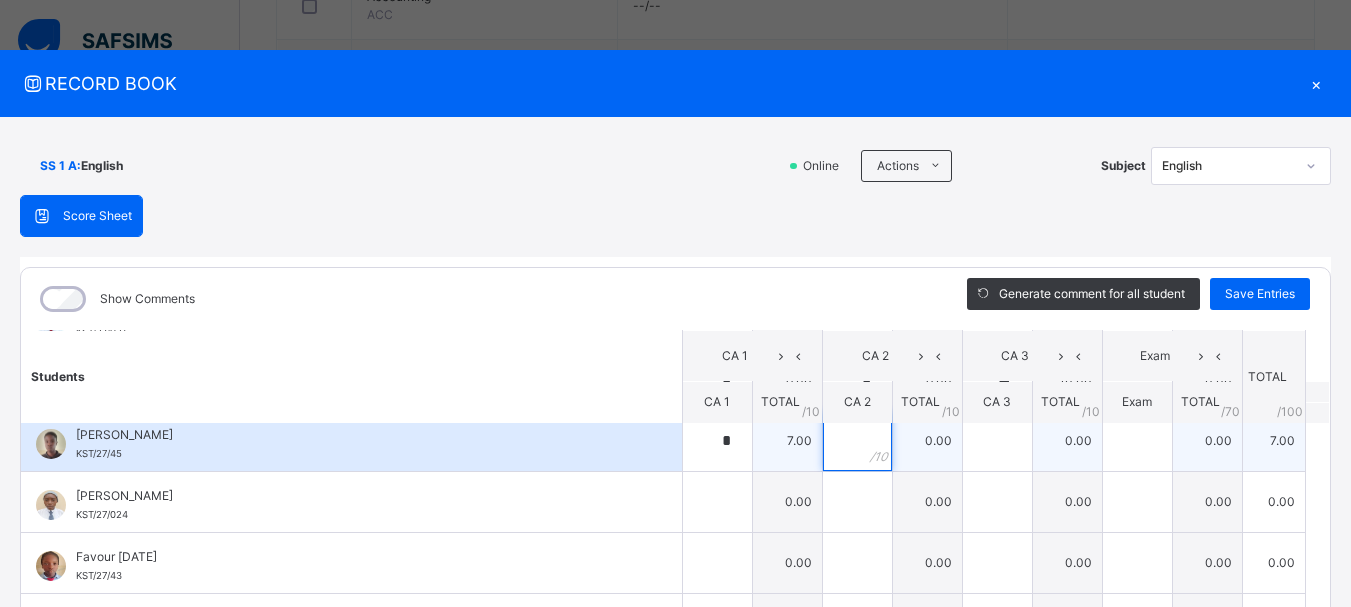 click at bounding box center (857, 441) 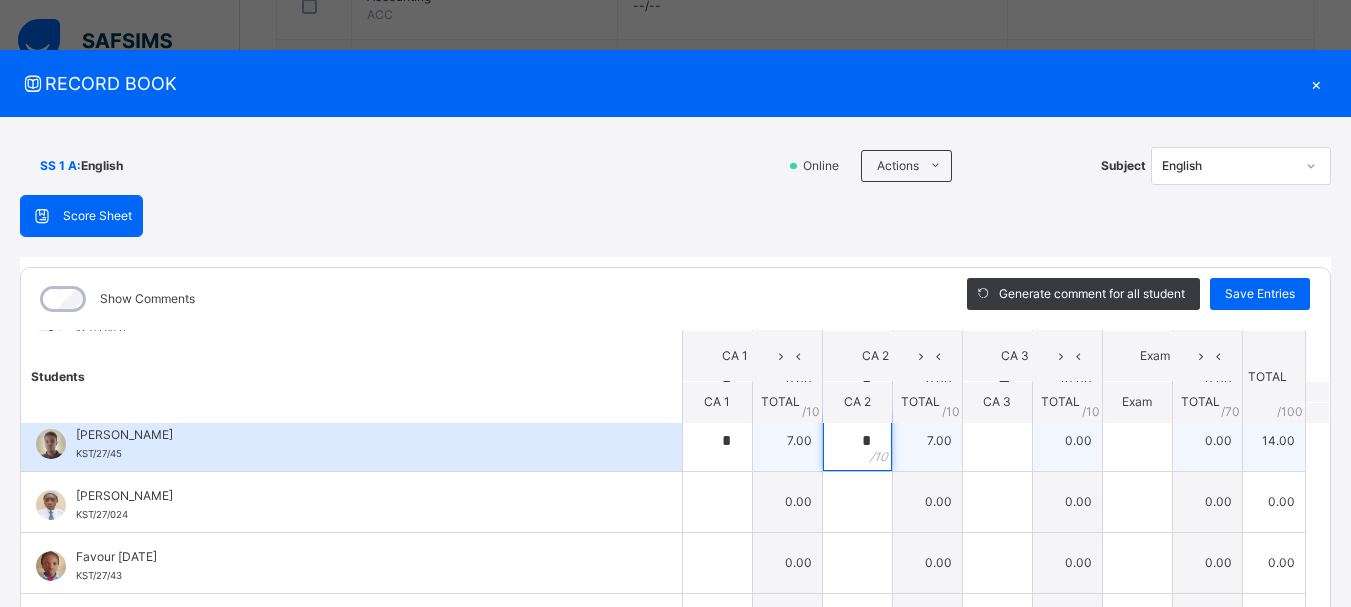 type on "*" 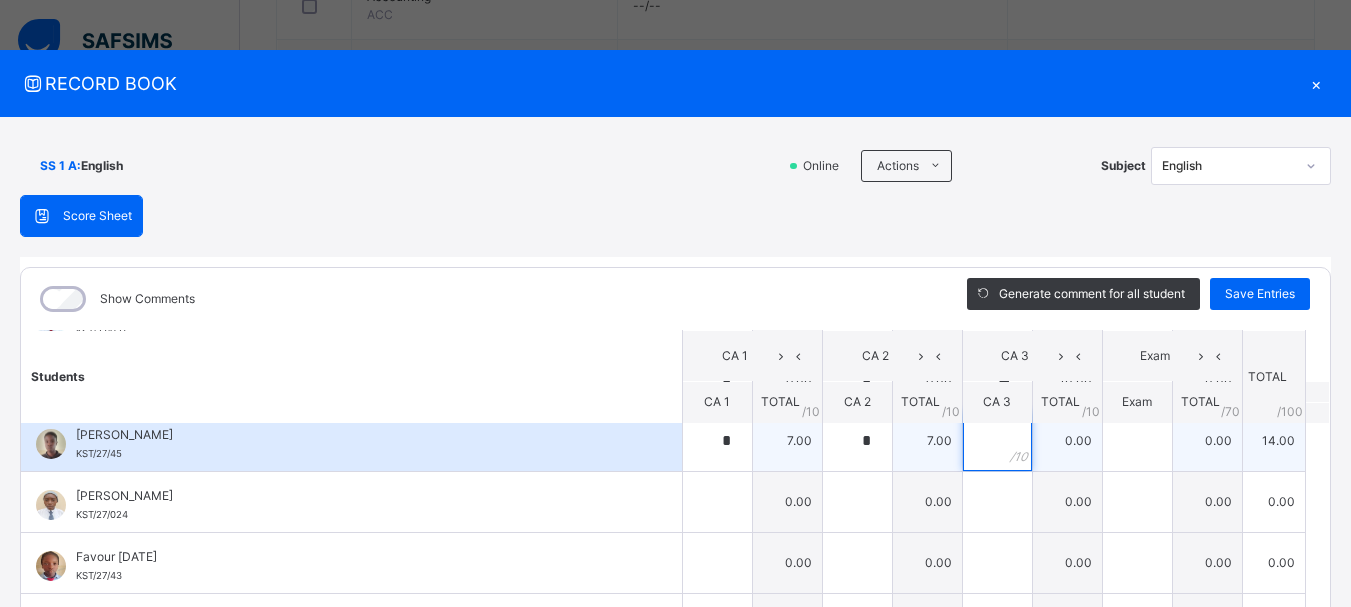 click at bounding box center [997, 441] 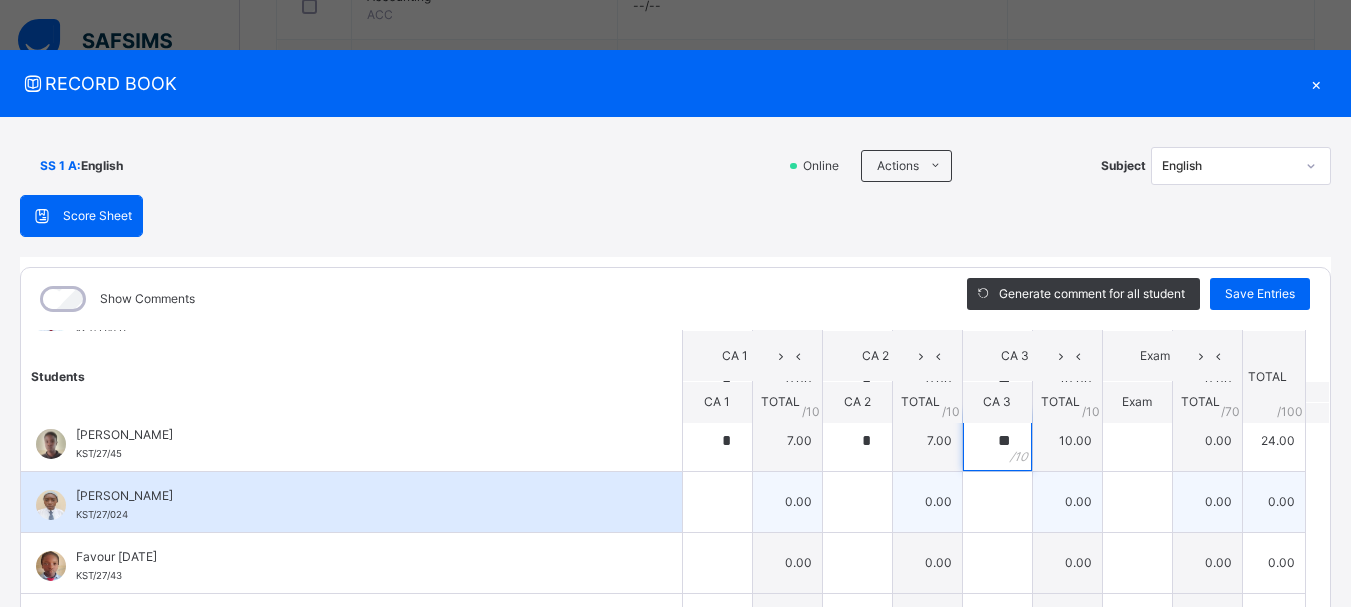 type on "**" 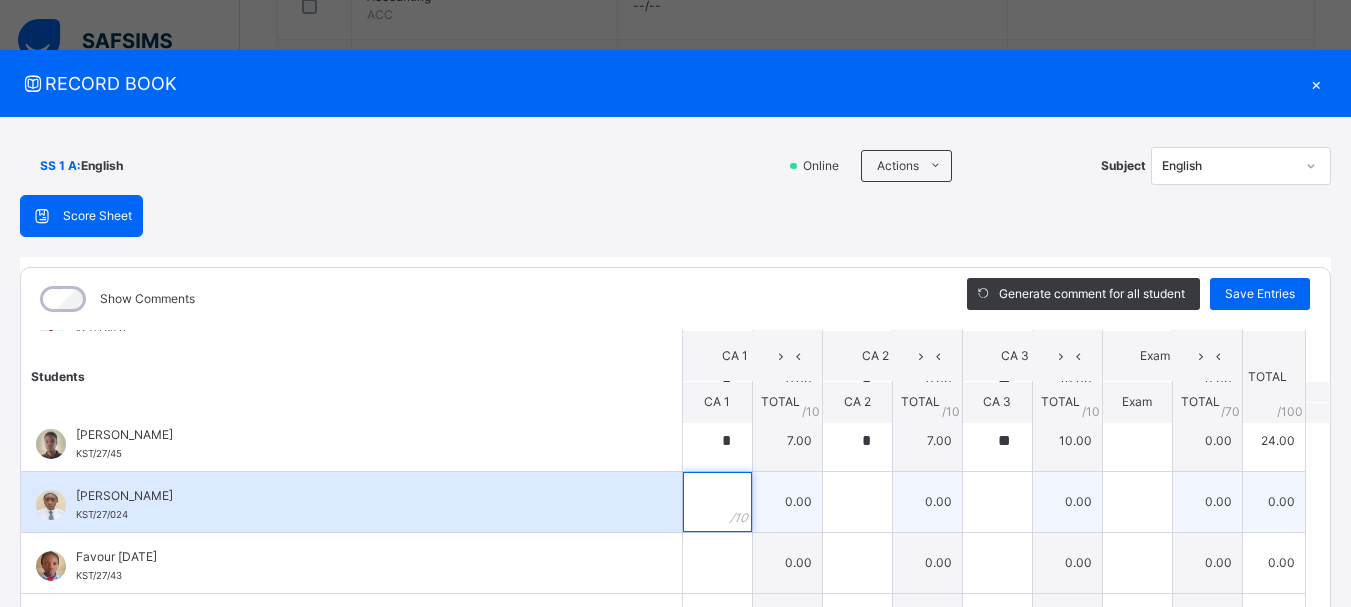 click at bounding box center [717, 502] 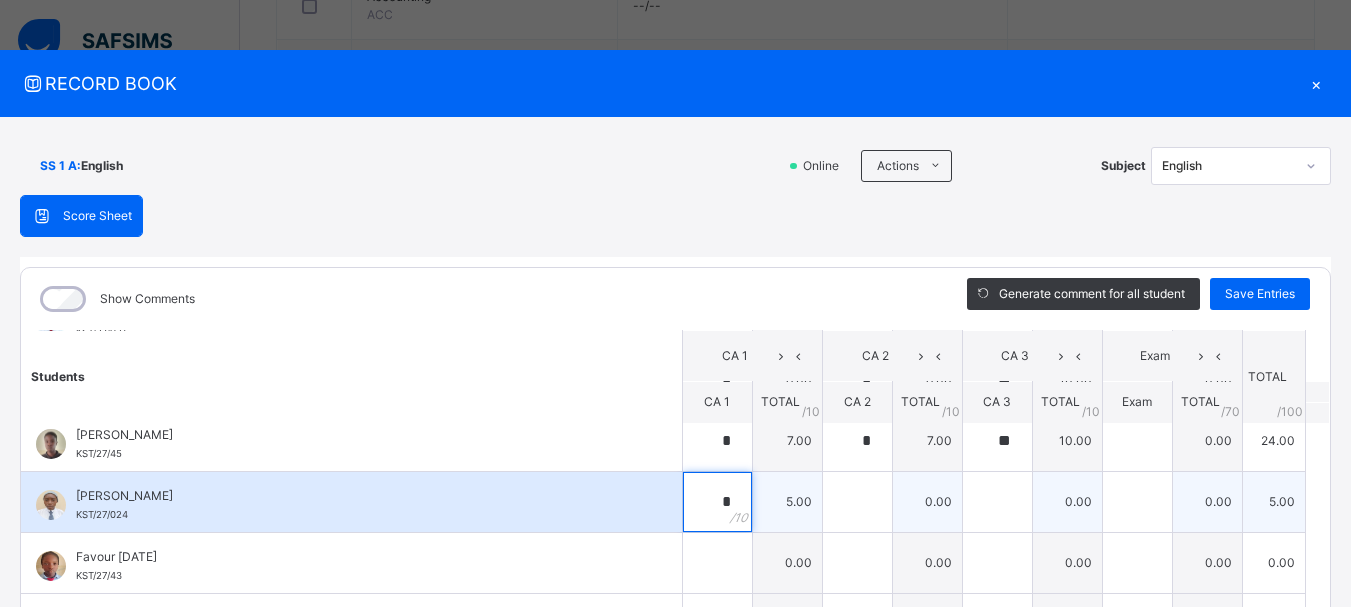 type on "*" 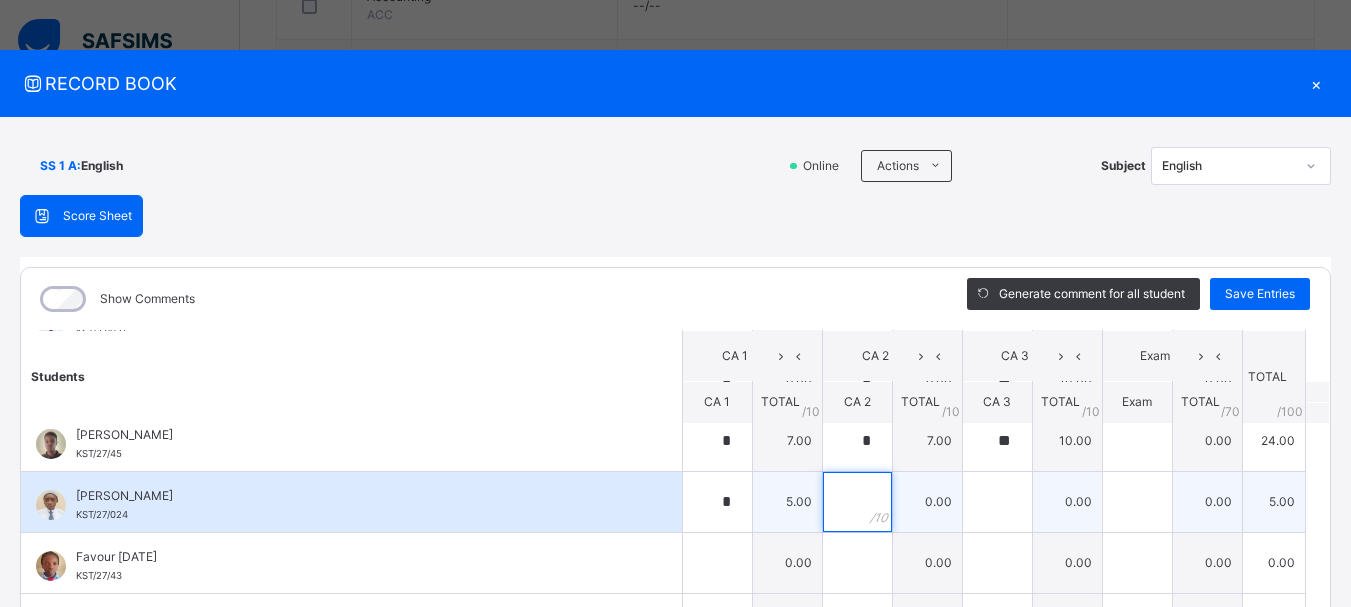 click at bounding box center (857, 502) 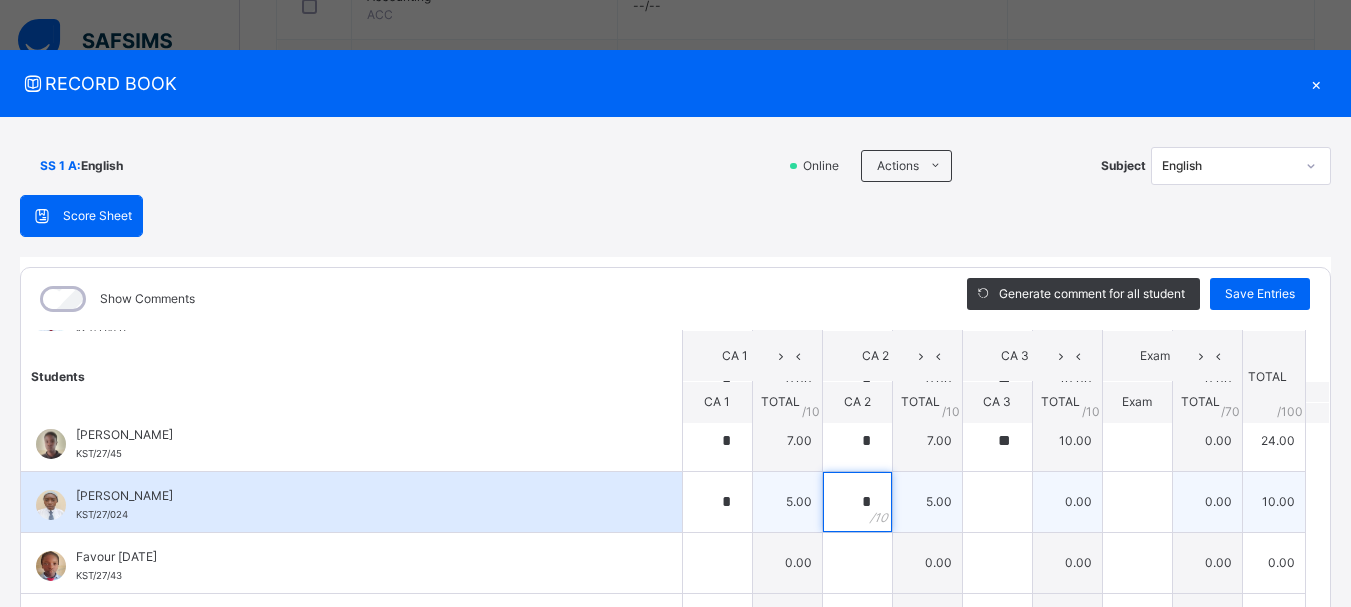 type on "*" 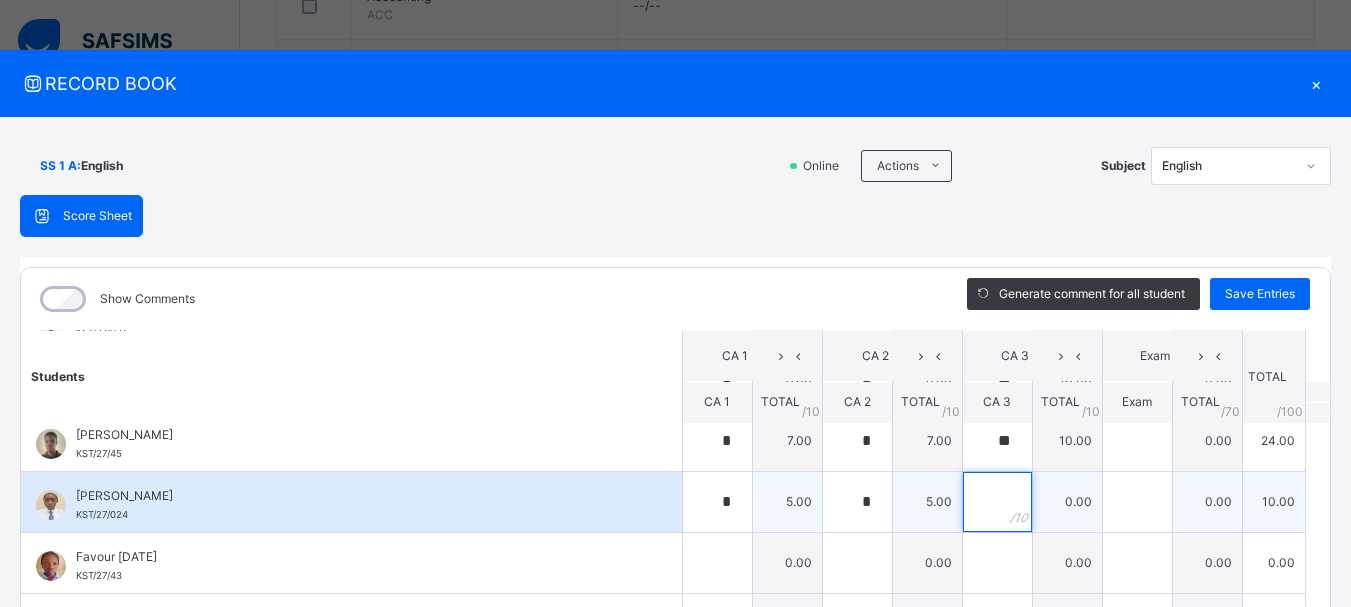 click at bounding box center [997, 502] 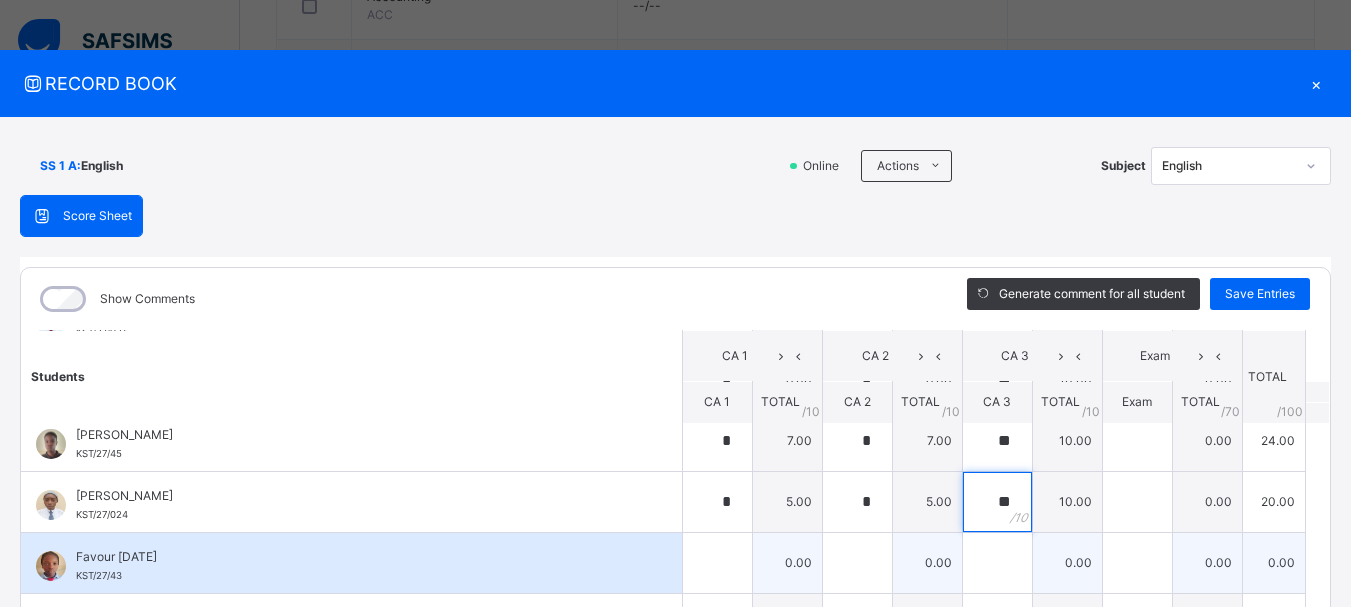 type on "**" 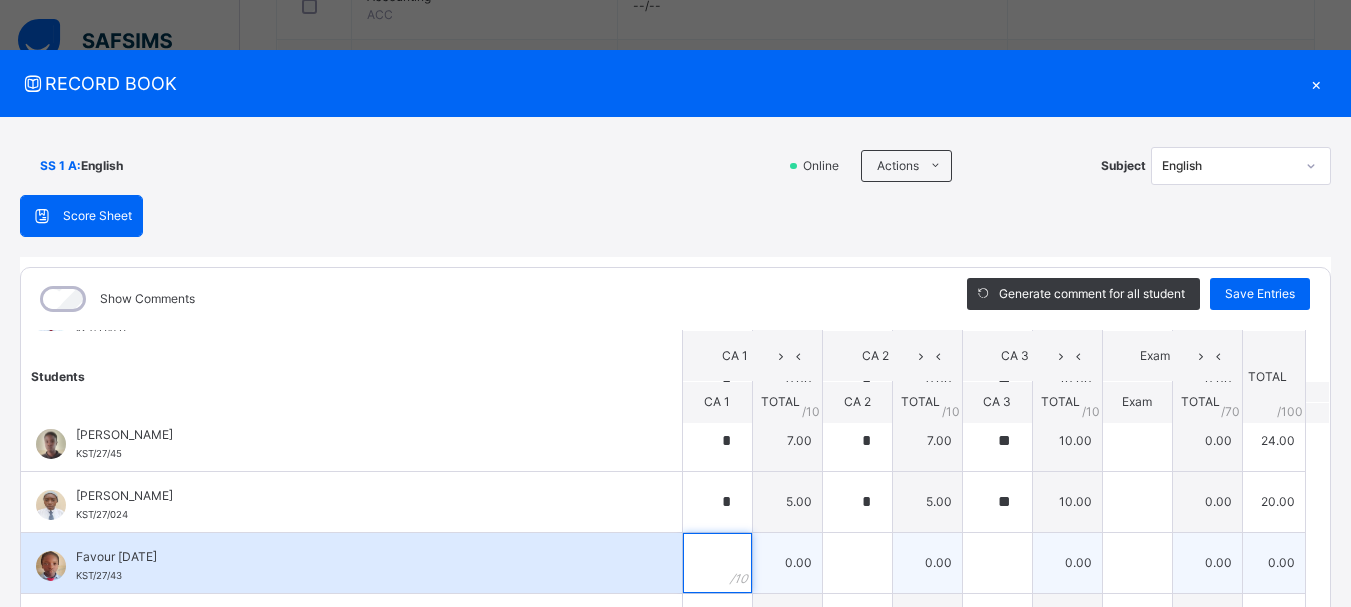 click at bounding box center [717, 563] 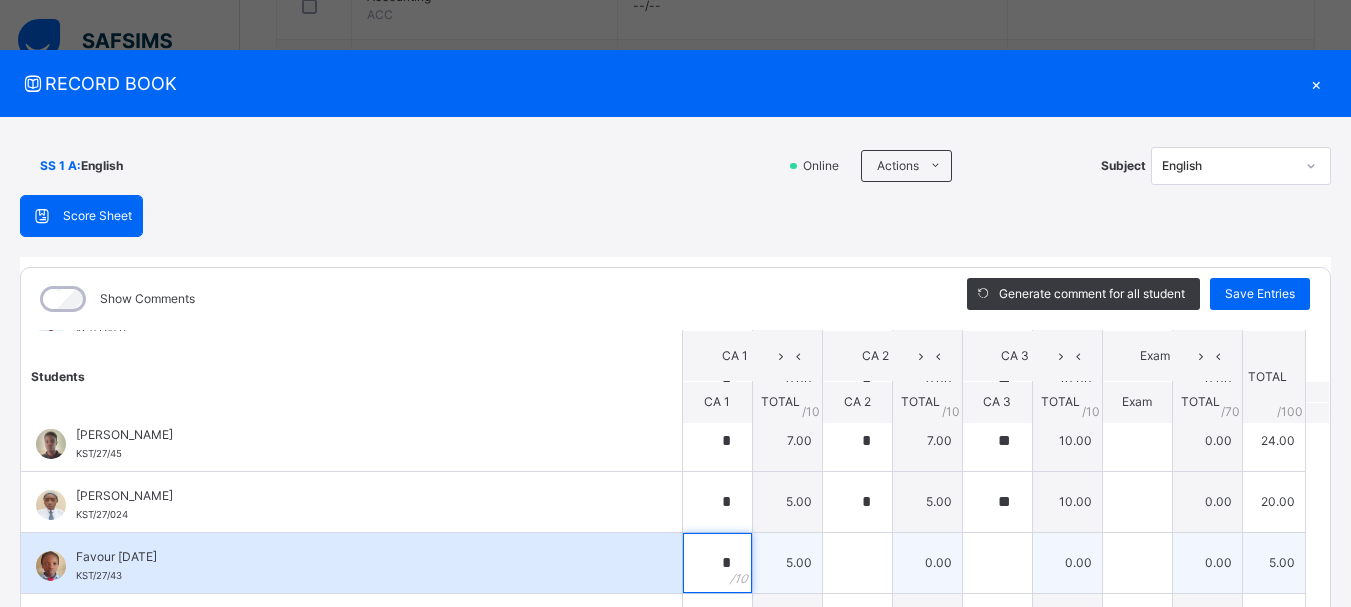 type on "*" 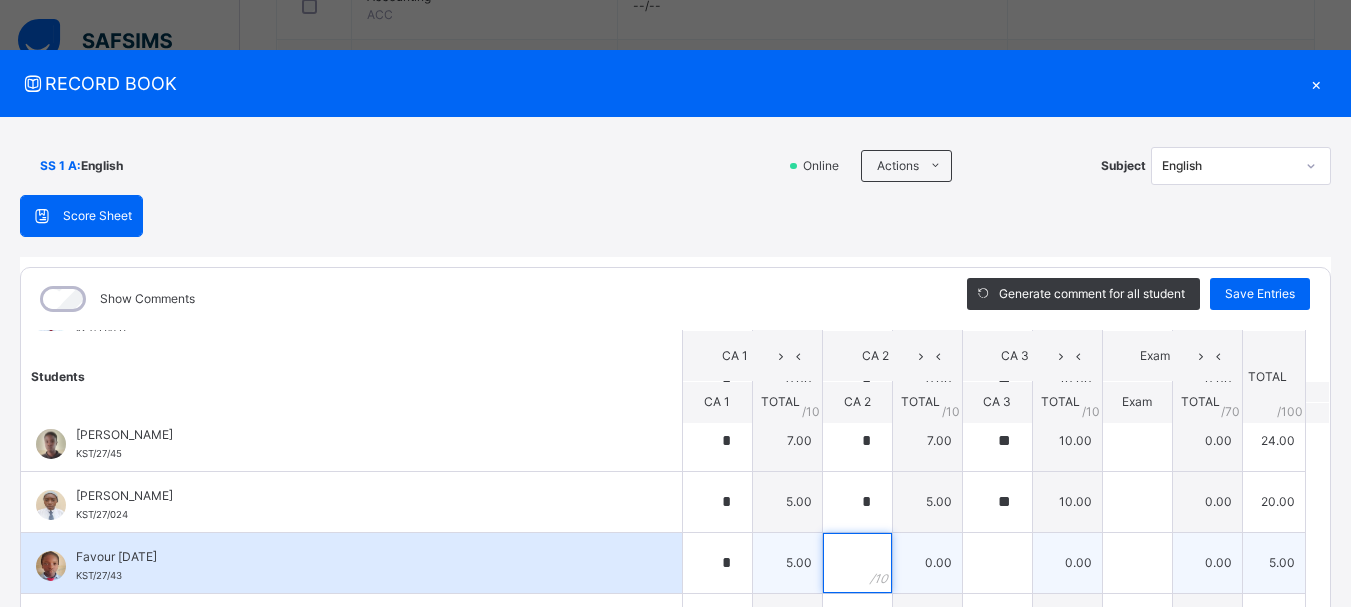 click at bounding box center (857, 563) 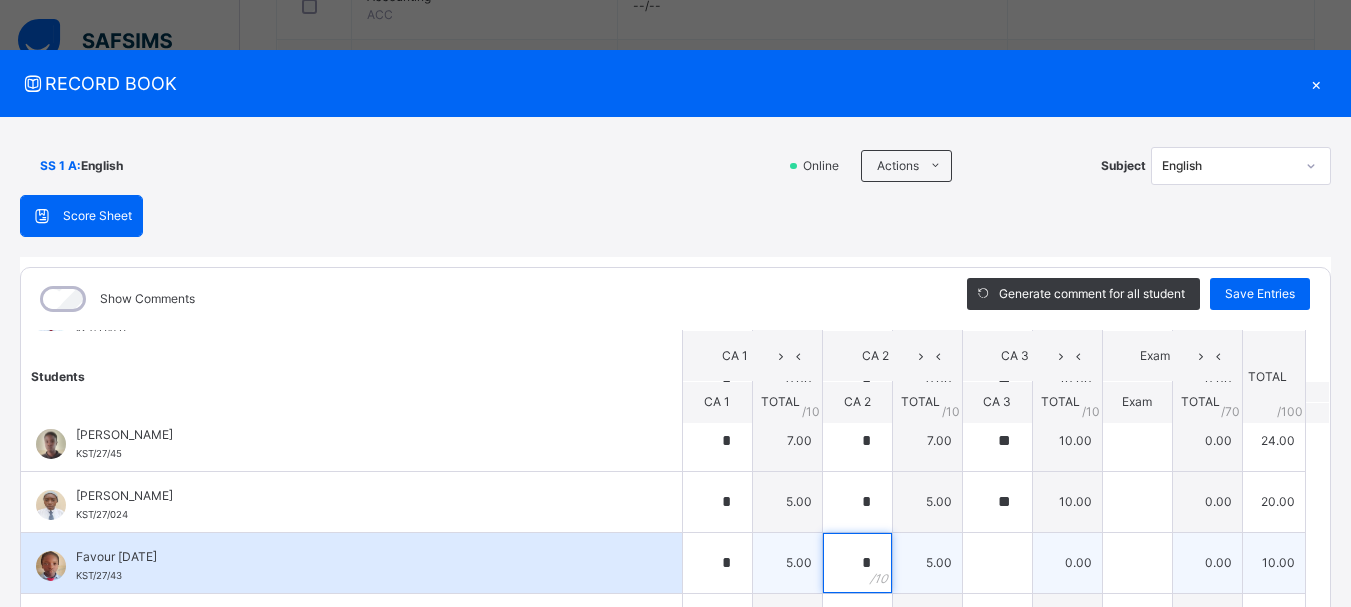 type on "*" 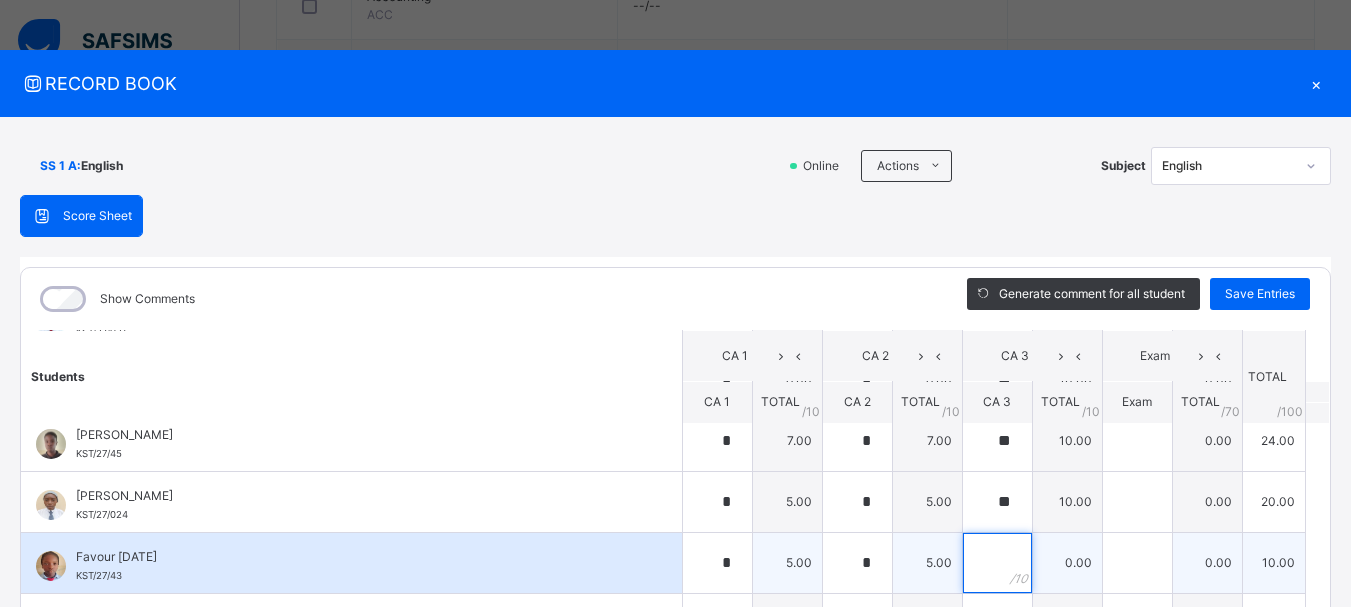 click at bounding box center [997, 563] 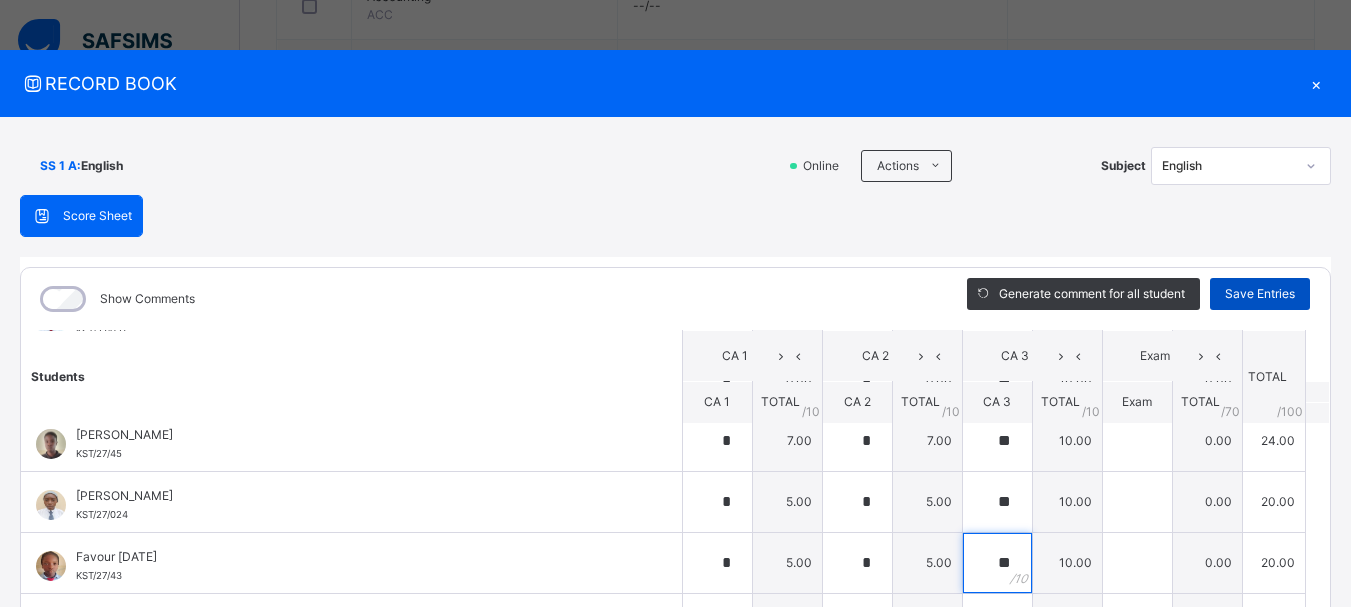 type on "**" 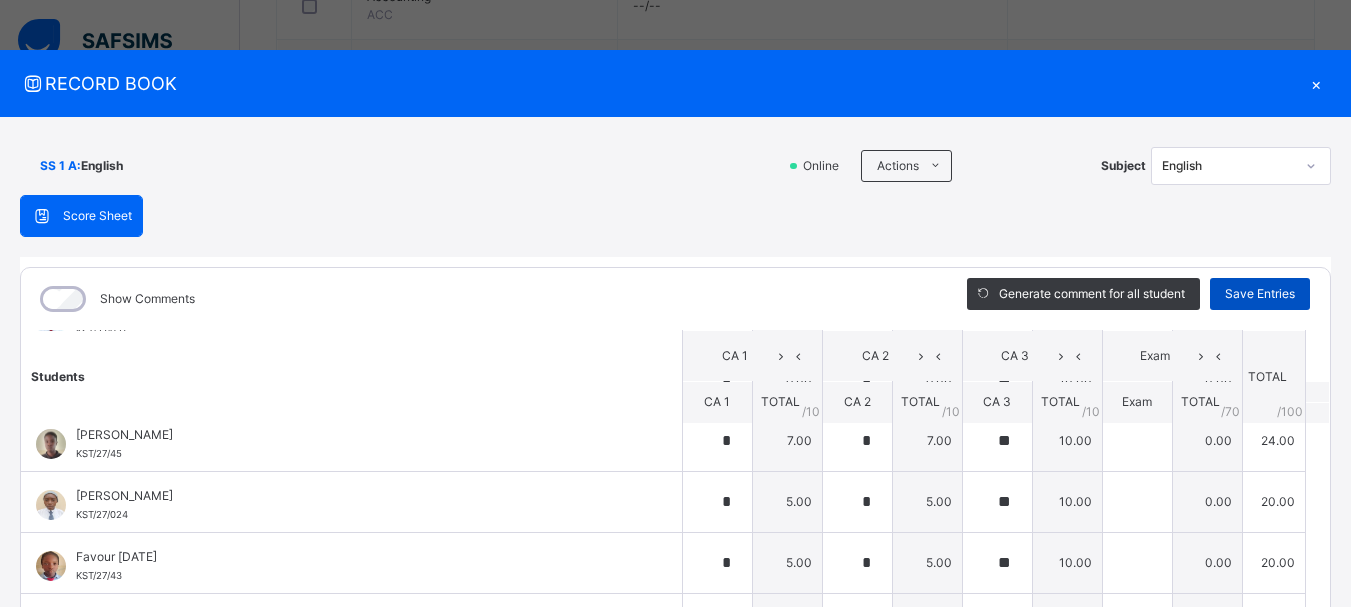 click on "Save Entries" at bounding box center [1260, 294] 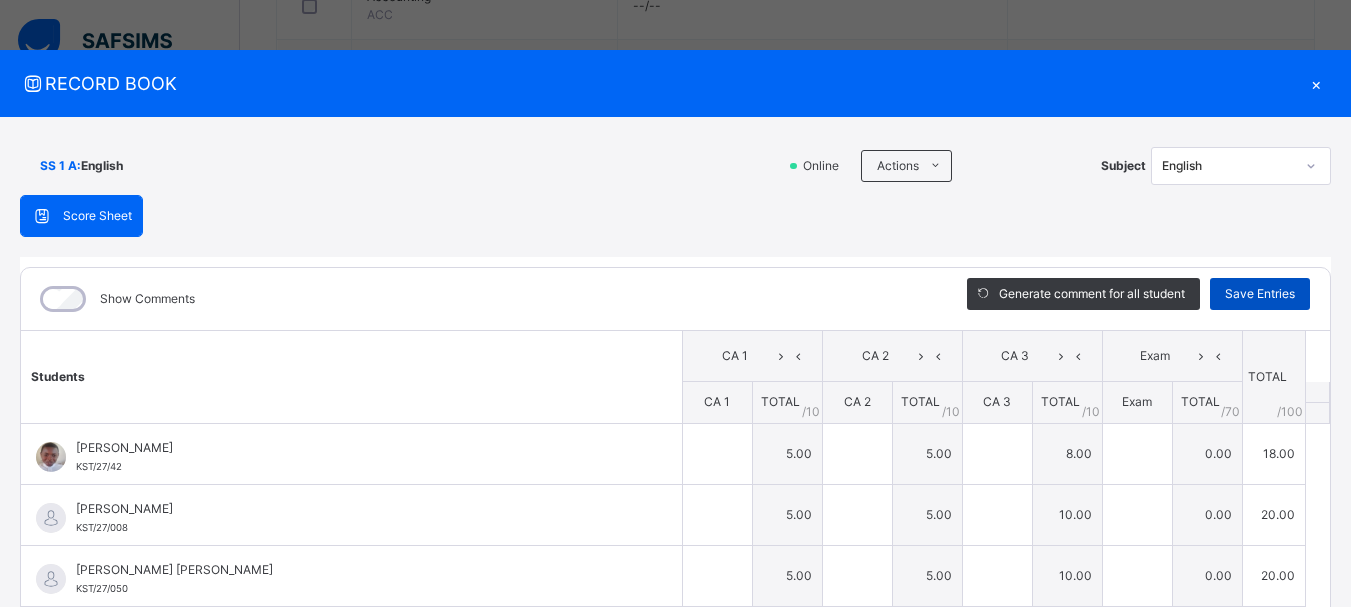 type on "*" 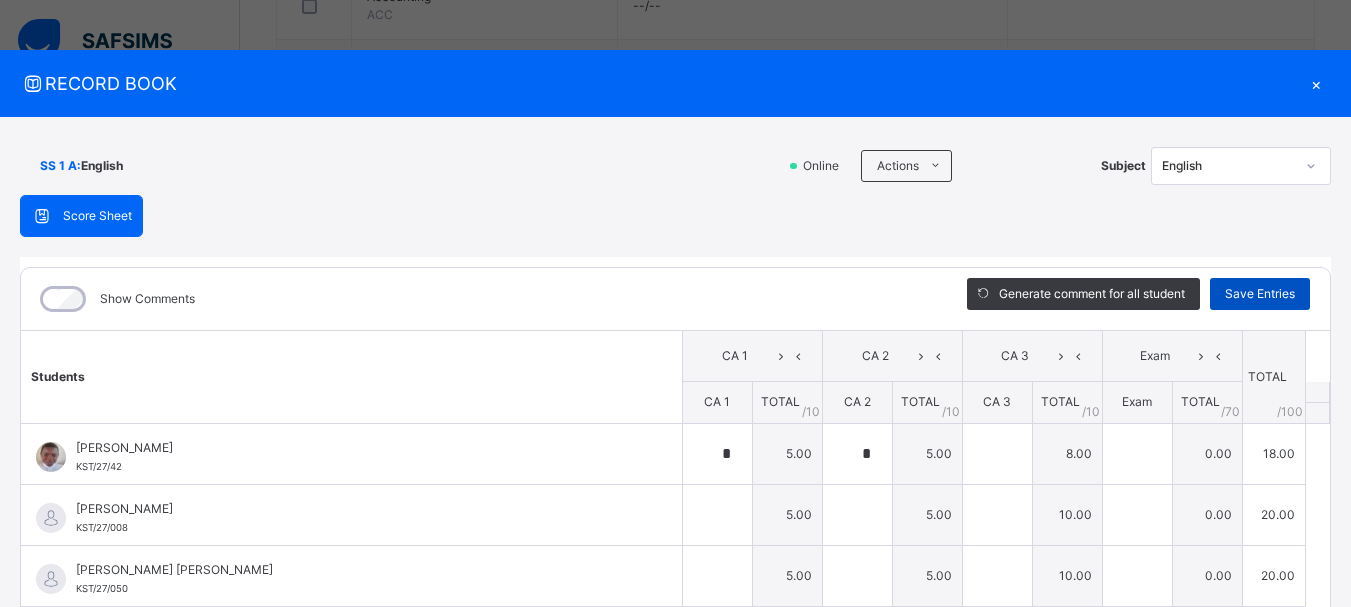 type on "*" 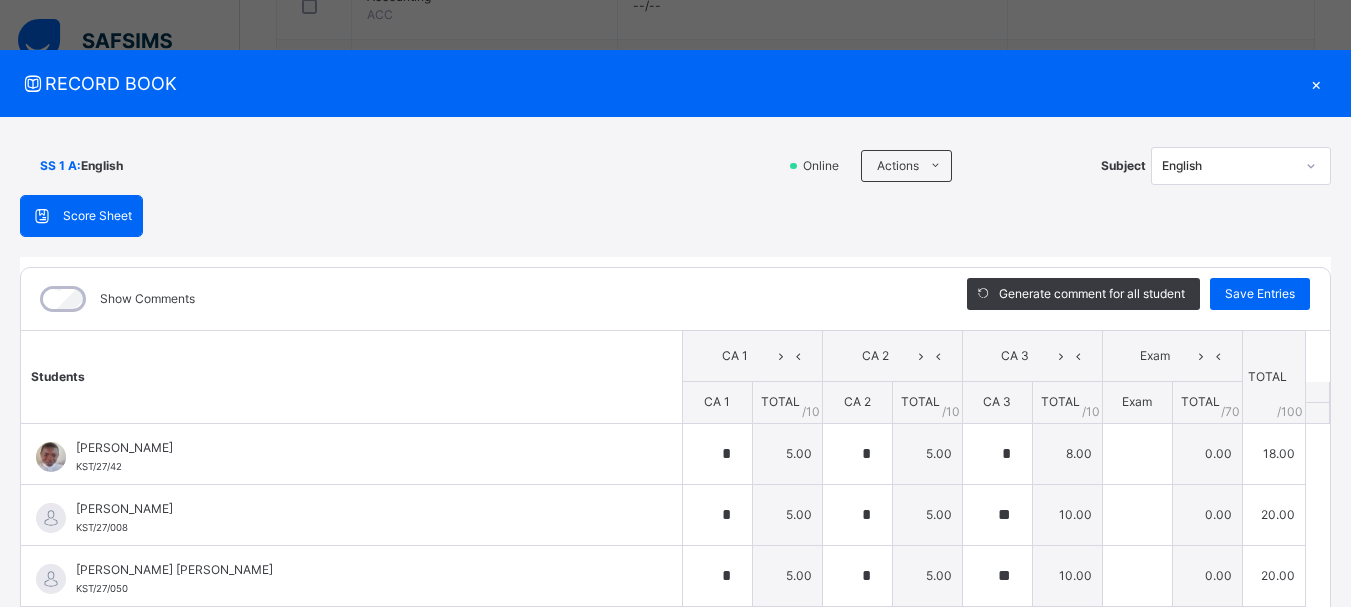 click on "Students CA 1 CA 2 CA 3 Exam TOTAL /100 Comment CA 1 TOTAL / 10 CA 2 TOTAL / 10 CA 3 TOTAL / 10 Exam TOTAL / 70 [PERSON_NAME] H. KST/27/42 [PERSON_NAME] KST/27/42 * 5.00 * 5.00 * 8.00 0.00 18.00 Generate comment 0 / 250   ×   Subject Teacher’s Comment Generate and see in full the comment developed by the AI with an option to regenerate the comment [PERSON_NAME]   KST/27/42   Total 18.00  / 100.00 [PERSON_NAME] Bot   Regenerate     Use this comment   [PERSON_NAME] KST/27/008 [PERSON_NAME] KST/27/008 * 5.00 * 5.00 ** 10.00 0.00 20.00 Generate comment 0 / 250   ×   Subject Teacher’s Comment Generate and see in full the comment developed by the AI with an option to regenerate the comment JS [PERSON_NAME] YUGUDA   KST/27/008   Total 20.00  / 100.00 [PERSON_NAME] Bot   Regenerate     Use this comment   Al-[PERSON_NAME] [PERSON_NAME] KST/27/050 [PERSON_NAME] [PERSON_NAME] KST/27/050 * 5.00 * 5.00 ** 10.00 0.00 20.00 Generate comment 0 / 250   ×   Subject Teacher’s Comment JS   KST/27/050   Total  /" at bounding box center [675, 1078] 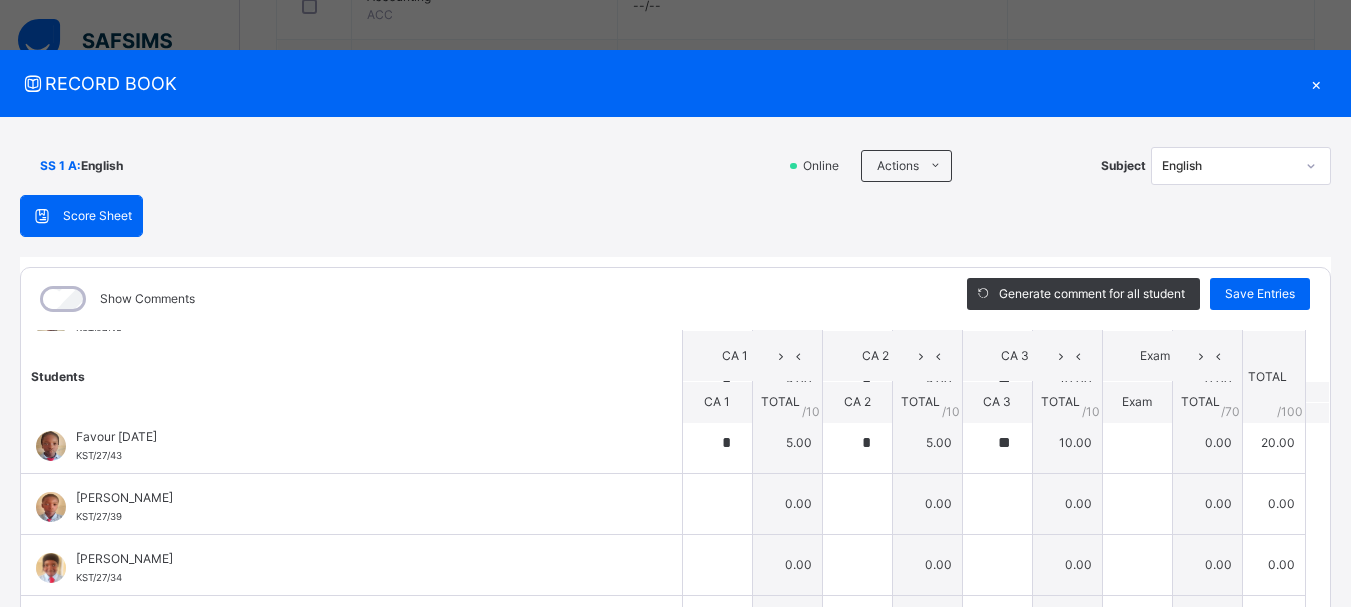 scroll, scrollTop: 600, scrollLeft: 0, axis: vertical 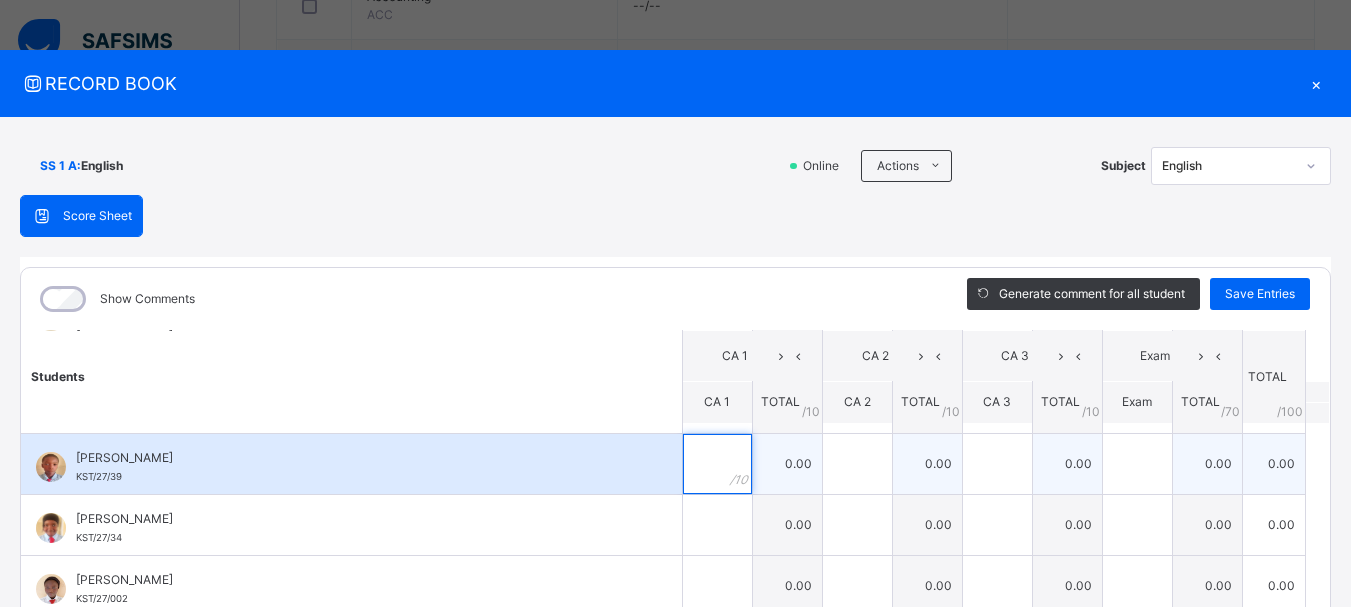 click at bounding box center [717, 464] 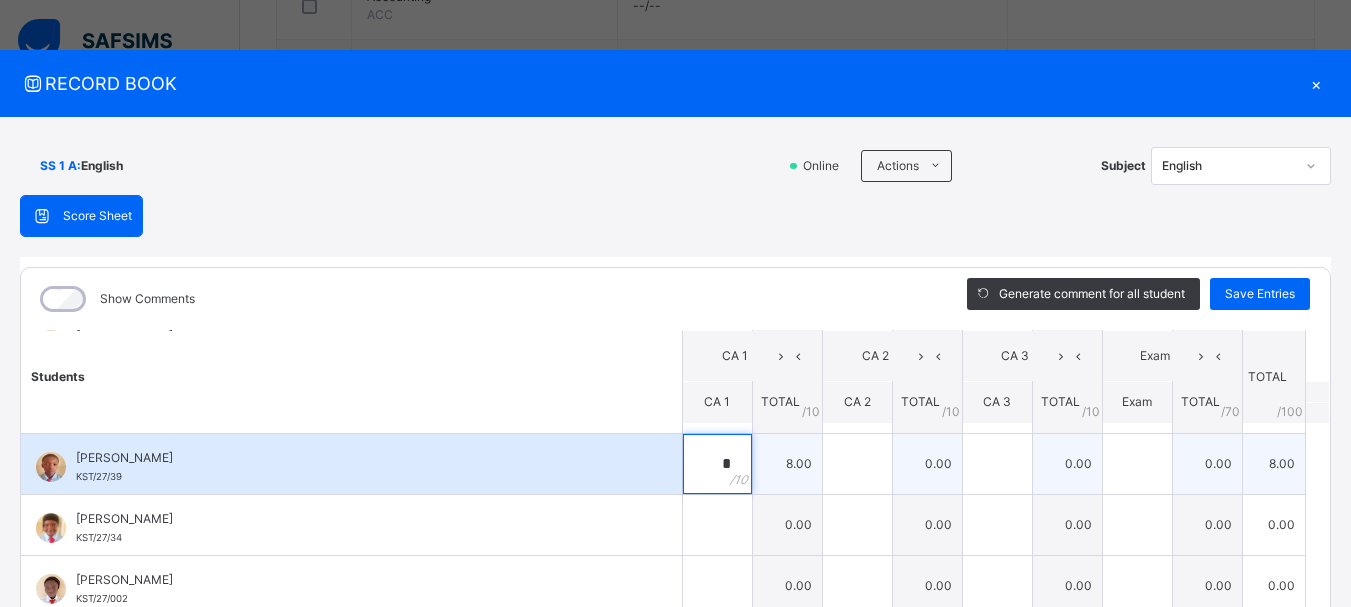 type on "*" 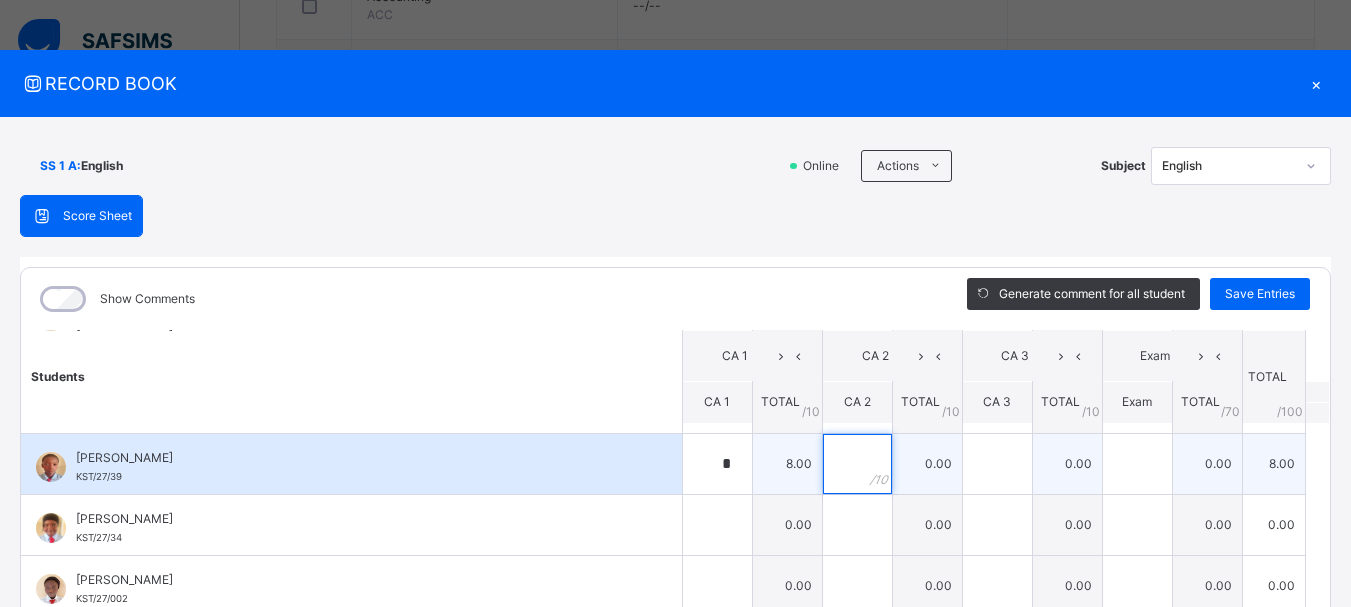 click at bounding box center (857, 464) 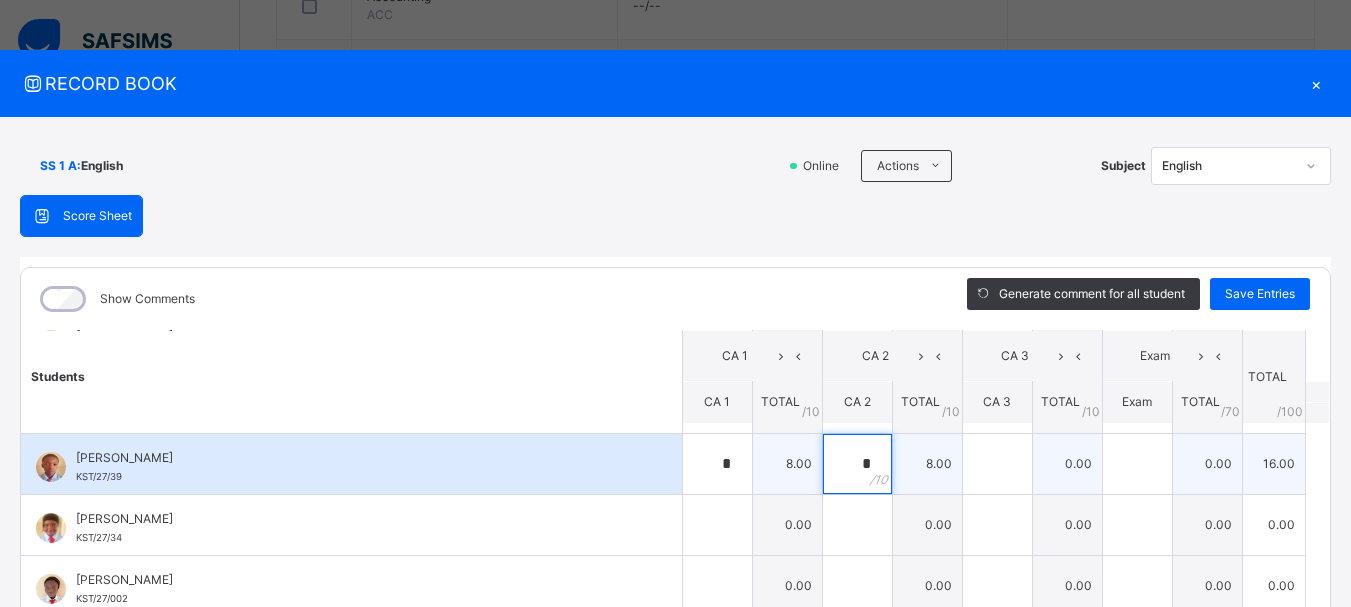 type on "*" 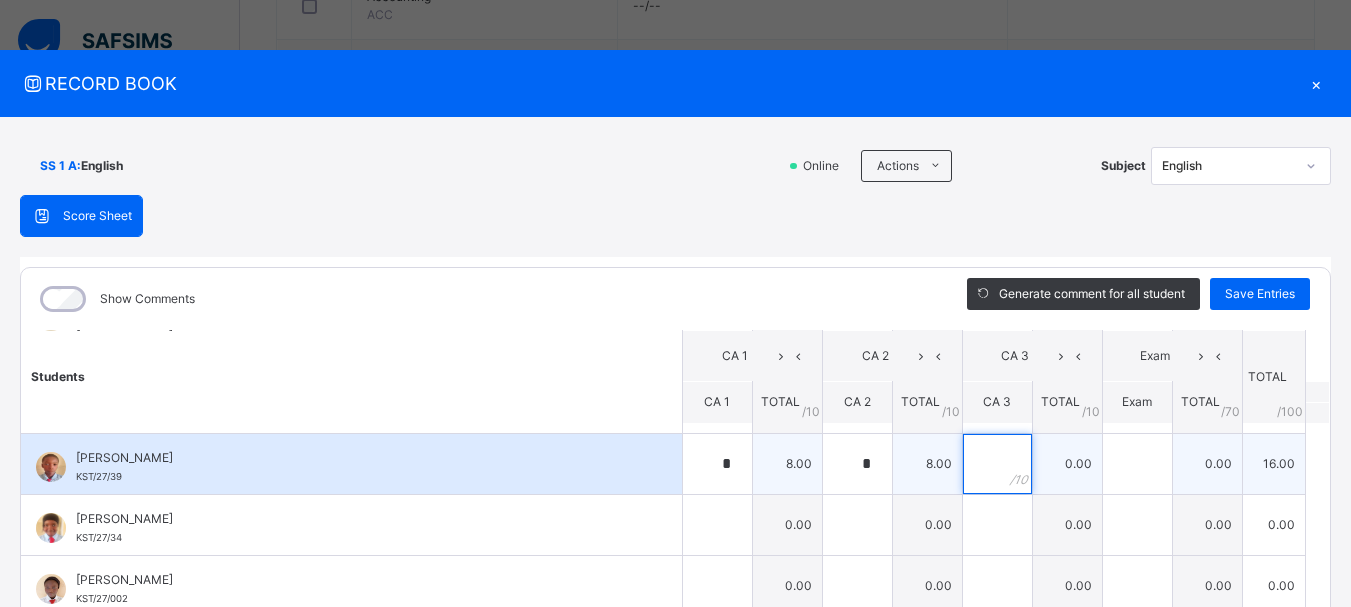 click at bounding box center (997, 464) 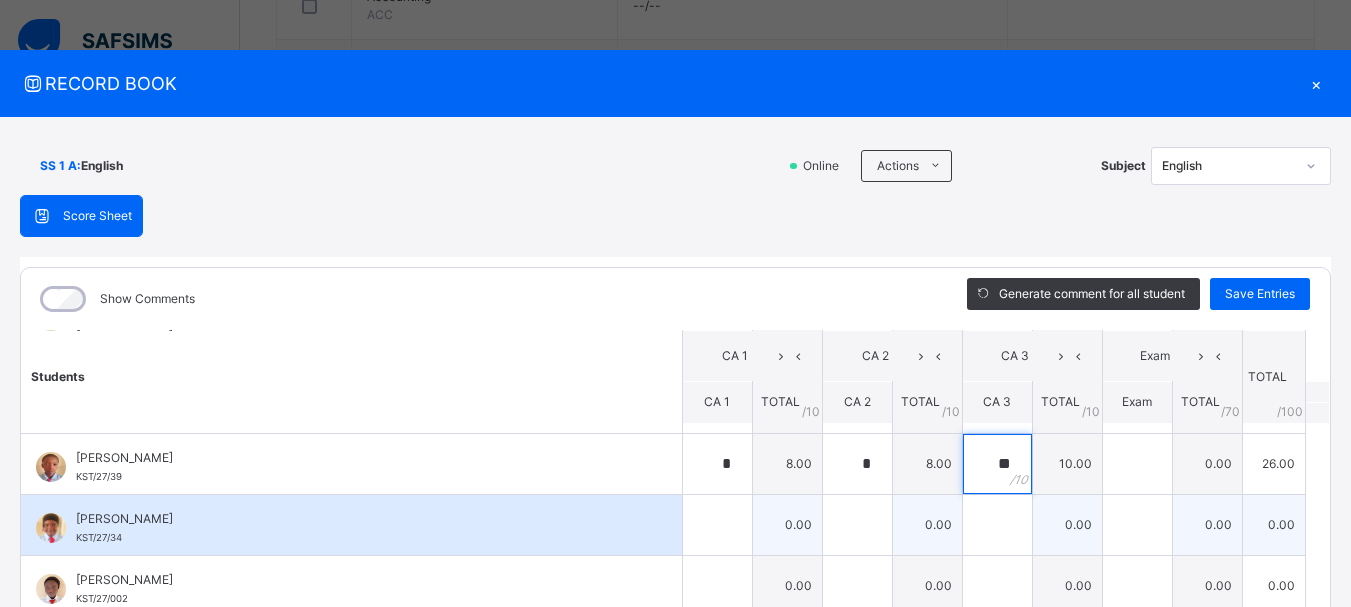 type on "**" 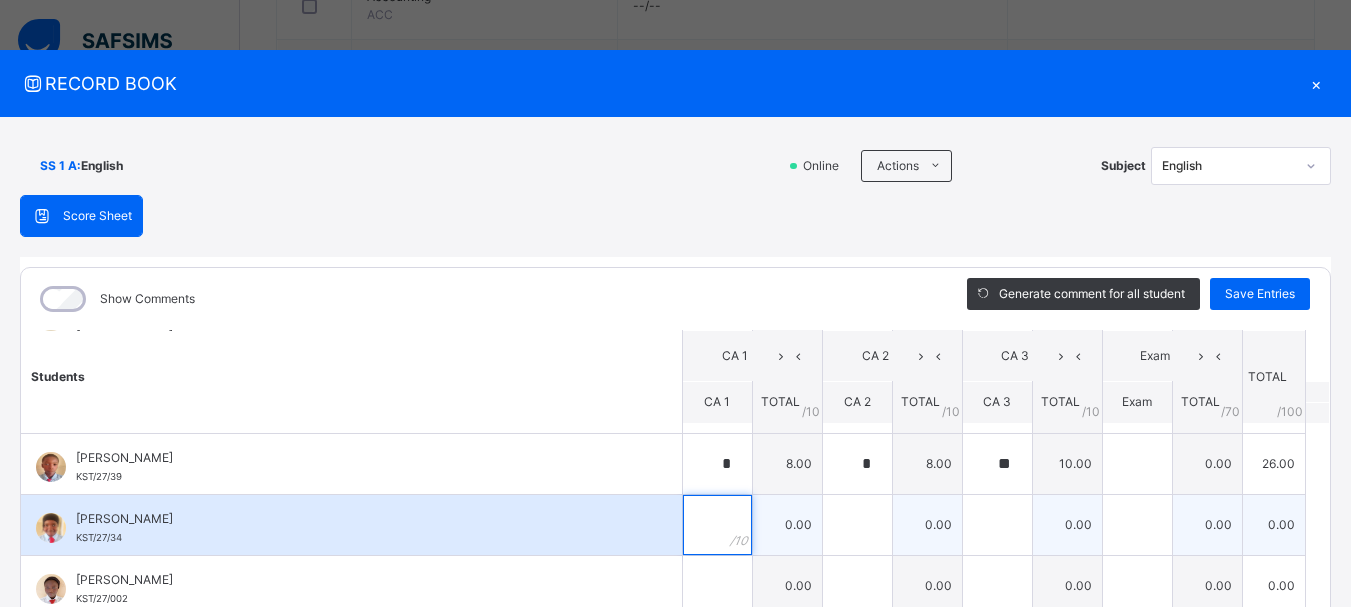 click at bounding box center [717, 525] 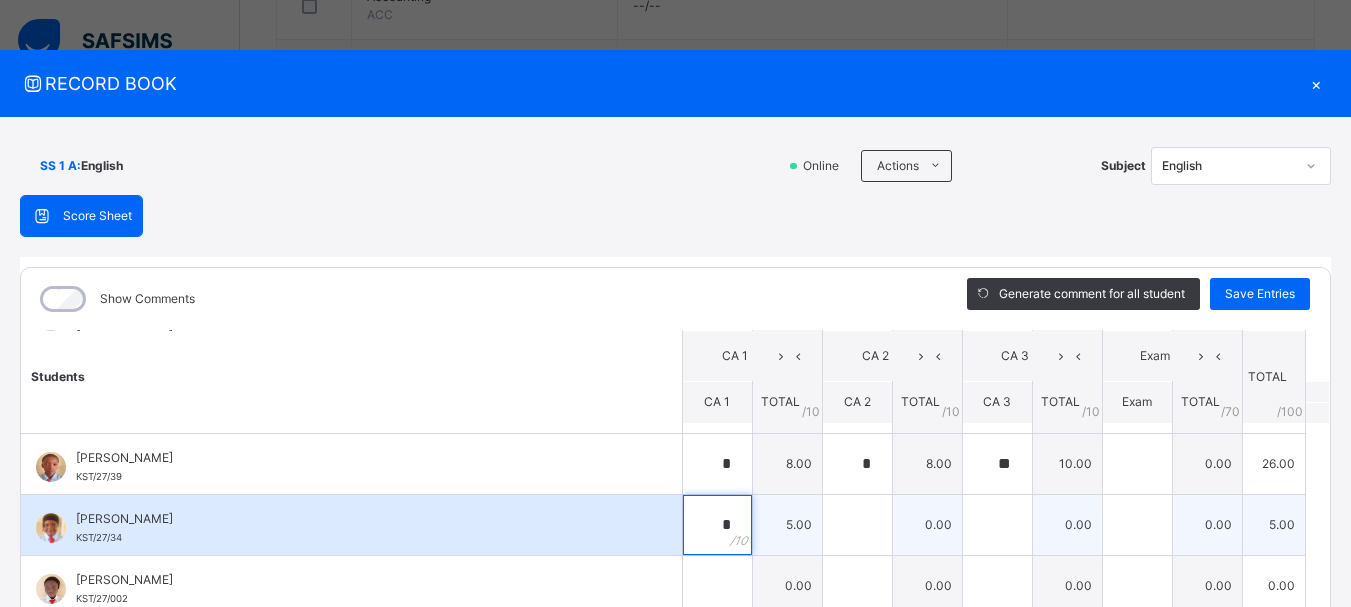 type on "*" 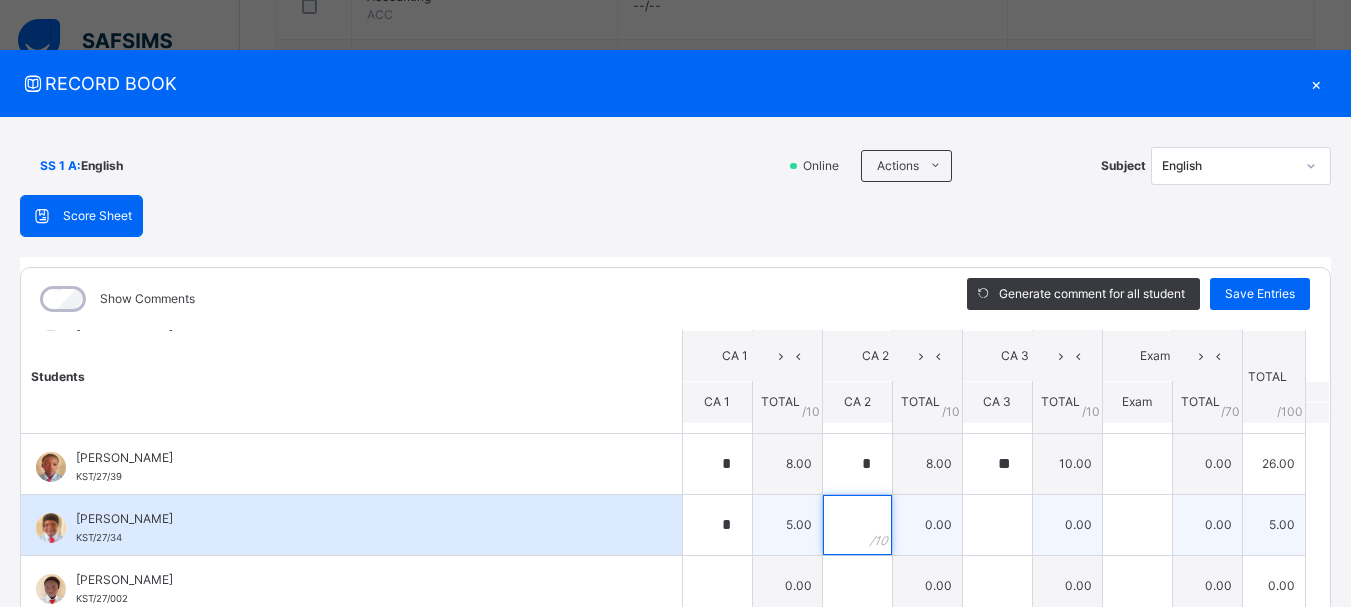 click at bounding box center [857, 525] 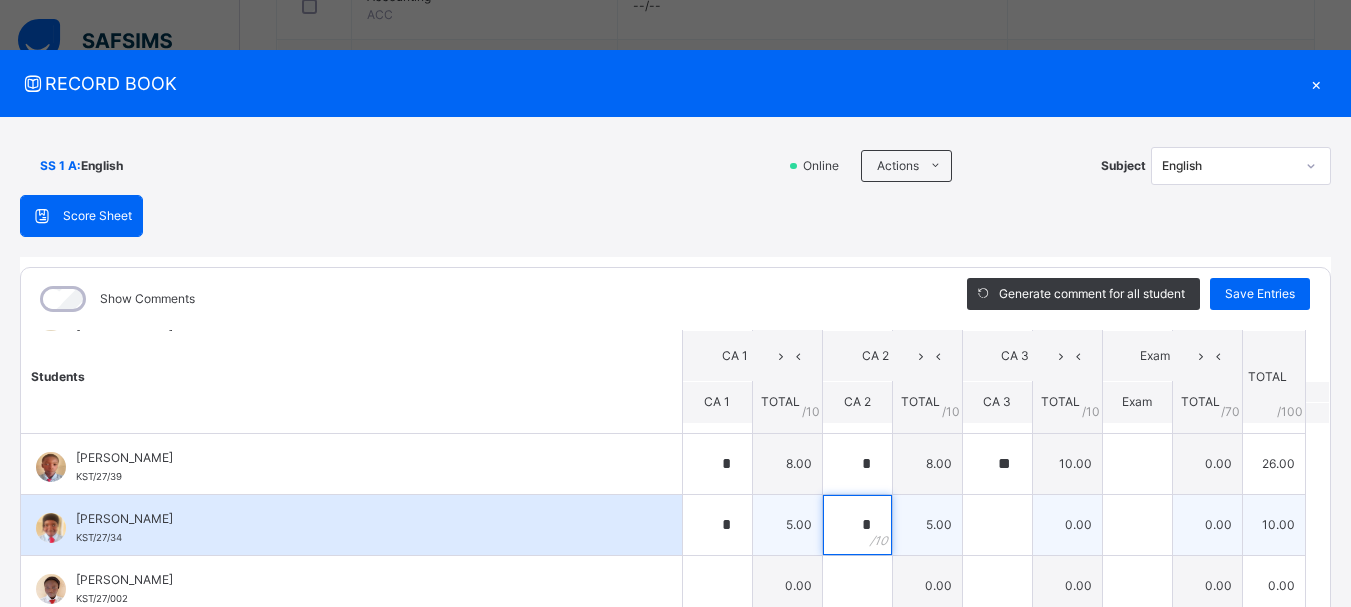 type on "*" 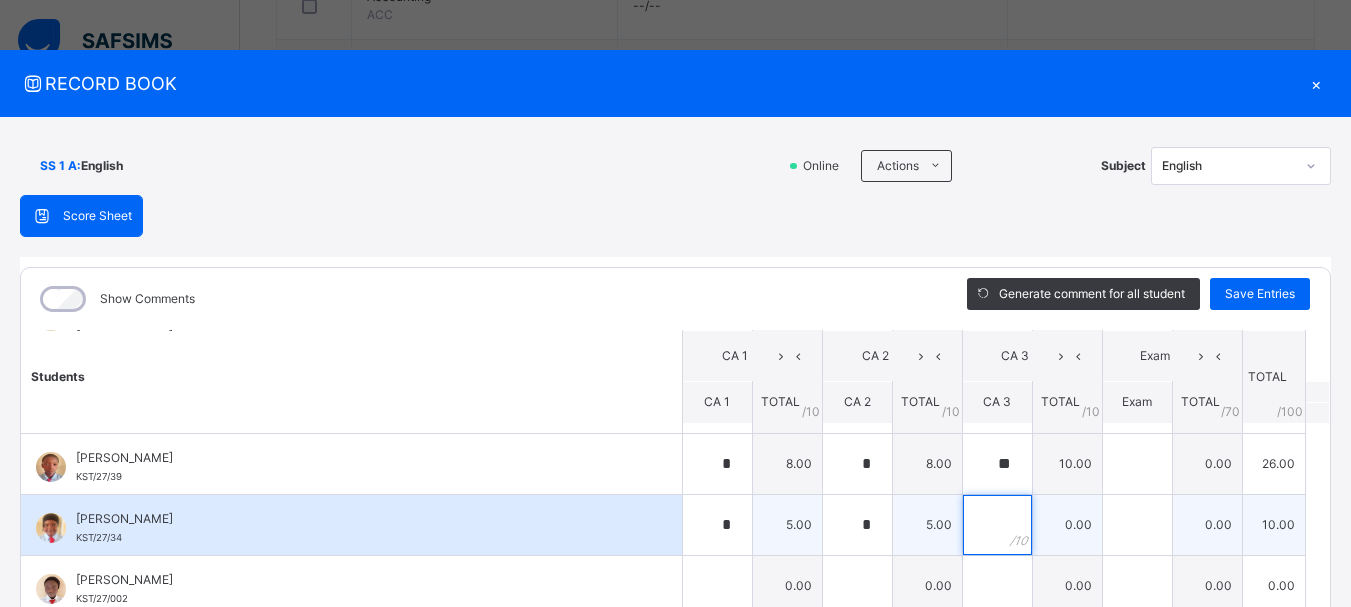 click at bounding box center (997, 525) 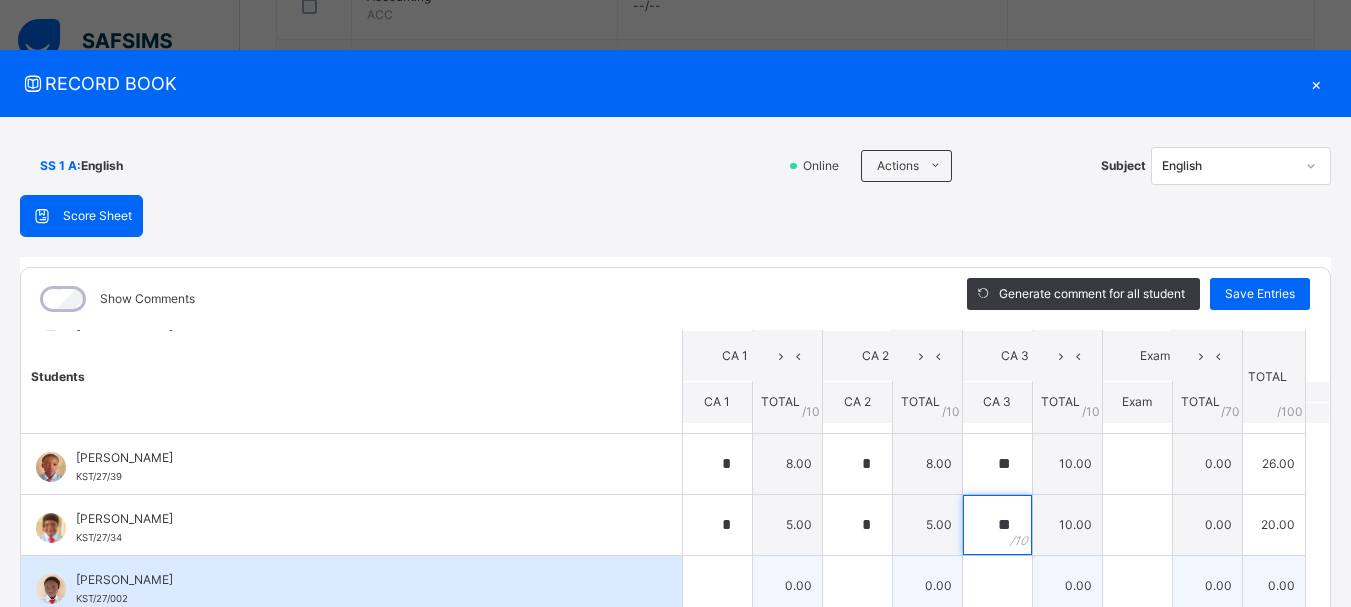 type on "**" 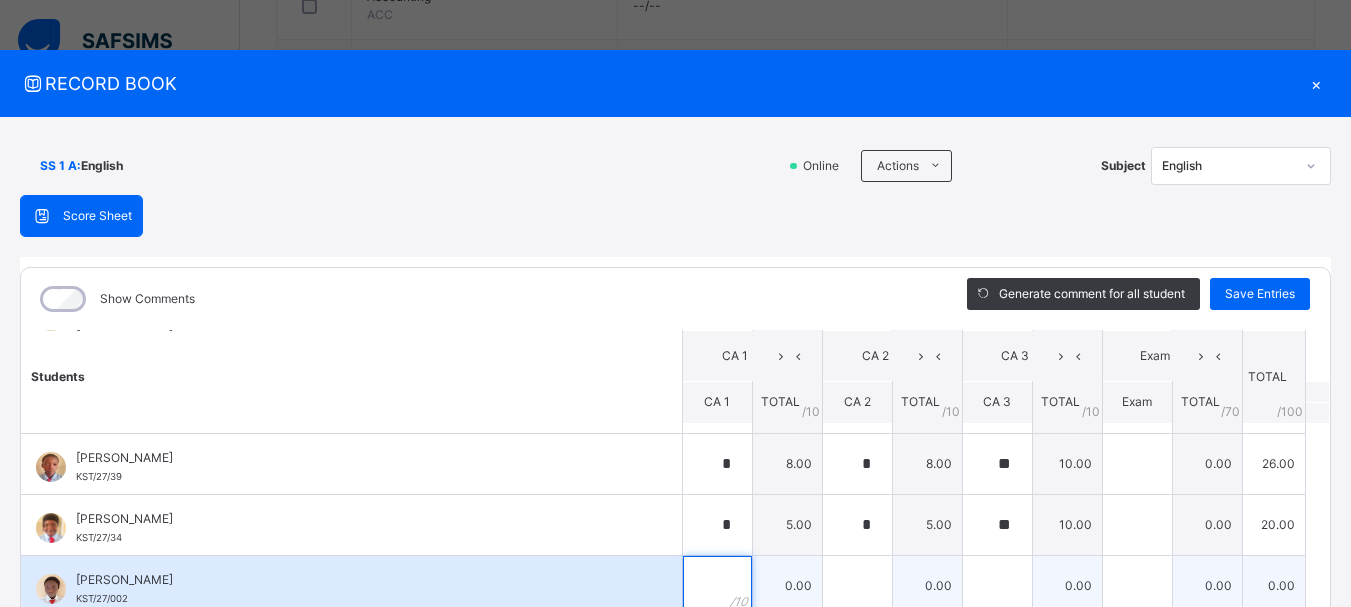 click at bounding box center [717, 586] 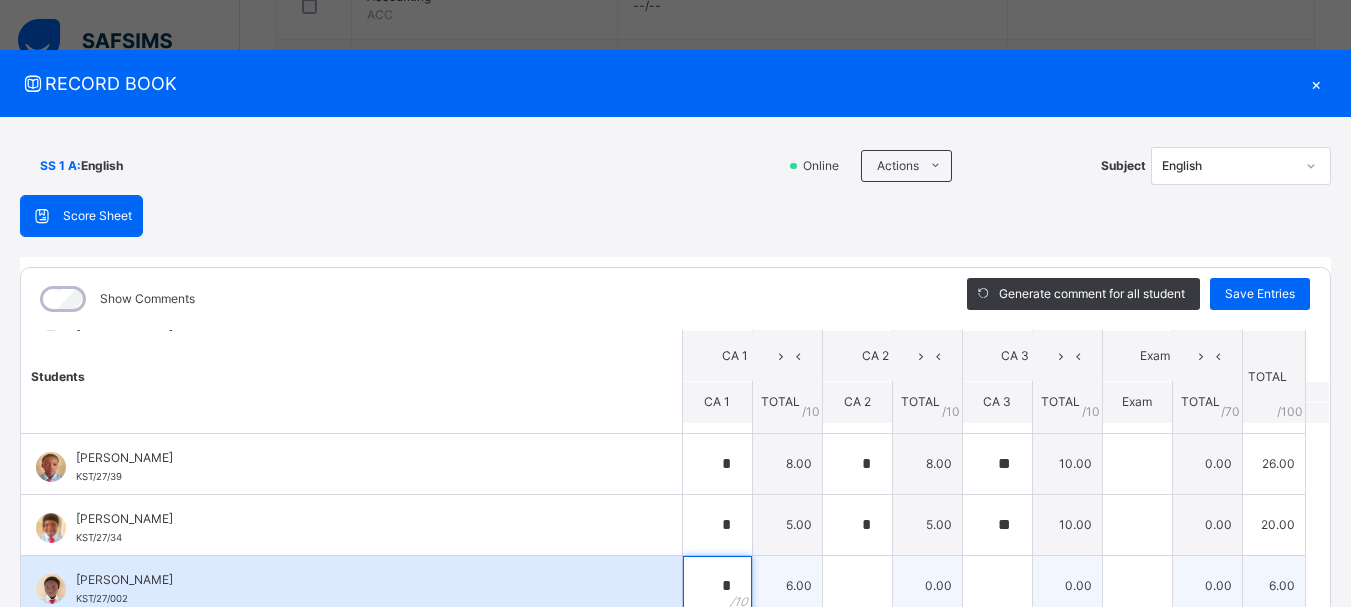 type on "*" 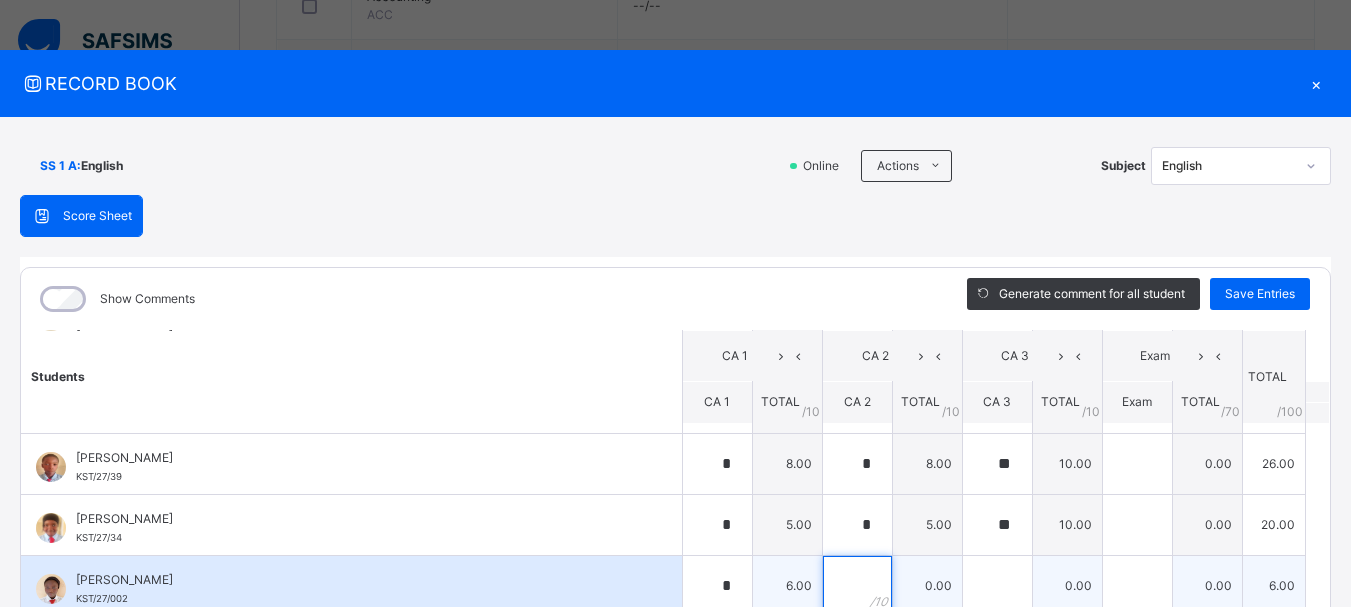 click at bounding box center [857, 586] 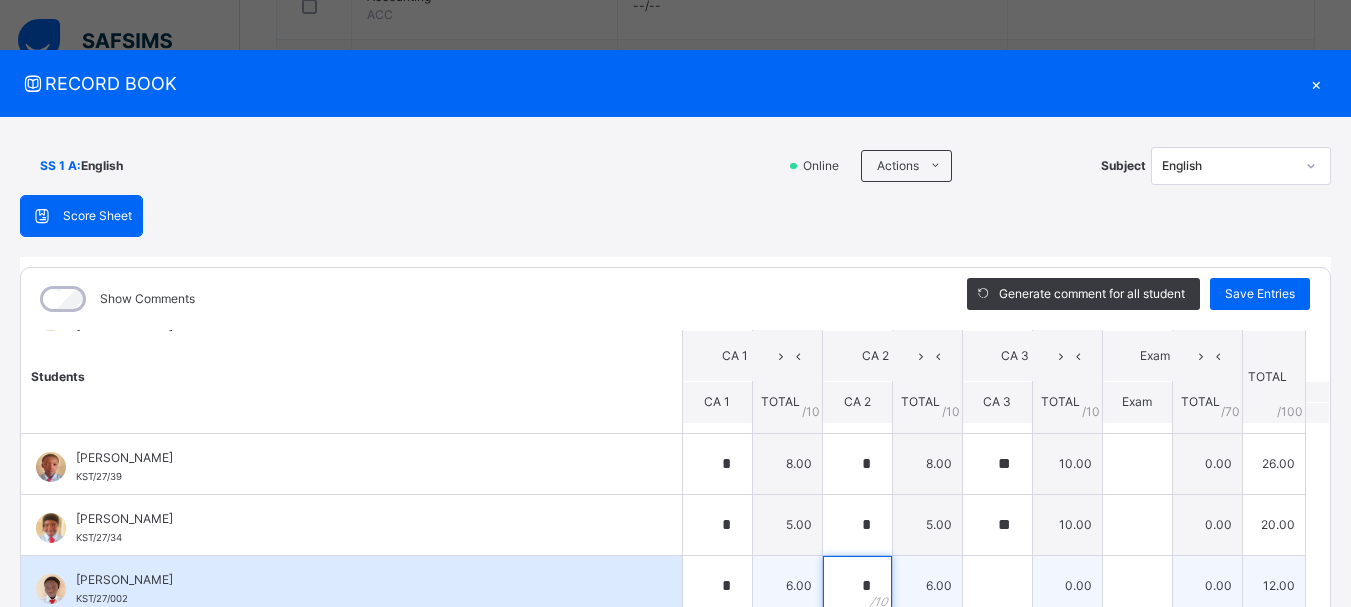 type on "*" 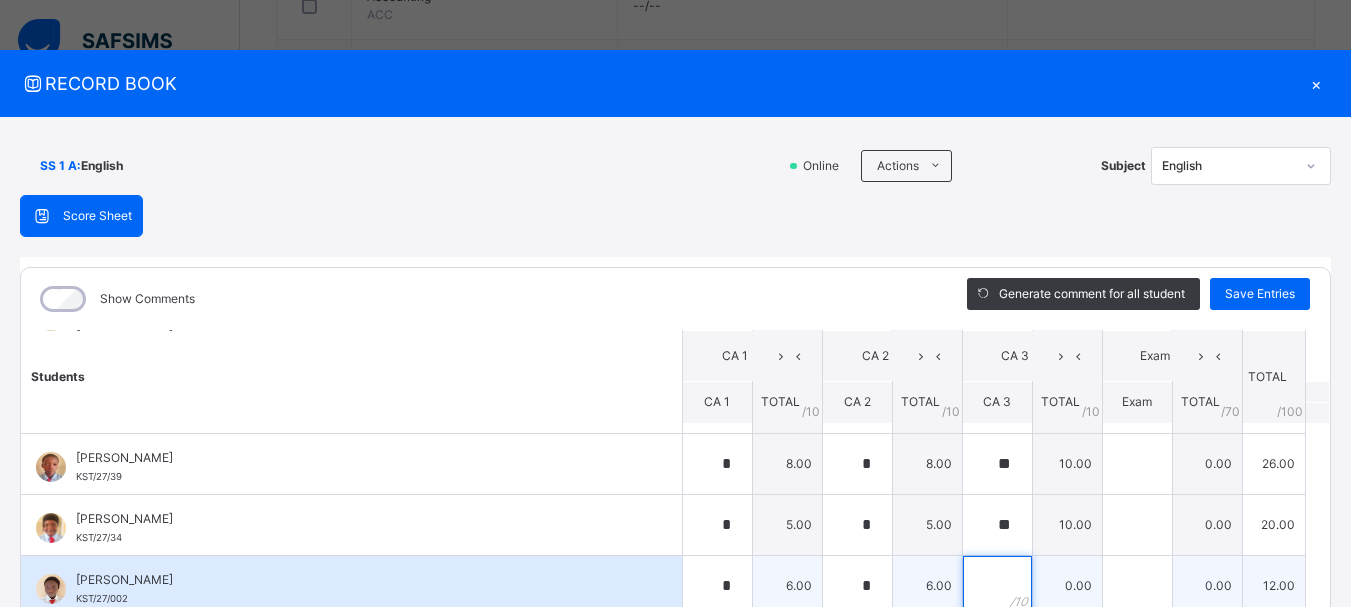 click at bounding box center [997, 586] 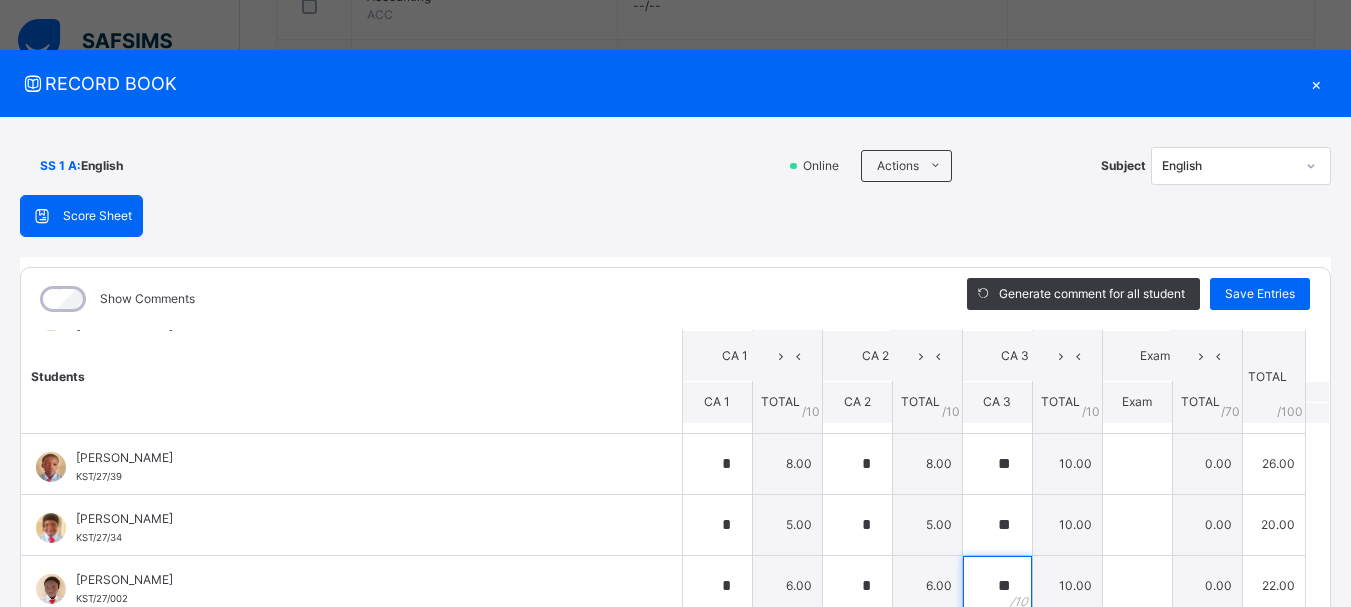 type on "**" 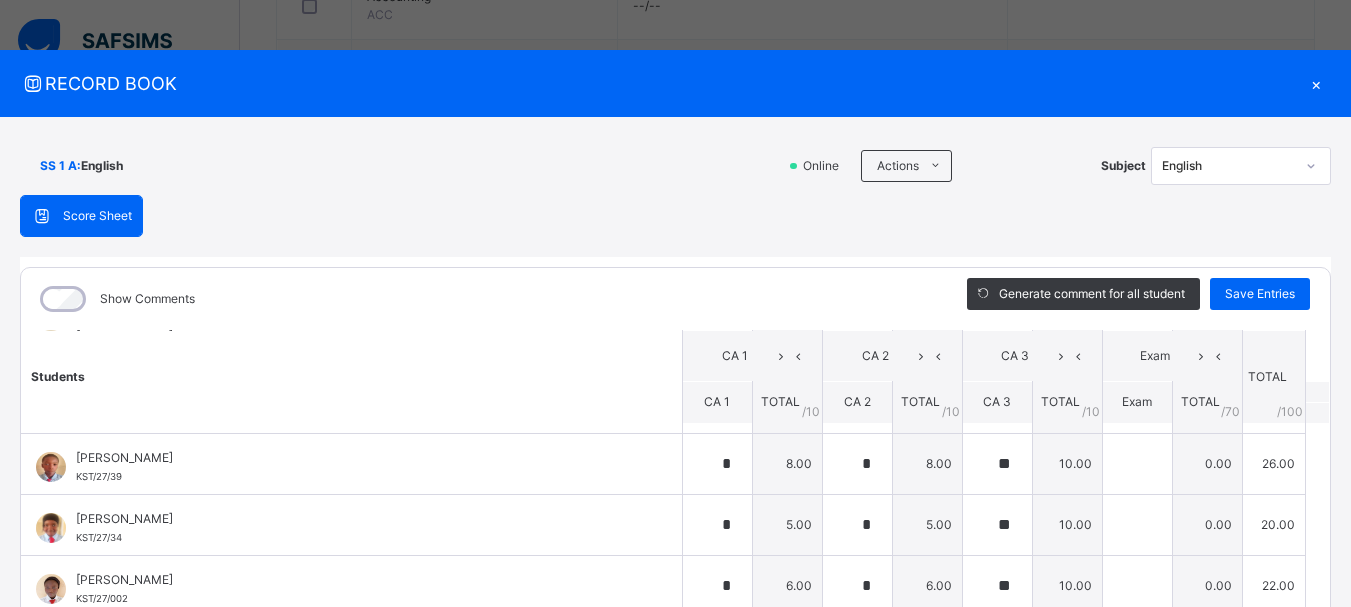 click on "Students CA 1 CA 2 CA 3 Exam TOTAL /100 Comment CA 1 TOTAL / 10 CA 2 TOTAL / 10 CA 3 TOTAL / 10 Exam TOTAL / 70 [PERSON_NAME] H. KST/27/42 [PERSON_NAME] KST/27/42 * 5.00 * 5.00 * 8.00 0.00 18.00 Generate comment 0 / 250   ×   Subject Teacher’s Comment Generate and see in full the comment developed by the AI with an option to regenerate the comment [PERSON_NAME]   KST/27/42   Total 18.00  / 100.00 [PERSON_NAME] Bot   Regenerate     Use this comment   [PERSON_NAME] KST/27/008 [PERSON_NAME] KST/27/008 * 5.00 * 5.00 ** 10.00 0.00 20.00 Generate comment 0 / 250   ×   Subject Teacher’s Comment Generate and see in full the comment developed by the AI with an option to regenerate the comment JS [PERSON_NAME] YUGUDA   KST/27/008   Total 20.00  / 100.00 [PERSON_NAME] Bot   Regenerate     Use this comment   Al-[PERSON_NAME] [PERSON_NAME] KST/27/050 [PERSON_NAME] [PERSON_NAME] KST/27/050 * 5.00 * 5.00 ** 10.00 0.00 20.00 Generate comment 0 / 250   ×   Subject Teacher’s Comment JS   KST/27/050   Total  /" at bounding box center (675, 478) 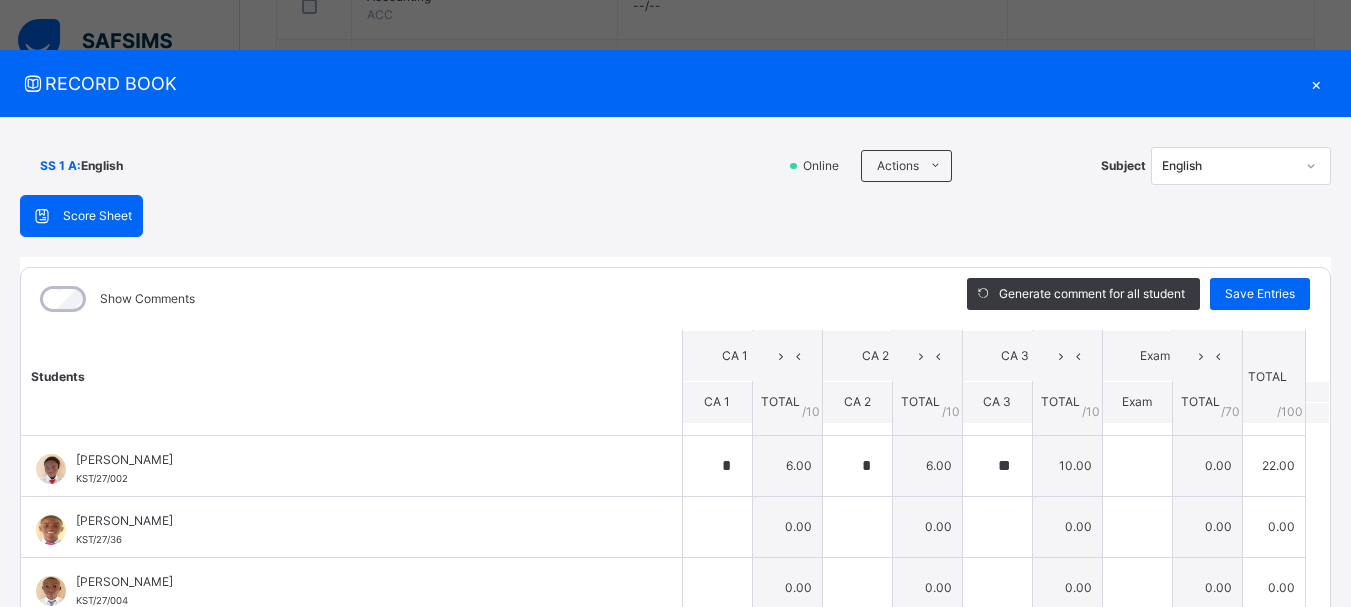 scroll, scrollTop: 760, scrollLeft: 0, axis: vertical 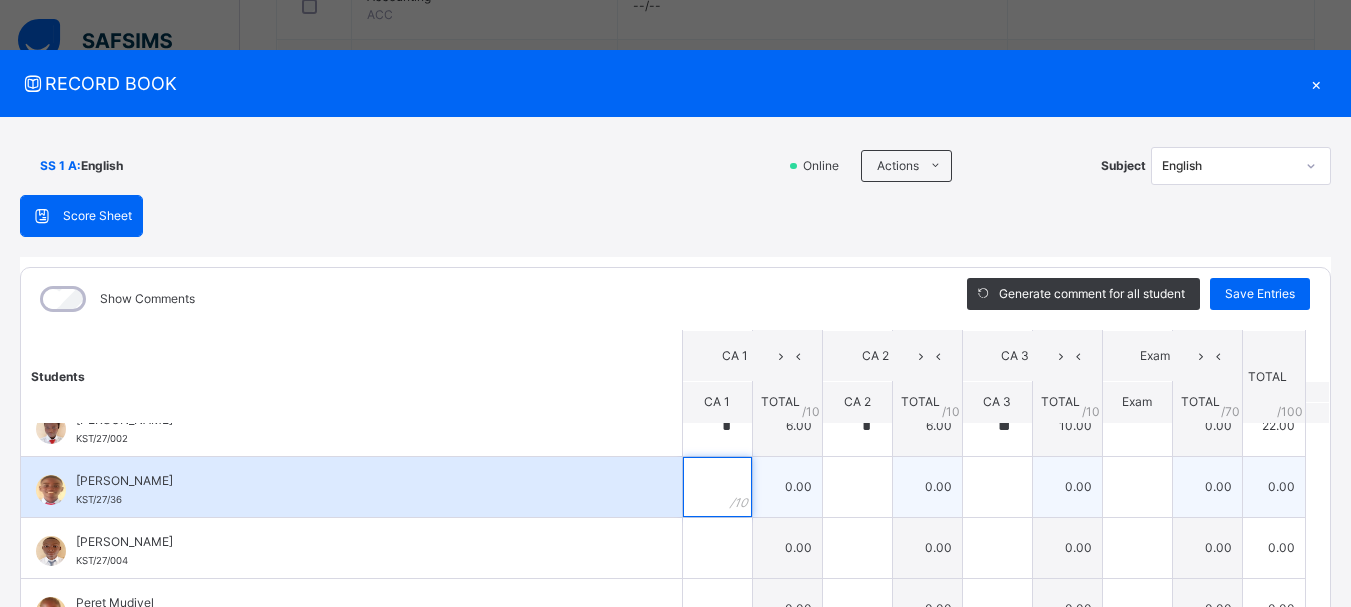click at bounding box center [717, 487] 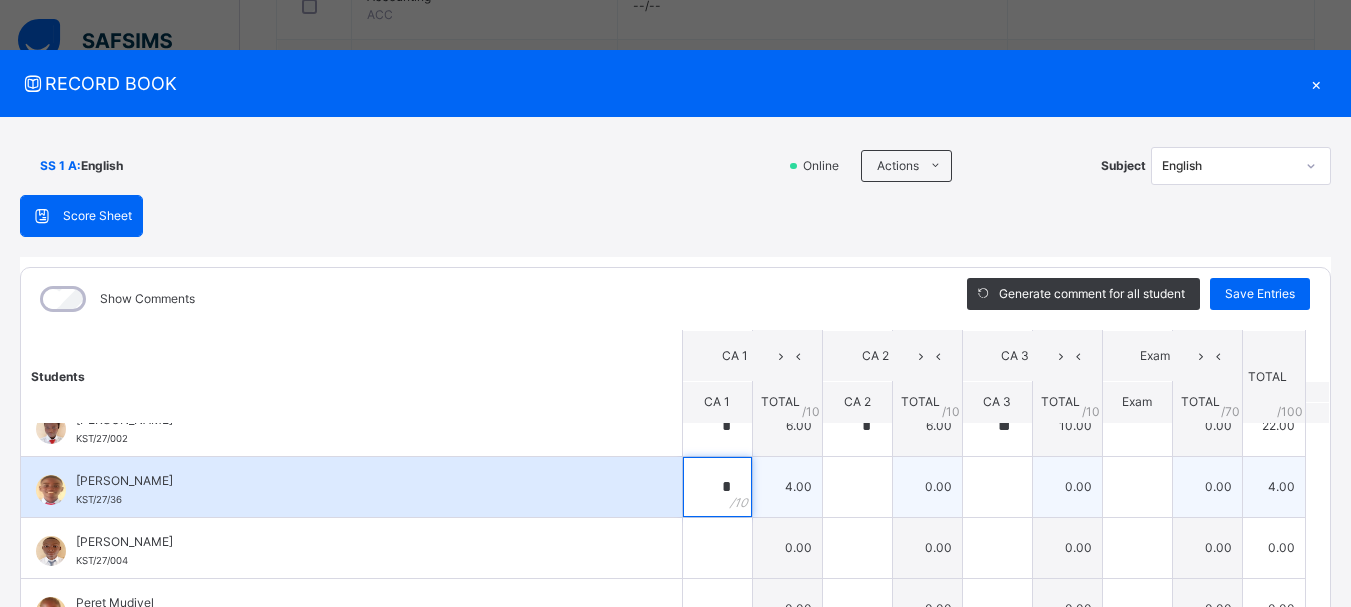 type on "*" 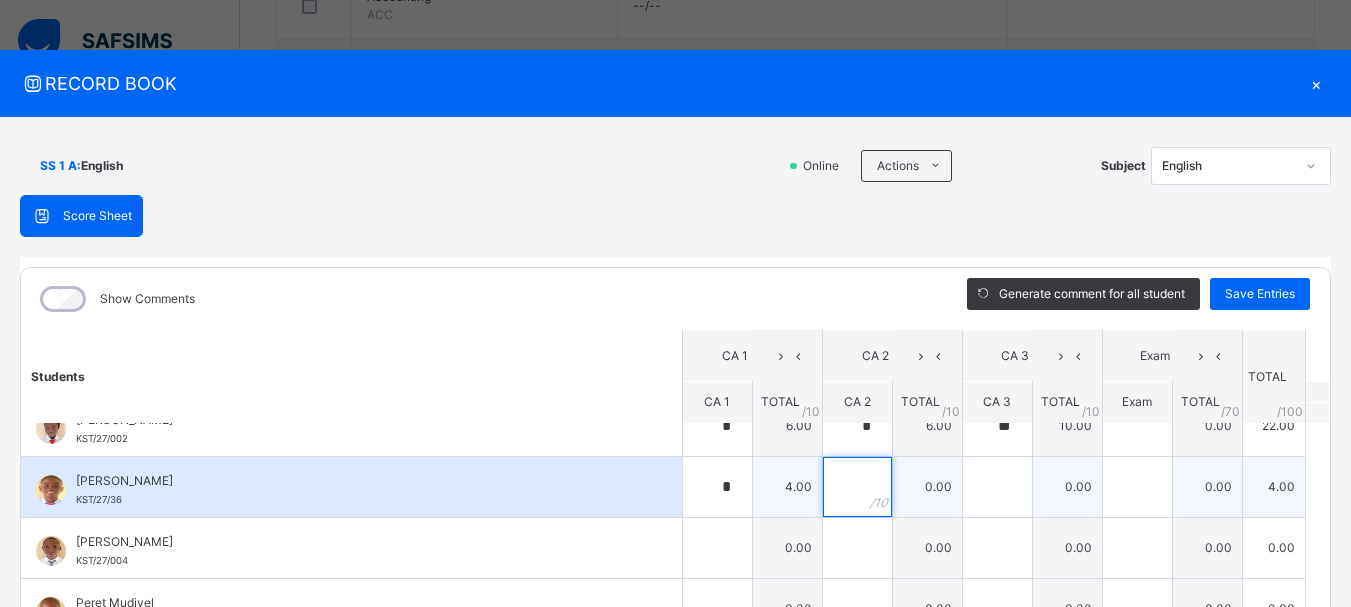 click at bounding box center (857, 487) 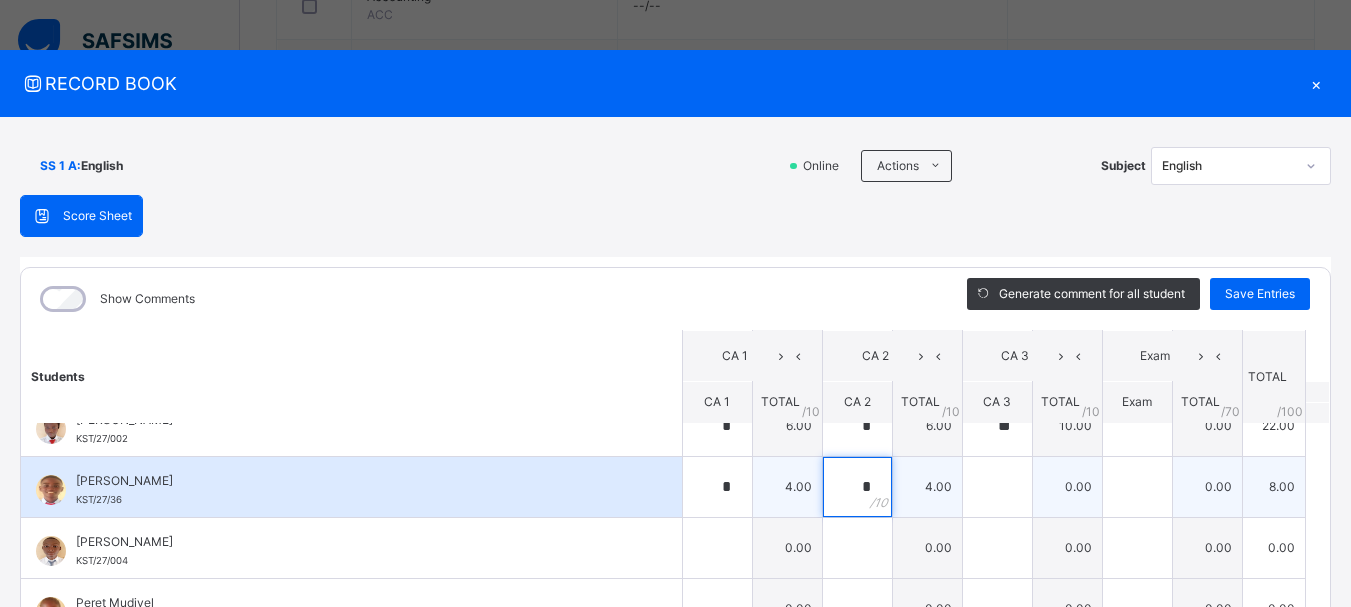 type on "*" 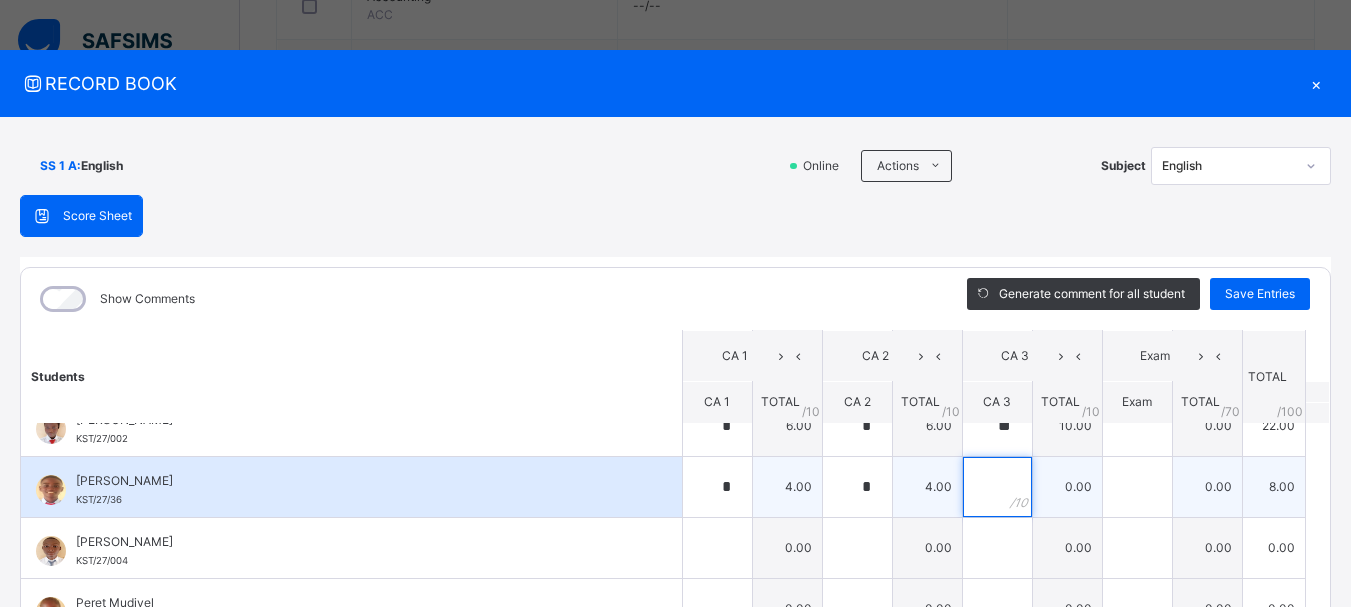 click at bounding box center (997, 487) 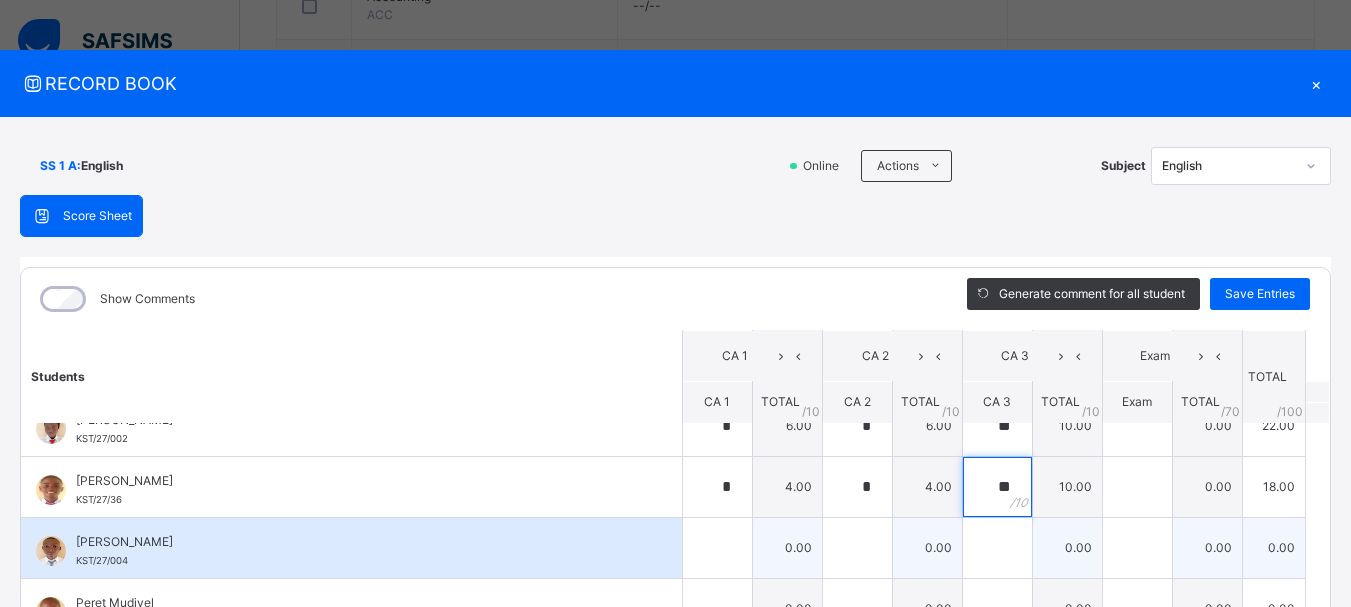 type on "**" 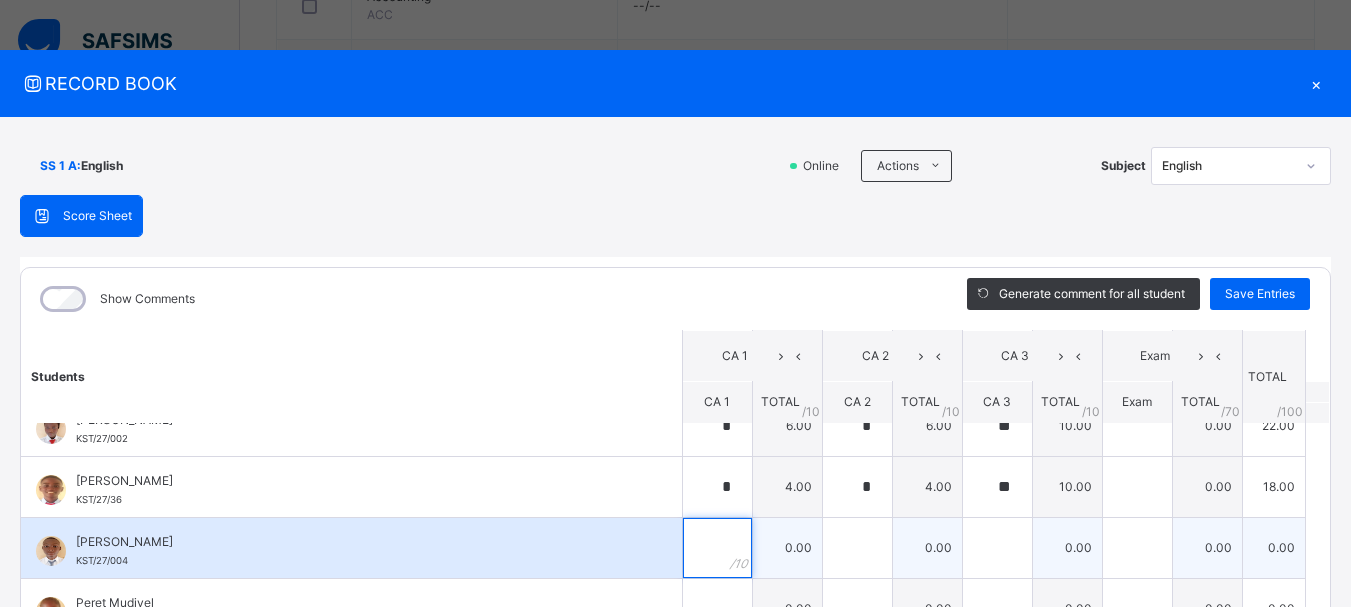 click at bounding box center (717, 548) 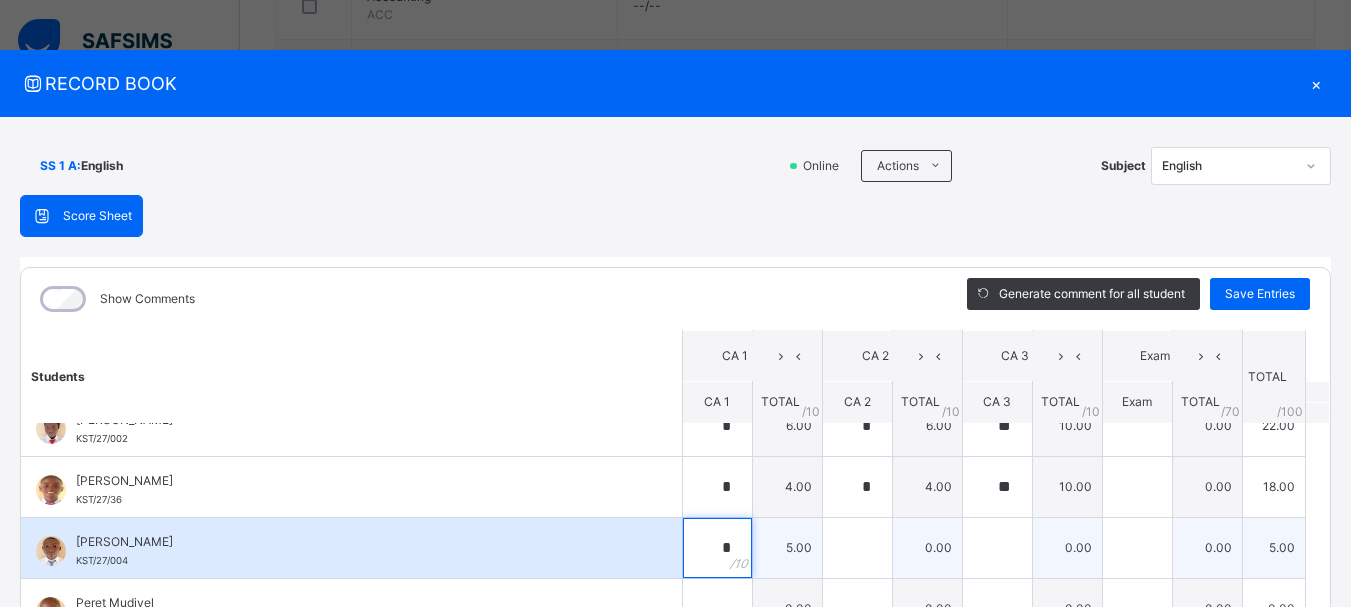type on "*" 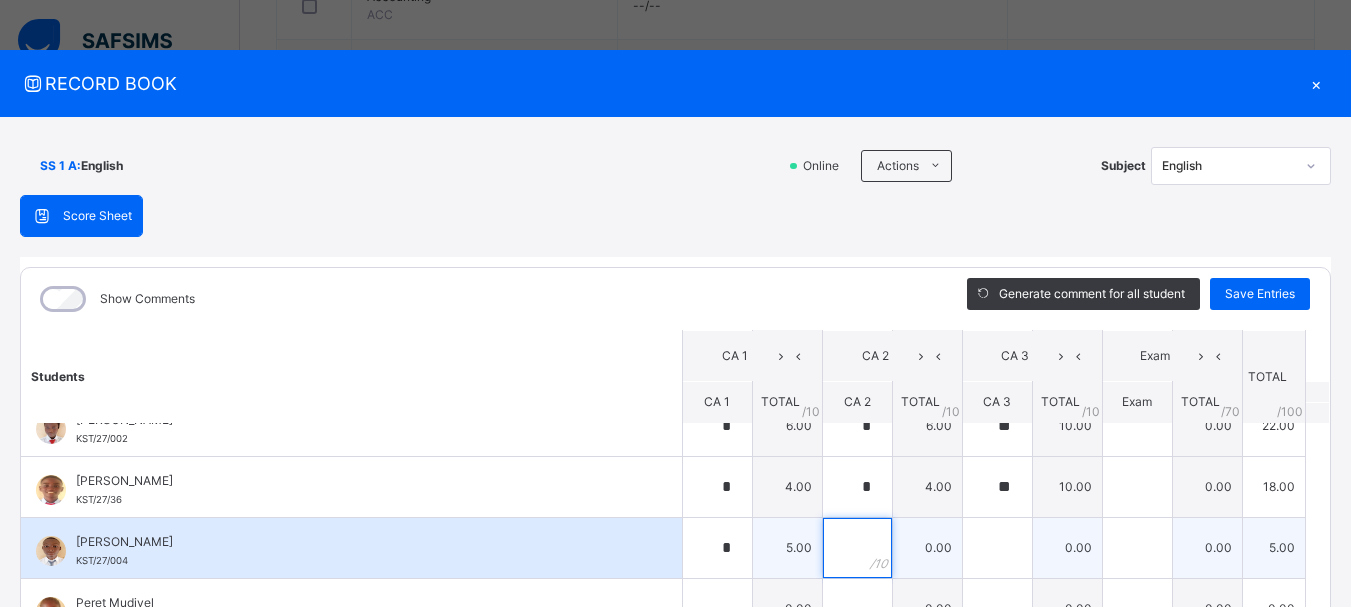 click at bounding box center [857, 548] 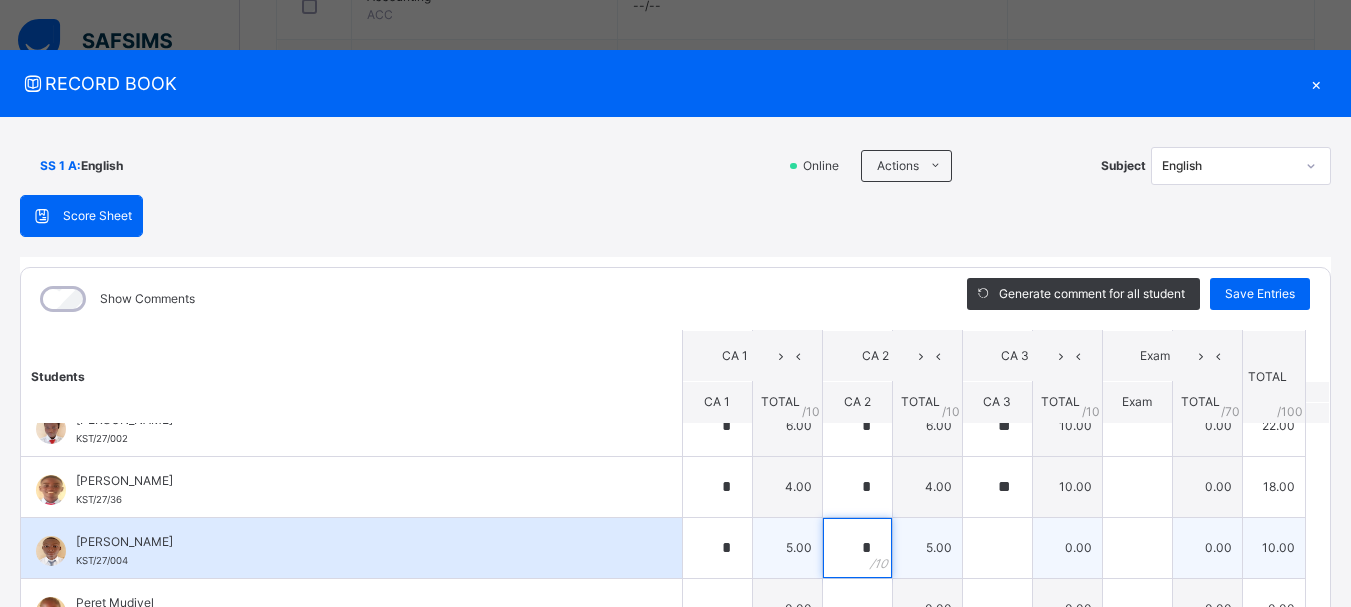type on "*" 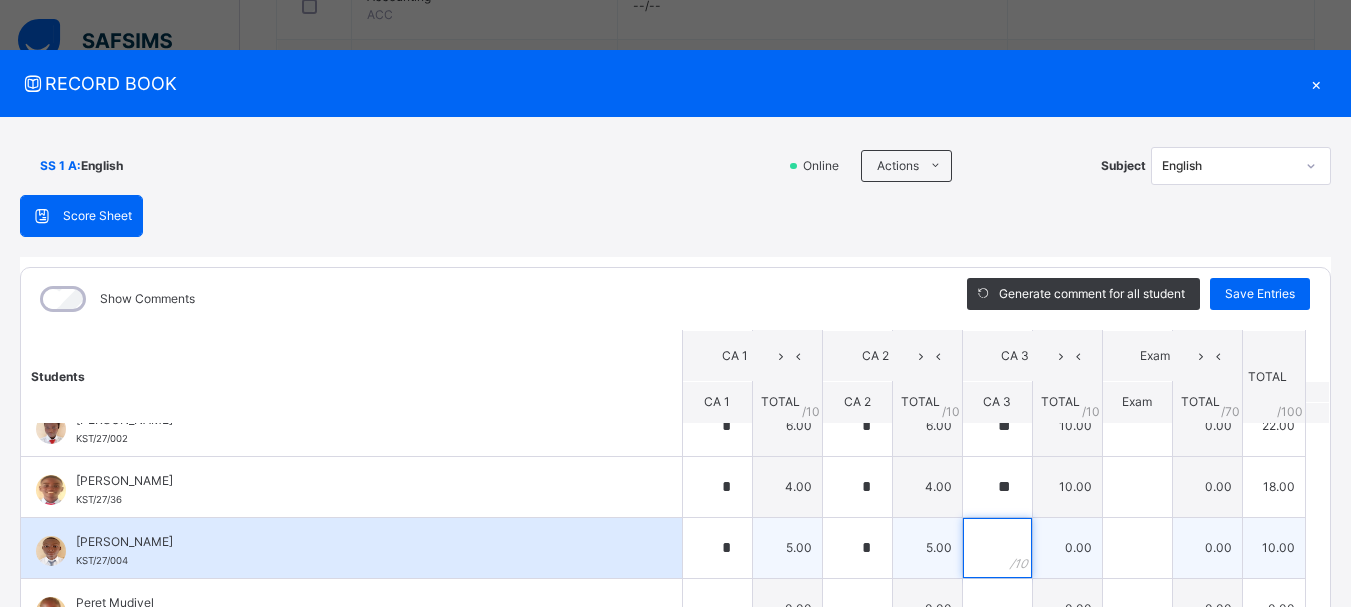 click at bounding box center [997, 548] 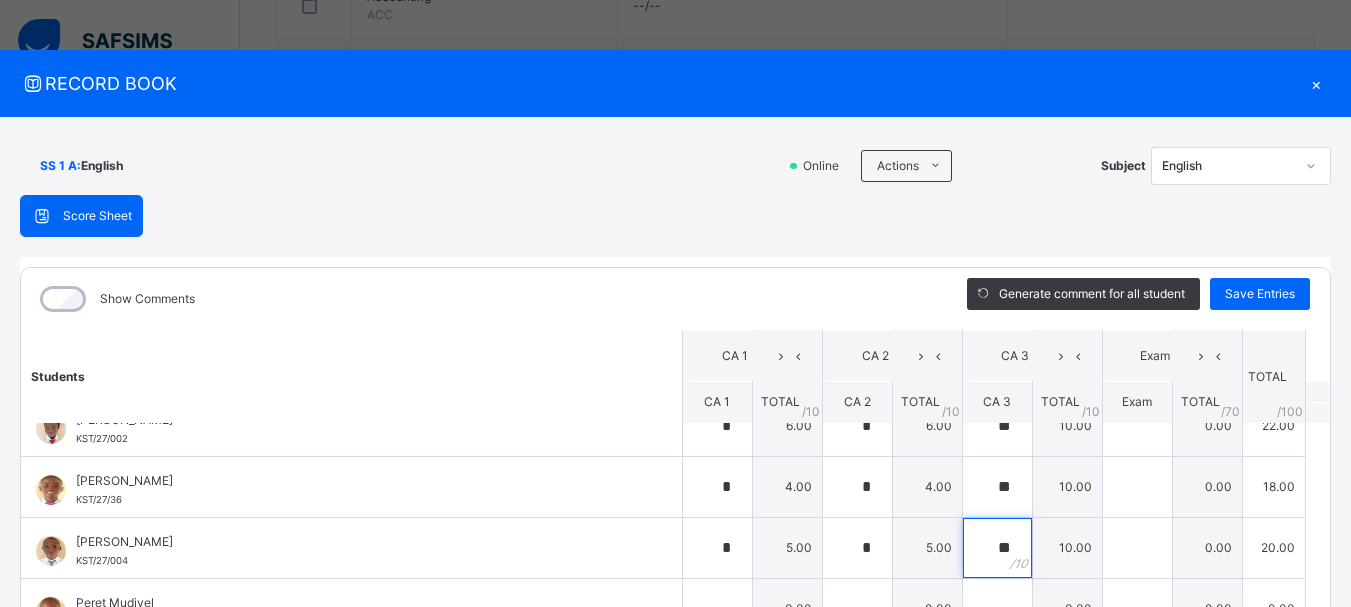 type on "**" 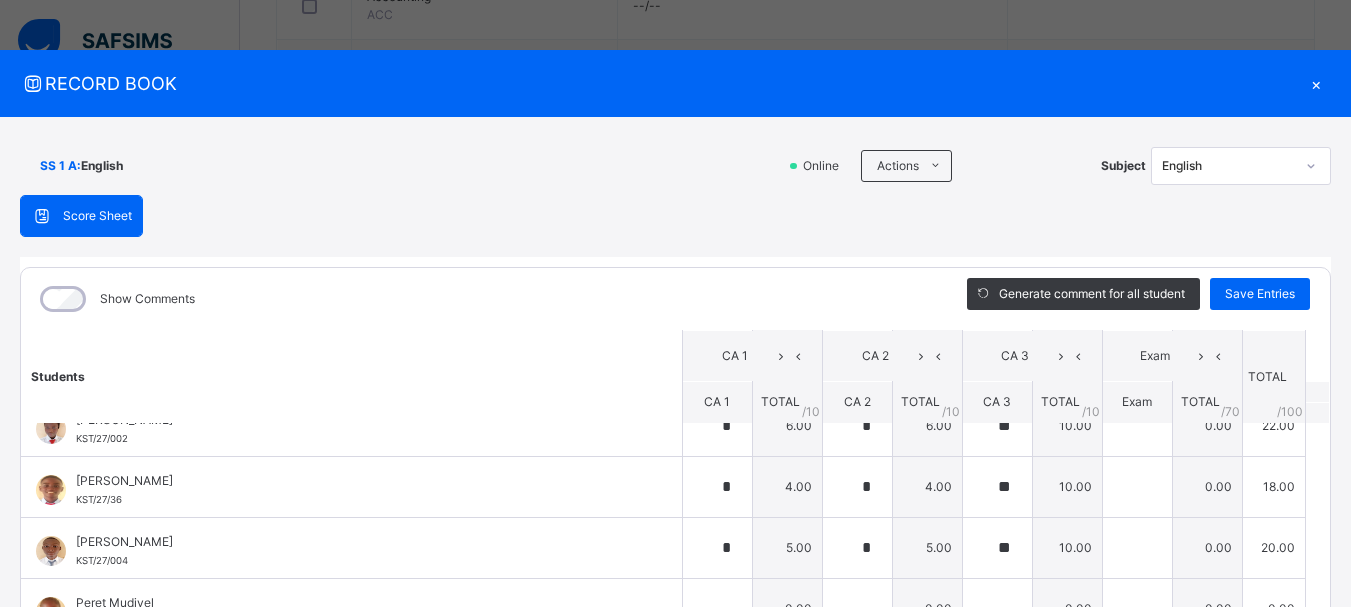 click on "Students CA 1 CA 2 CA 3 Exam TOTAL /100 Comment CA 1 TOTAL / 10 CA 2 TOTAL / 10 CA 3 TOTAL / 10 Exam TOTAL / 70 [PERSON_NAME] H. KST/27/42 [PERSON_NAME] KST/27/42 * 5.00 * 5.00 * 8.00 0.00 18.00 Generate comment 0 / 250   ×   Subject Teacher’s Comment Generate and see in full the comment developed by the AI with an option to regenerate the comment [PERSON_NAME]   KST/27/42   Total 18.00  / 100.00 [PERSON_NAME] Bot   Regenerate     Use this comment   [PERSON_NAME] KST/27/008 [PERSON_NAME] KST/27/008 * 5.00 * 5.00 ** 10.00 0.00 20.00 Generate comment 0 / 250   ×   Subject Teacher’s Comment Generate and see in full the comment developed by the AI with an option to regenerate the comment JS [PERSON_NAME] YUGUDA   KST/27/008   Total 20.00  / 100.00 [PERSON_NAME] Bot   Regenerate     Use this comment   Al-[PERSON_NAME] [PERSON_NAME] KST/27/050 [PERSON_NAME] [PERSON_NAME] KST/27/050 * 5.00 * 5.00 ** 10.00 0.00 20.00 Generate comment 0 / 250   ×   Subject Teacher’s Comment JS   KST/27/050   Total  /" at bounding box center (675, 318) 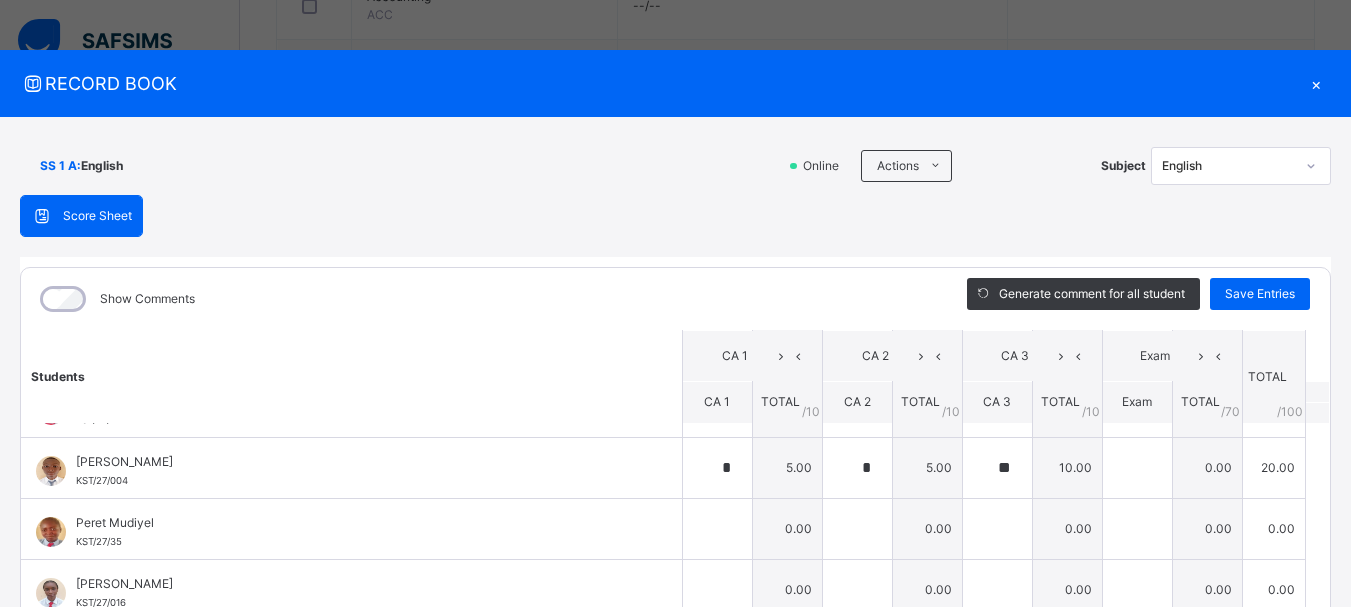 scroll, scrollTop: 880, scrollLeft: 0, axis: vertical 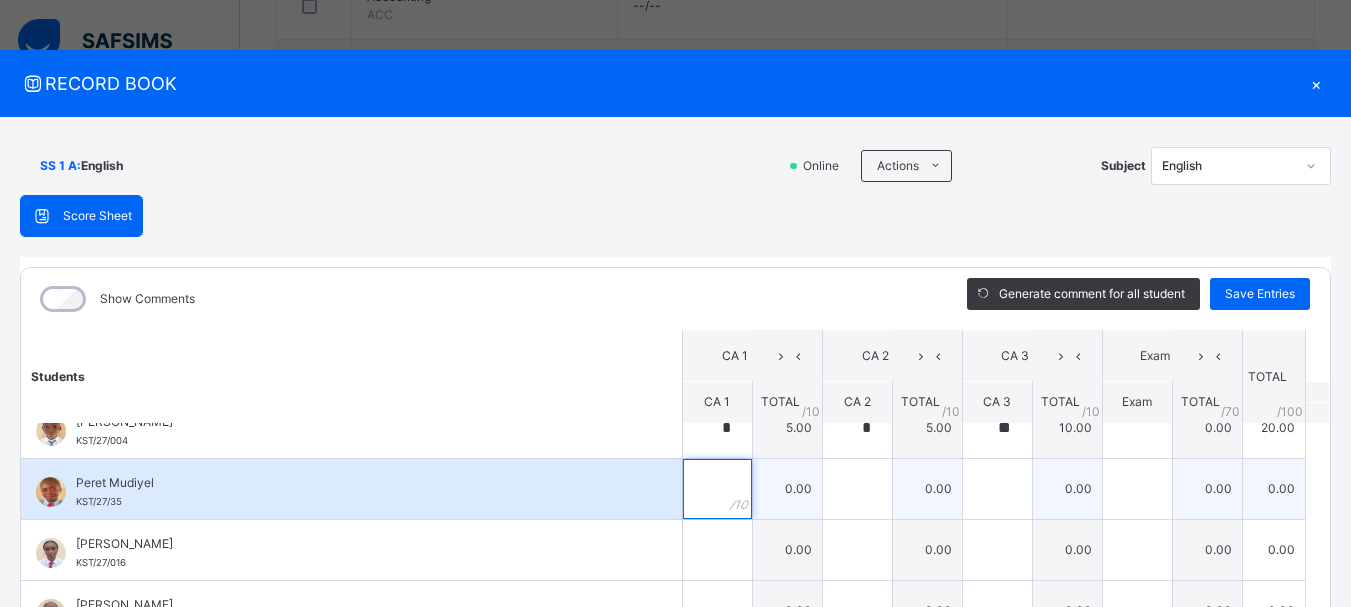 click at bounding box center (717, 489) 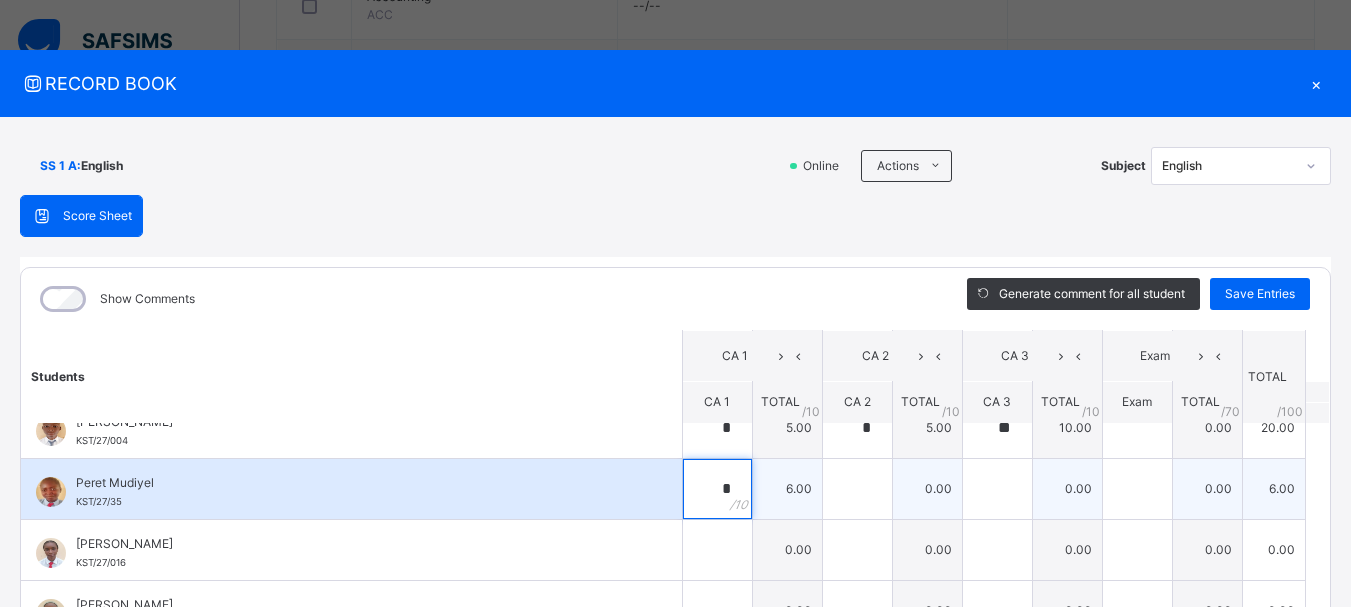 type on "*" 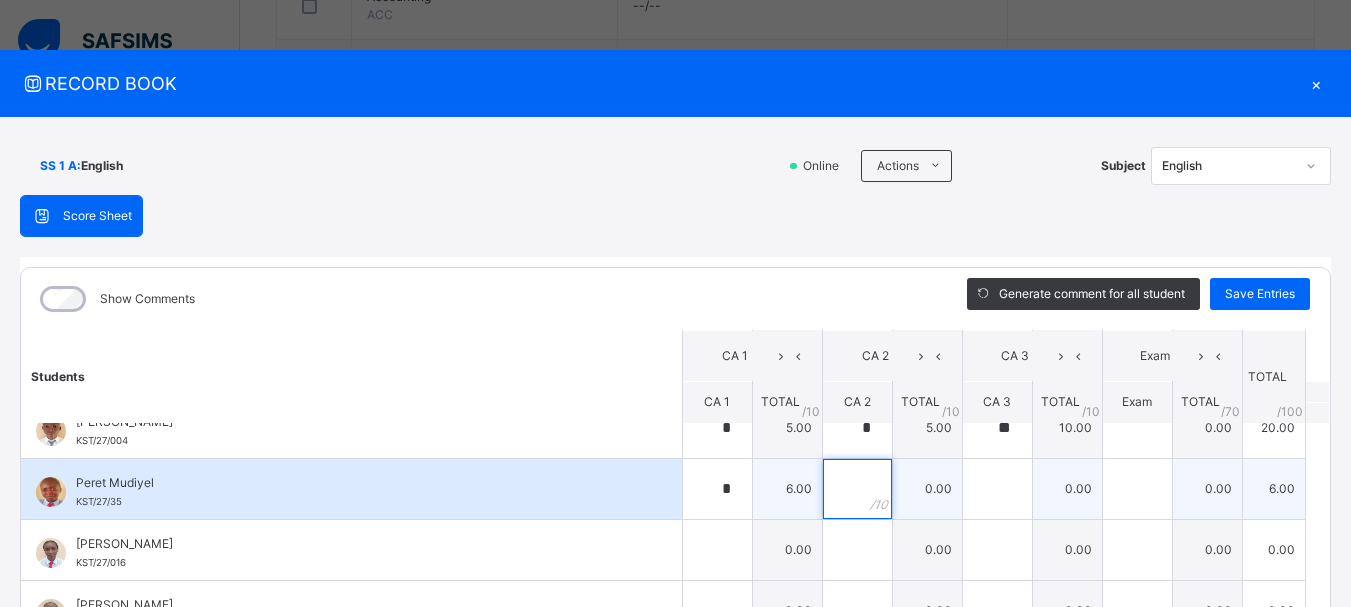 click at bounding box center [857, 489] 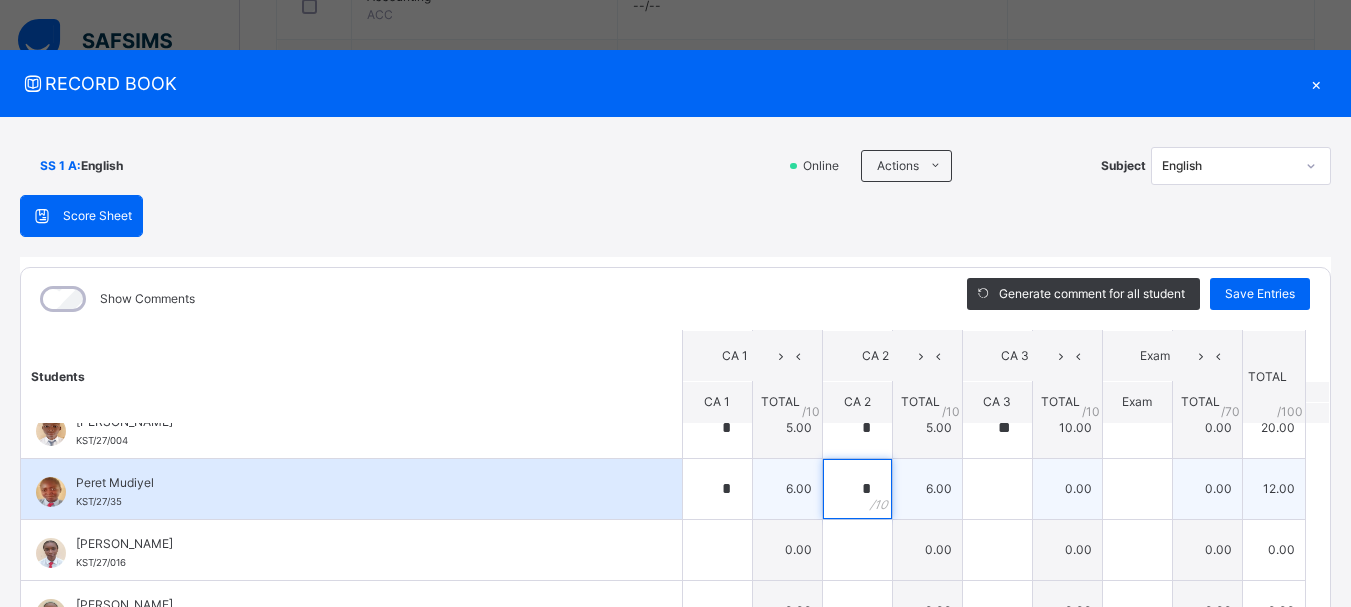 type on "*" 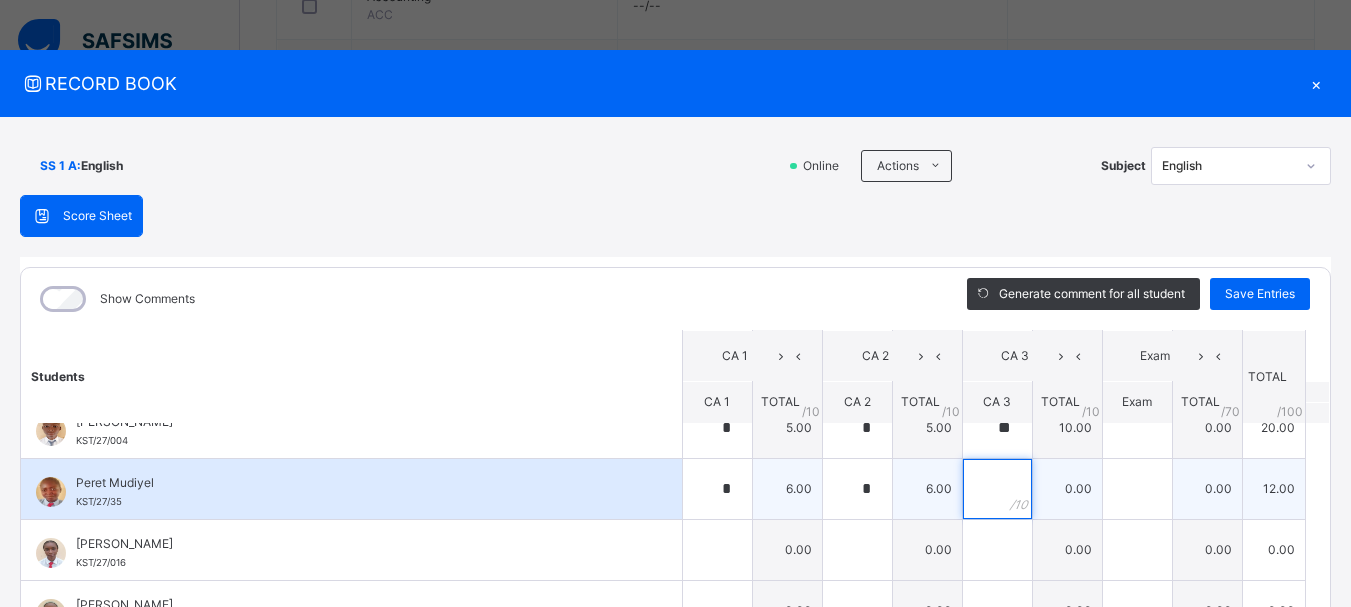 click at bounding box center (997, 489) 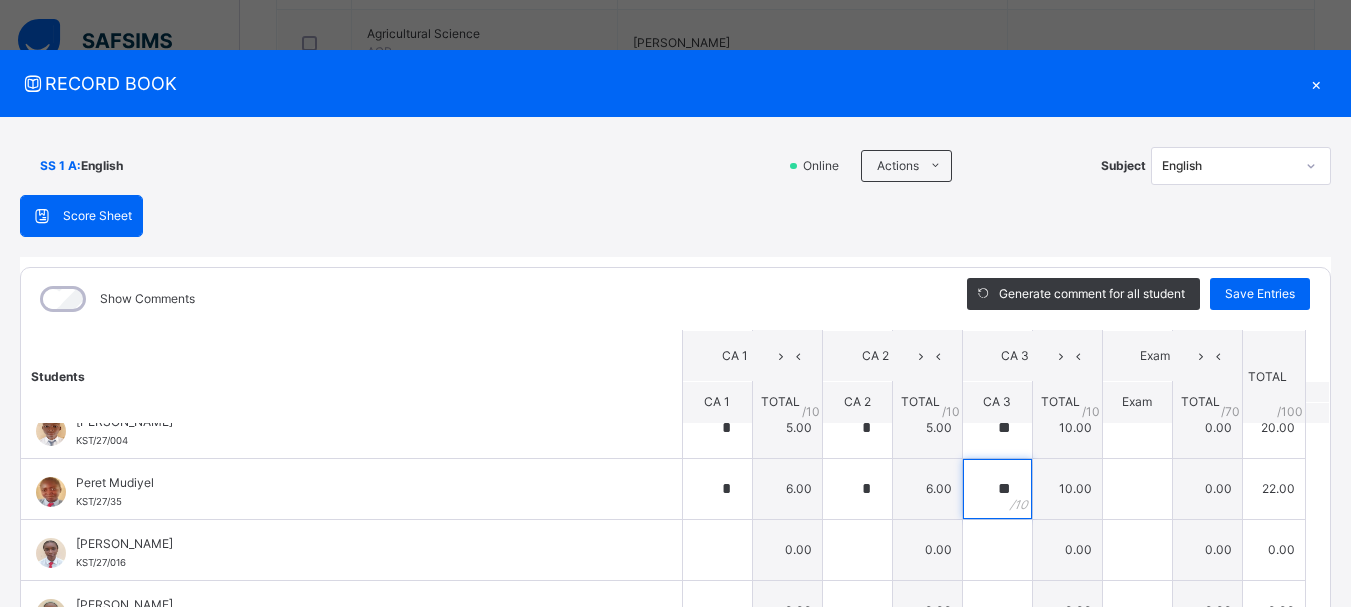 scroll, scrollTop: 640, scrollLeft: 0, axis: vertical 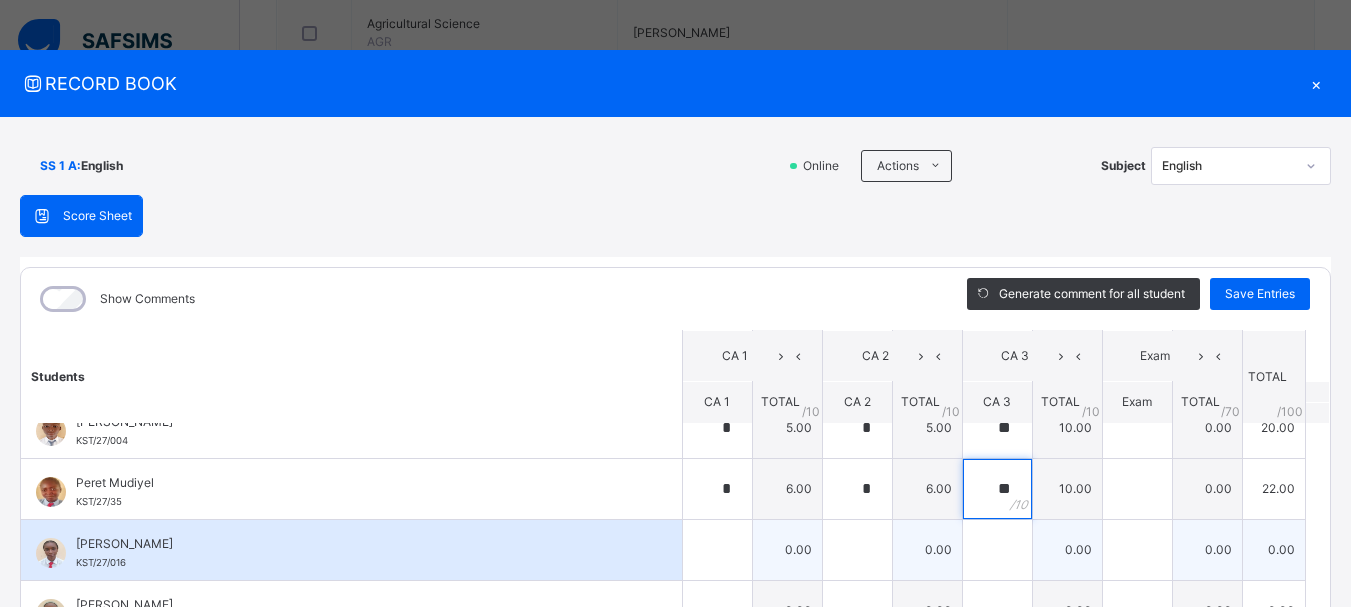 type on "**" 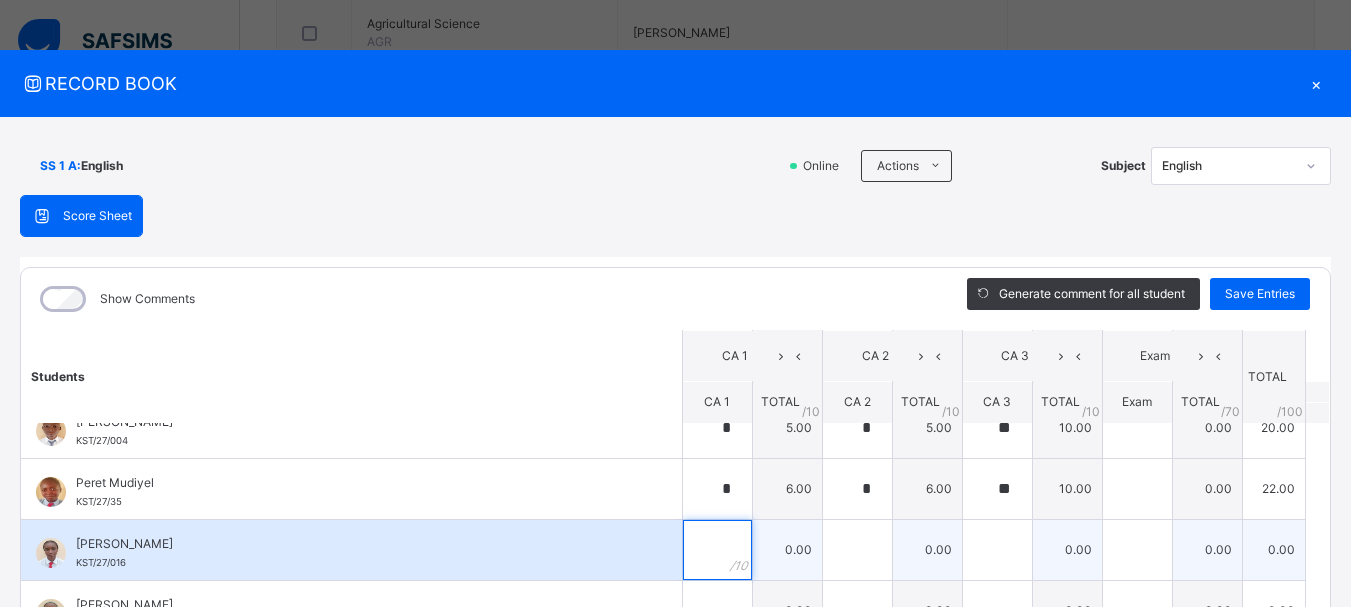 click at bounding box center [717, 550] 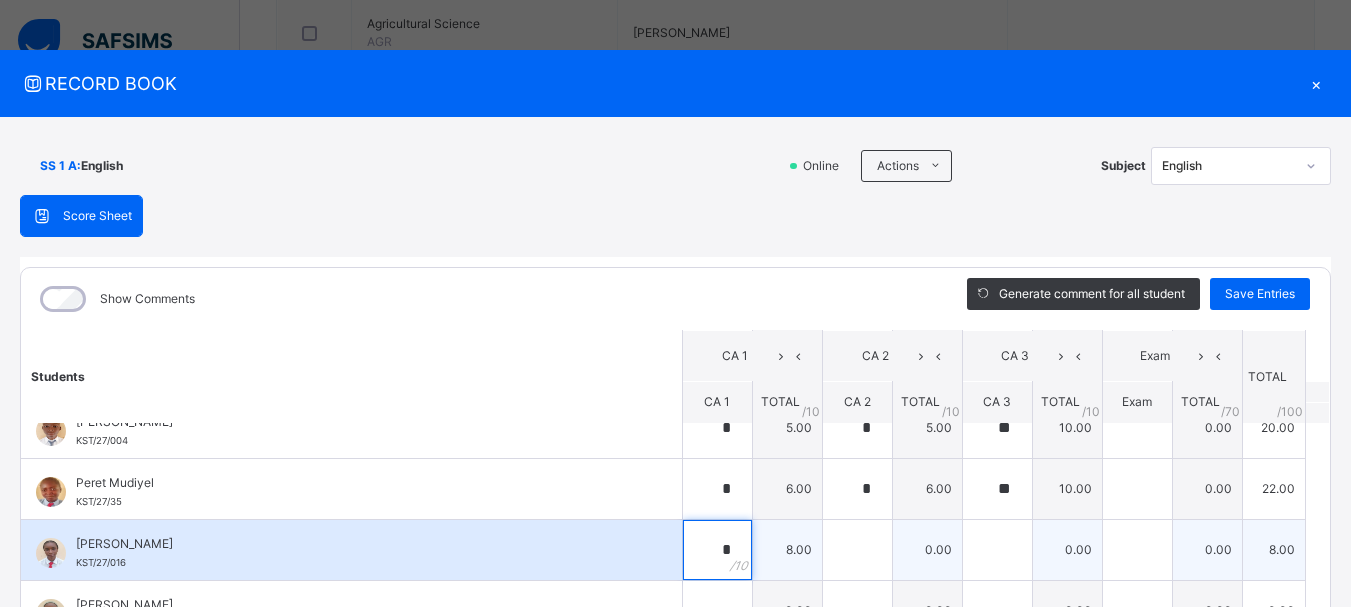 type on "*" 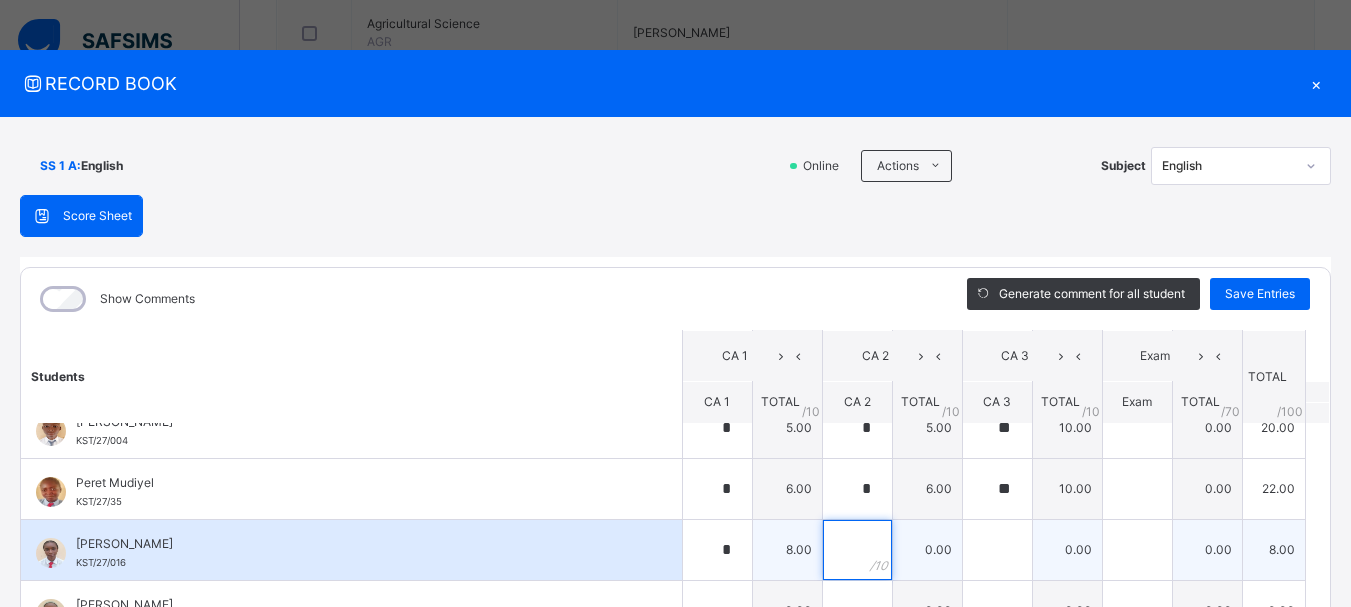 click at bounding box center (857, 550) 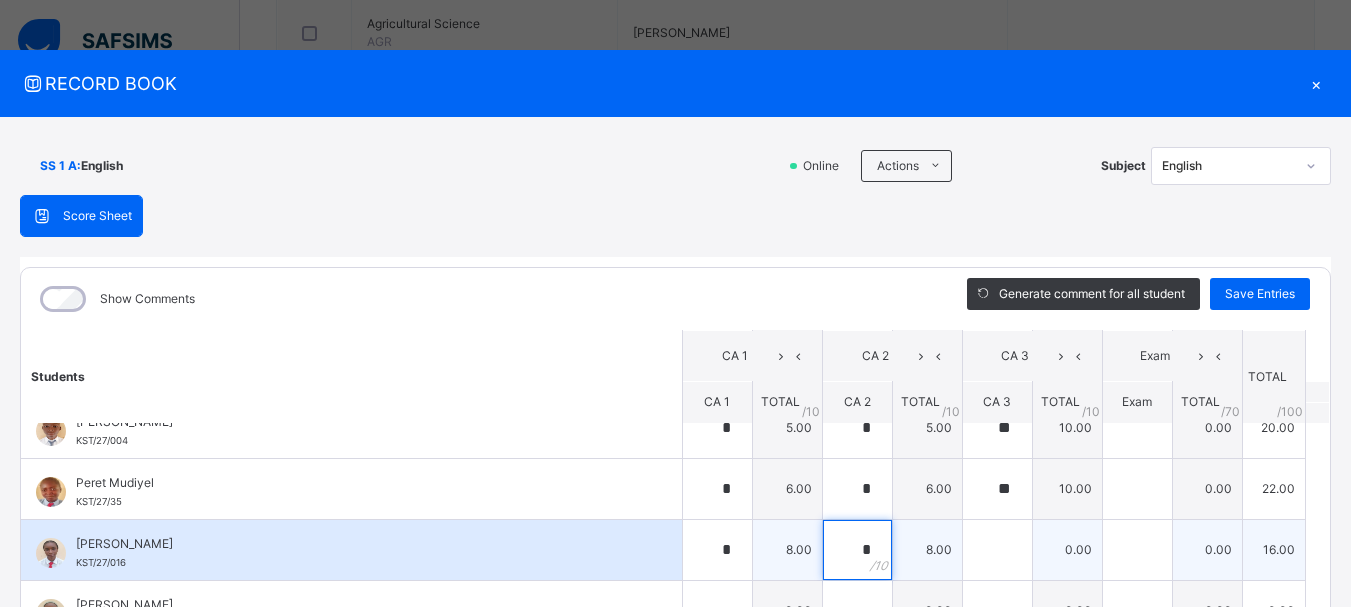 type on "*" 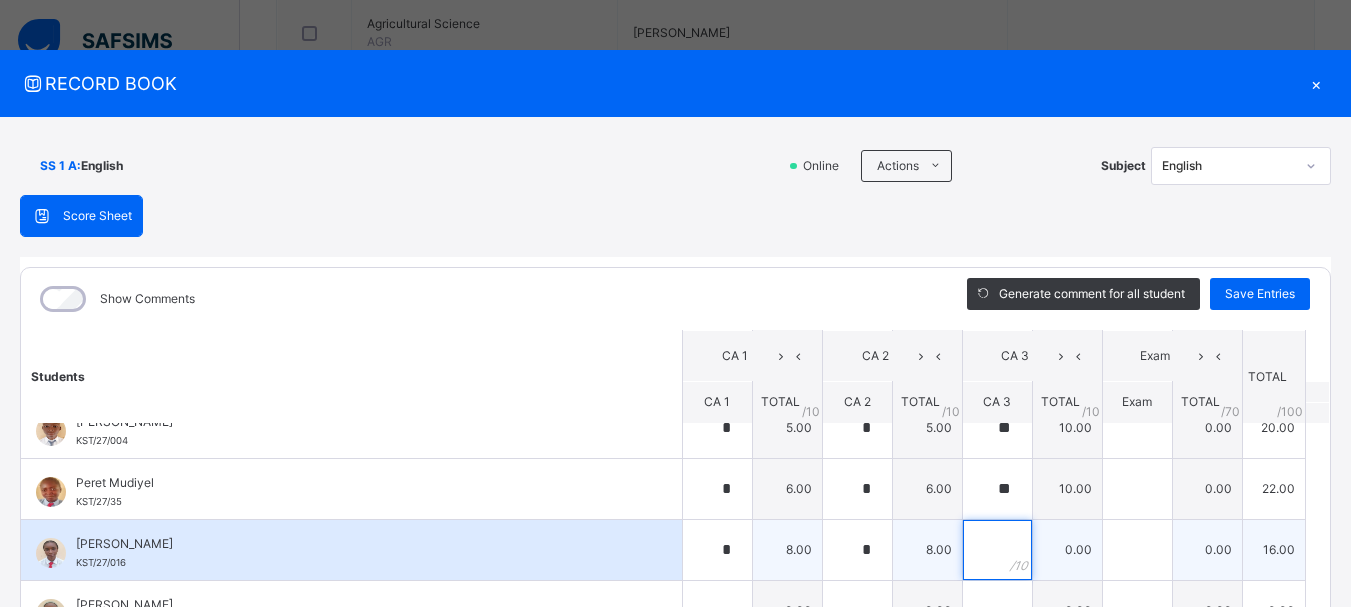 click at bounding box center [997, 550] 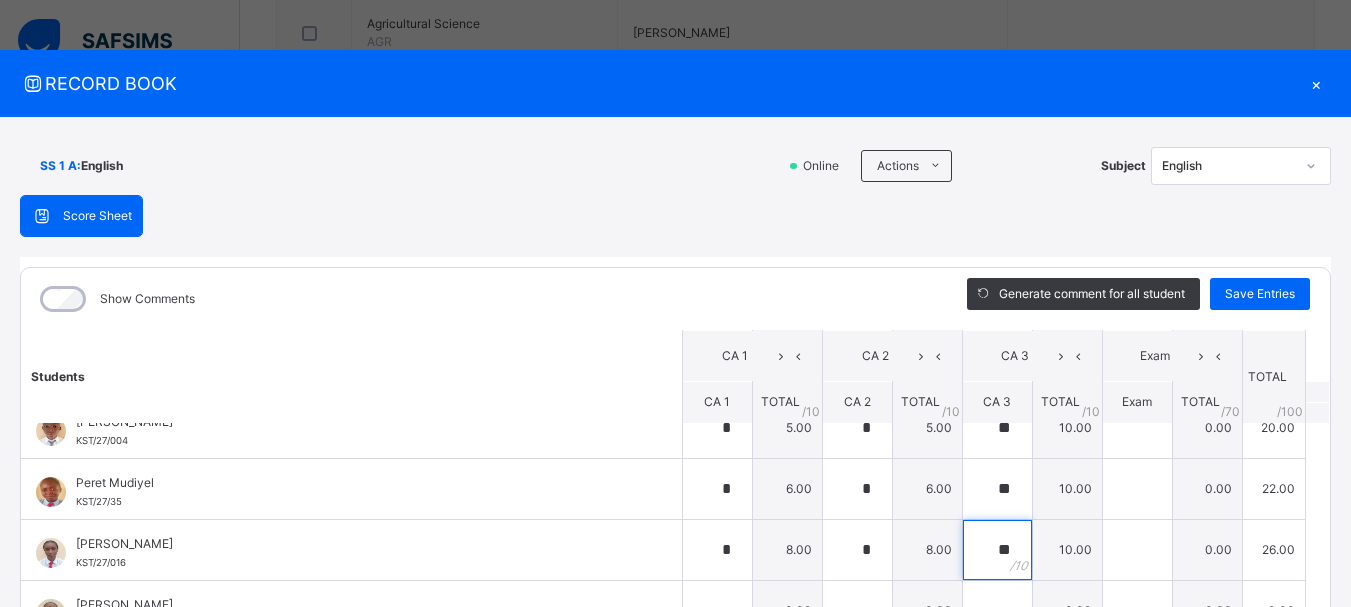 type on "**" 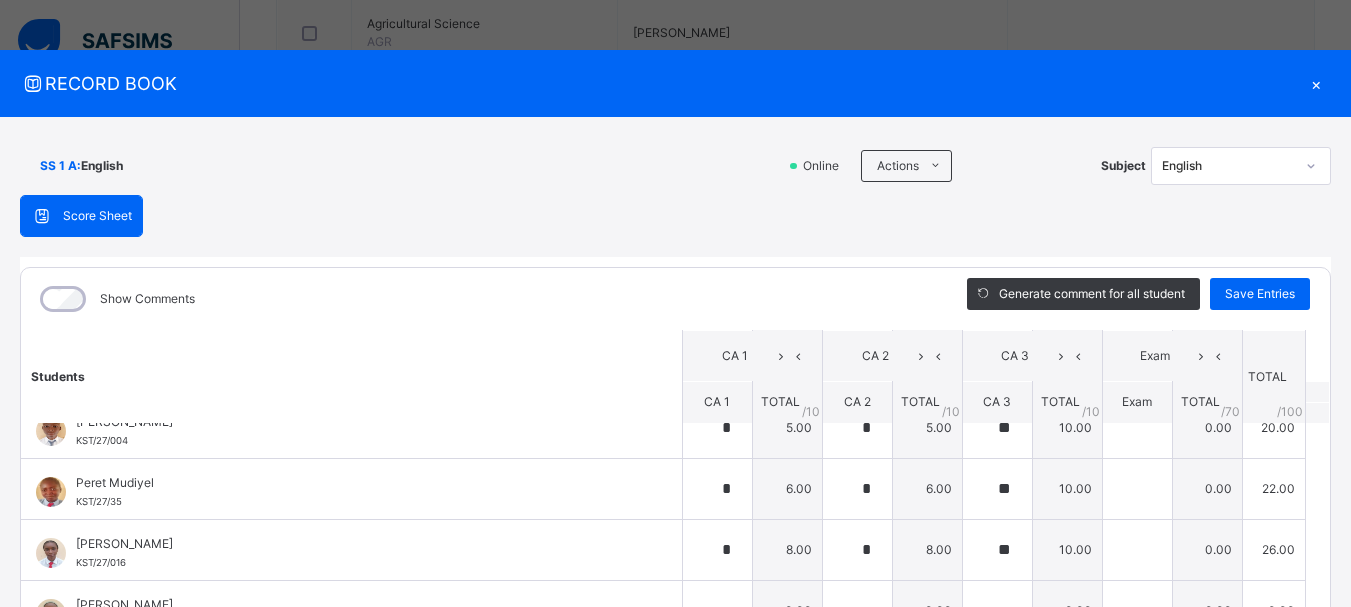 click on "Students CA 1 CA 2 CA 3 Exam TOTAL /100 Comment CA 1 TOTAL / 10 CA 2 TOTAL / 10 CA 3 TOTAL / 10 Exam TOTAL / 70 [PERSON_NAME] H. KST/27/42 [PERSON_NAME] KST/27/42 * 5.00 * 5.00 * 8.00 0.00 18.00 Generate comment 0 / 250   ×   Subject Teacher’s Comment Generate and see in full the comment developed by the AI with an option to regenerate the comment [PERSON_NAME]   KST/27/42   Total 18.00  / 100.00 [PERSON_NAME] Bot   Regenerate     Use this comment   [PERSON_NAME] KST/27/008 [PERSON_NAME] KST/27/008 * 5.00 * 5.00 ** 10.00 0.00 20.00 Generate comment 0 / 250   ×   Subject Teacher’s Comment Generate and see in full the comment developed by the AI with an option to regenerate the comment JS [PERSON_NAME] YUGUDA   KST/27/008   Total 20.00  / 100.00 [PERSON_NAME] Bot   Regenerate     Use this comment   Al-[PERSON_NAME] [PERSON_NAME] KST/27/050 [PERSON_NAME] [PERSON_NAME] KST/27/050 * 5.00 * 5.00 ** 10.00 0.00 20.00 Generate comment 0 / 250   ×   Subject Teacher’s Comment JS   KST/27/050   Total  /" at bounding box center (675, 198) 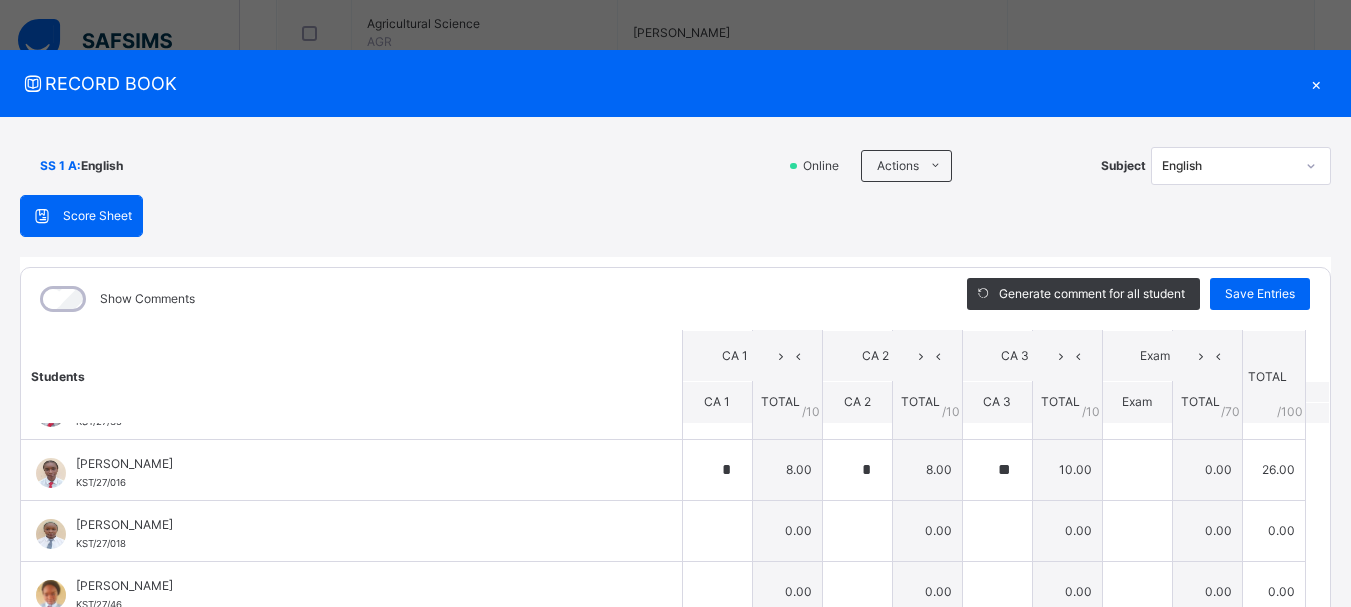 scroll, scrollTop: 997, scrollLeft: 0, axis: vertical 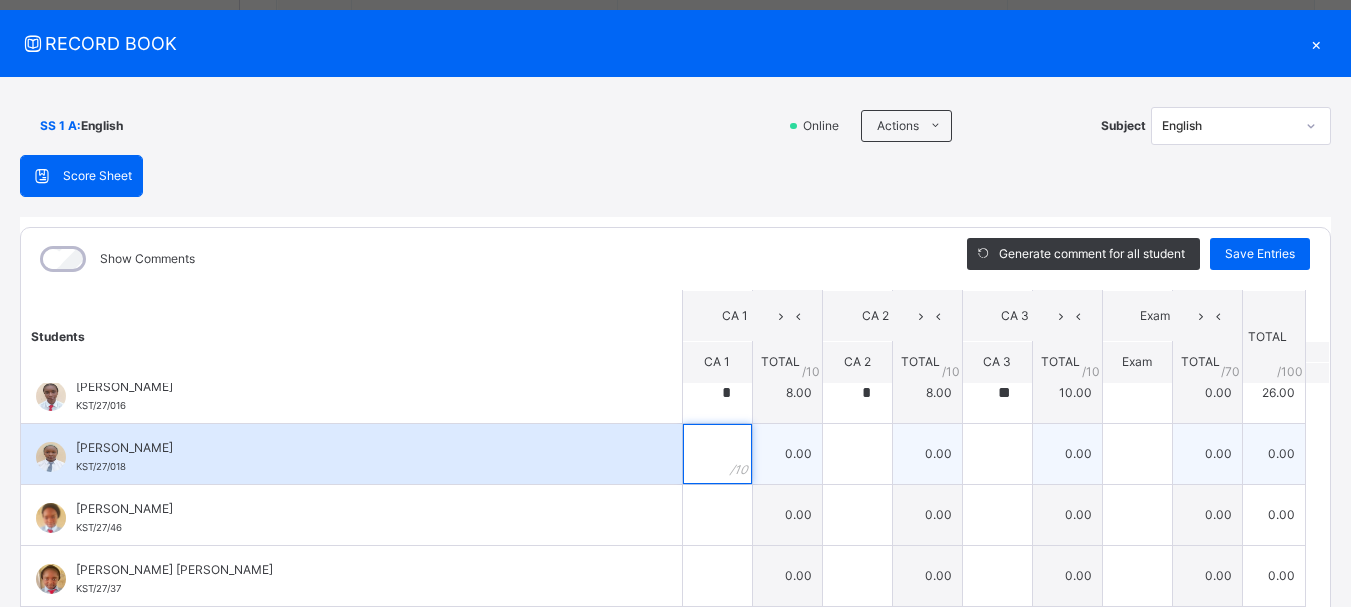 click at bounding box center (717, 454) 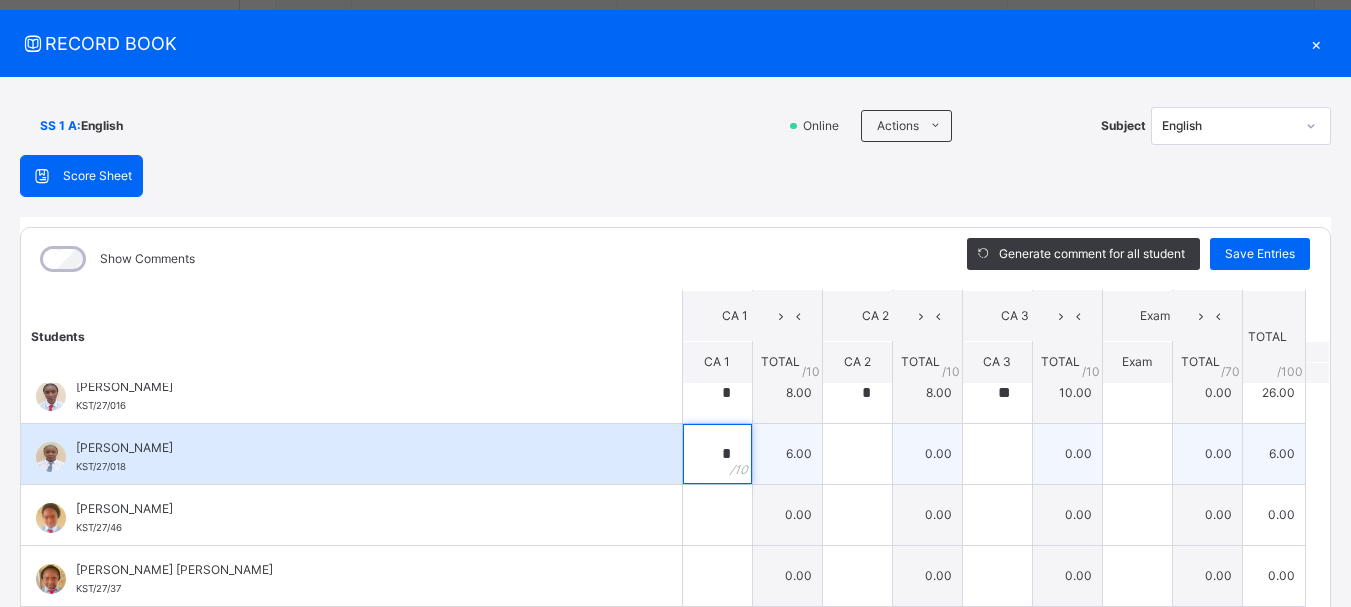 type on "*" 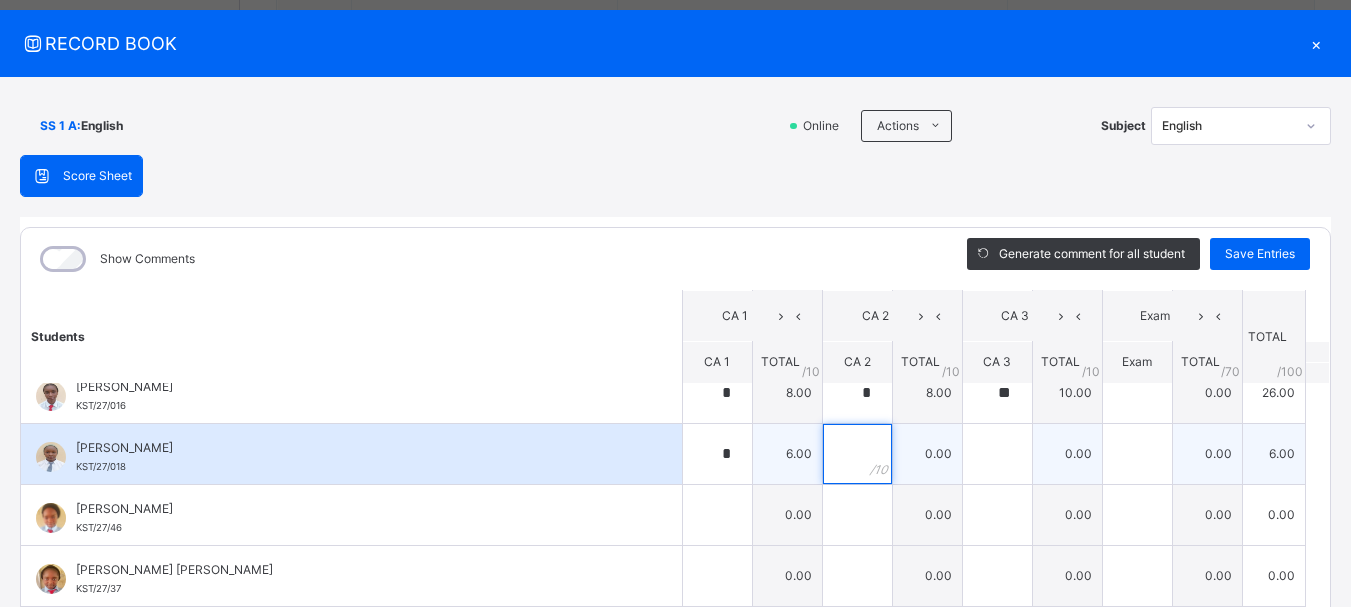 click at bounding box center (857, 454) 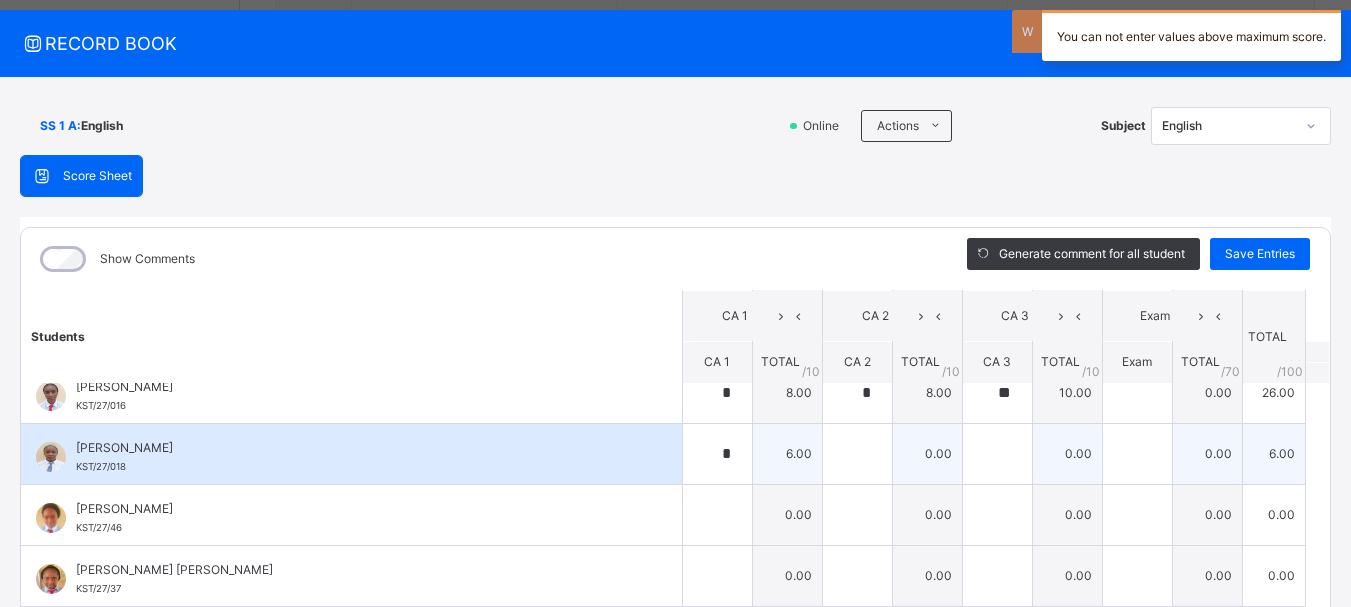 click at bounding box center [857, 454] 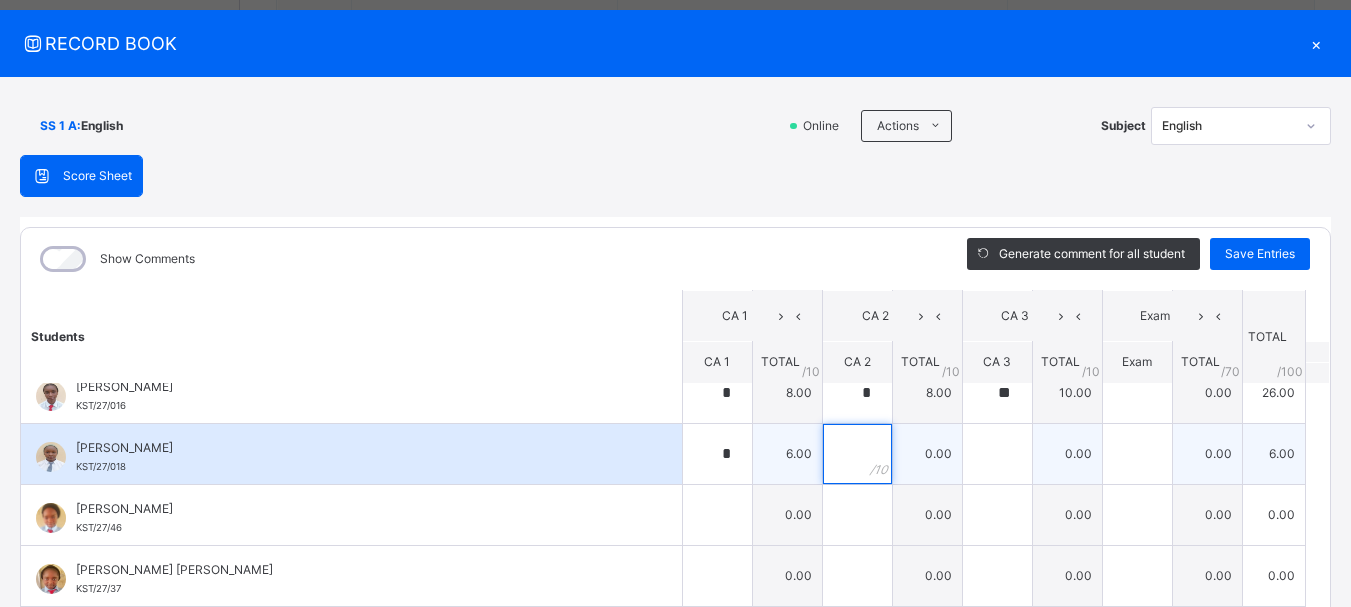 click at bounding box center [857, 454] 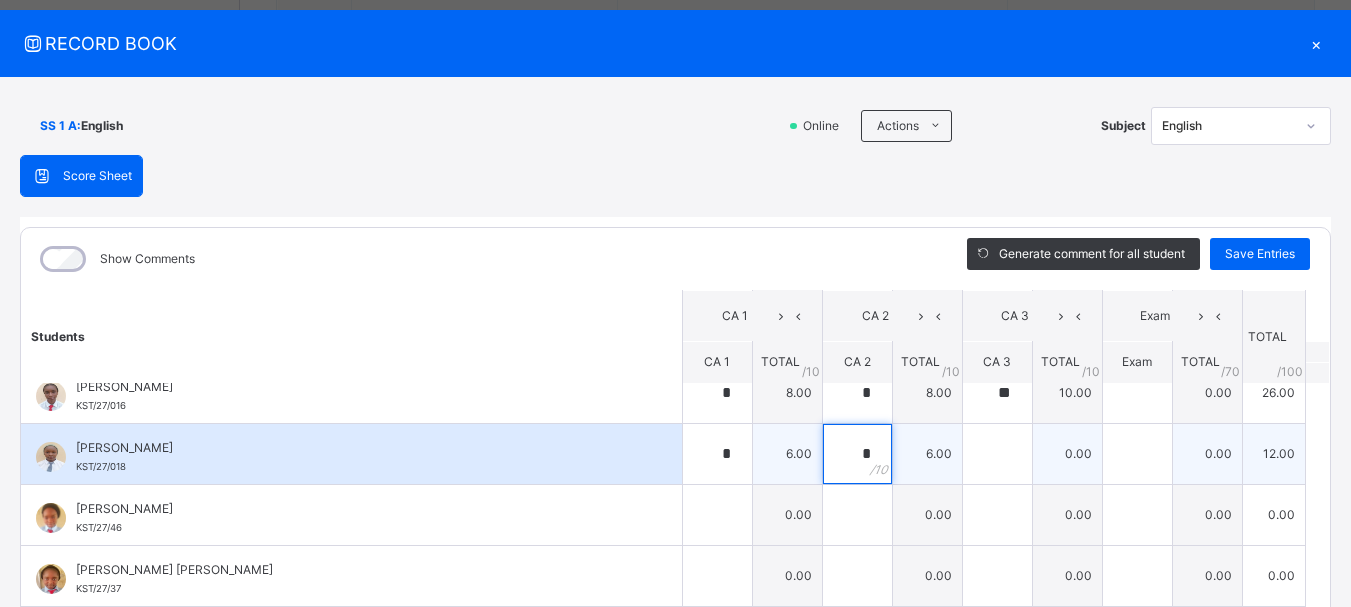 type on "*" 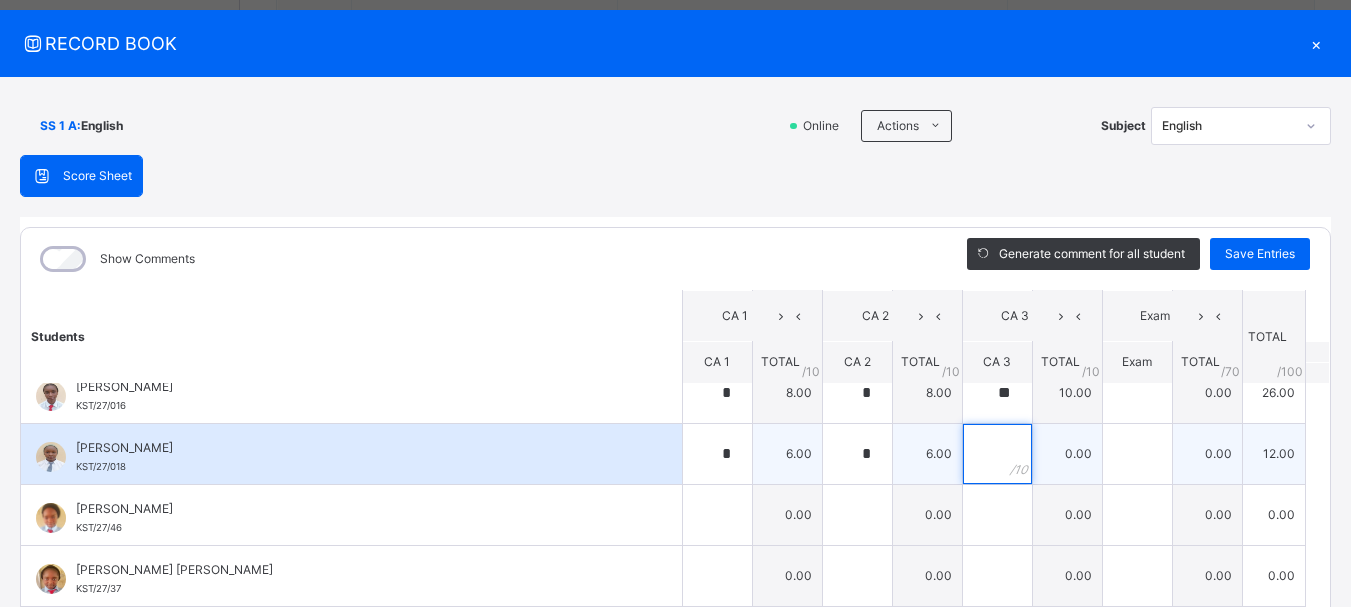 click at bounding box center [997, 454] 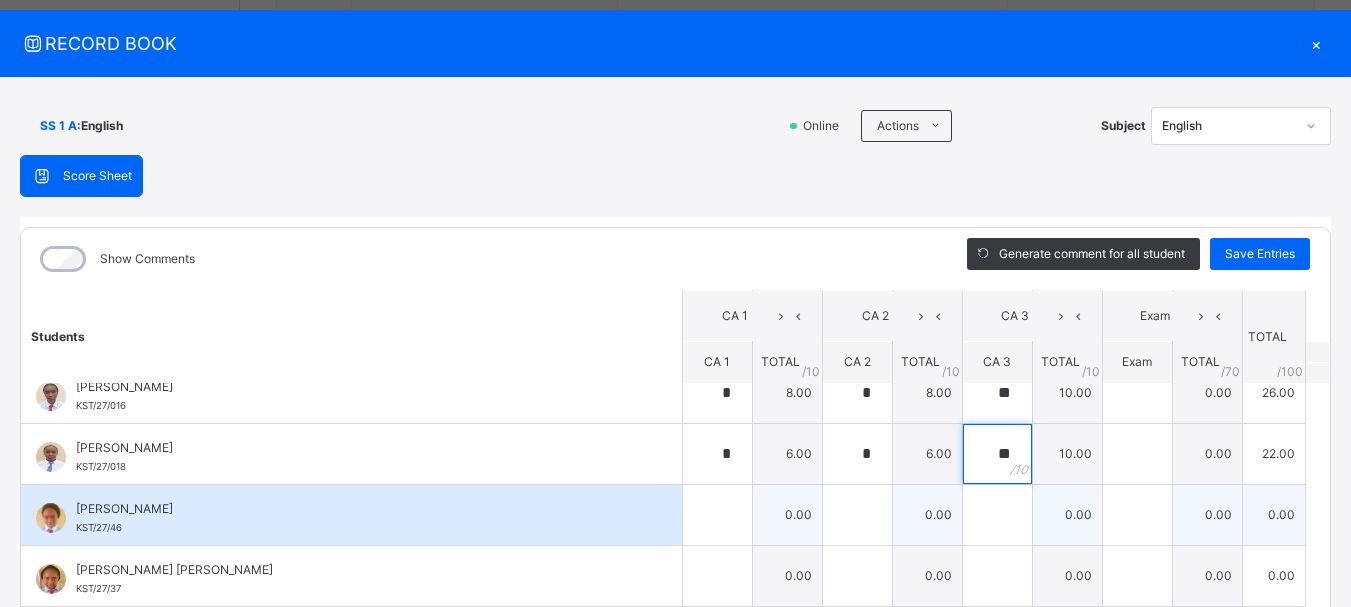type on "**" 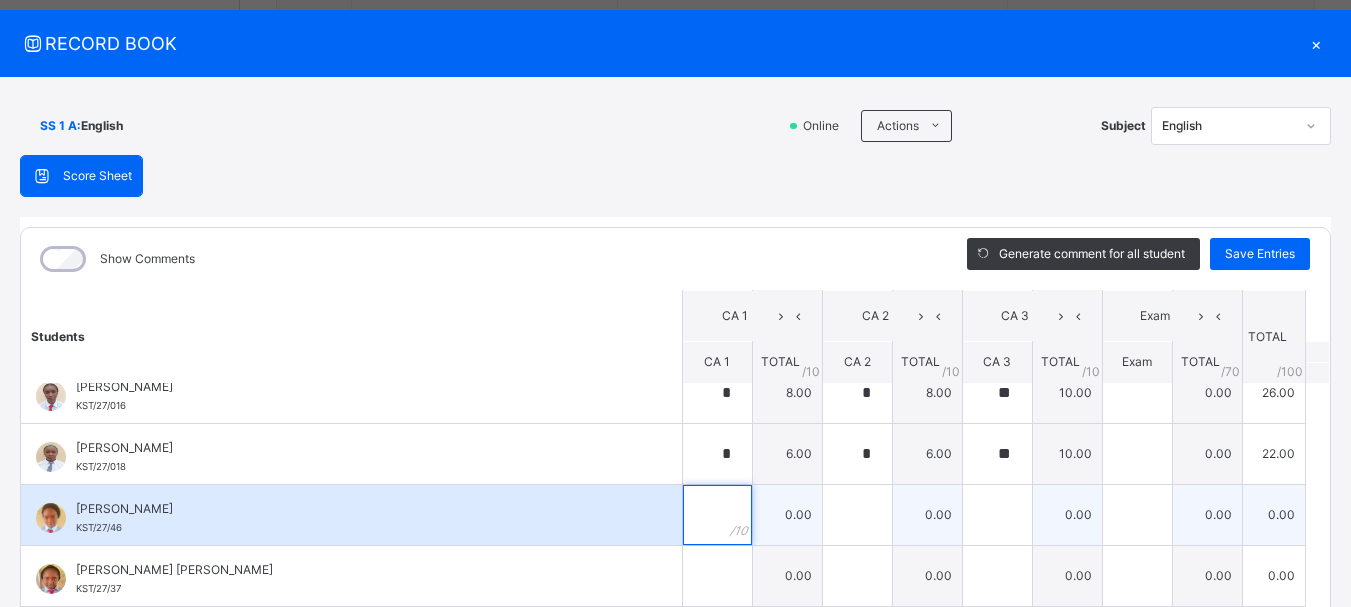 click at bounding box center [717, 515] 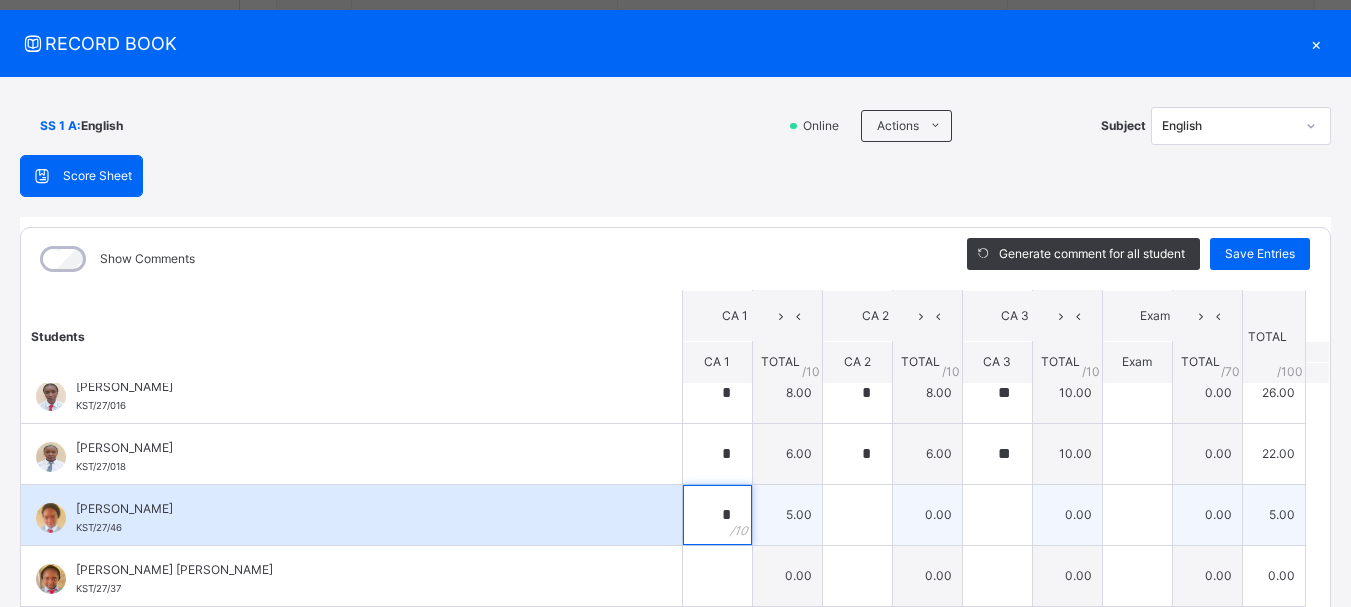 type on "*" 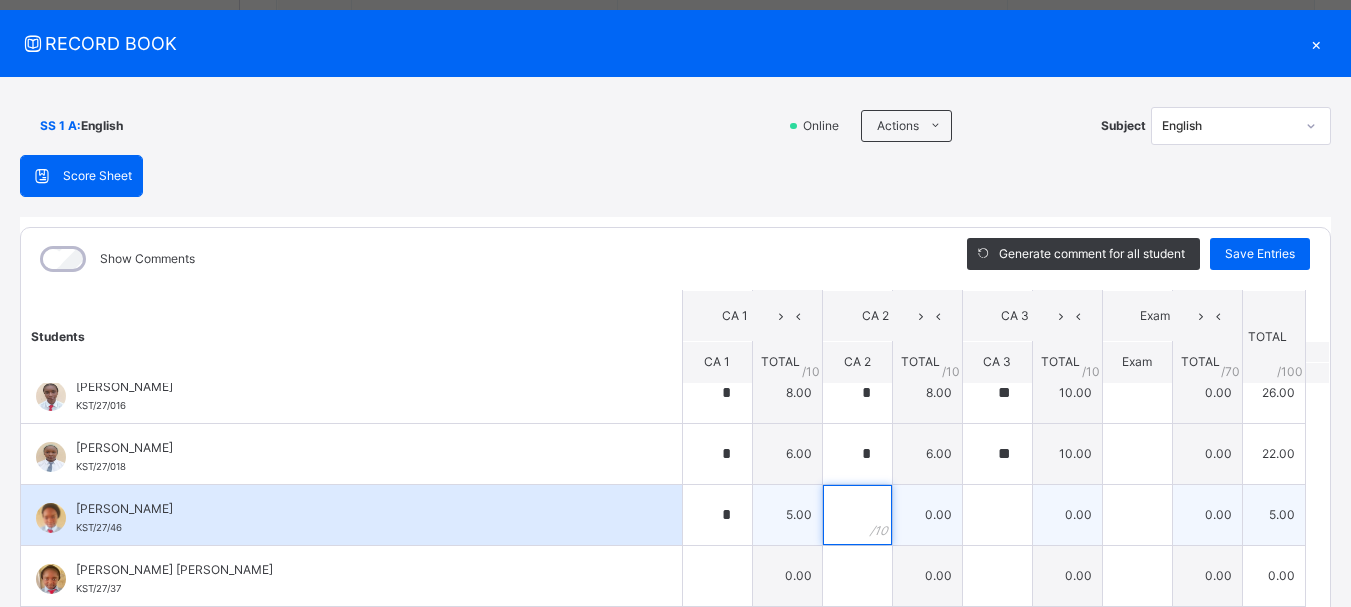 click at bounding box center (857, 515) 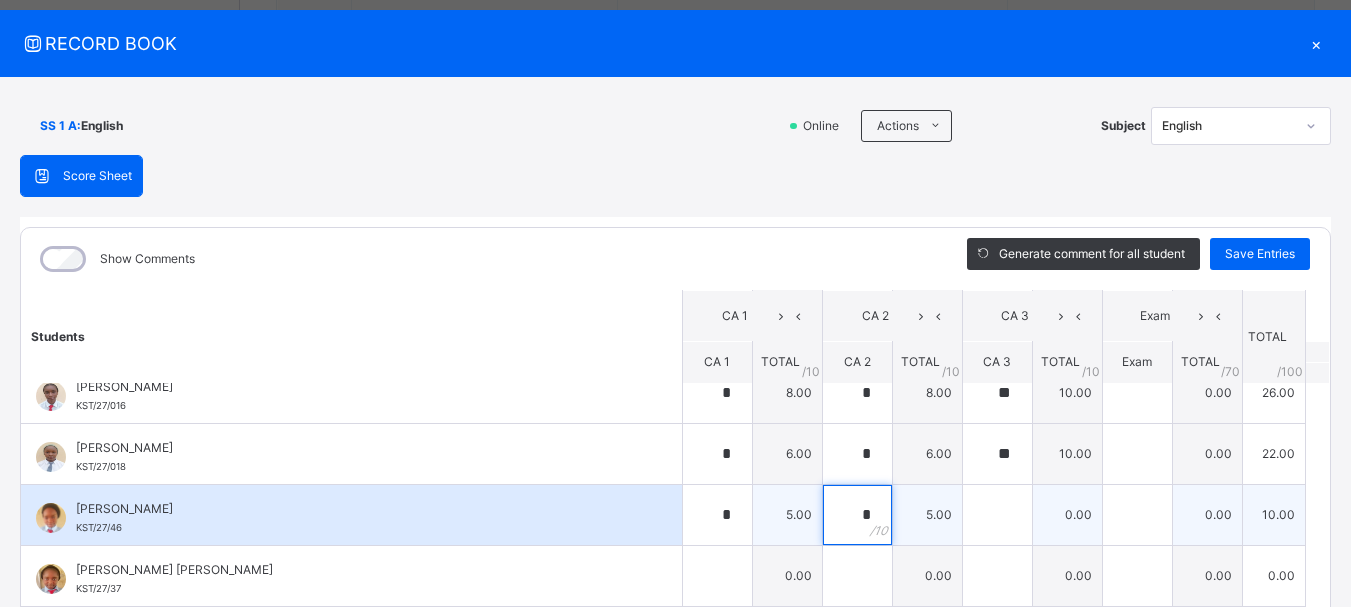 type on "*" 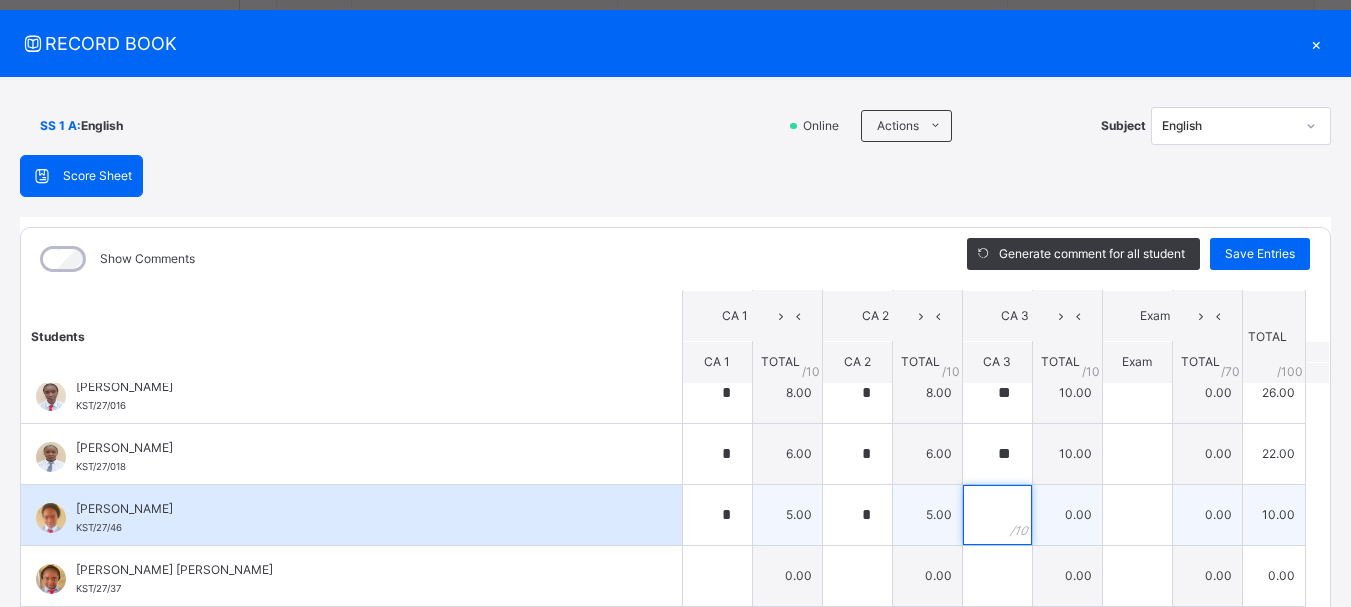 click at bounding box center (997, 515) 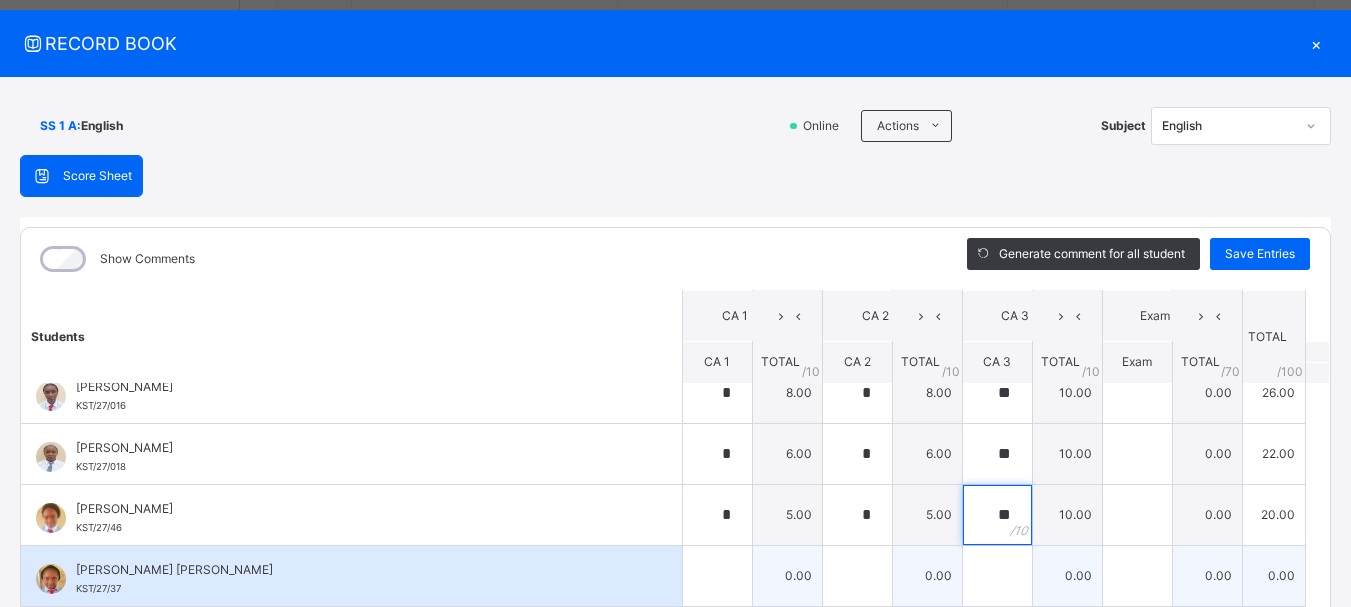type on "**" 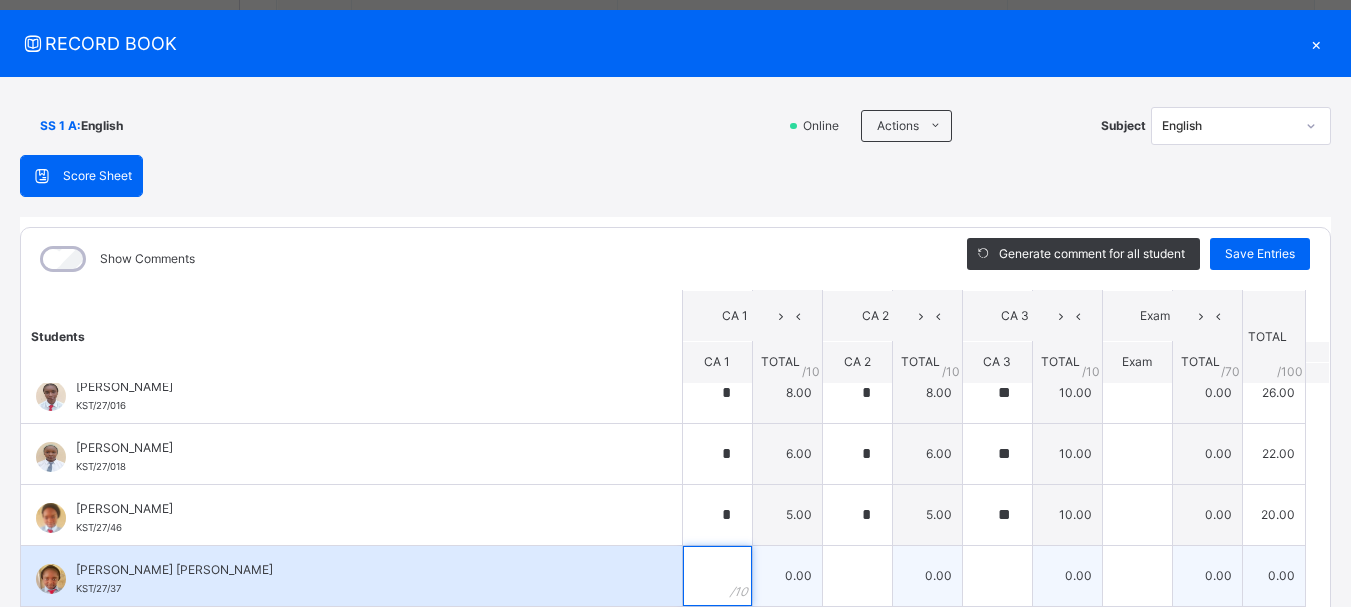 click at bounding box center [717, 576] 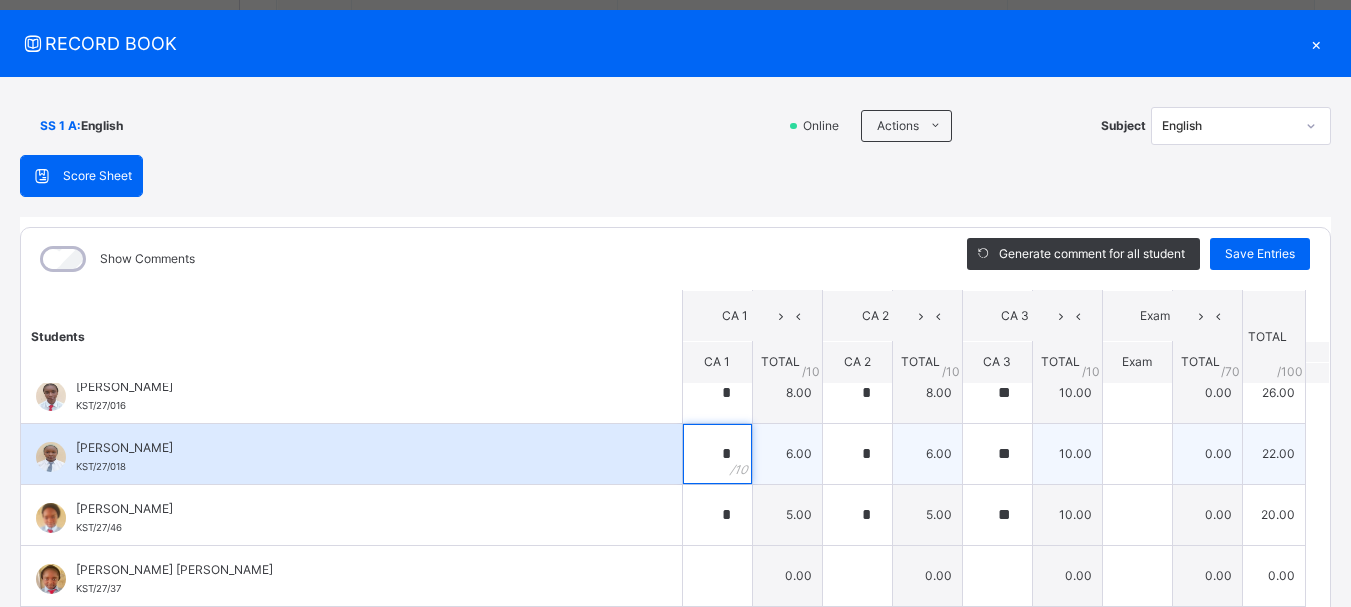 click on "*" at bounding box center (717, 454) 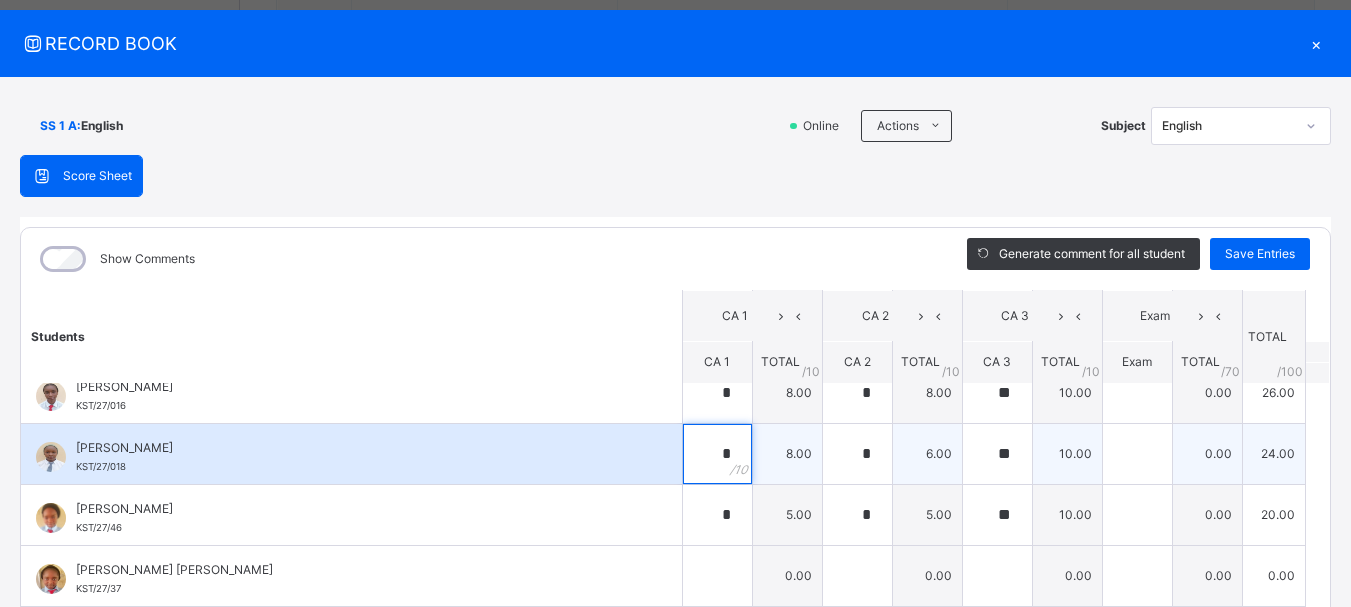 type on "*" 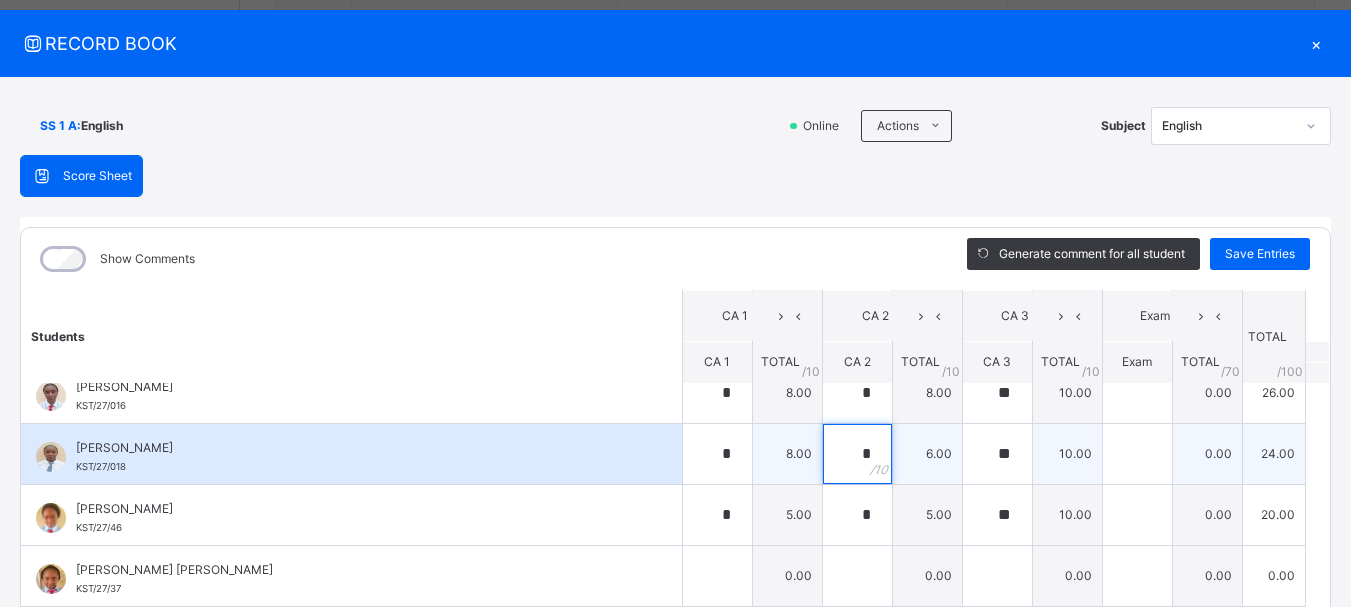 click on "*" at bounding box center [857, 454] 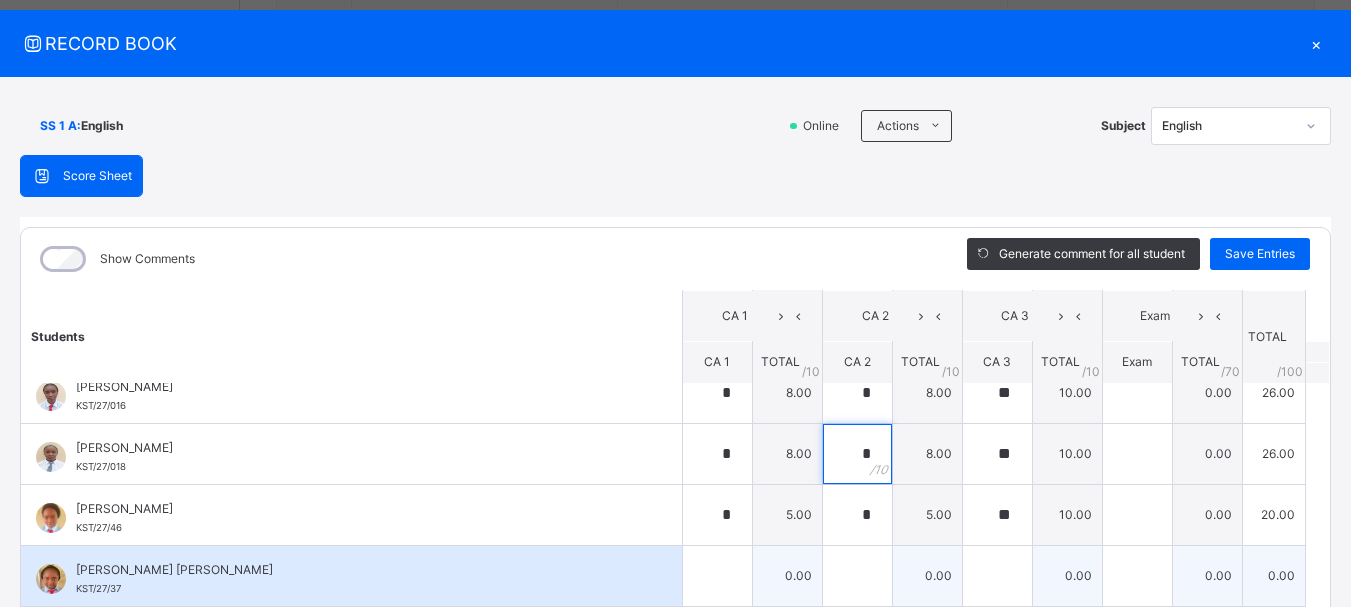 type on "*" 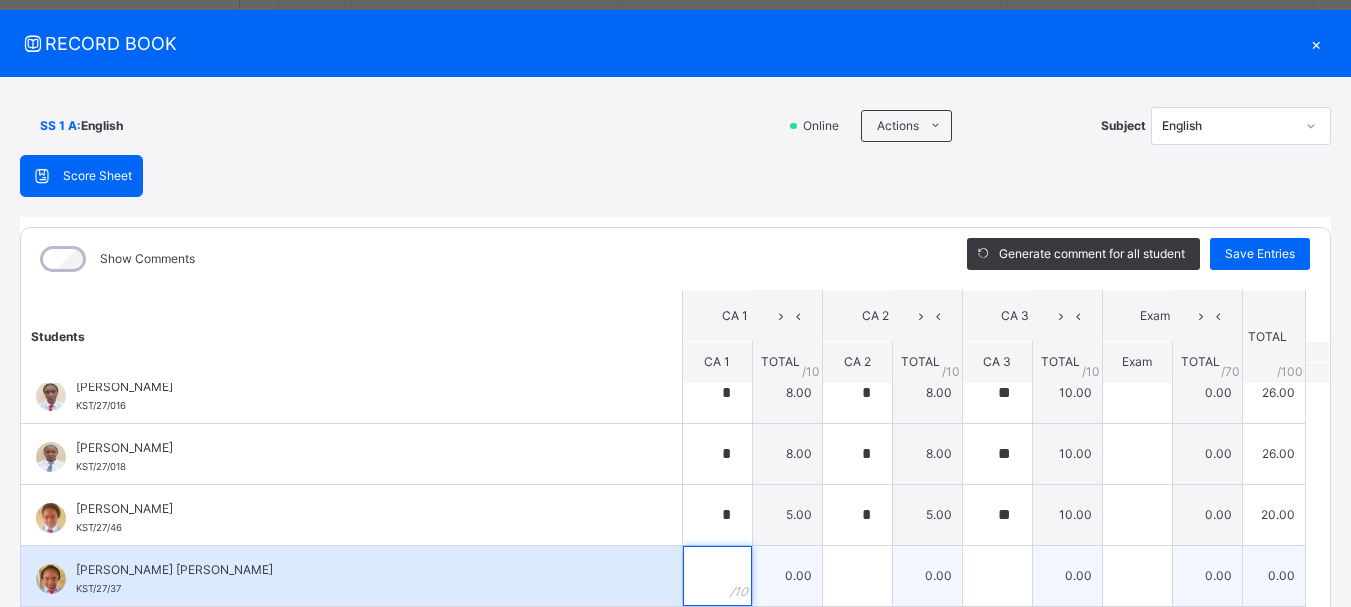 click at bounding box center (717, 576) 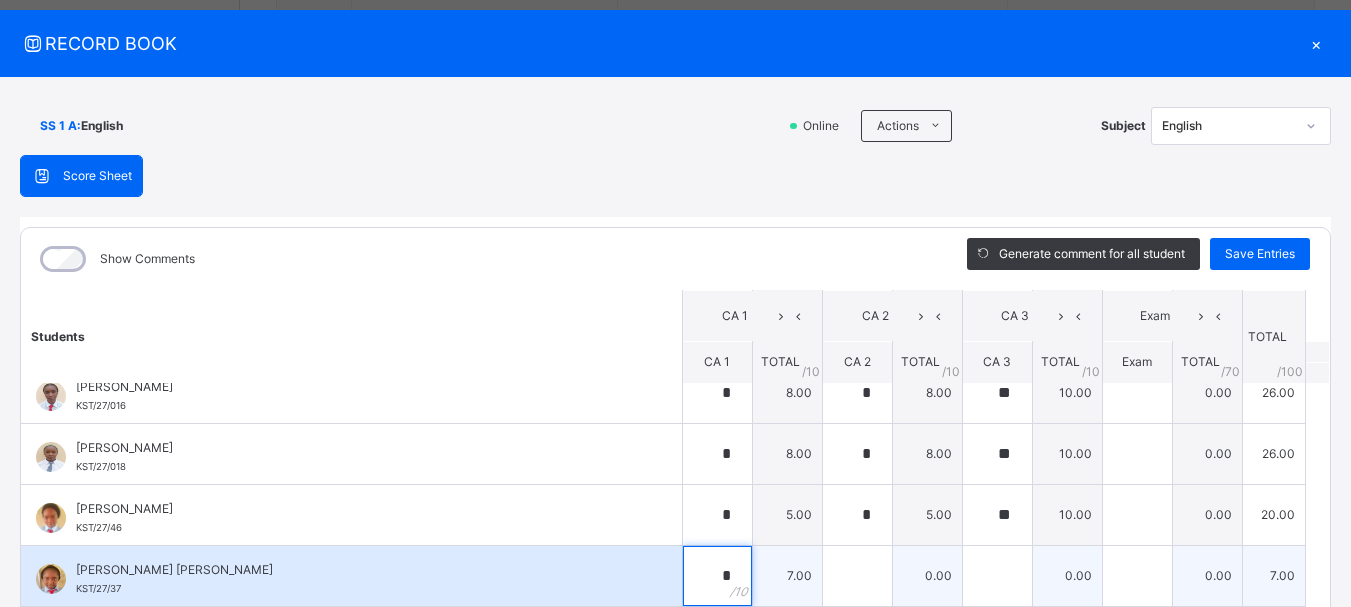 type on "*" 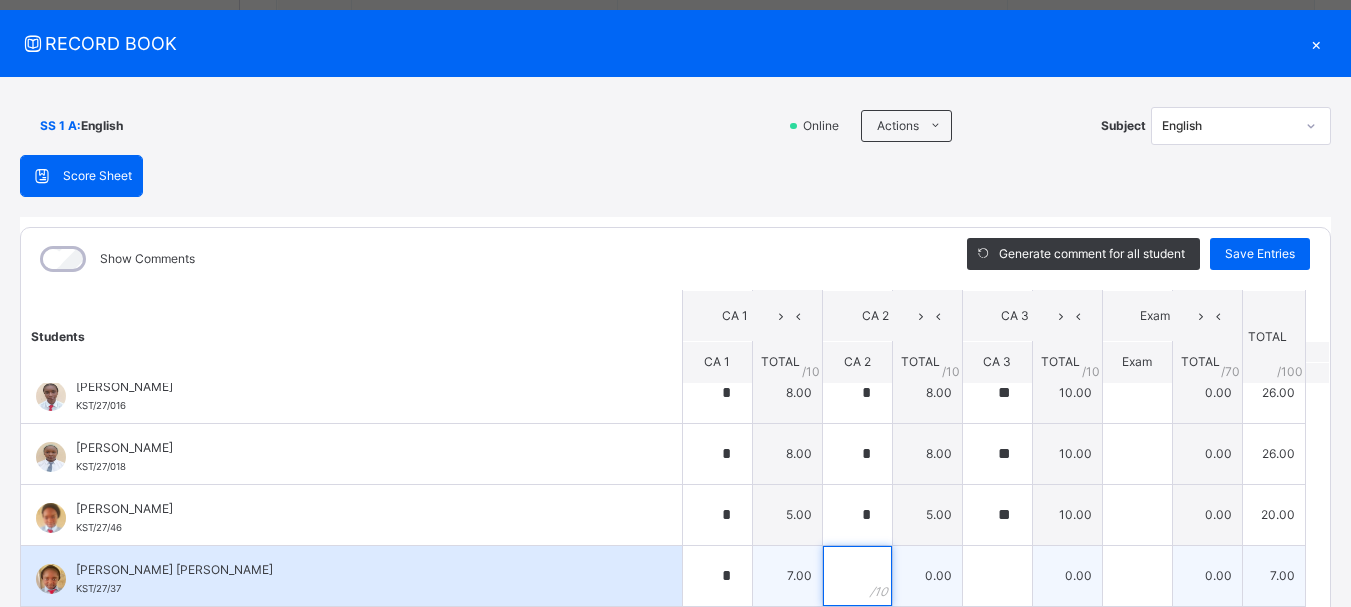 click at bounding box center [857, 576] 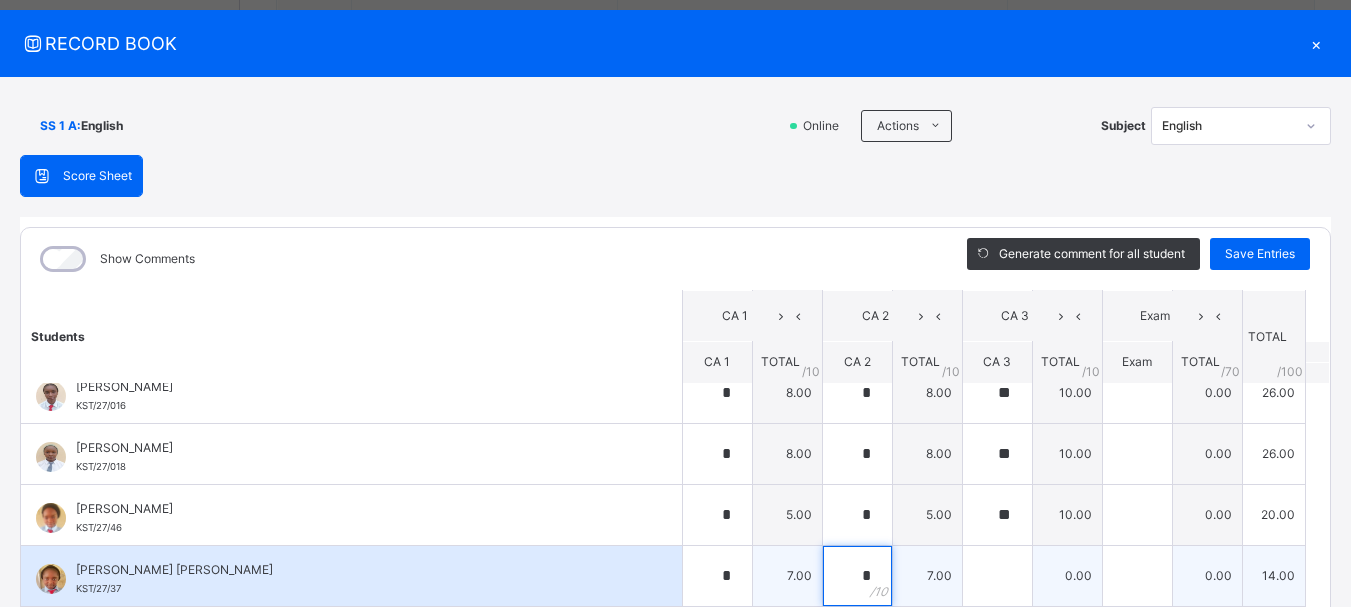 type on "*" 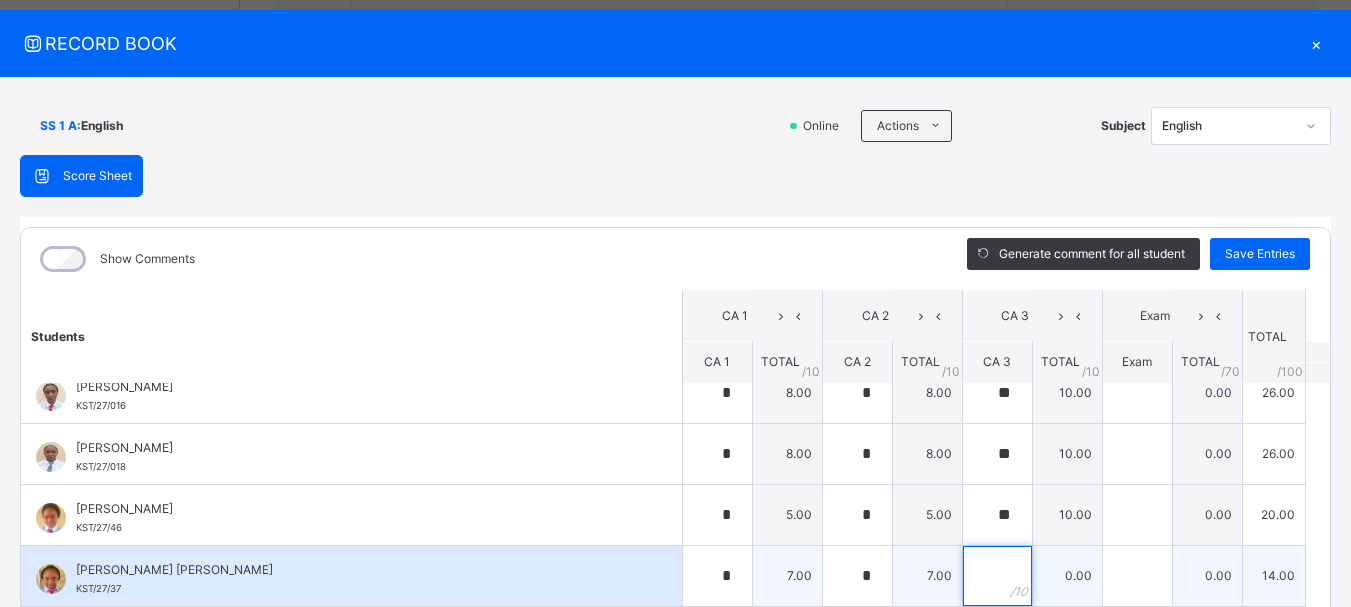 click at bounding box center [997, 576] 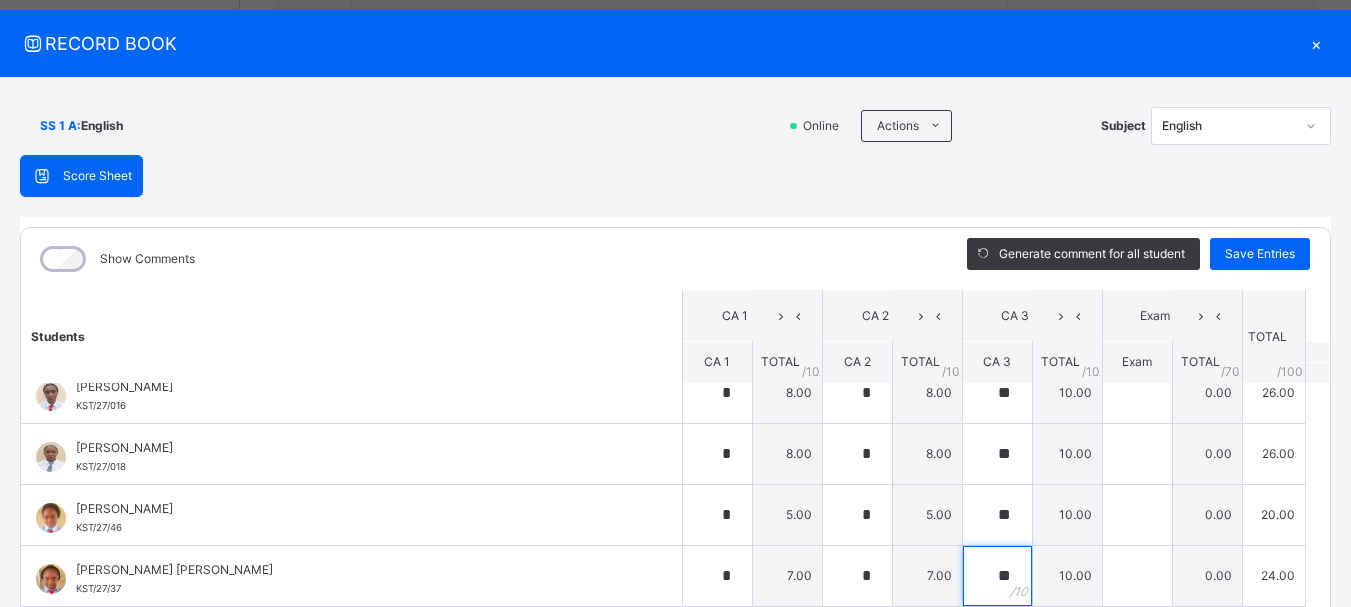 type on "**" 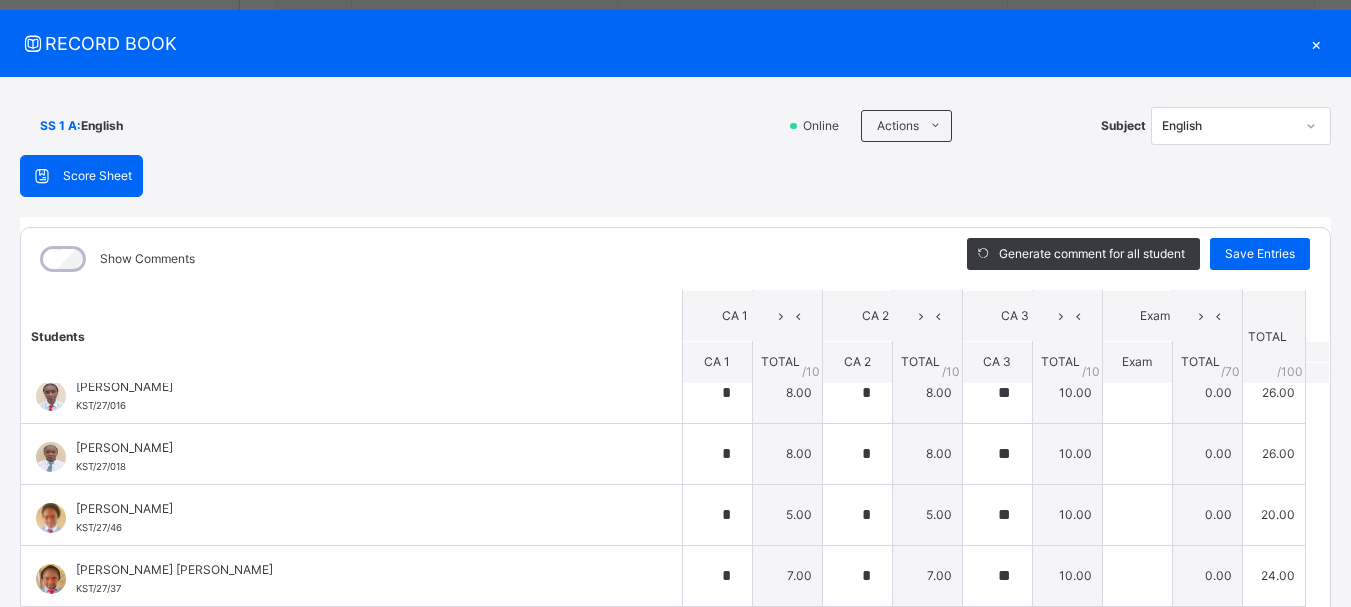 click on "Students CA 1 CA 2 CA 3 Exam TOTAL /100 Comment CA 1 TOTAL / 10 CA 2 TOTAL / 10 CA 3 TOTAL / 10 Exam TOTAL / 70 [PERSON_NAME] H. KST/27/42 [PERSON_NAME] KST/27/42 * 5.00 * 5.00 * 8.00 0.00 18.00 Generate comment 0 / 250   ×   Subject Teacher’s Comment Generate and see in full the comment developed by the AI with an option to regenerate the comment [PERSON_NAME]   KST/27/42   Total 18.00  / 100.00 [PERSON_NAME] Bot   Regenerate     Use this comment   [PERSON_NAME] KST/27/008 [PERSON_NAME] KST/27/008 * 5.00 * 5.00 ** 10.00 0.00 20.00 Generate comment 0 / 250   ×   Subject Teacher’s Comment Generate and see in full the comment developed by the AI with an option to regenerate the comment JS [PERSON_NAME] YUGUDA   KST/27/008   Total 20.00  / 100.00 [PERSON_NAME] Bot   Regenerate     Use this comment   Al-[PERSON_NAME] [PERSON_NAME] KST/27/050 [PERSON_NAME] [PERSON_NAME] KST/27/050 * 5.00 * 5.00 ** 10.00 0.00 20.00 Generate comment 0 / 250   ×   Subject Teacher’s Comment JS   KST/27/050   Total  /" at bounding box center (675, 41) 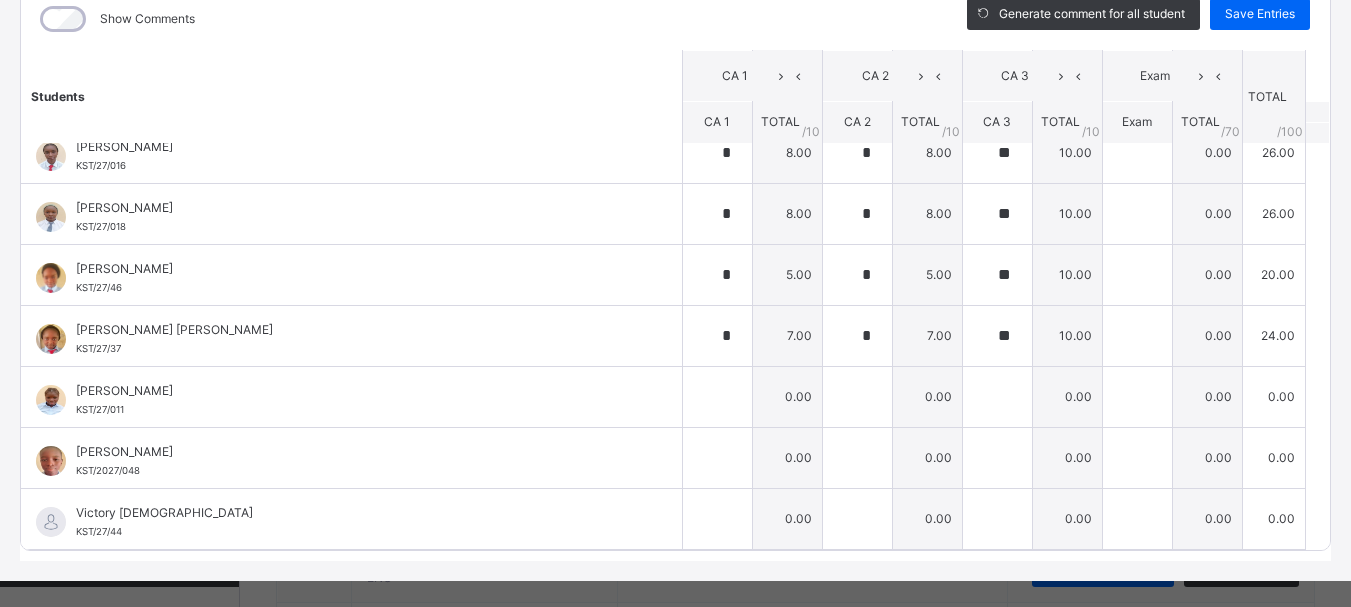 scroll, scrollTop: 304, scrollLeft: 0, axis: vertical 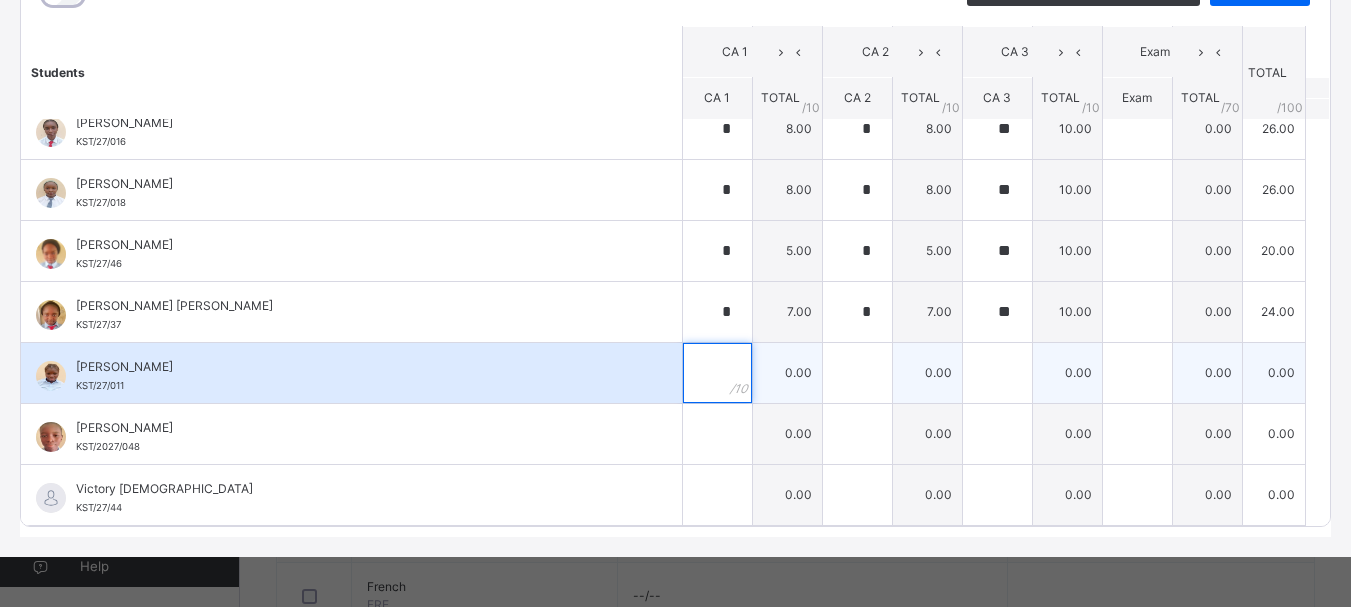 click at bounding box center (717, 373) 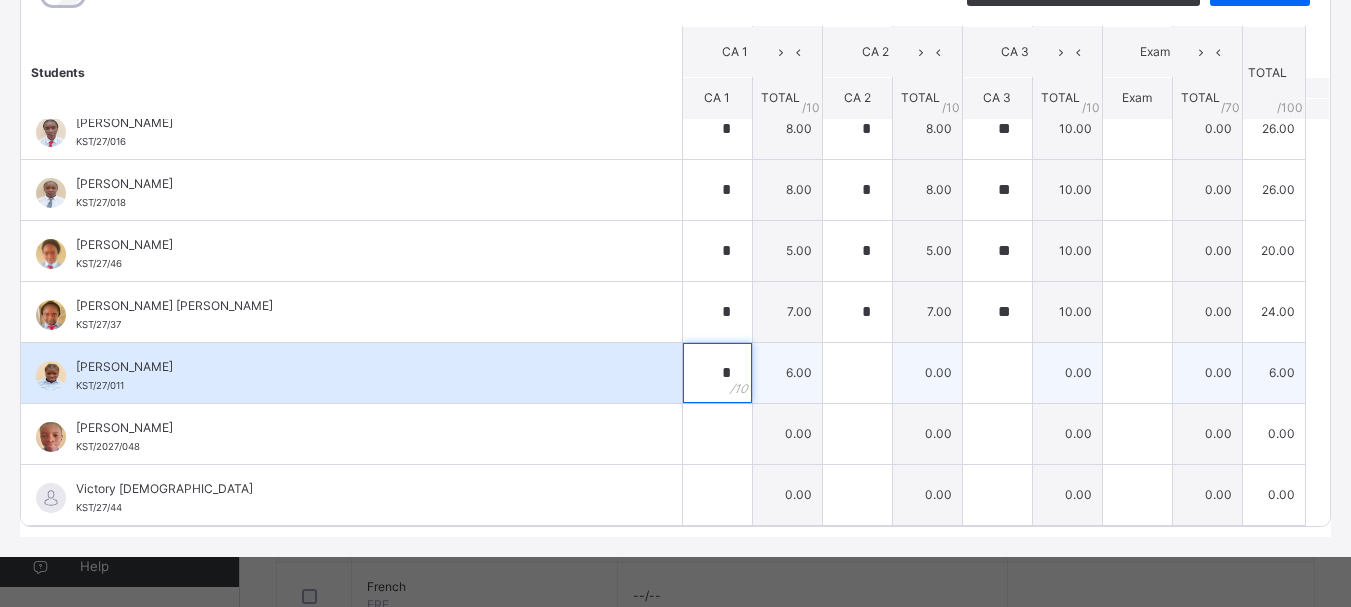 type on "*" 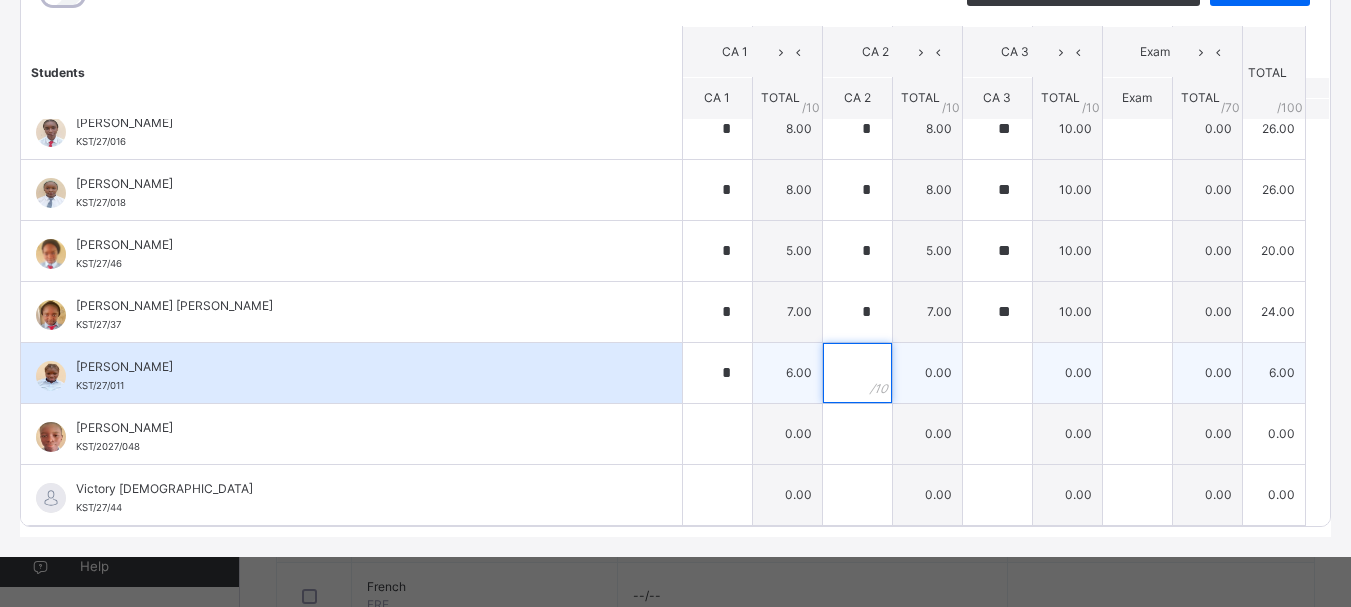 click at bounding box center (857, 373) 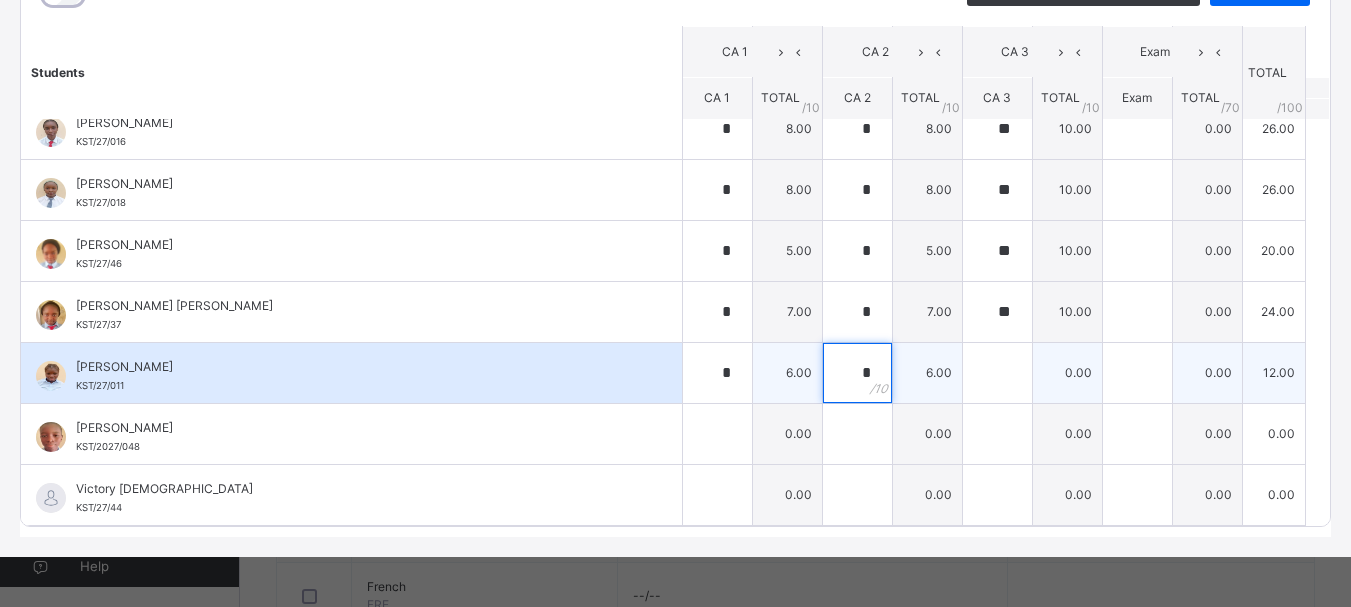 type on "*" 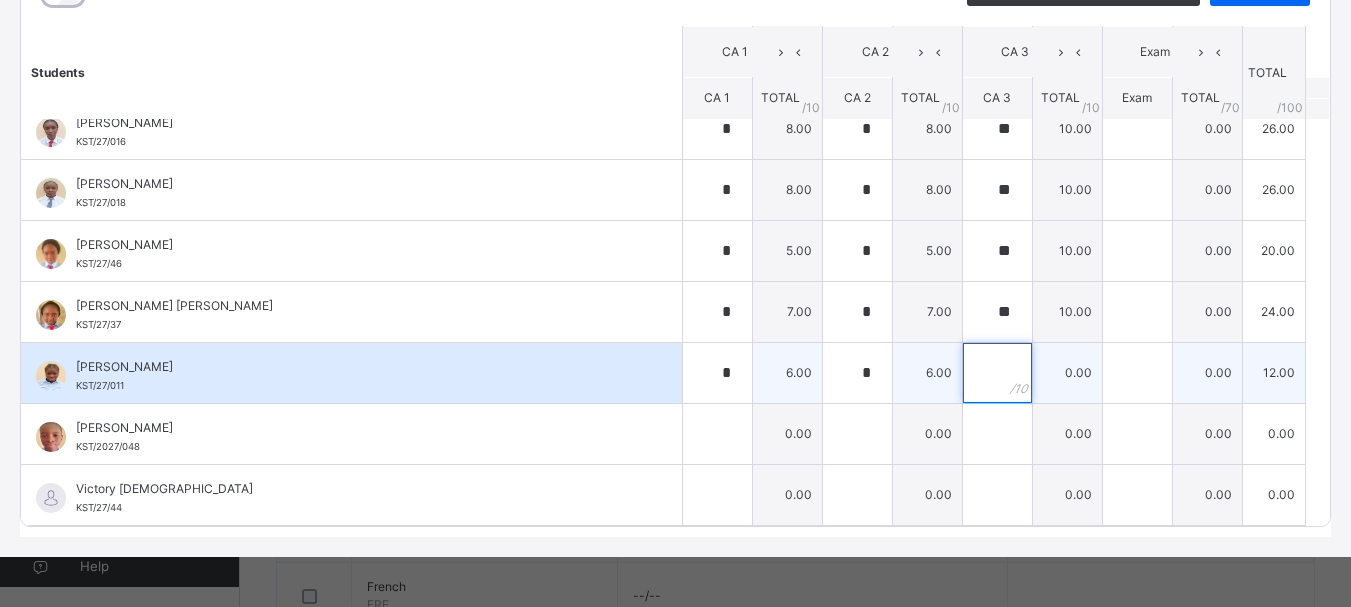 click at bounding box center [997, 373] 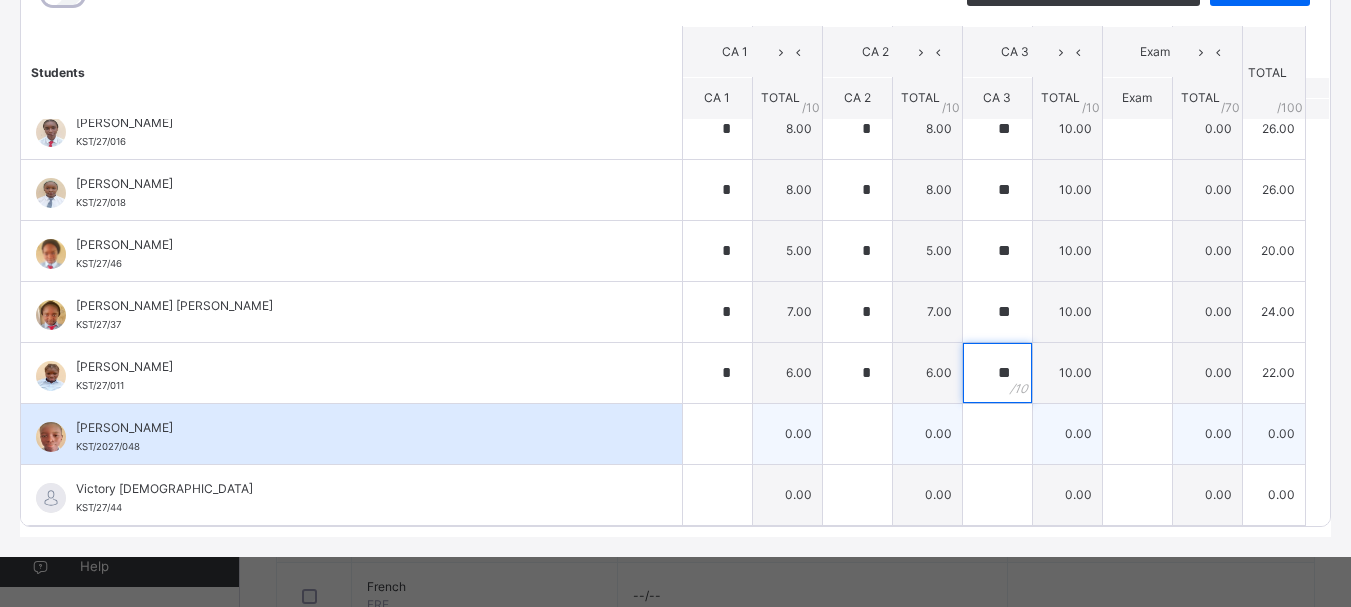 type on "**" 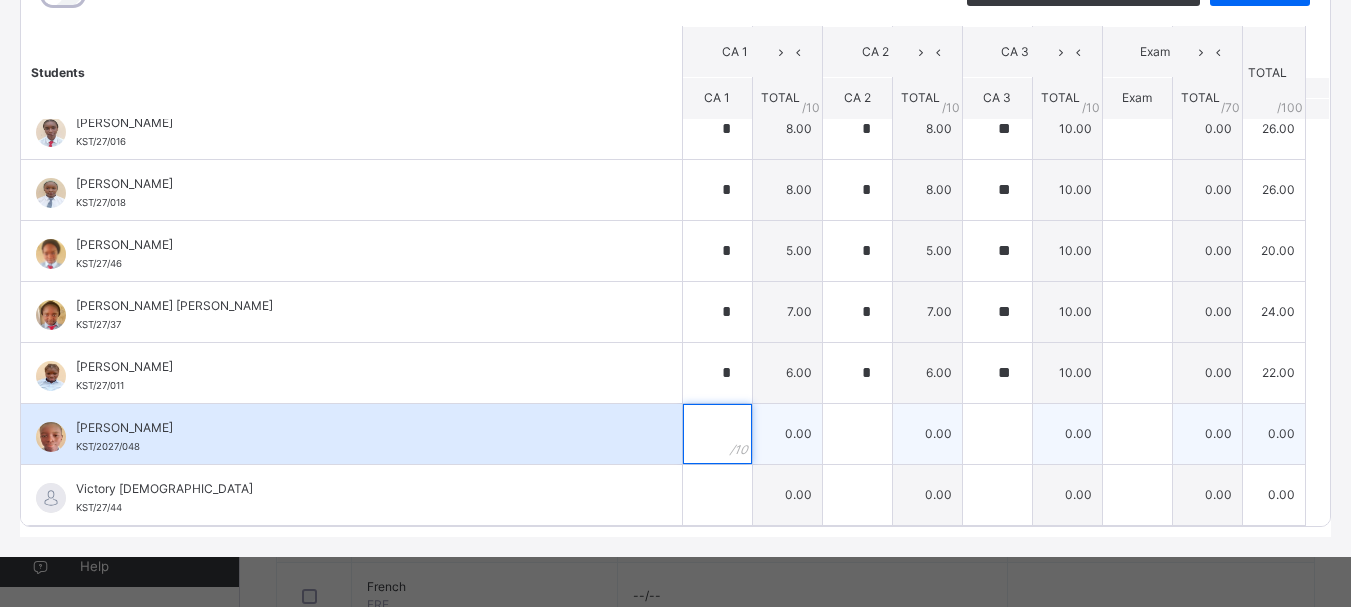 click at bounding box center [717, 434] 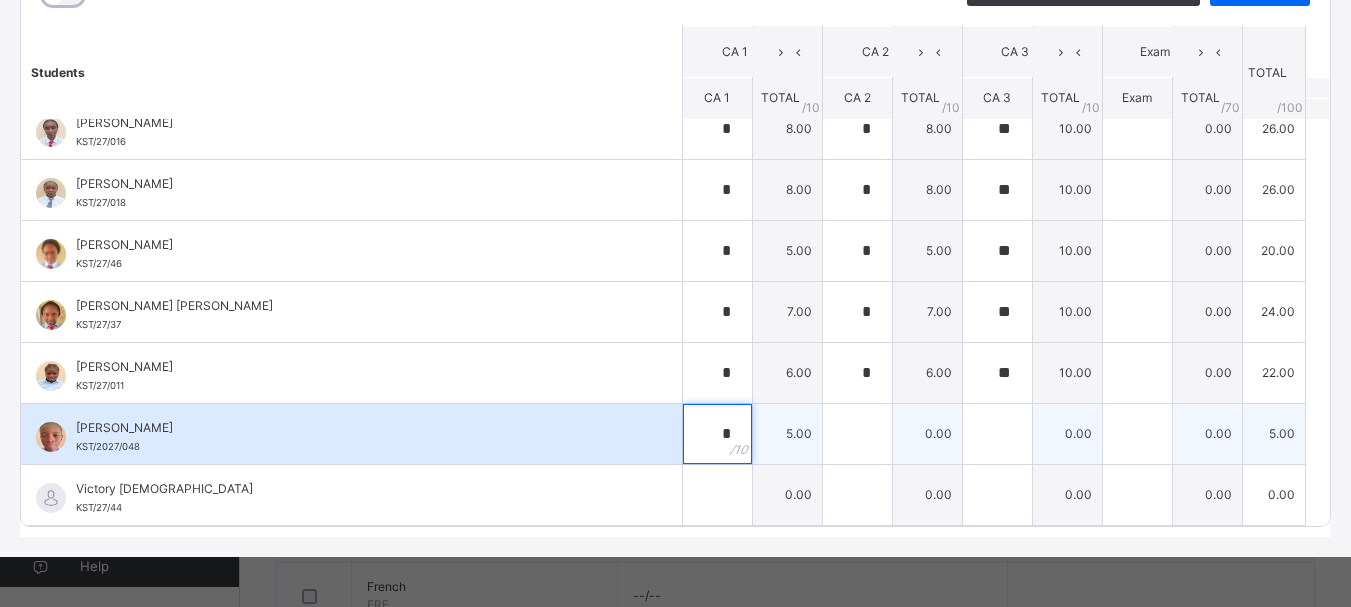 type on "*" 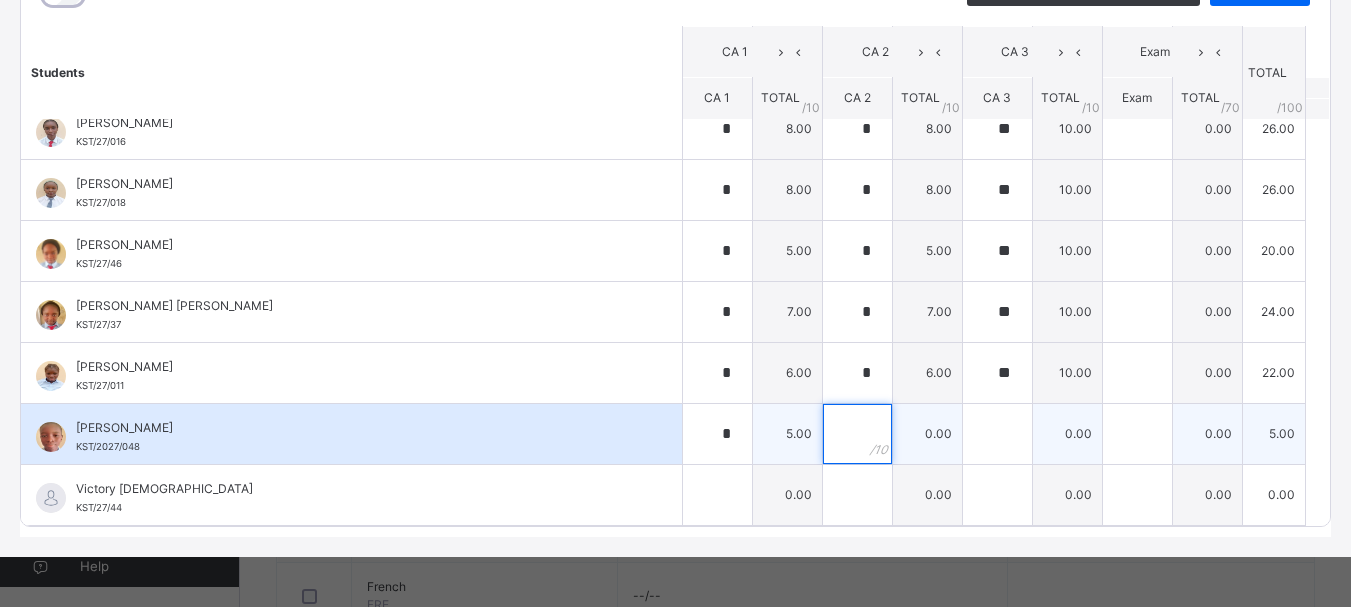 click at bounding box center [857, 434] 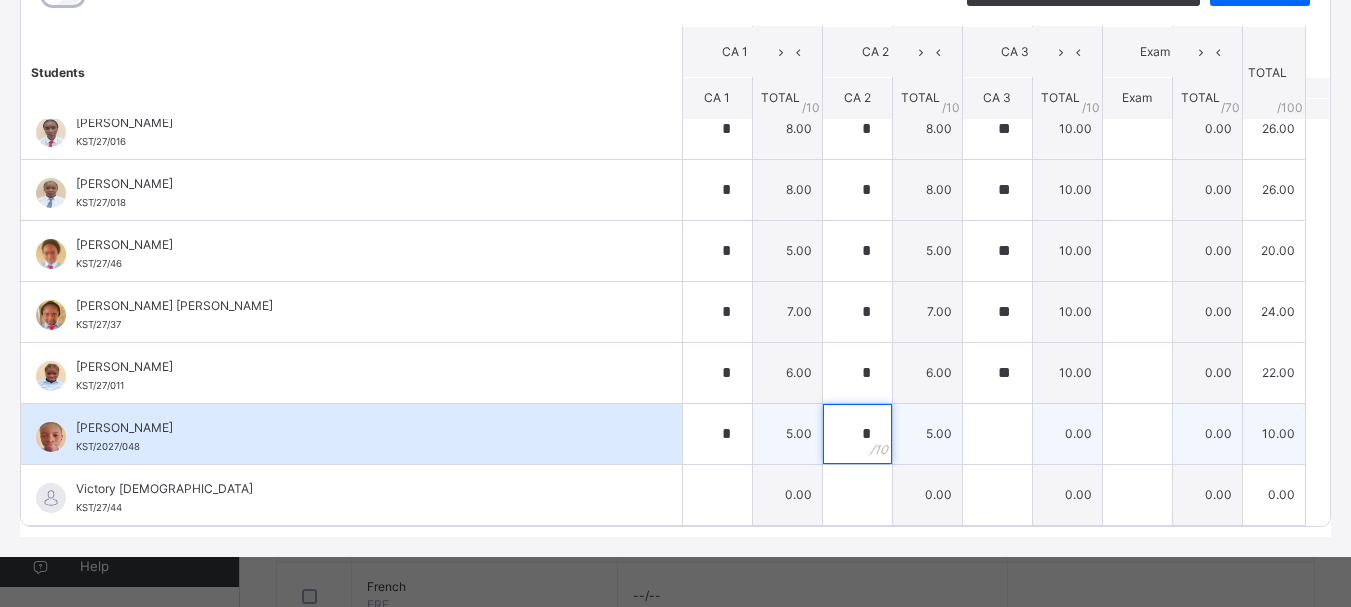 type on "*" 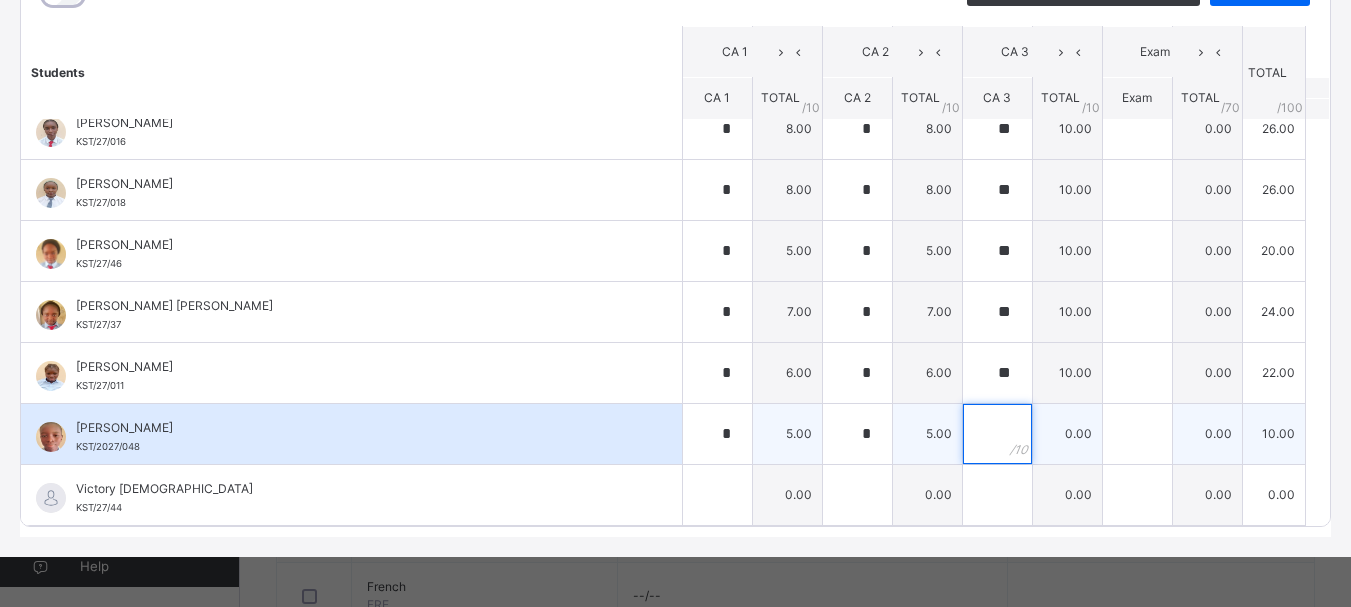 click at bounding box center [997, 434] 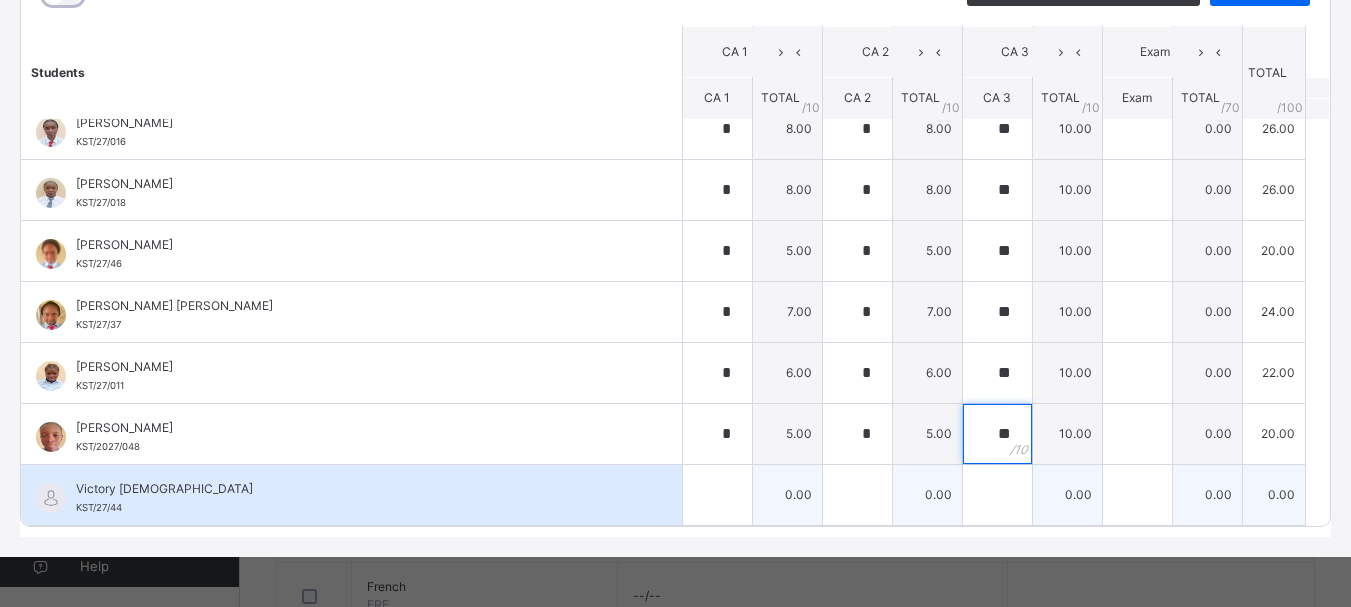 type on "**" 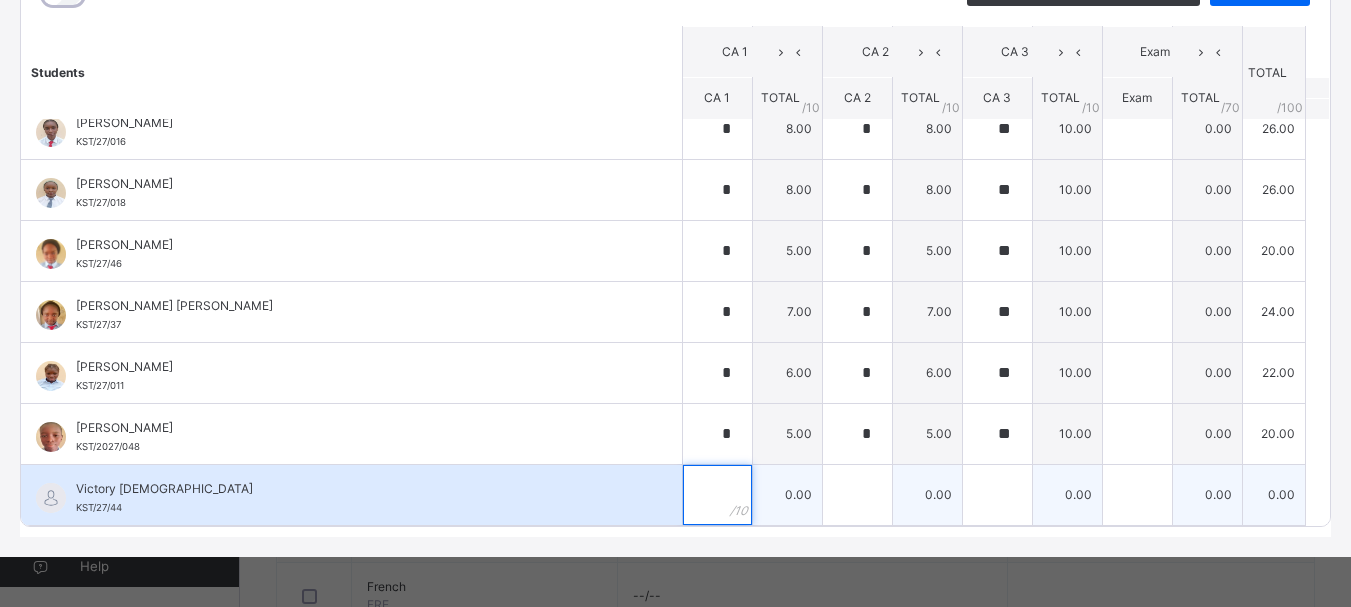 click at bounding box center (717, 495) 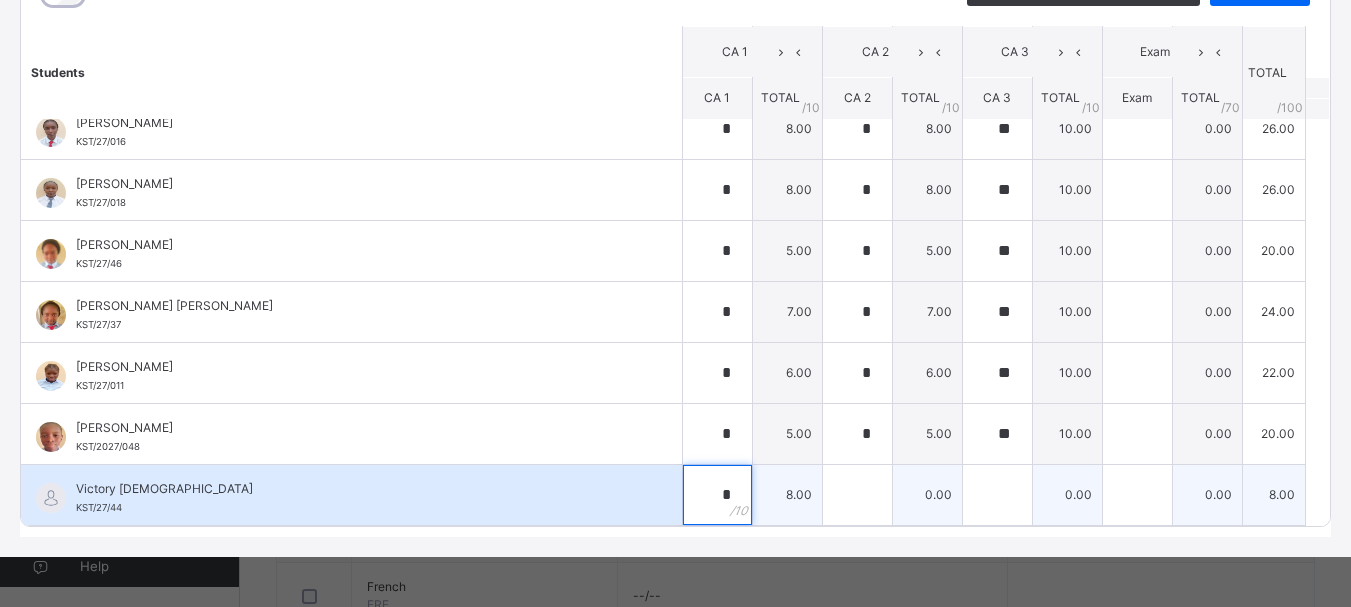 type on "*" 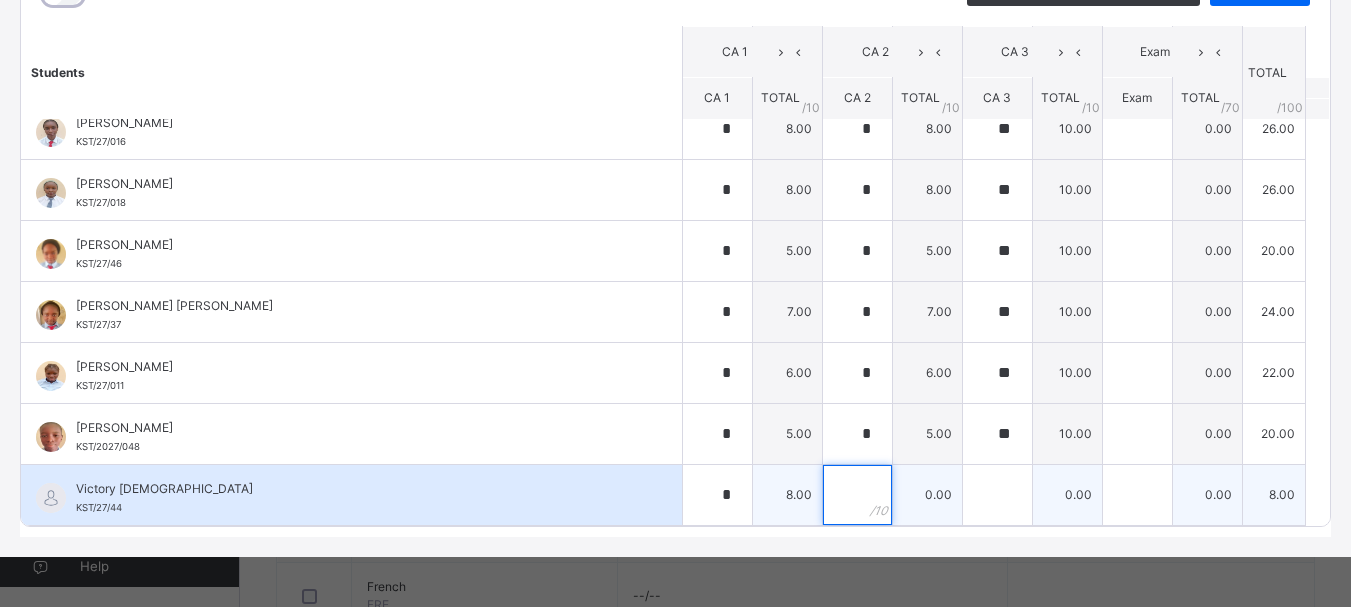 click at bounding box center (857, 495) 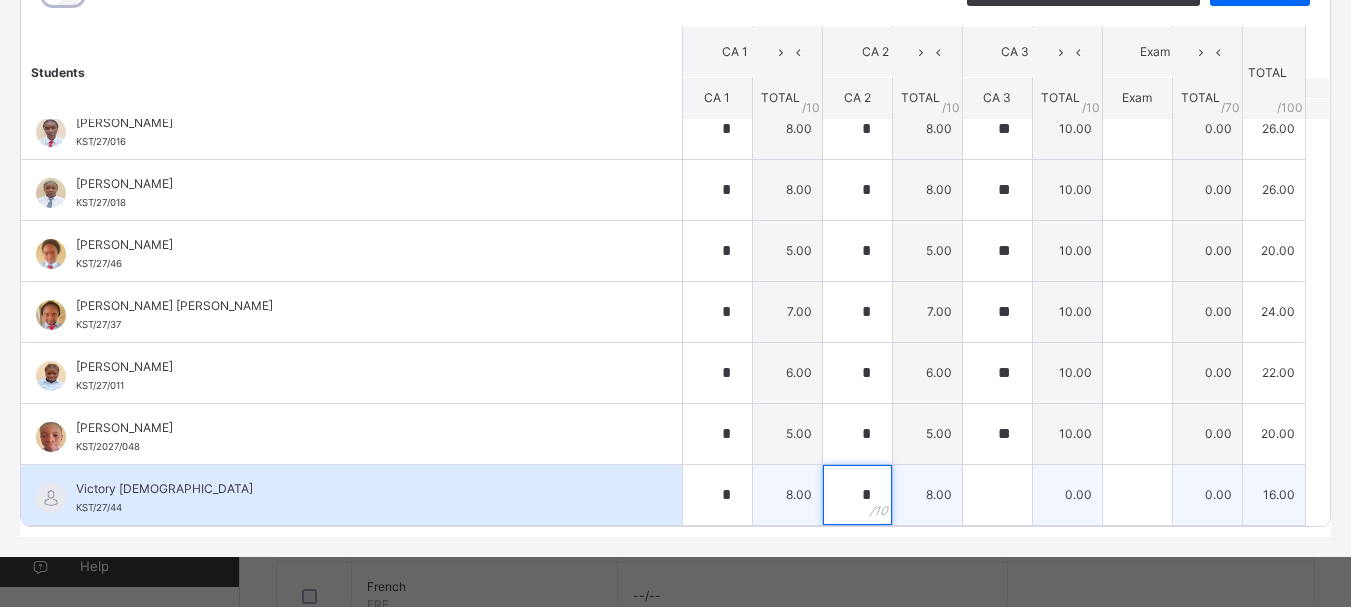 type on "*" 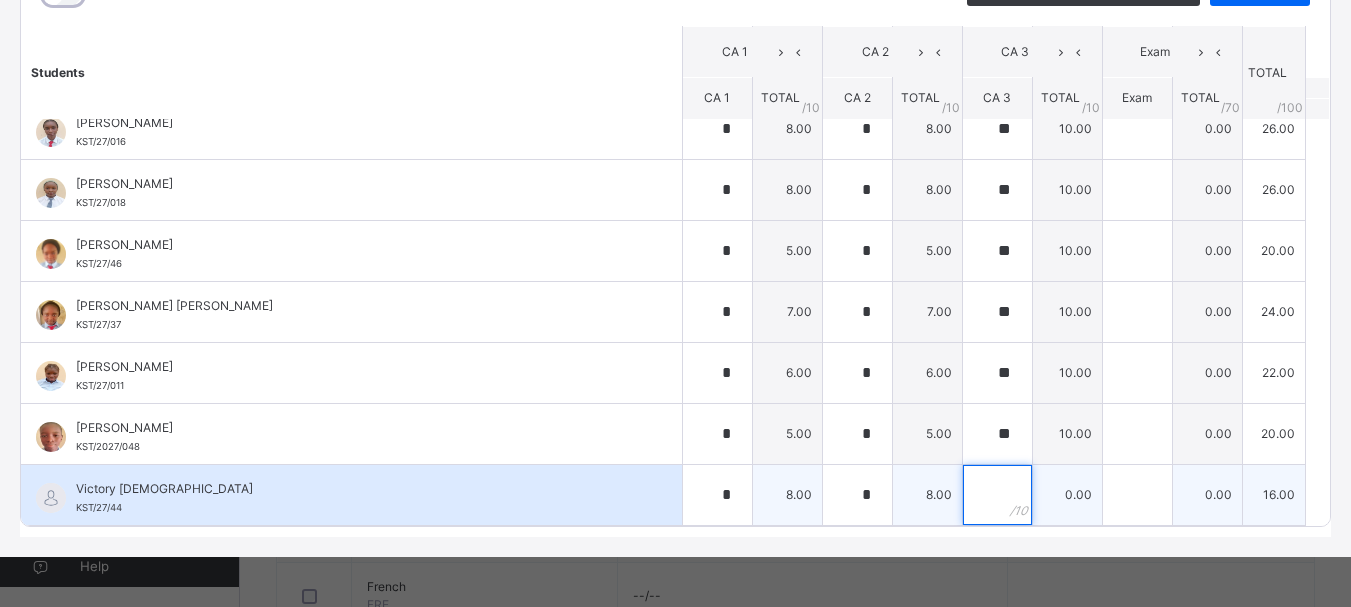 click at bounding box center (997, 495) 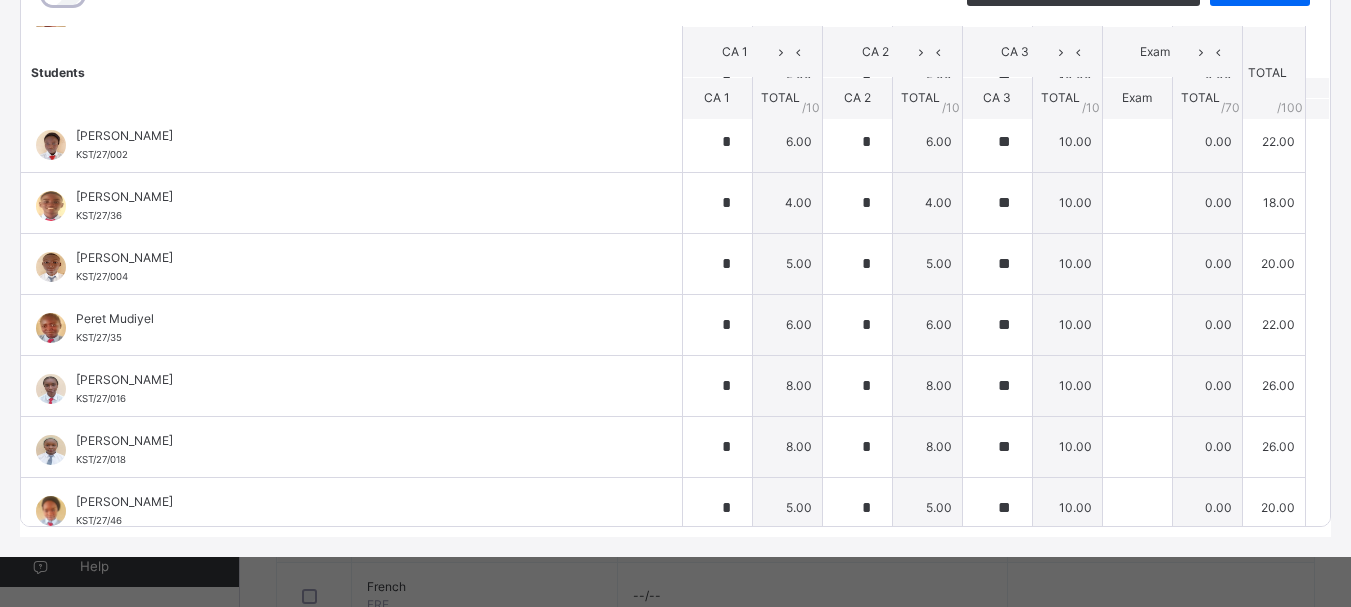 scroll, scrollTop: 677, scrollLeft: 0, axis: vertical 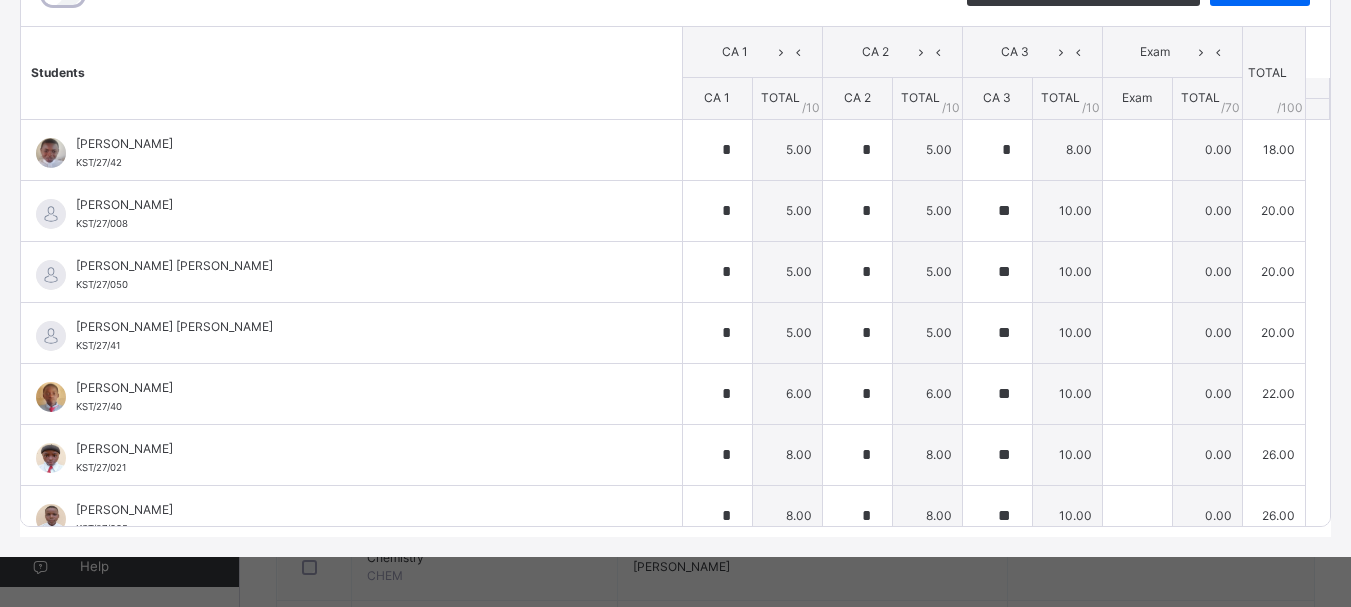 type on "*" 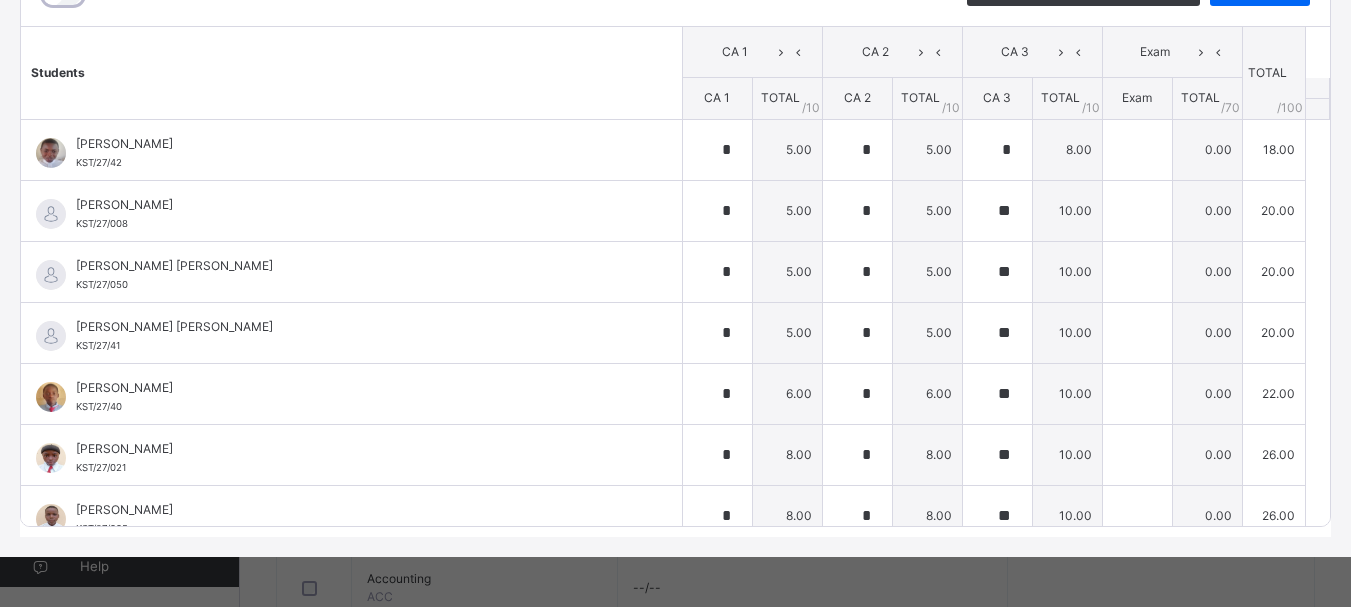 scroll, scrollTop: 0, scrollLeft: 0, axis: both 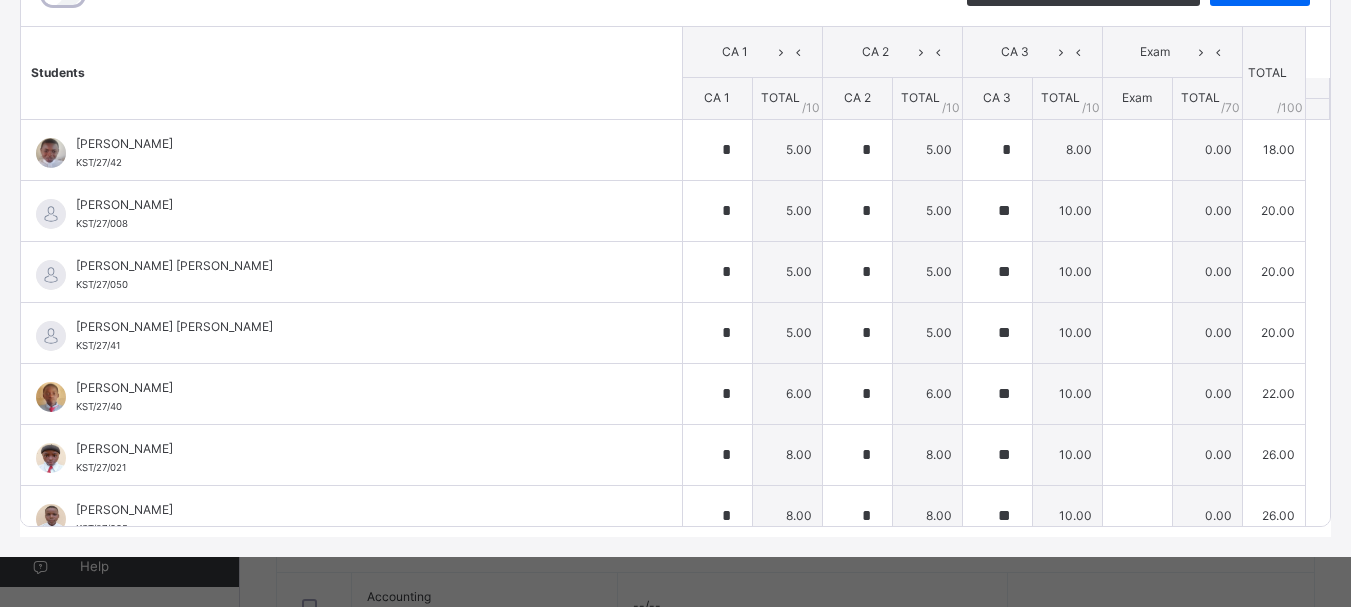 click on "Show Comments" at bounding box center [479, -5] 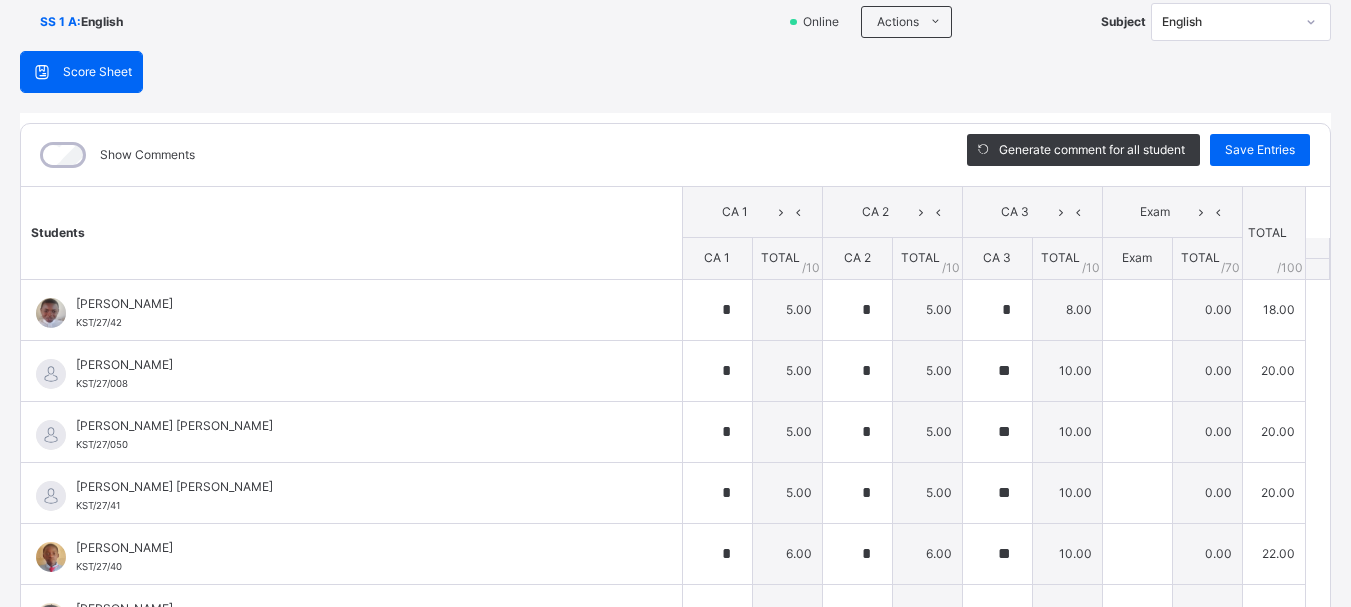 scroll, scrollTop: 104, scrollLeft: 0, axis: vertical 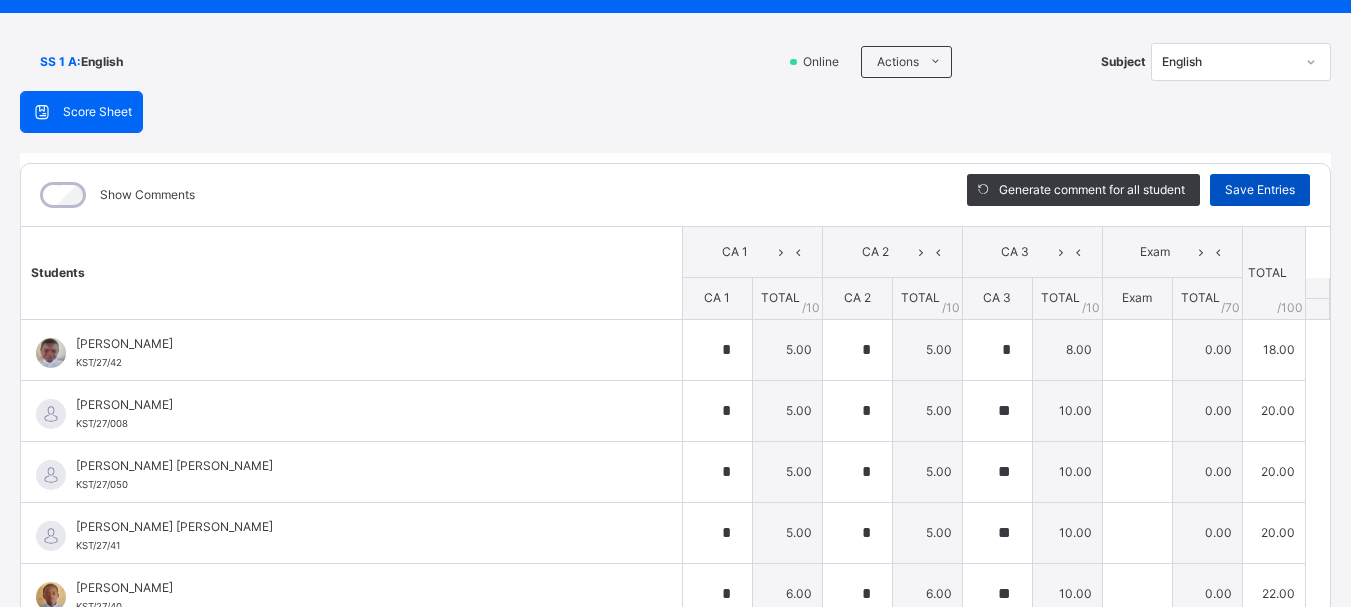 click on "Save Entries" at bounding box center (1260, 190) 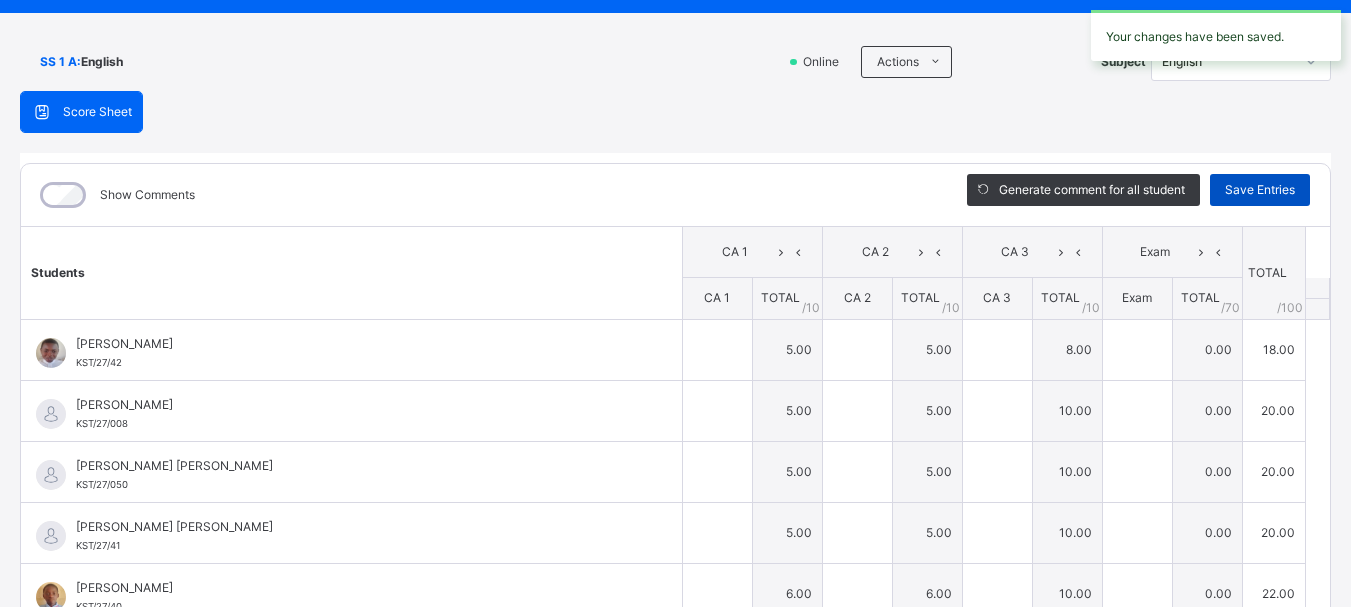 type on "*" 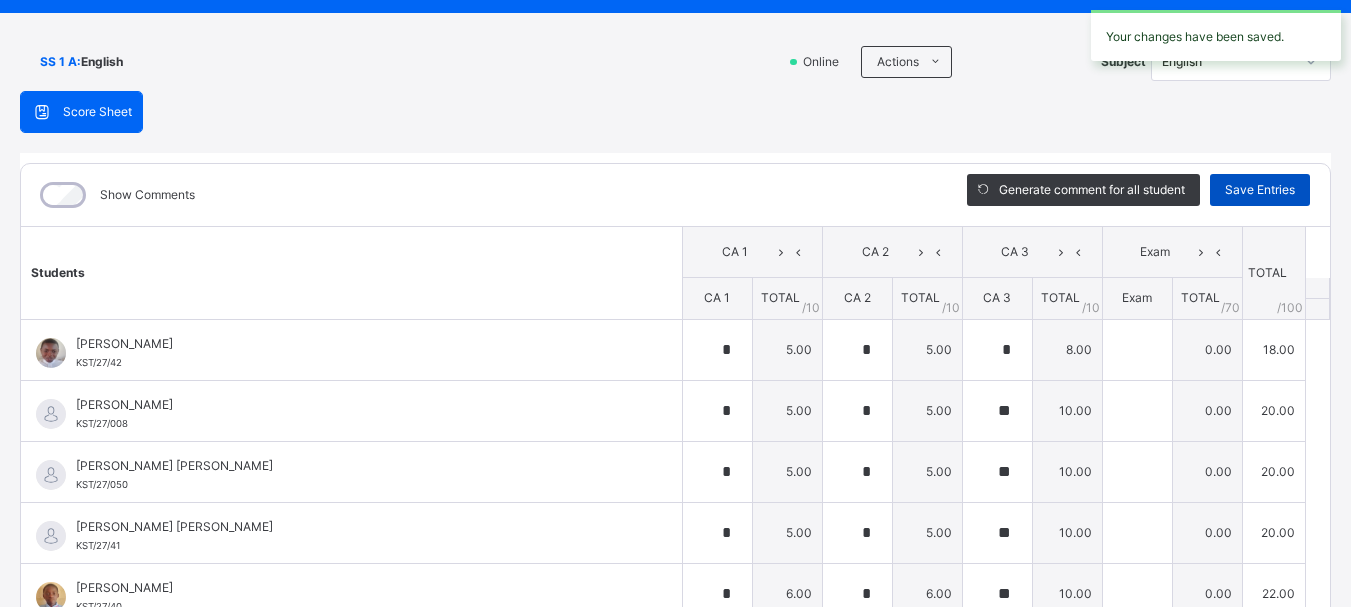 type on "*" 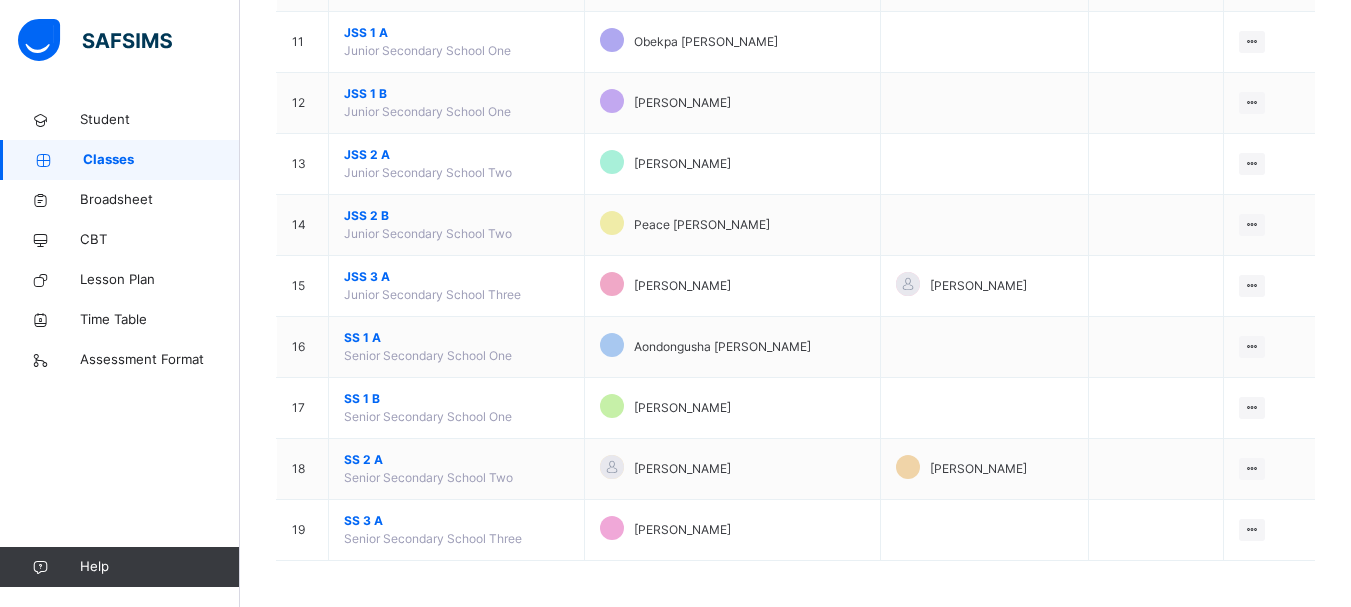 scroll, scrollTop: 840, scrollLeft: 0, axis: vertical 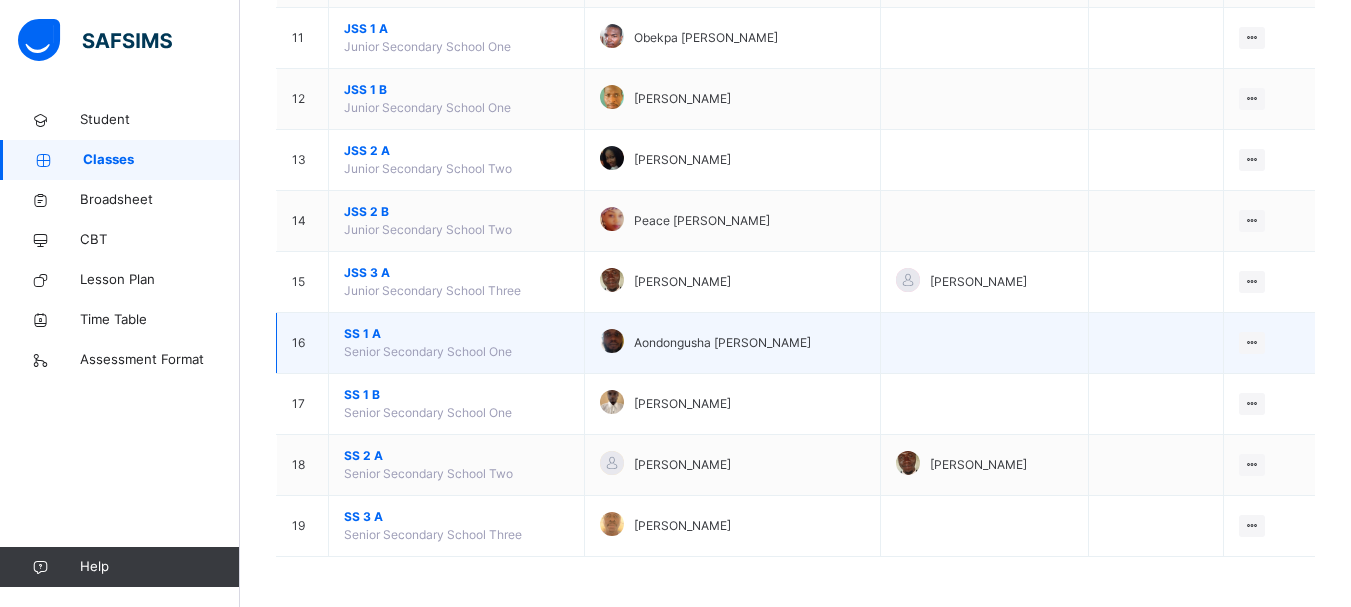 click on "Aondongusha [PERSON_NAME]" at bounding box center (732, 343) 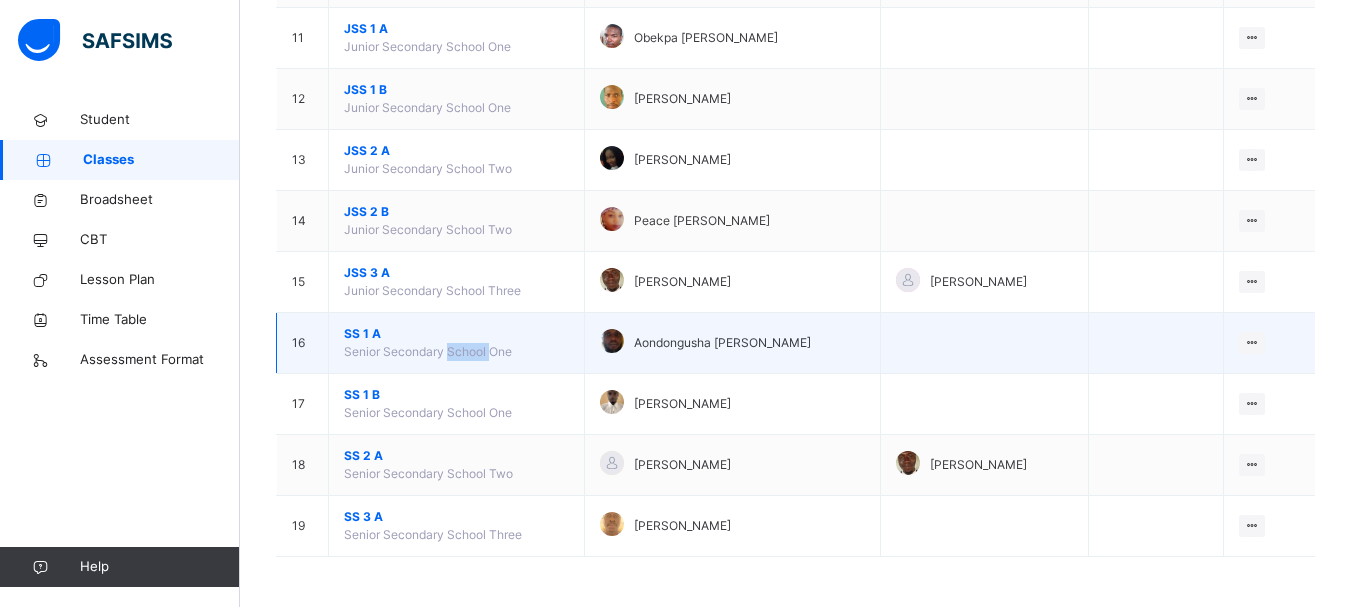 click on "Senior Secondary School One" at bounding box center (428, 351) 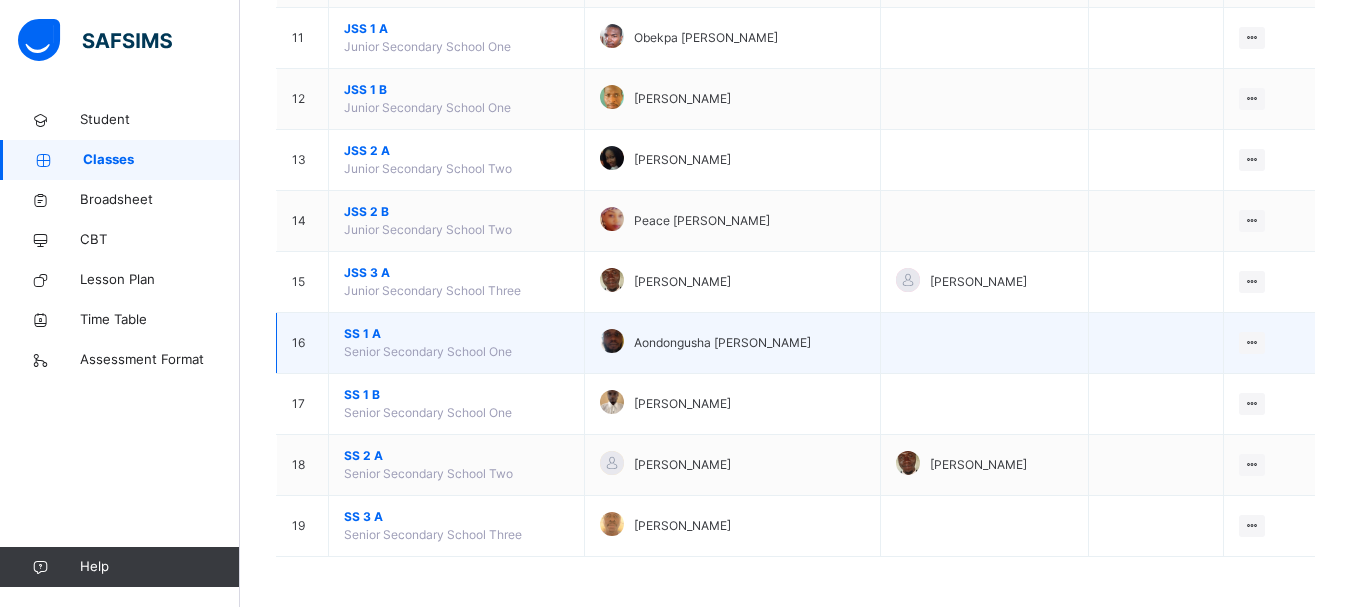 click on "SS 1   A" at bounding box center (456, 334) 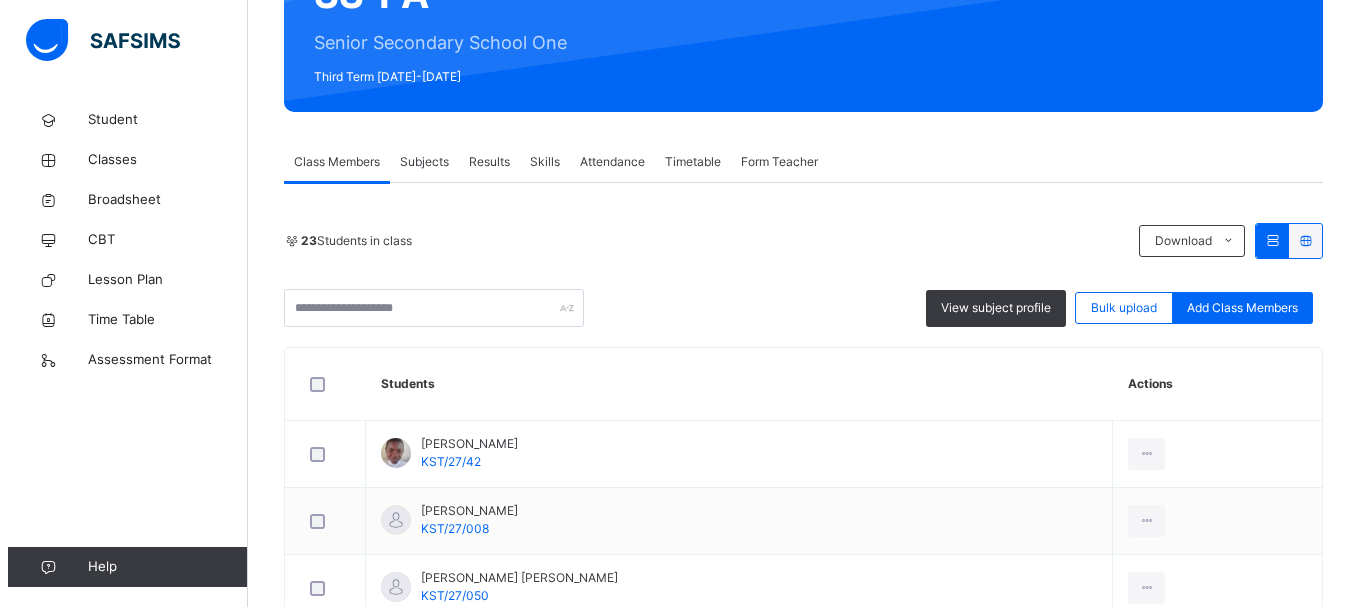 scroll, scrollTop: 200, scrollLeft: 0, axis: vertical 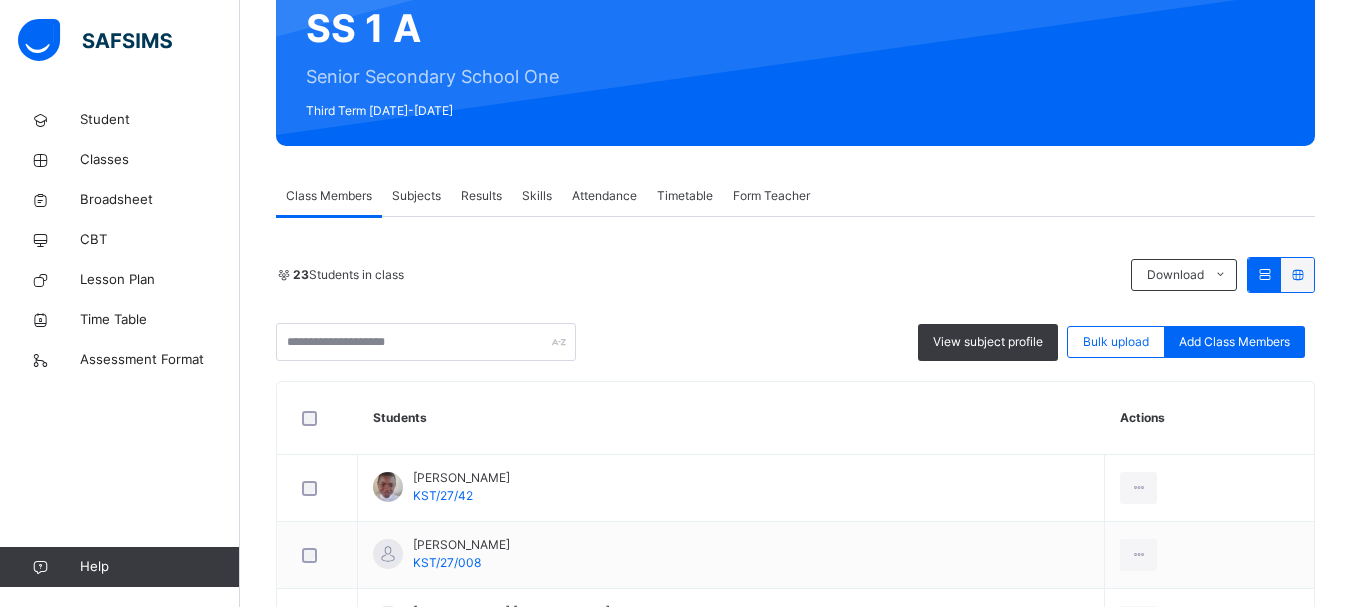 click on "Subjects" at bounding box center [416, 196] 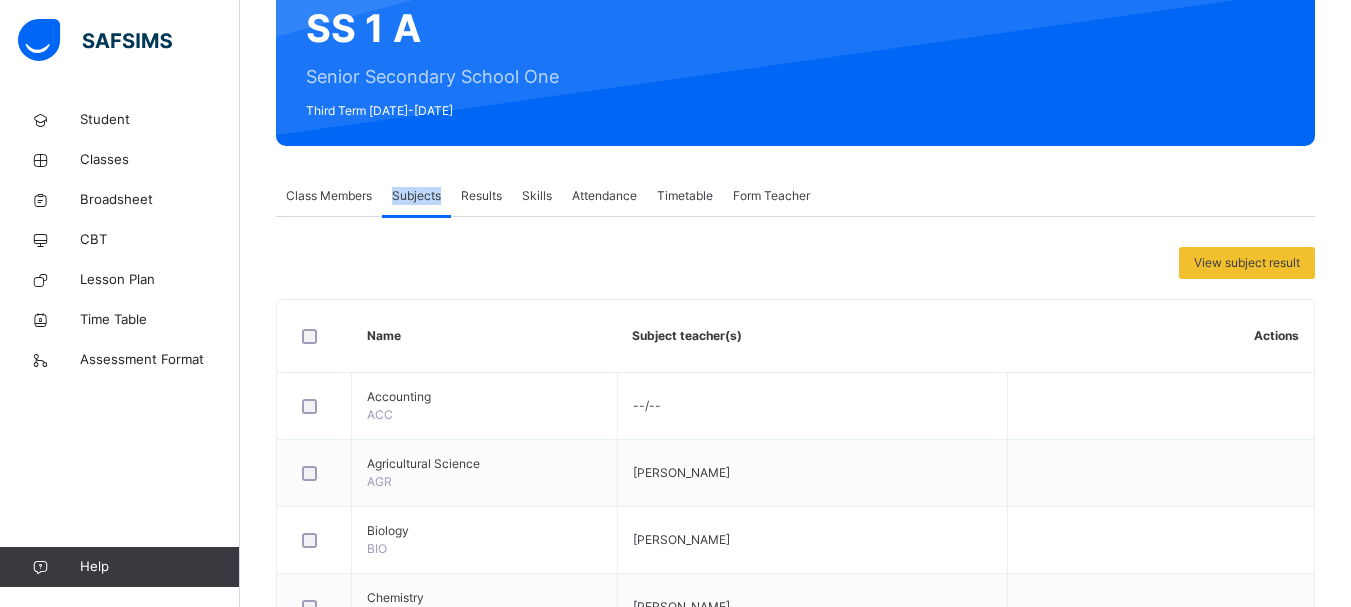 click on "Subjects" at bounding box center [416, 196] 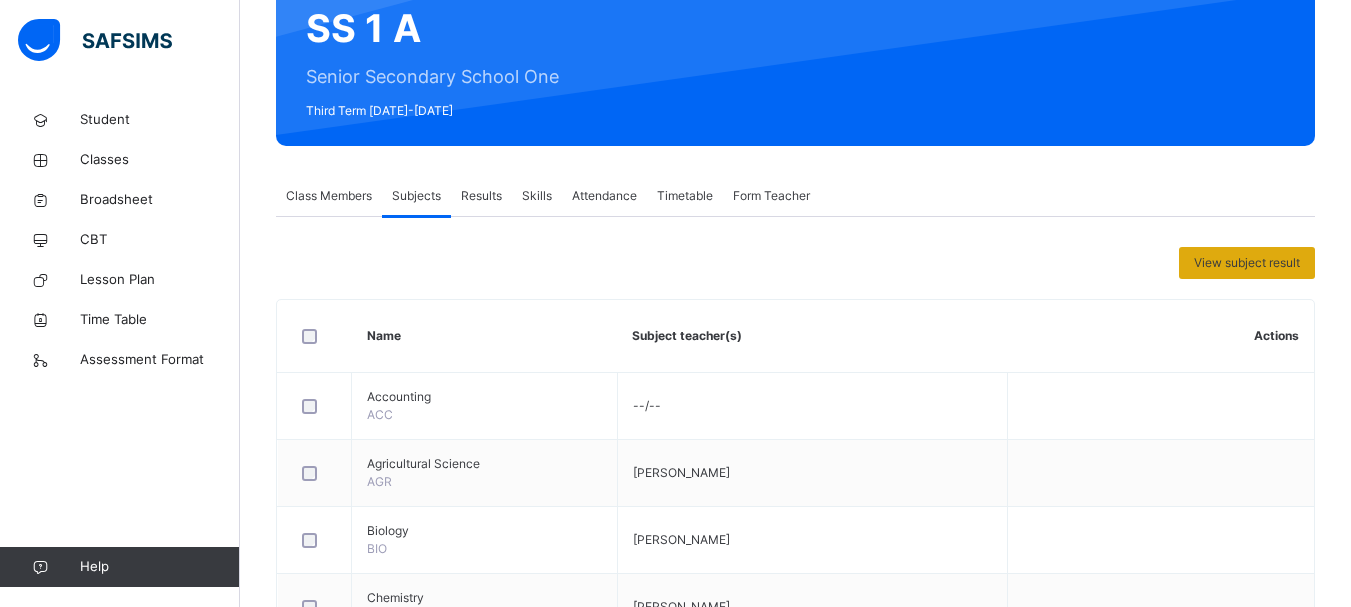 click on "View subject result" at bounding box center [1247, 263] 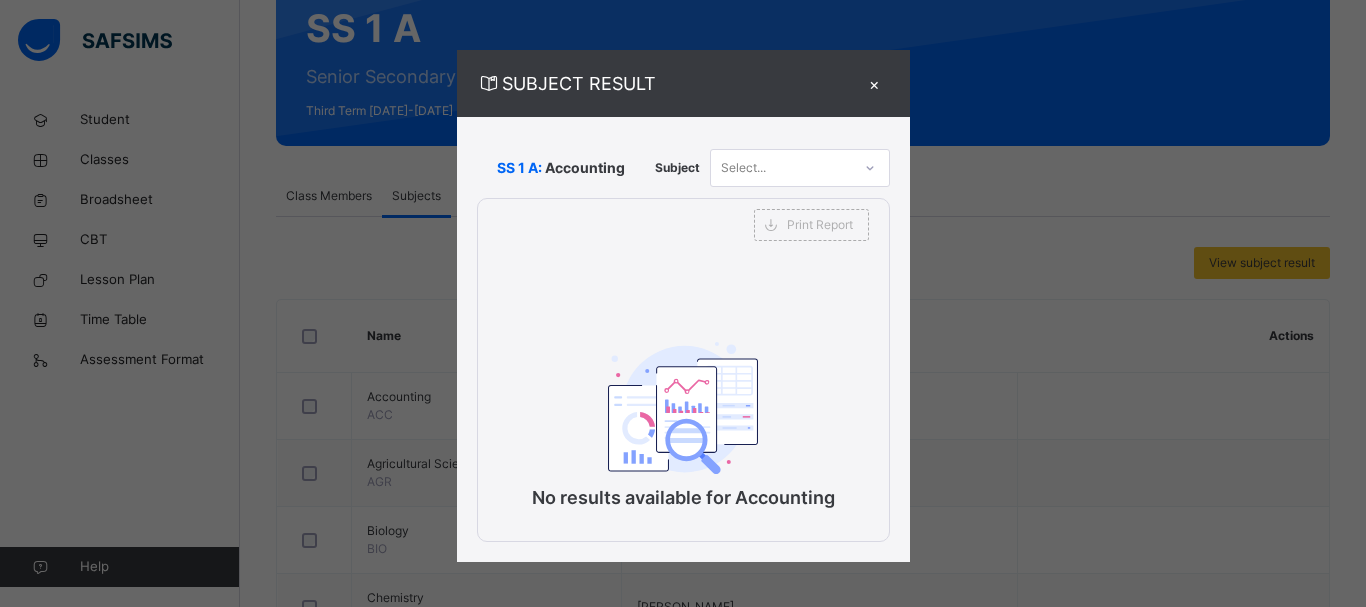 click on "Select..." at bounding box center (781, 167) 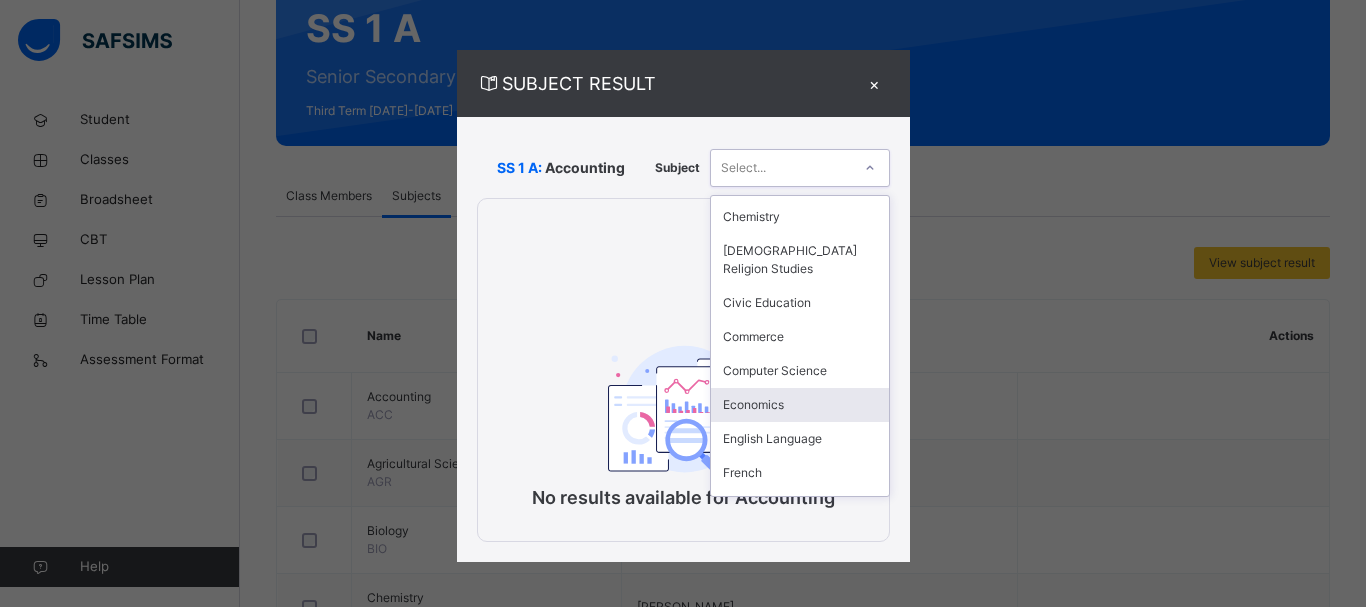 scroll, scrollTop: 120, scrollLeft: 0, axis: vertical 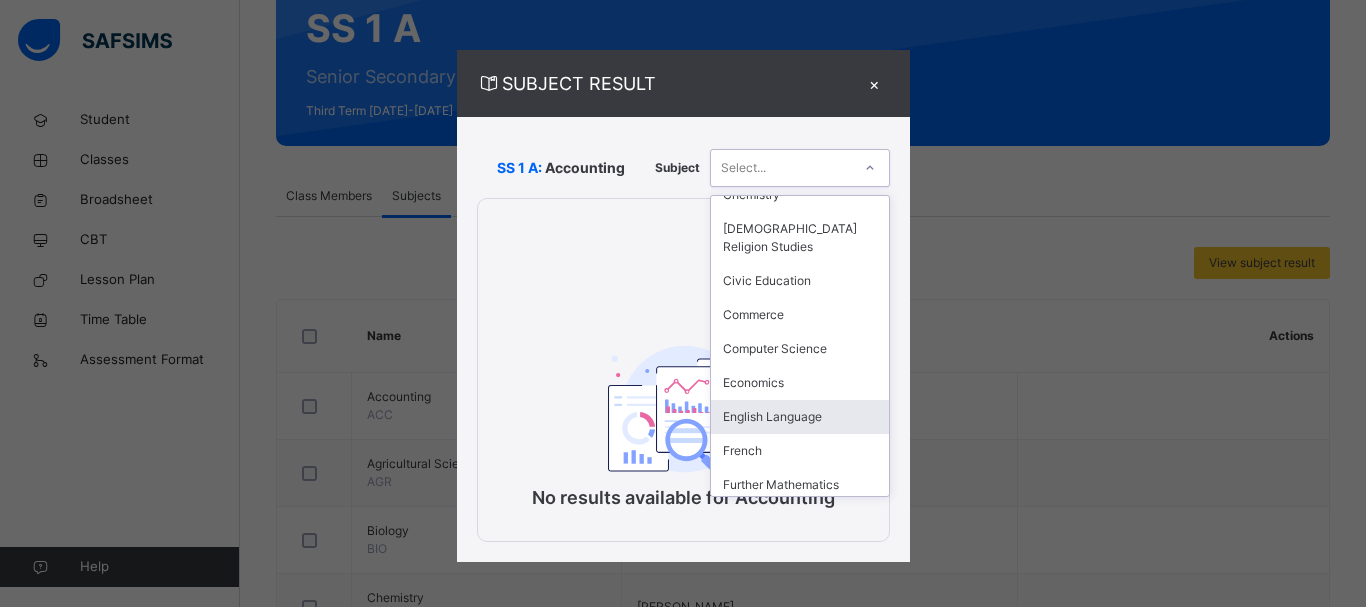 click on "English Language" at bounding box center (800, 417) 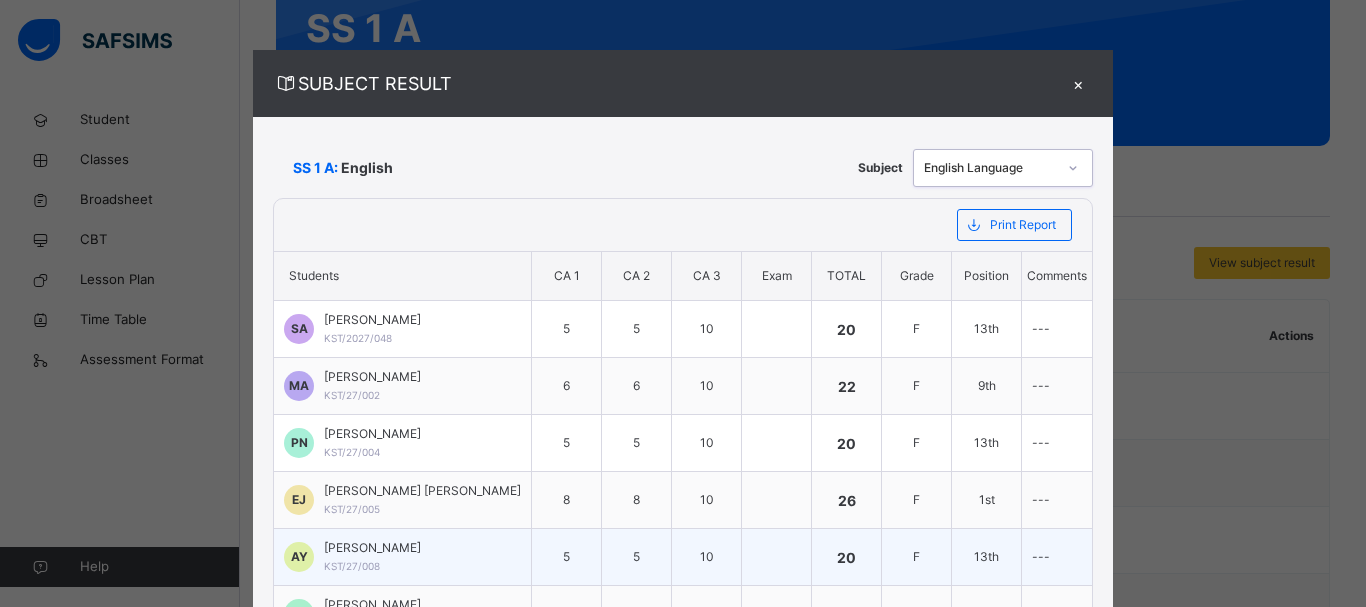 click at bounding box center [777, 557] 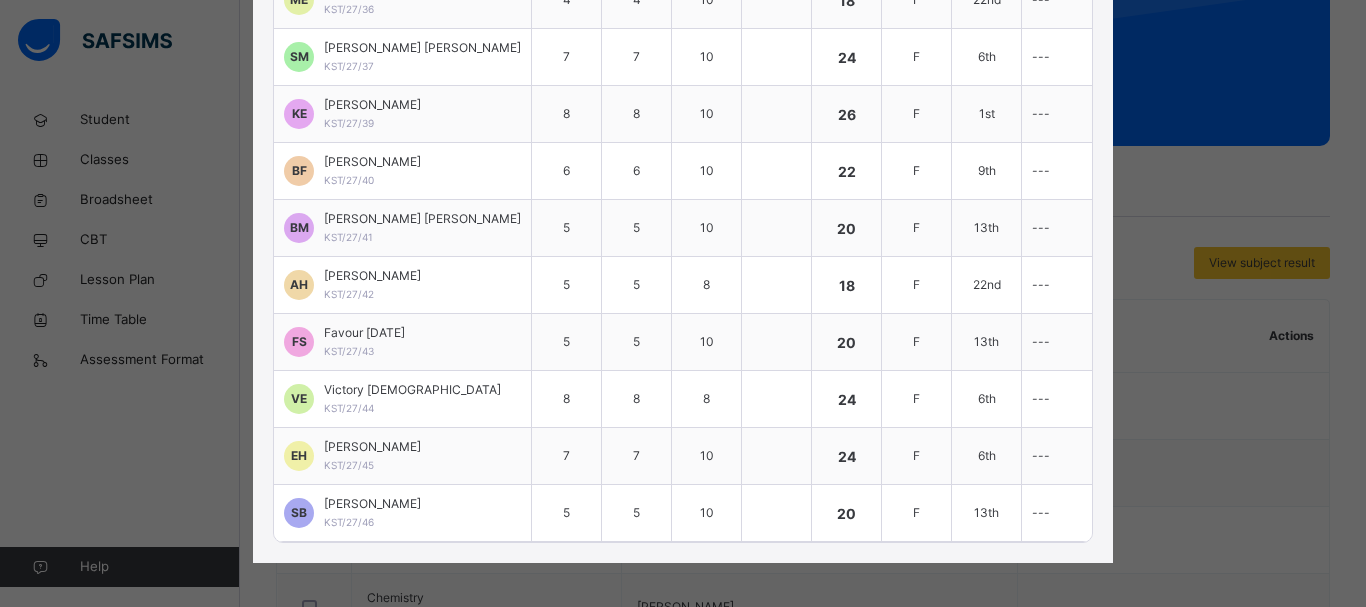 scroll, scrollTop: 1076, scrollLeft: 0, axis: vertical 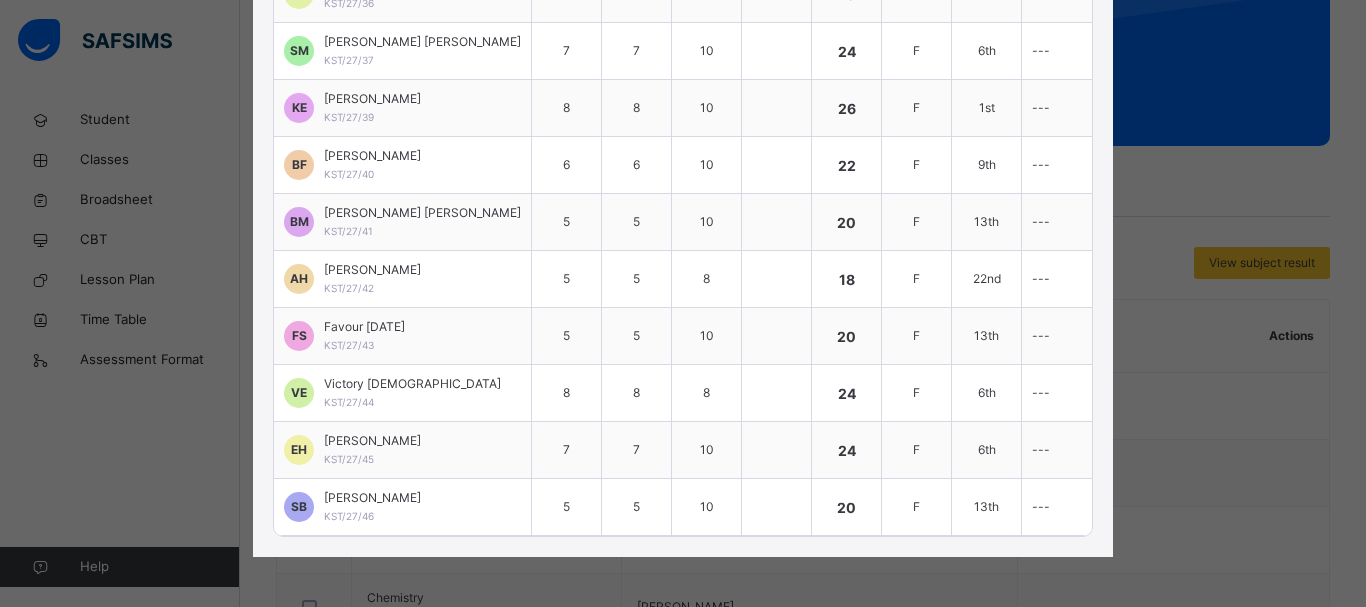 click on "SUBJECT RESULT   × SS 1 A:     English   Subject   English Language Print Report [PERSON_NAME] ACADEMY Date: [DATE] 10:22:53 am Subject Result Class:  SS 1 A Subject:  English S/NO Admission No. Students   CA 1     CA 2     CA 3     Exam   Total Grade Position Comments 1 KST/2027/048 [PERSON_NAME] 5 5 10 20 F 13th --- 2 KST/27/002 [PERSON_NAME] 6 6 10 22 F 9th --- 3 KST/27/004 [PERSON_NAME] 5 5 10 20 F 13th --- 4 KST/27/005 [PERSON_NAME] [PERSON_NAME] 8 8 10 26 F 1st --- 5 KST/27/008 [PERSON_NAME] 5 5 10 20 F 13th --- 6 KST/27/011 [PERSON_NAME] 6 6 10 22 F 9th --- 7 KST/27/016 [PERSON_NAME] 8 8 10 26 F 1st --- 8 KST/27/018 [PERSON_NAME] 8 8 10 26 F 1st --- 9 KST/27/021 [PERSON_NAME] [PERSON_NAME] 8 8 10 26 F 1st --- 10 KST/27/024 [PERSON_NAME] 5 5 10 20 F 13th --- 11 KST/27/050 Al-[PERSON_NAME] [PERSON_NAME] 5 5 10 20 F 13th --- 12 KST/27/34 [PERSON_NAME] 5 5 10 20 F 13th --- 13 KST/27/35 [PERSON_NAME] 6 6 10 22 F 9th --- 14 KST/27/36 [PERSON_NAME] 4 4 10 18 F" at bounding box center [683, 303] 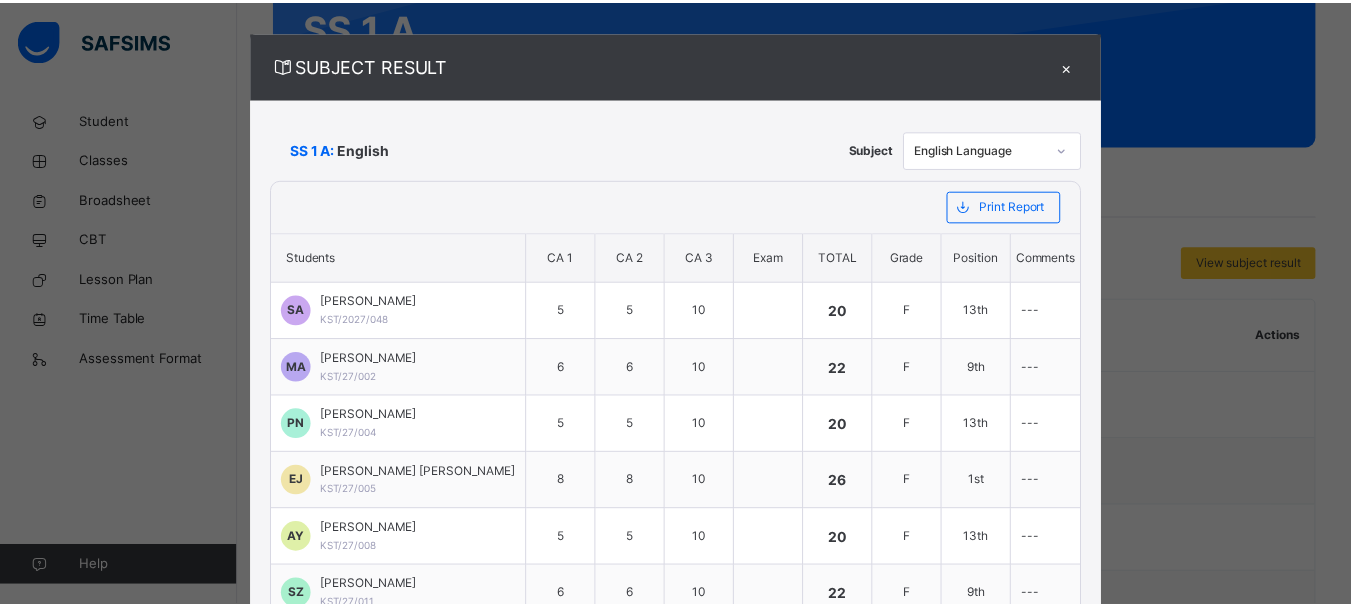 scroll, scrollTop: 0, scrollLeft: 0, axis: both 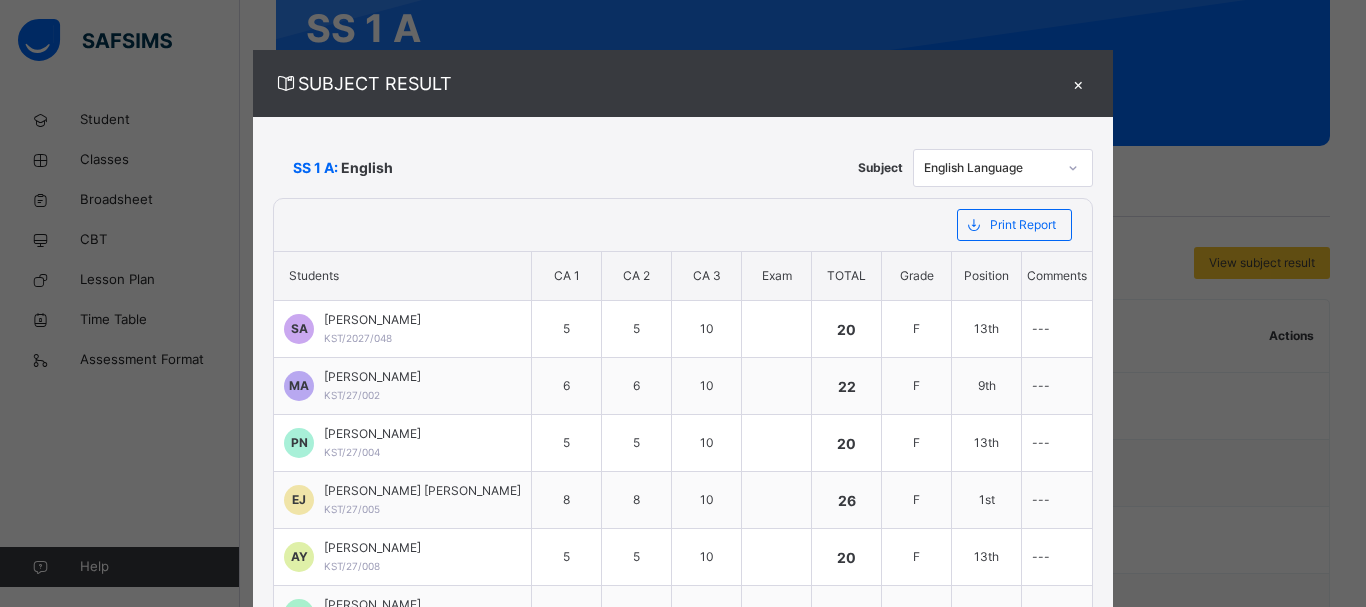 click on "×" at bounding box center [1078, 83] 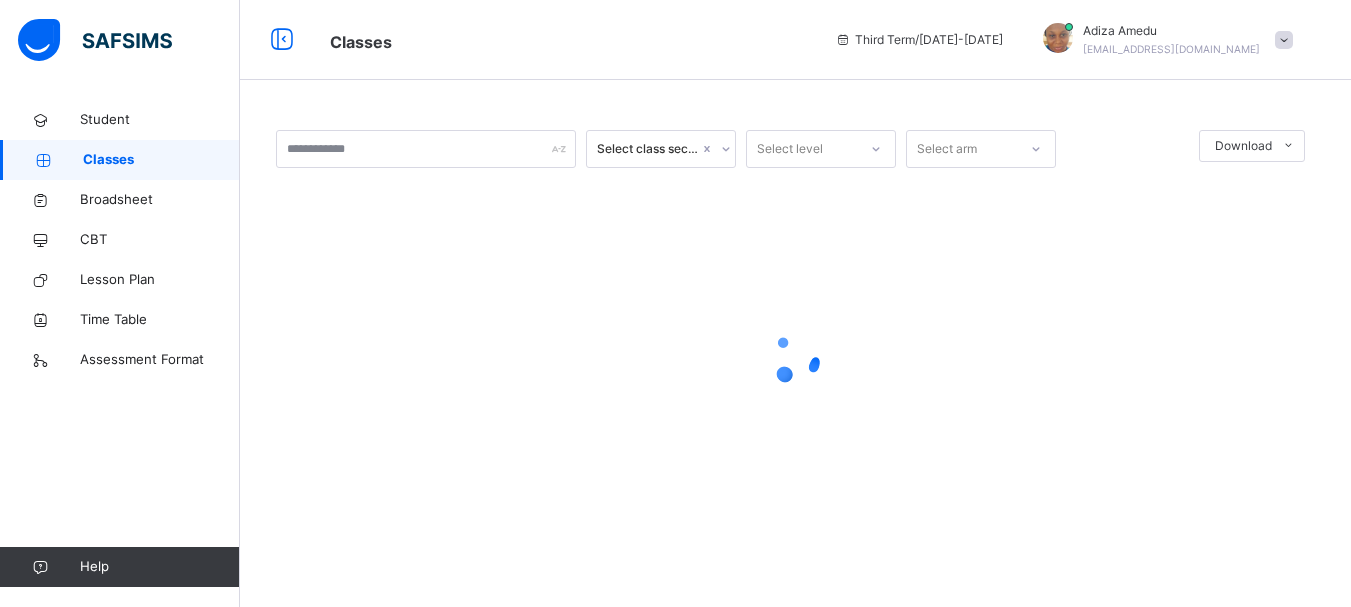 scroll, scrollTop: 0, scrollLeft: 0, axis: both 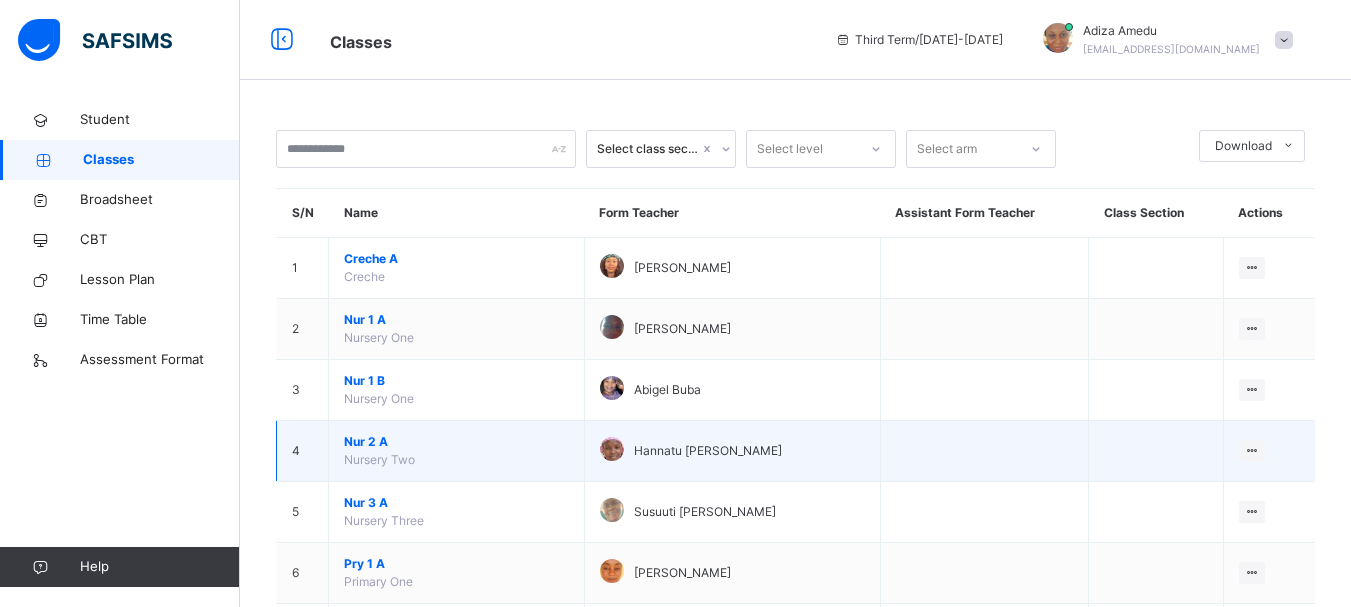 drag, startPoint x: 812, startPoint y: 335, endPoint x: 1025, endPoint y: 454, distance: 243.9877 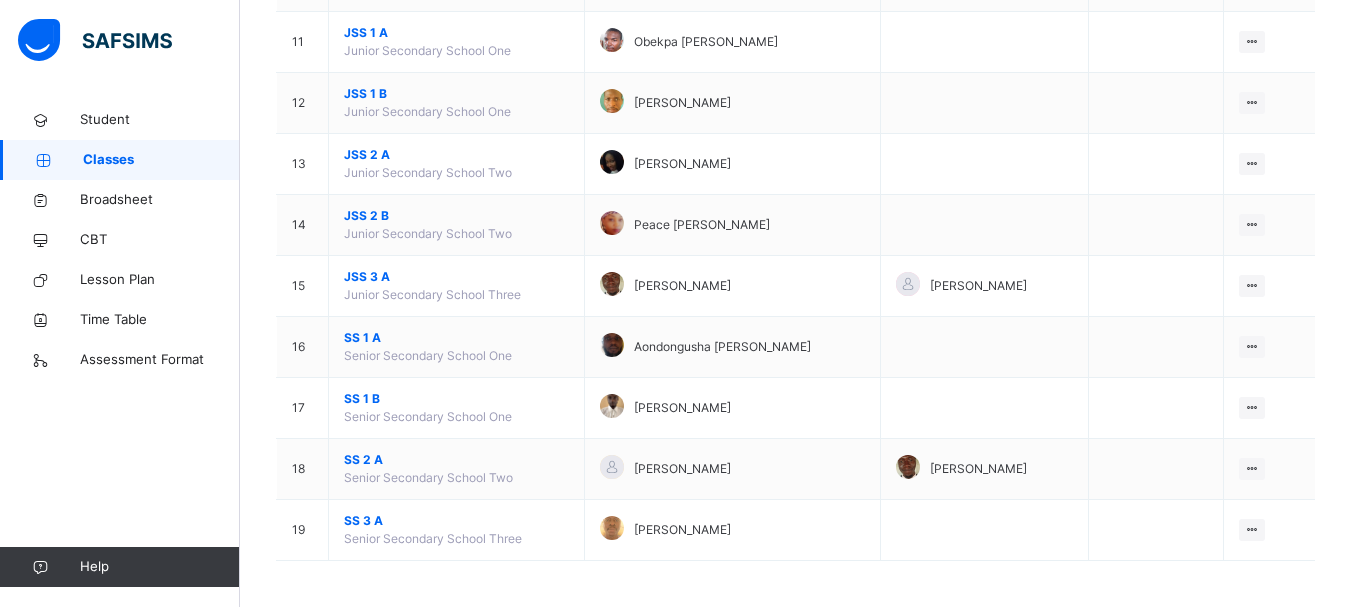 scroll, scrollTop: 840, scrollLeft: 0, axis: vertical 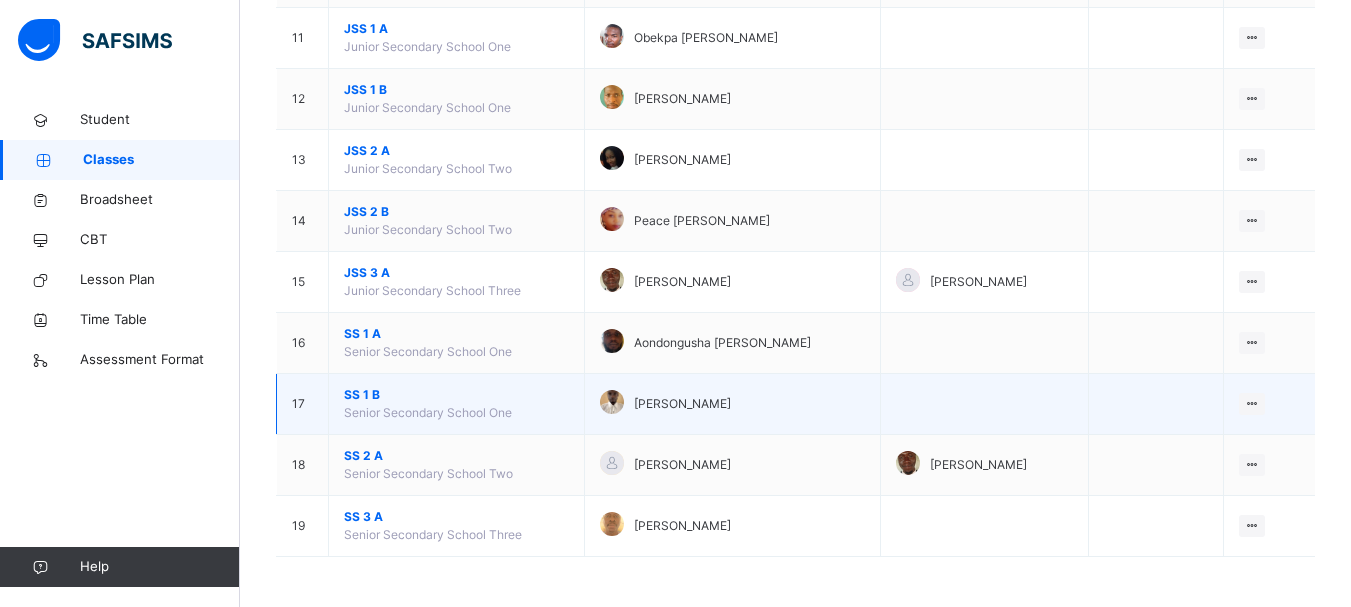 click on "[PERSON_NAME]" at bounding box center [682, 404] 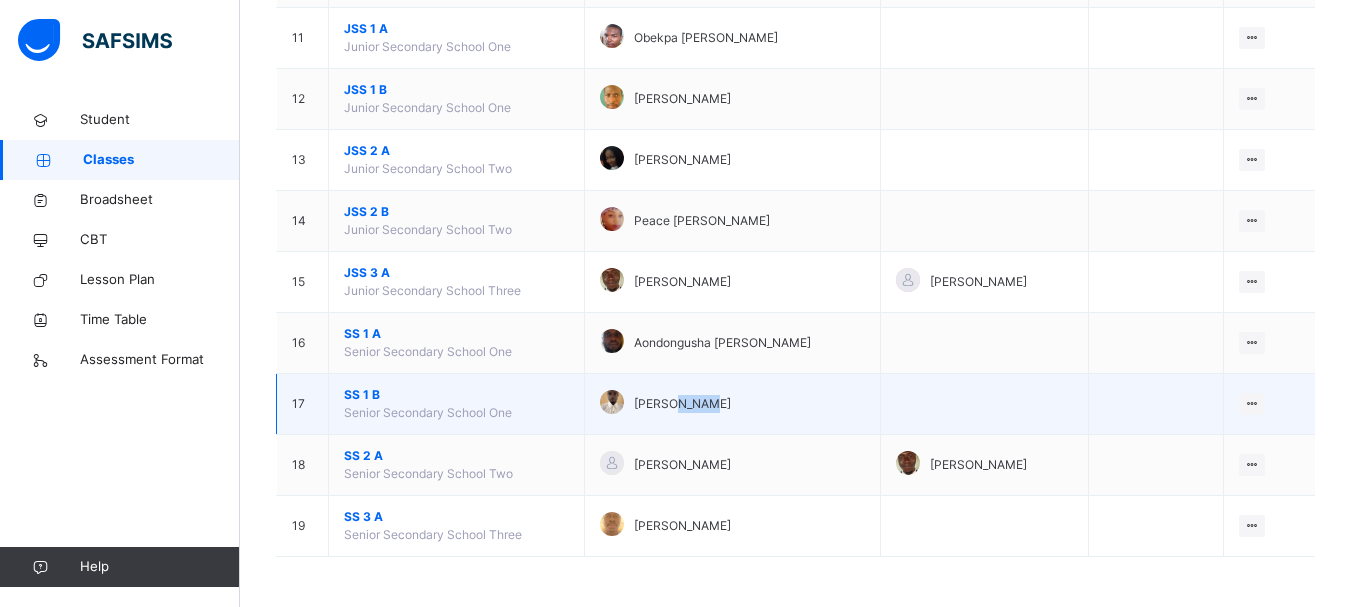 click on "[PERSON_NAME]" at bounding box center (682, 404) 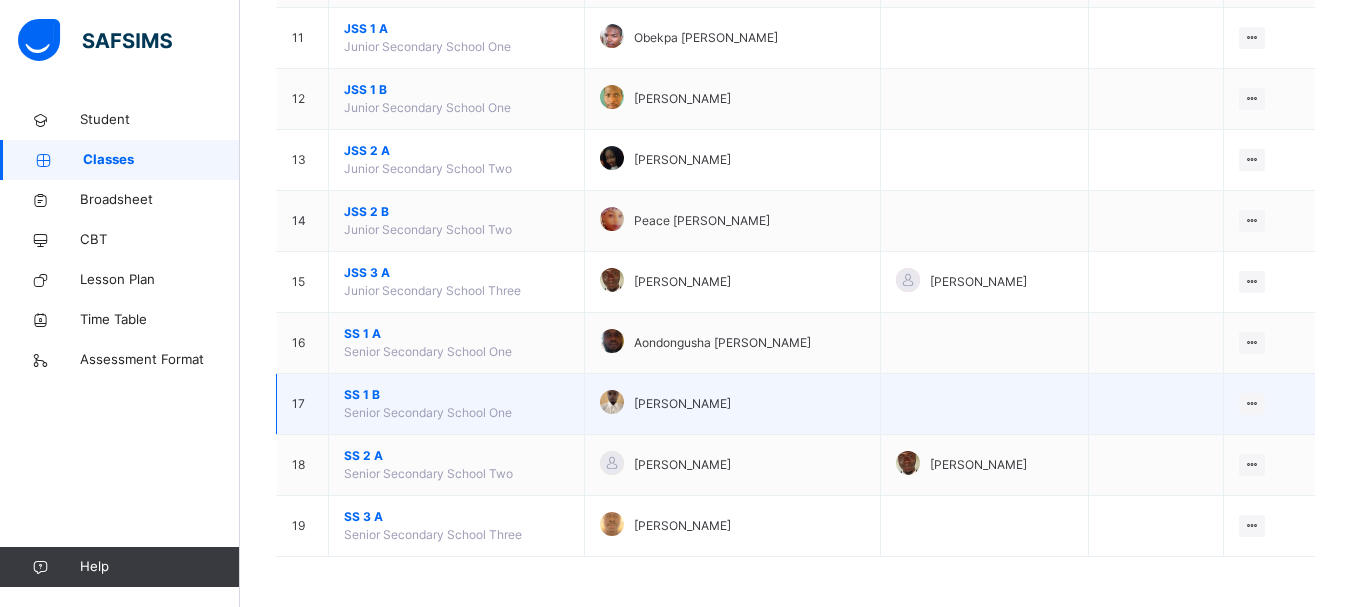 click on "[PERSON_NAME]" at bounding box center (732, 404) 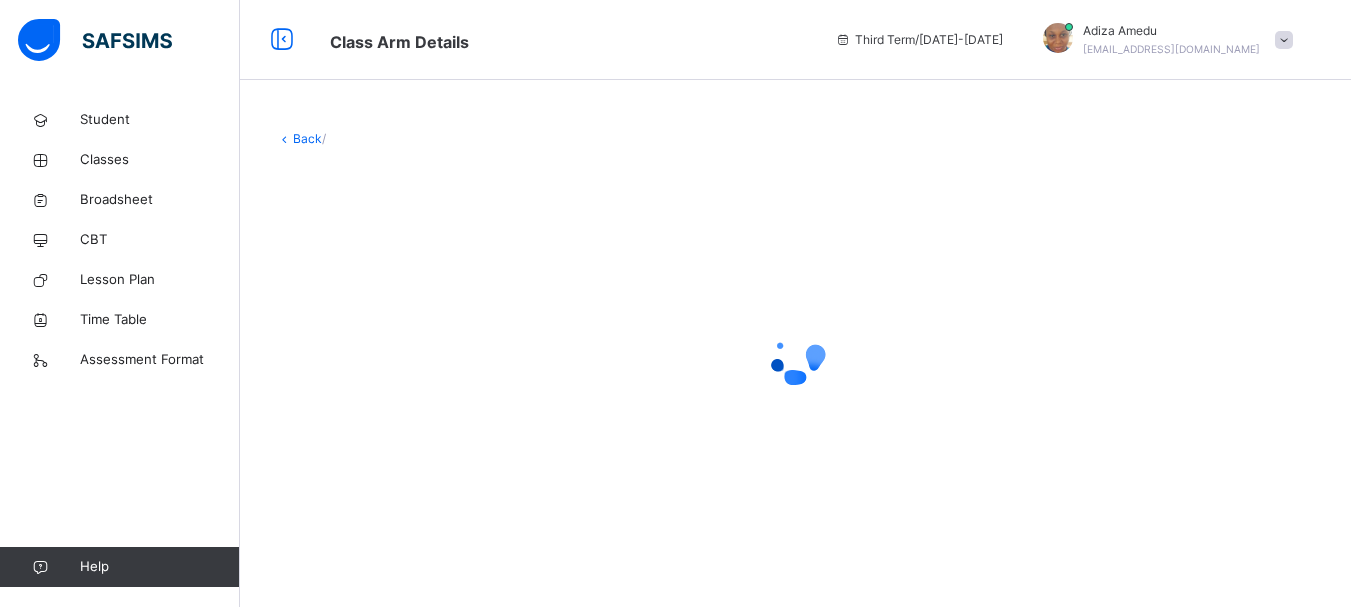 scroll, scrollTop: 0, scrollLeft: 0, axis: both 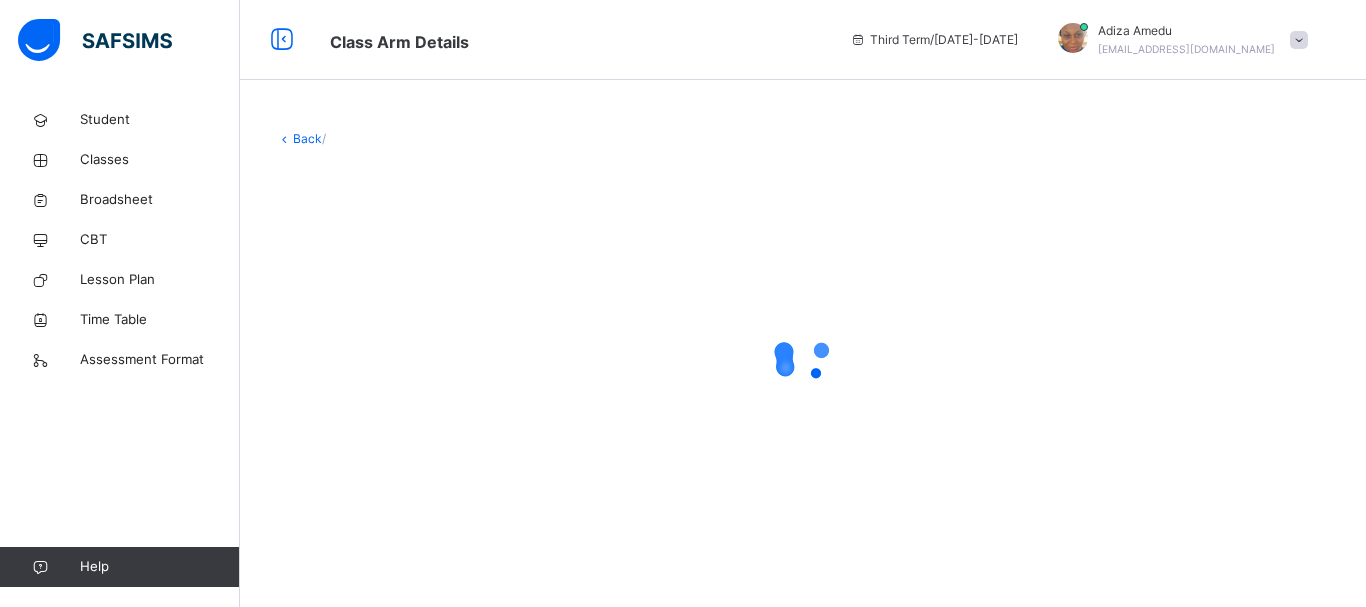 click at bounding box center (803, 358) 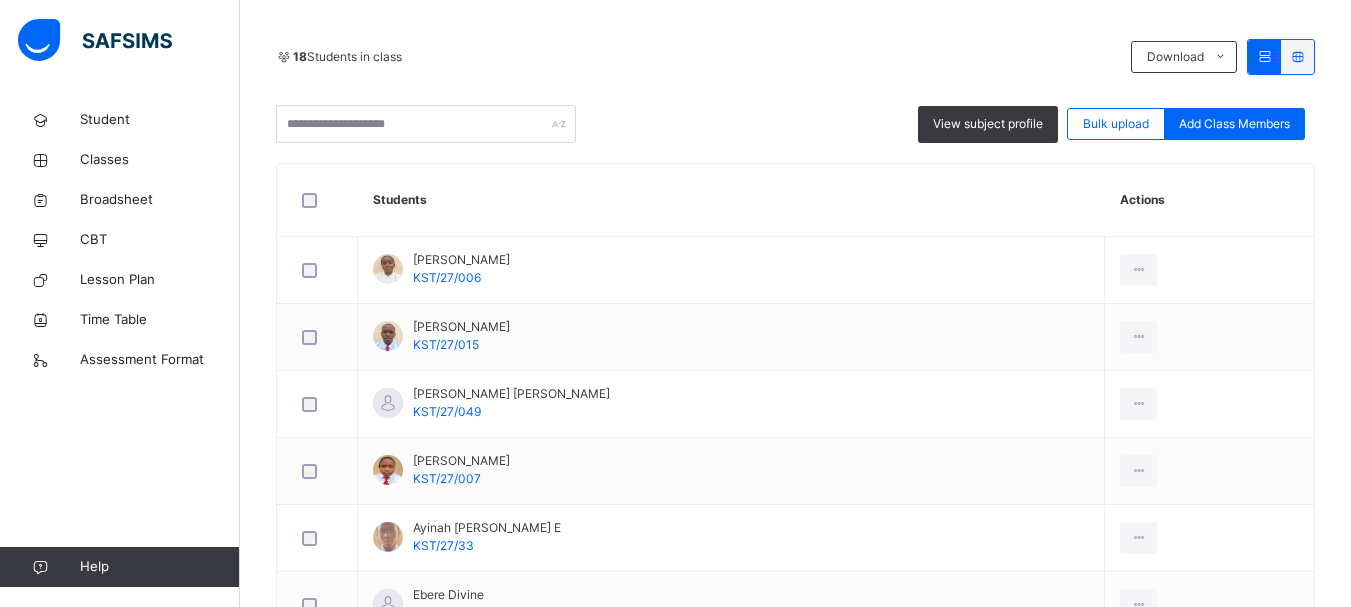 scroll, scrollTop: 440, scrollLeft: 0, axis: vertical 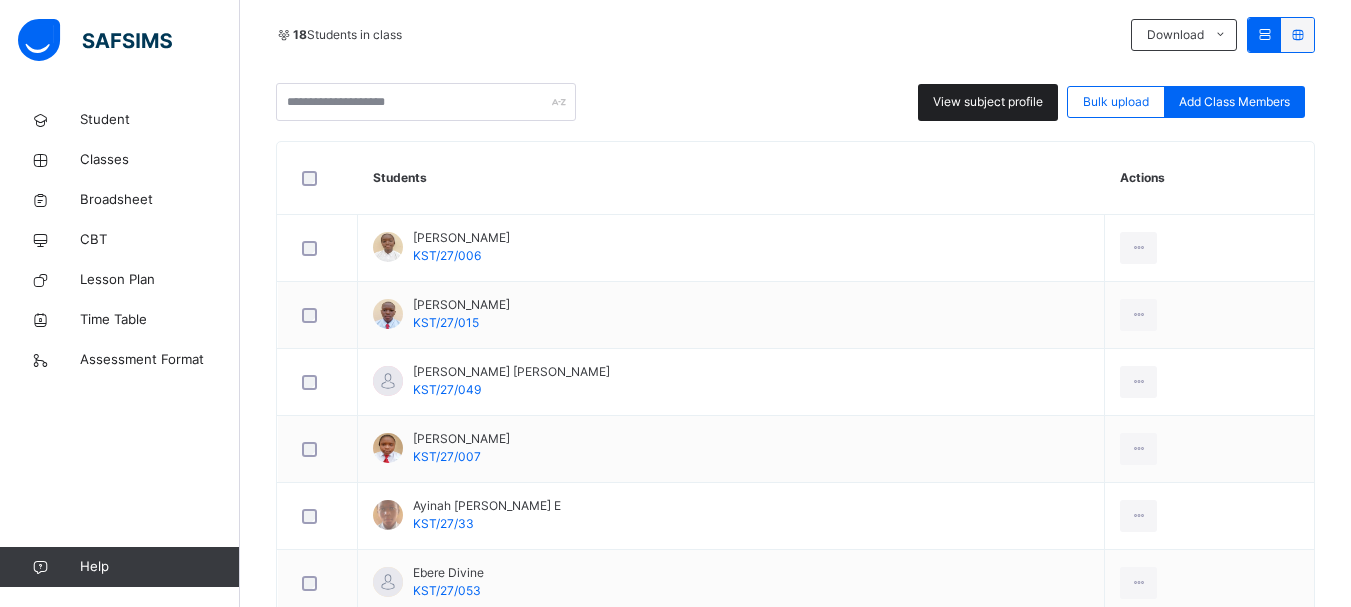 click on "View subject profile" at bounding box center (988, 102) 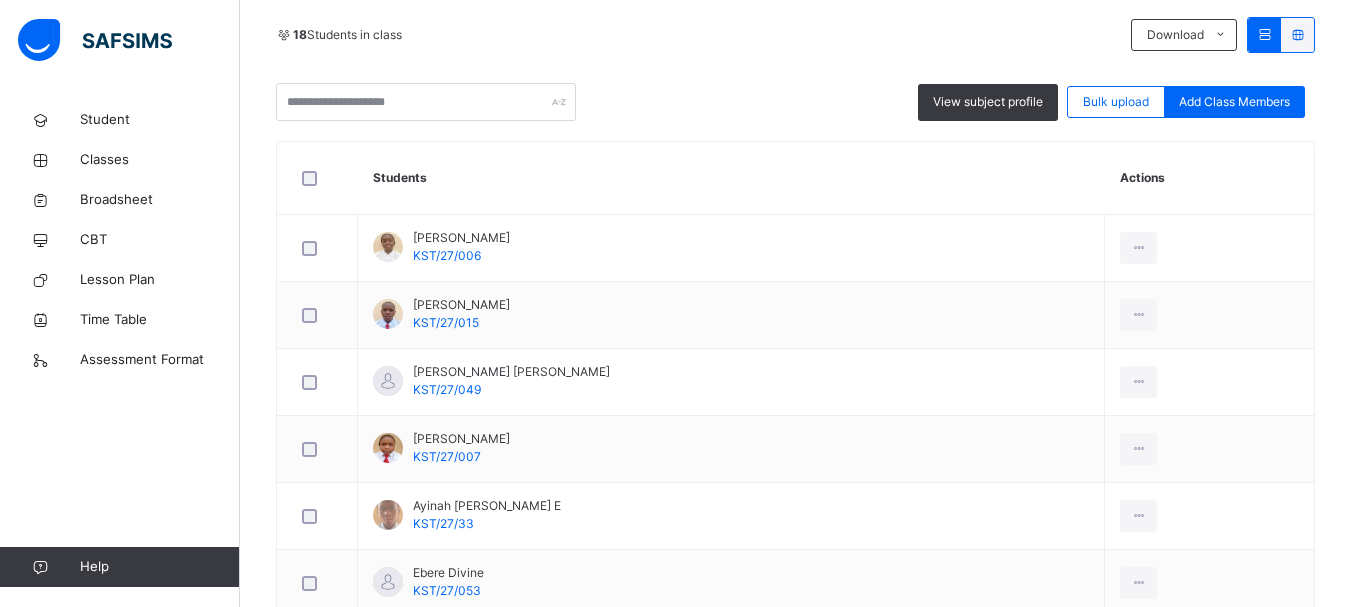 click on "18  Students in class Download Pdf Report Excel Report" at bounding box center (795, 35) 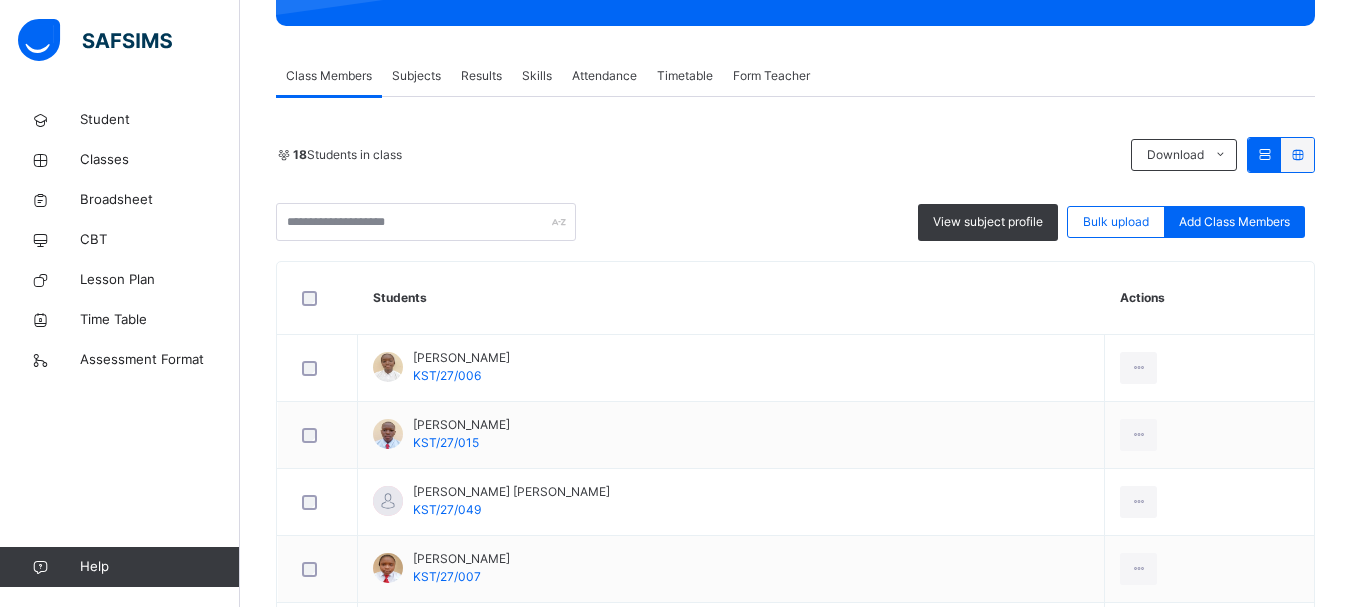scroll, scrollTop: 280, scrollLeft: 0, axis: vertical 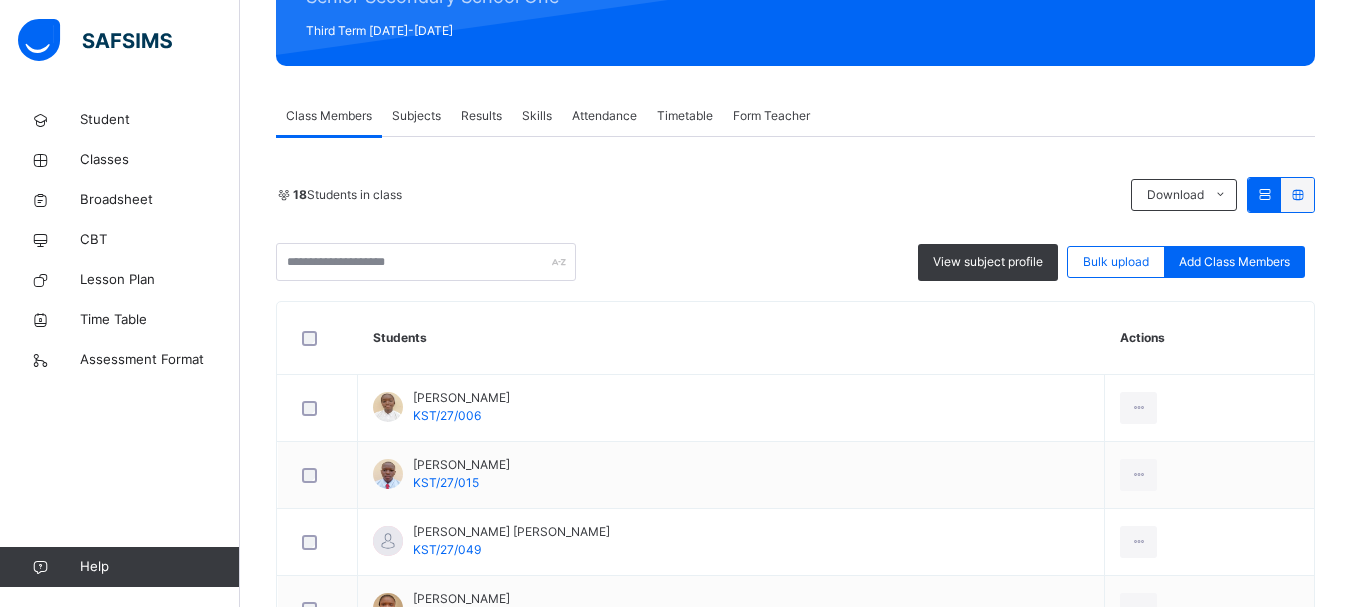 click on "Subjects" at bounding box center [416, 116] 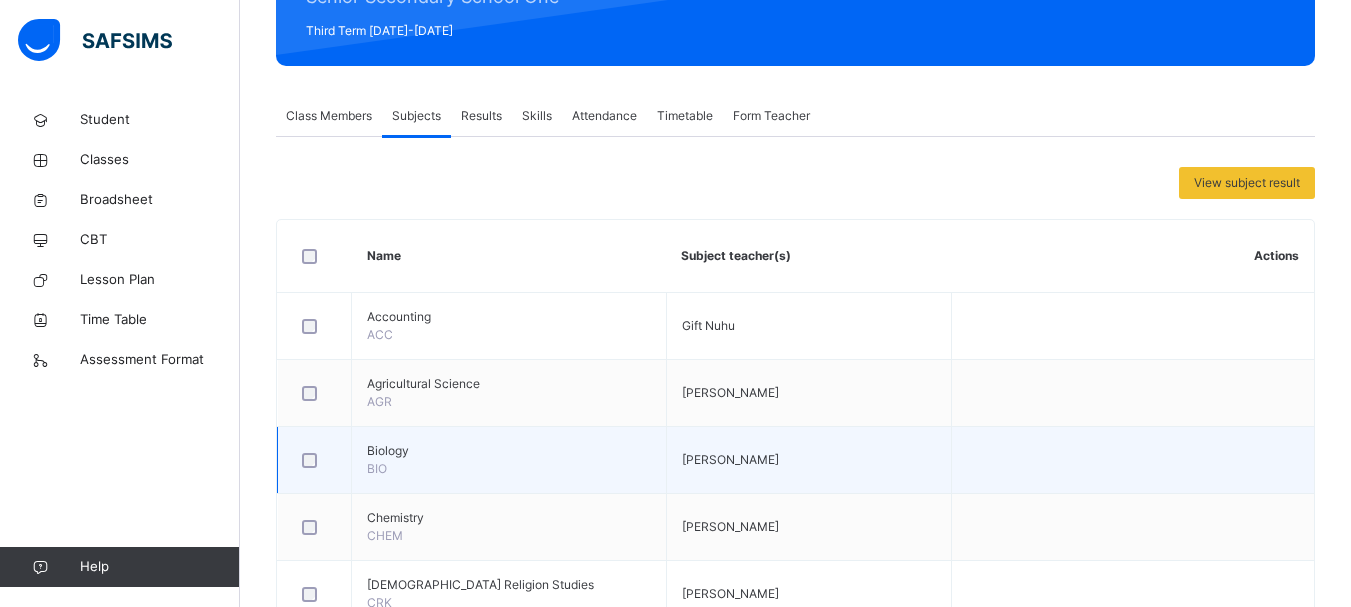 click at bounding box center (1132, 460) 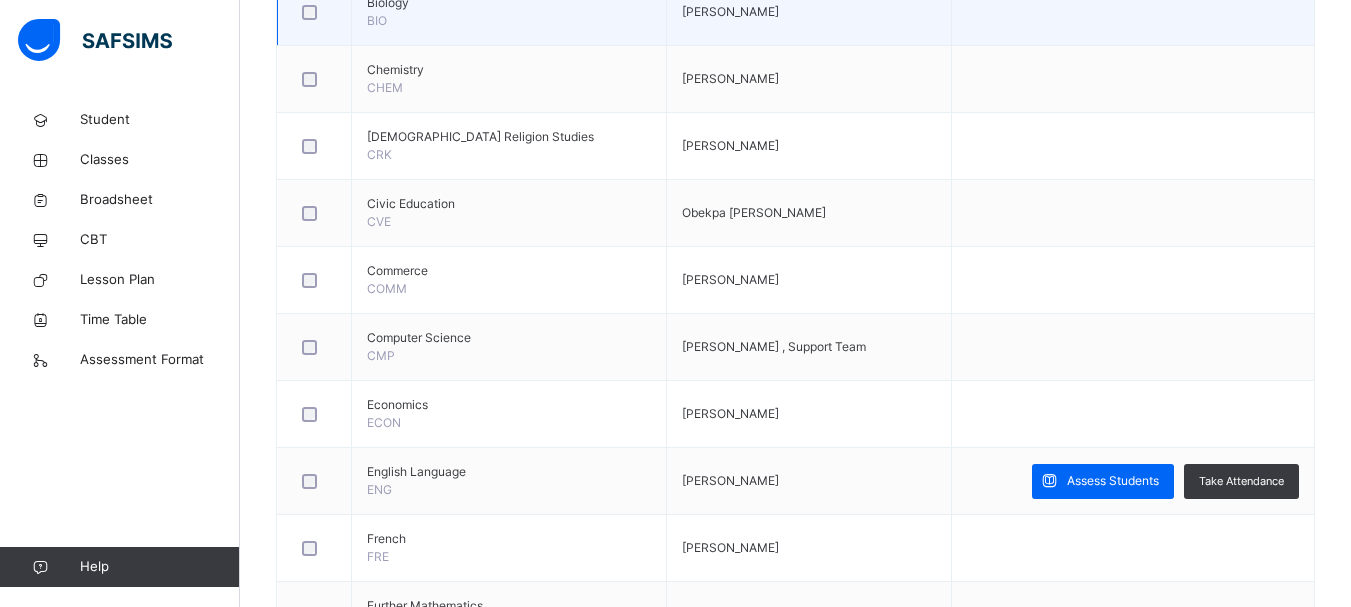 scroll, scrollTop: 760, scrollLeft: 0, axis: vertical 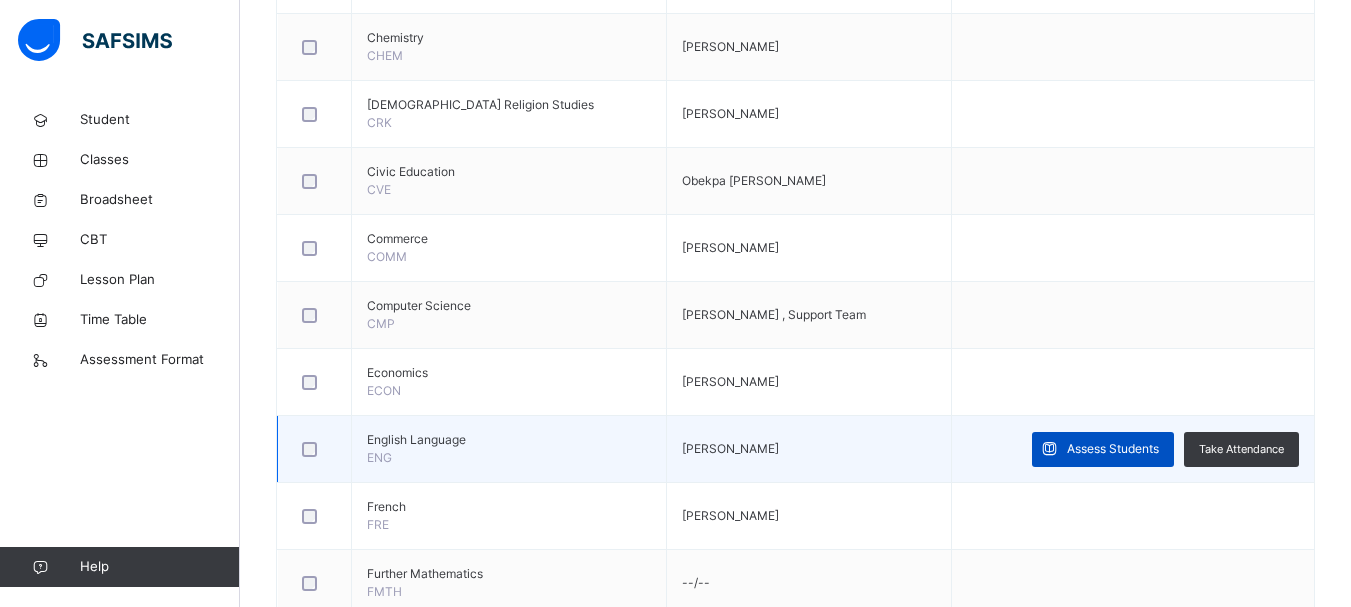 click on "Assess Students" at bounding box center (1113, 449) 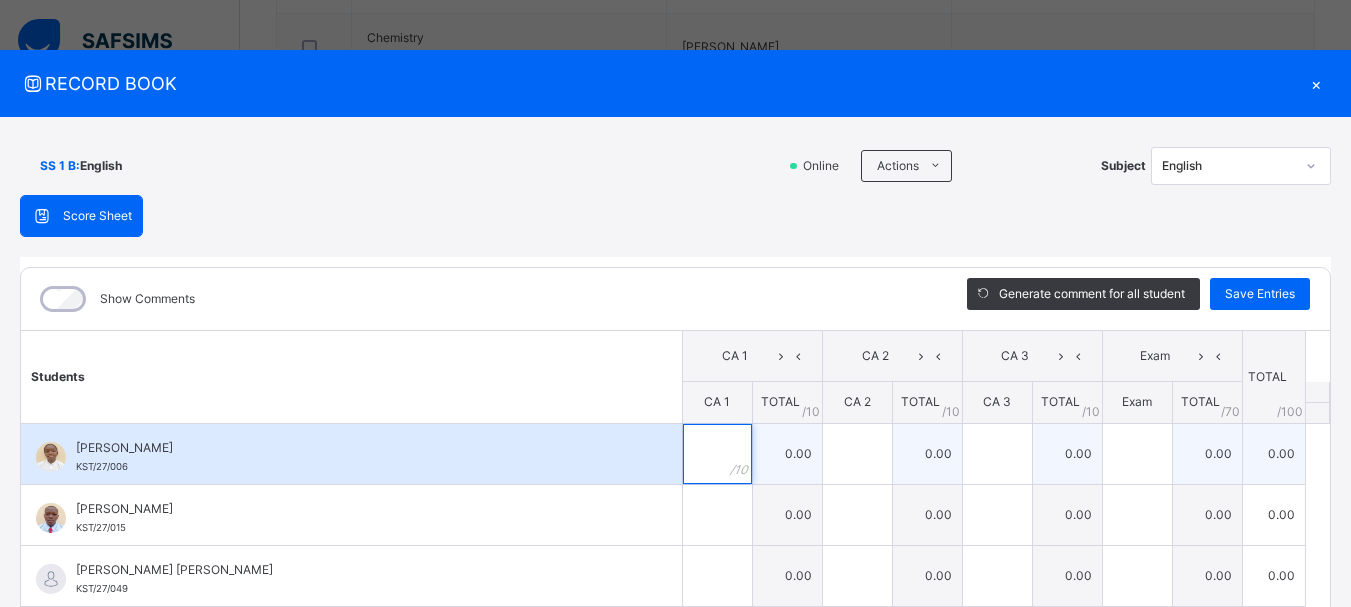 click at bounding box center [717, 454] 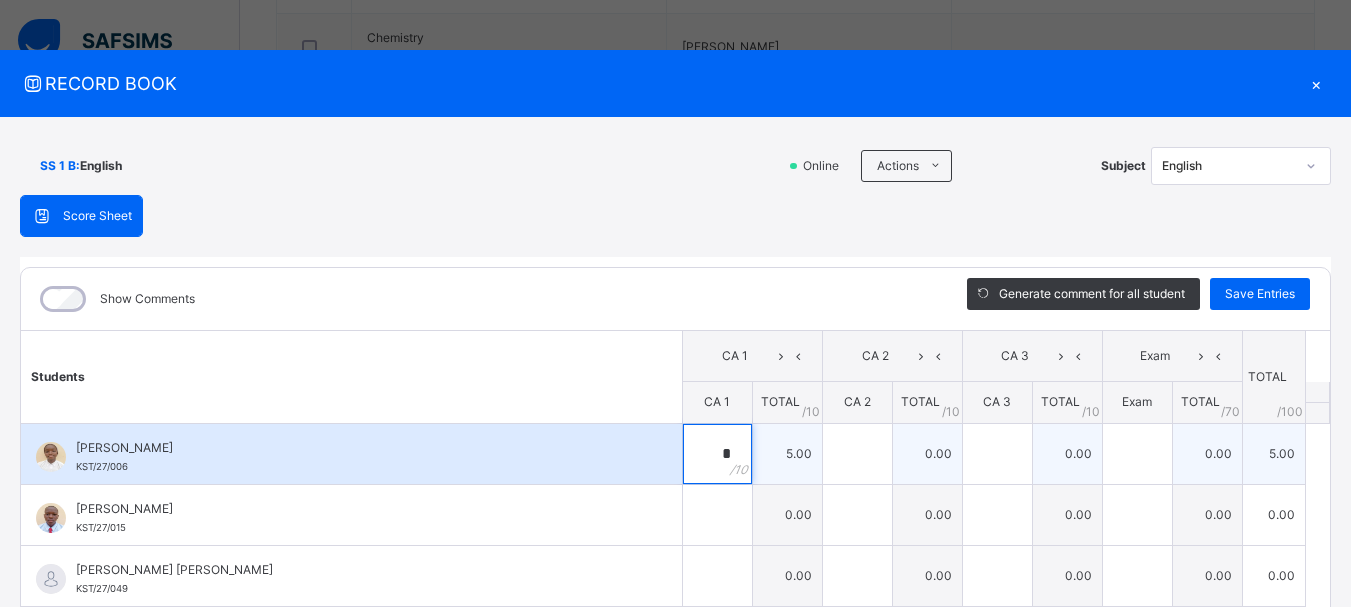 type on "*" 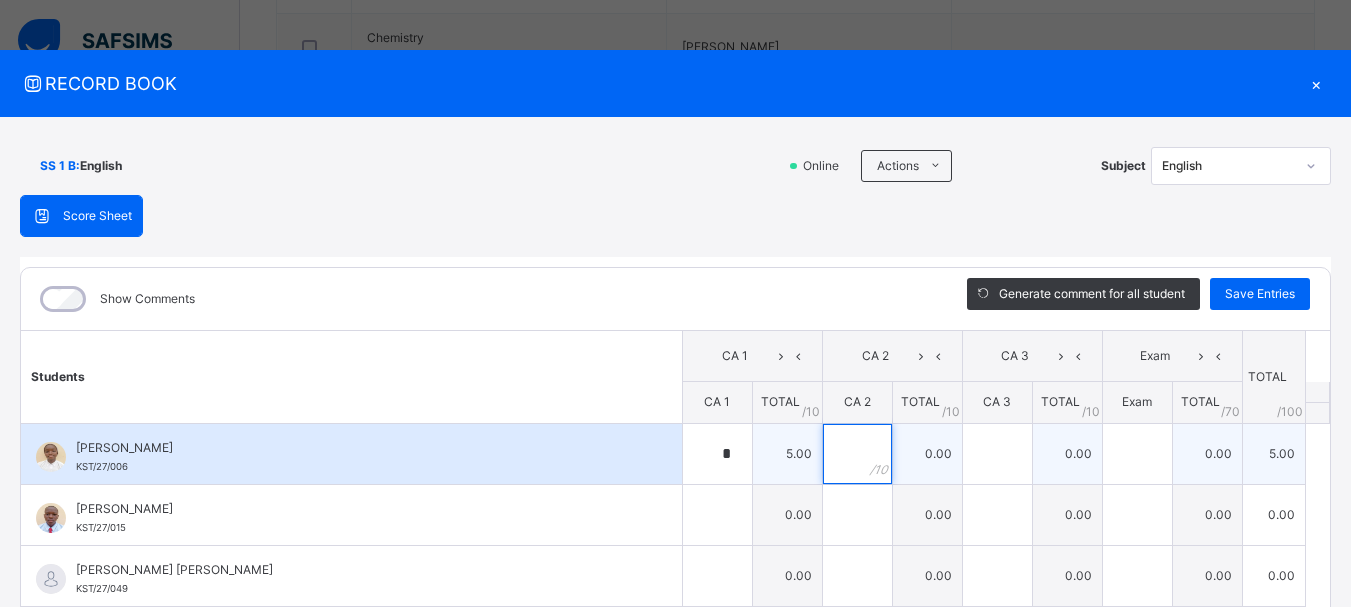 click at bounding box center [857, 454] 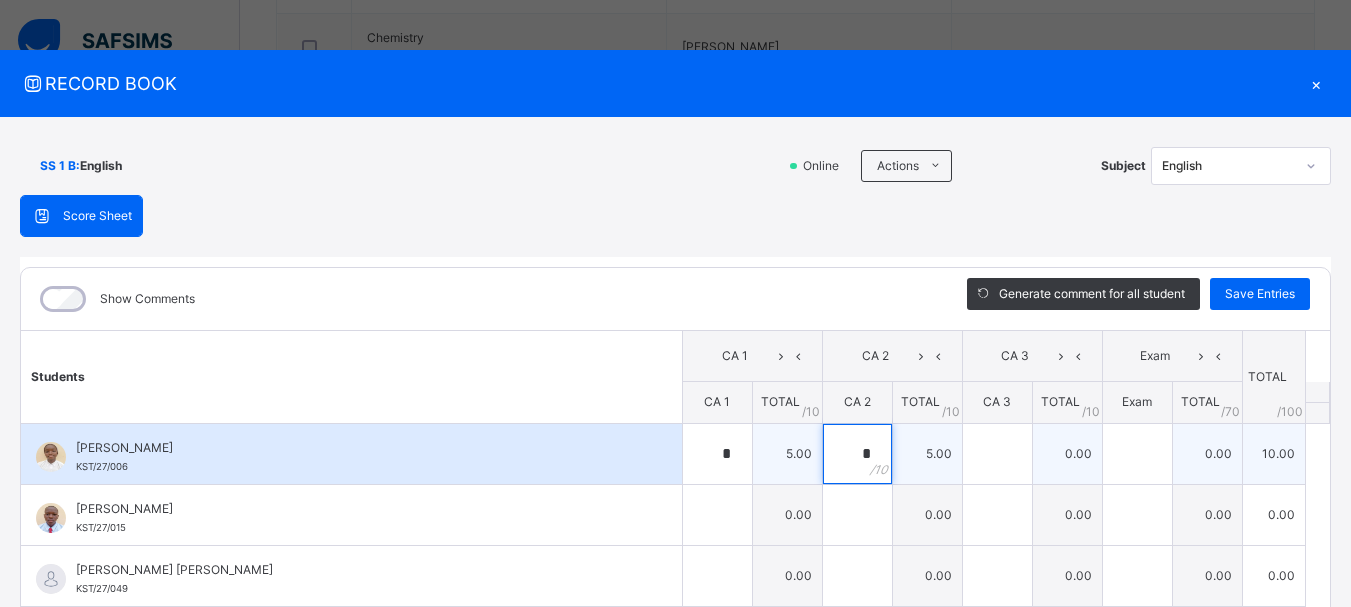 type on "*" 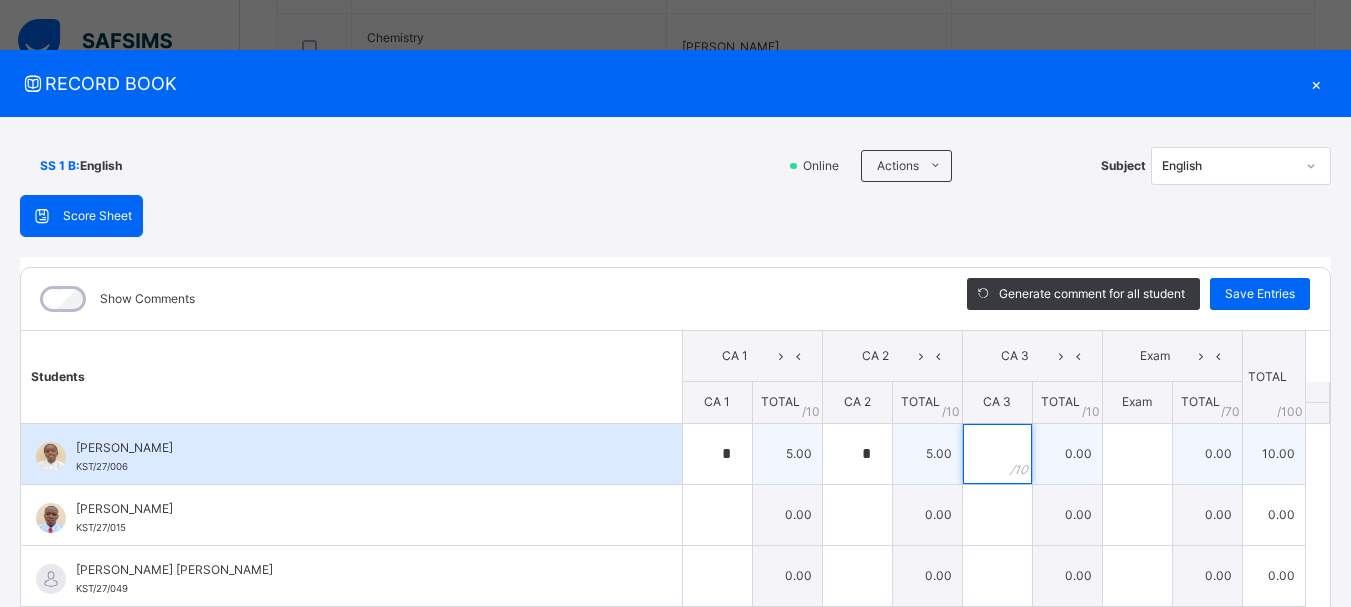 click at bounding box center (997, 454) 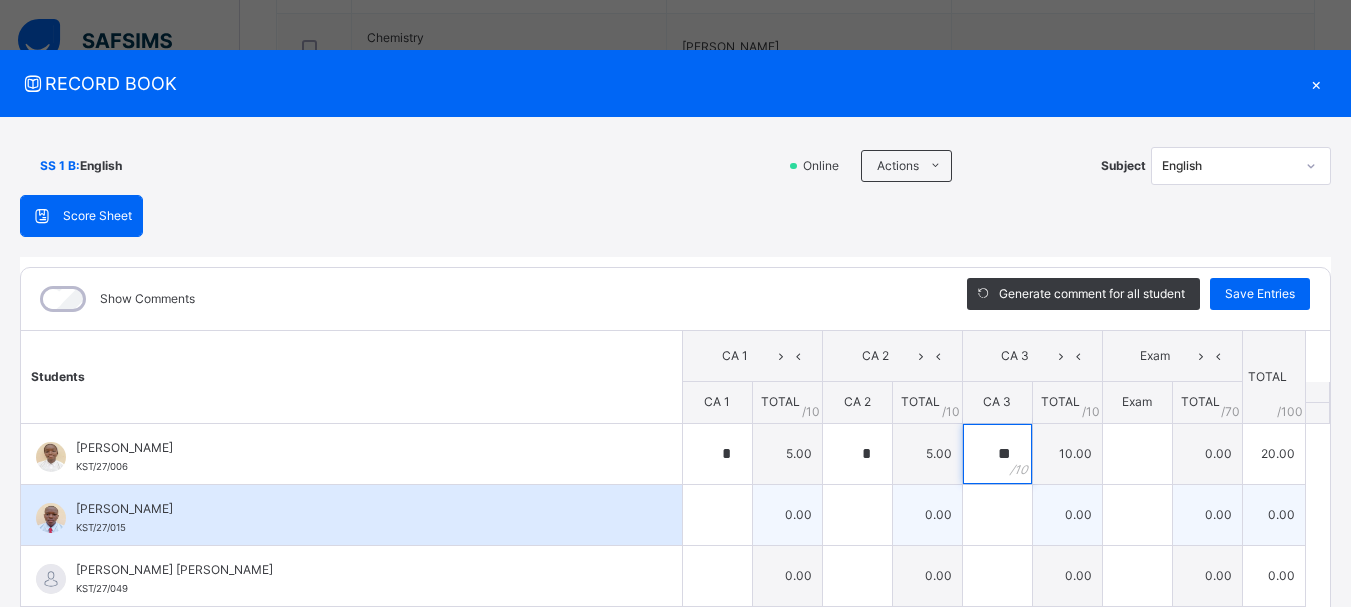 type on "**" 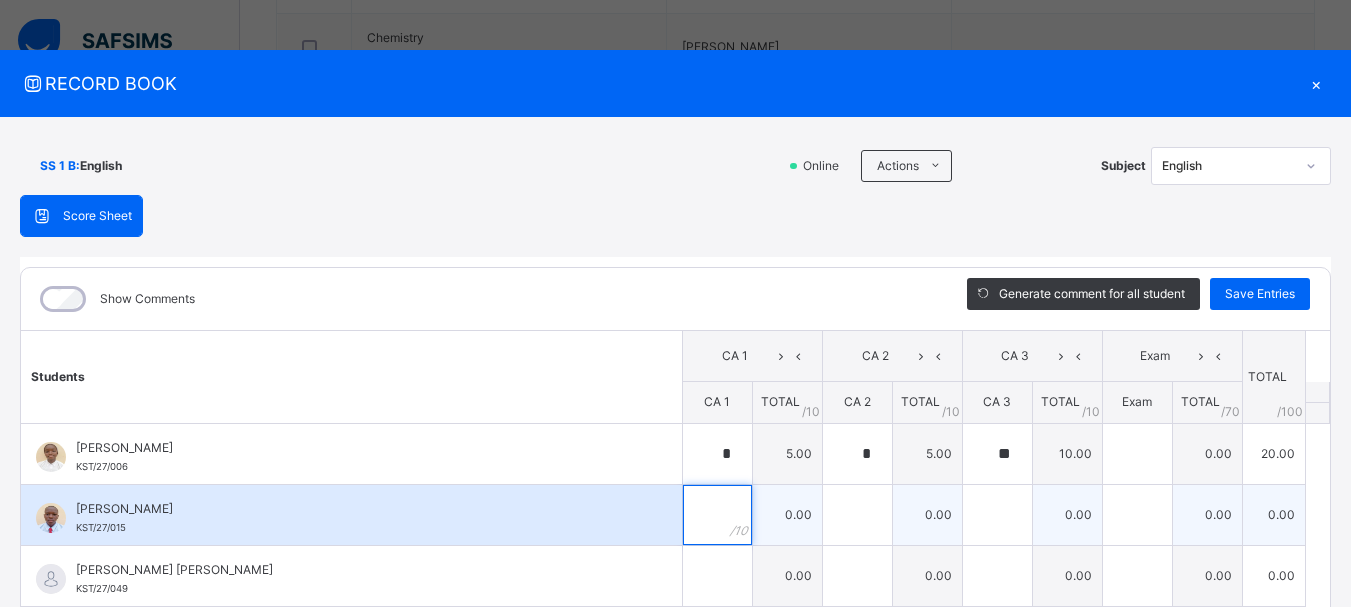 click at bounding box center [717, 515] 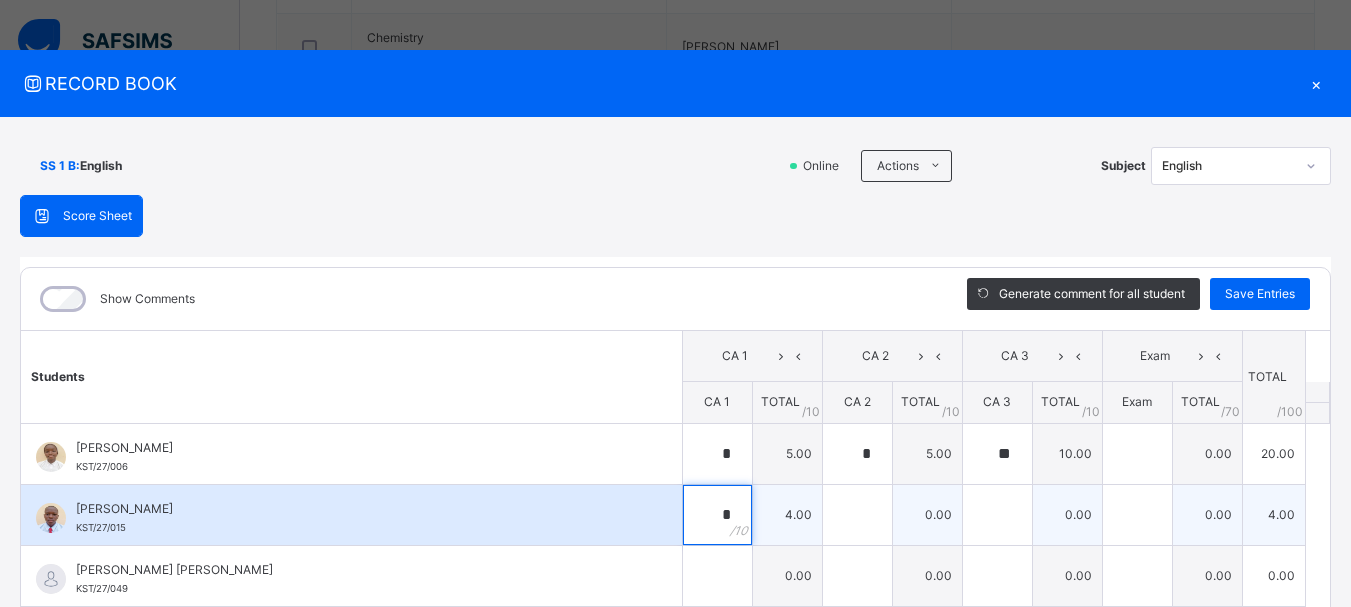type on "*" 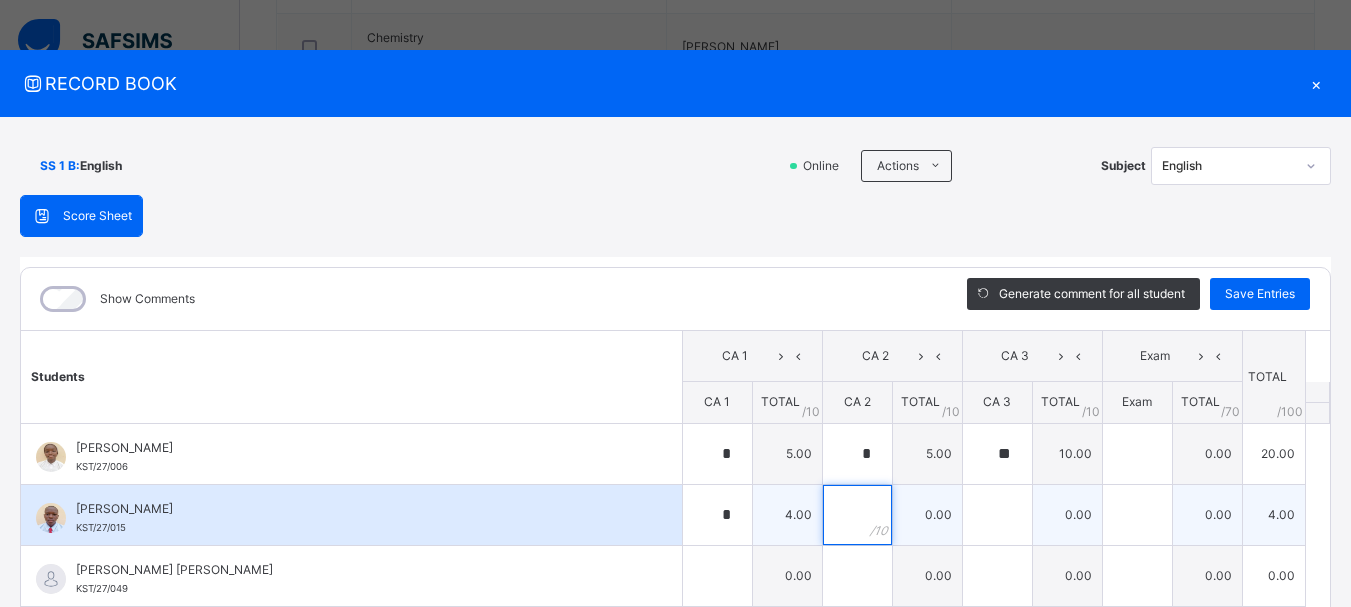 click at bounding box center (857, 515) 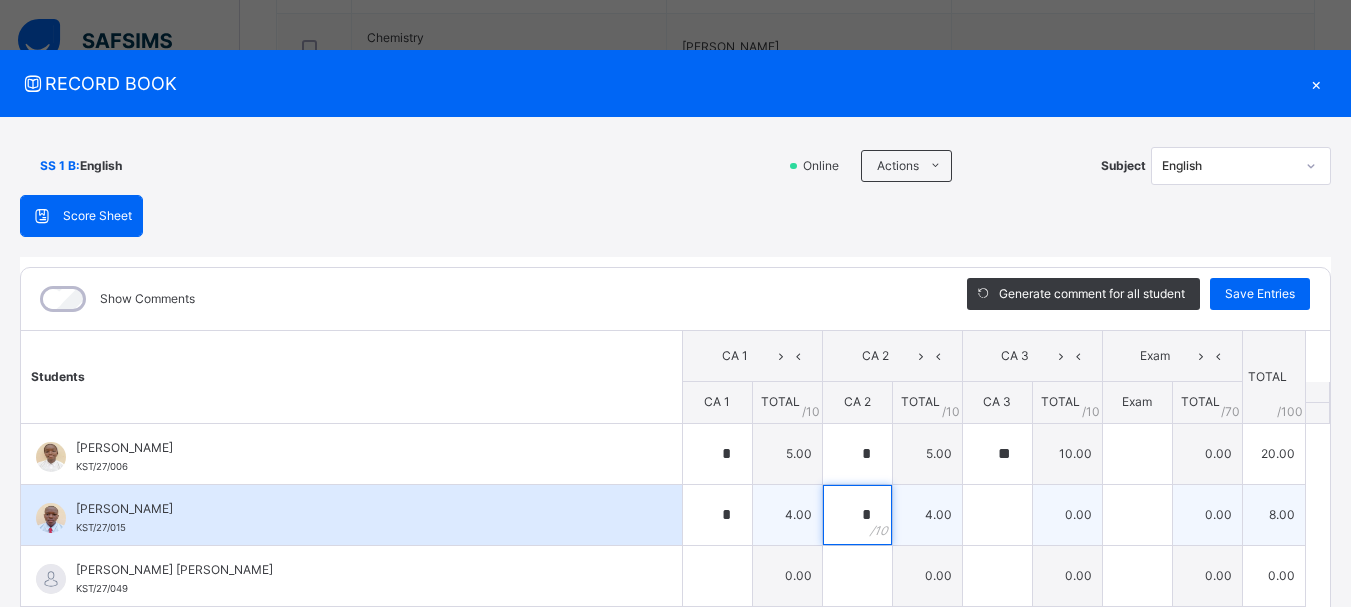 type on "*" 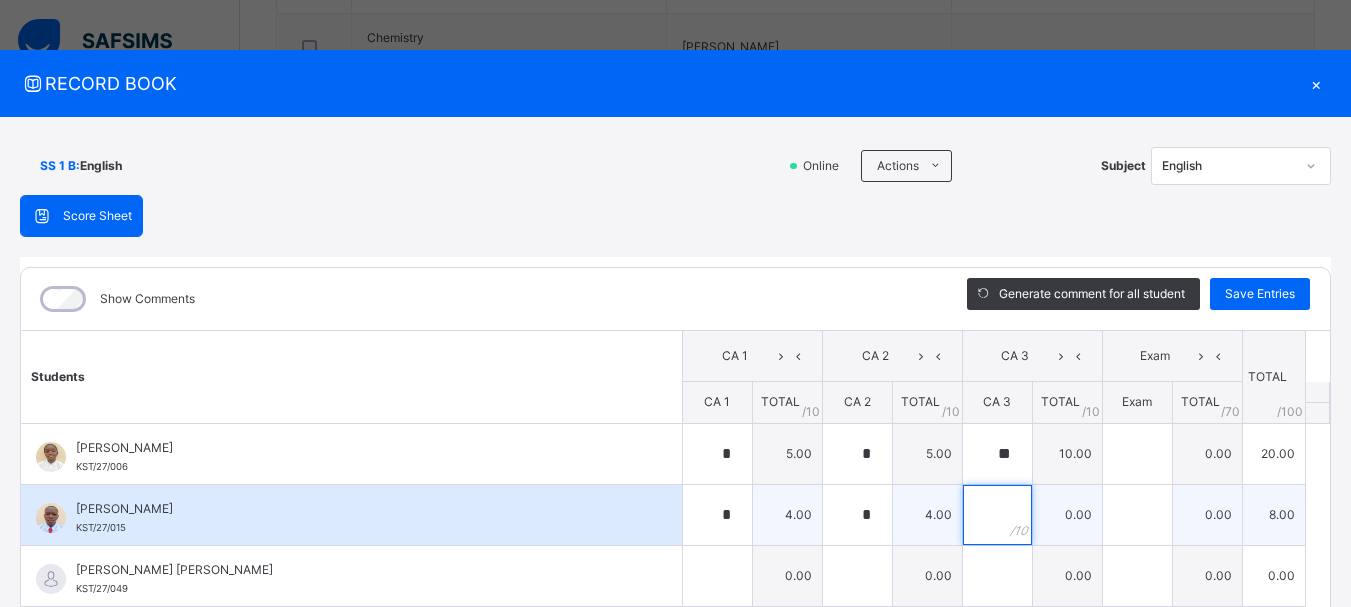 click at bounding box center (997, 515) 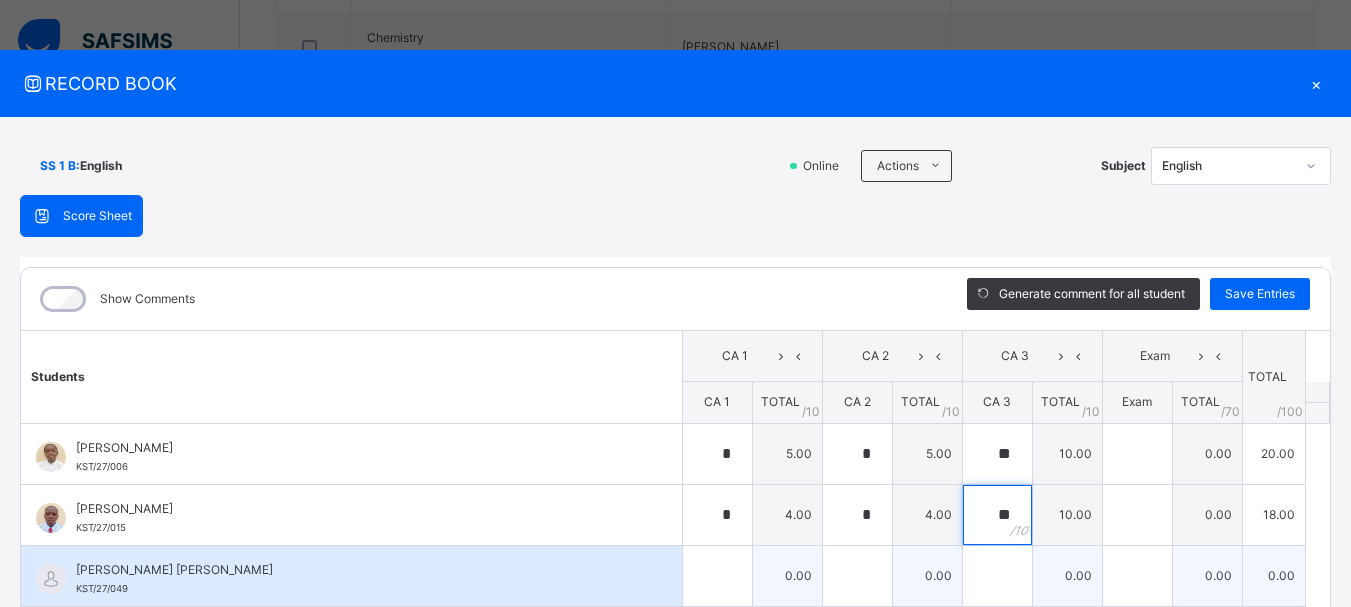 type on "**" 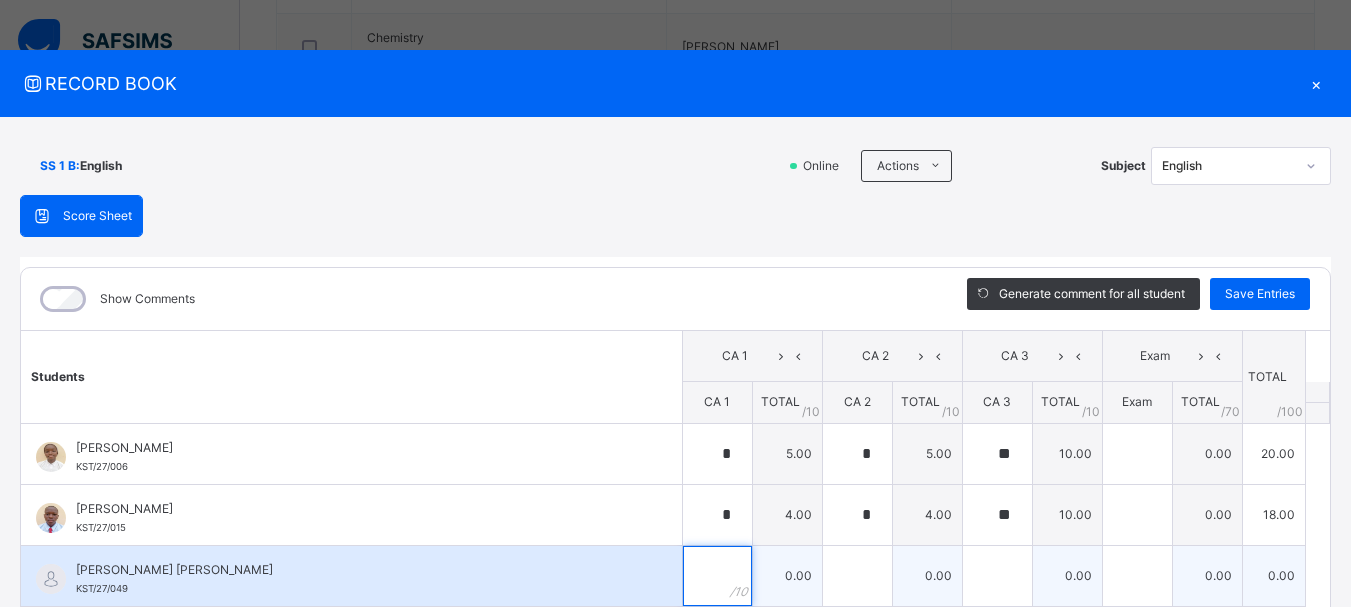 click at bounding box center (717, 576) 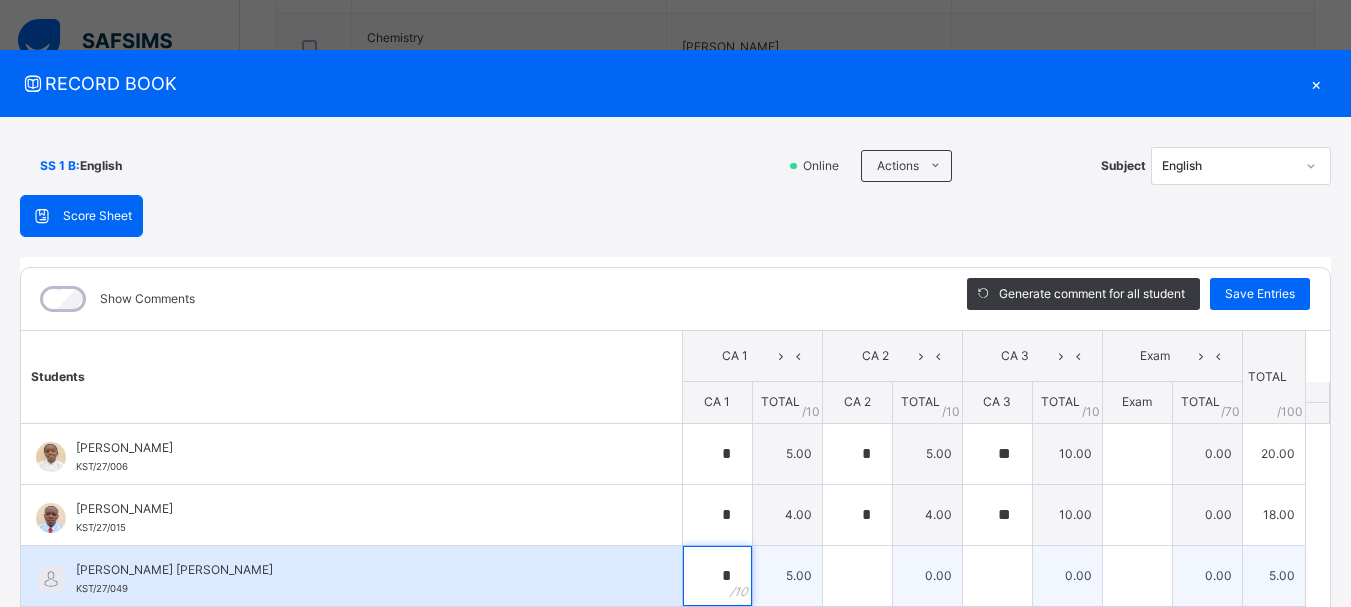 type on "*" 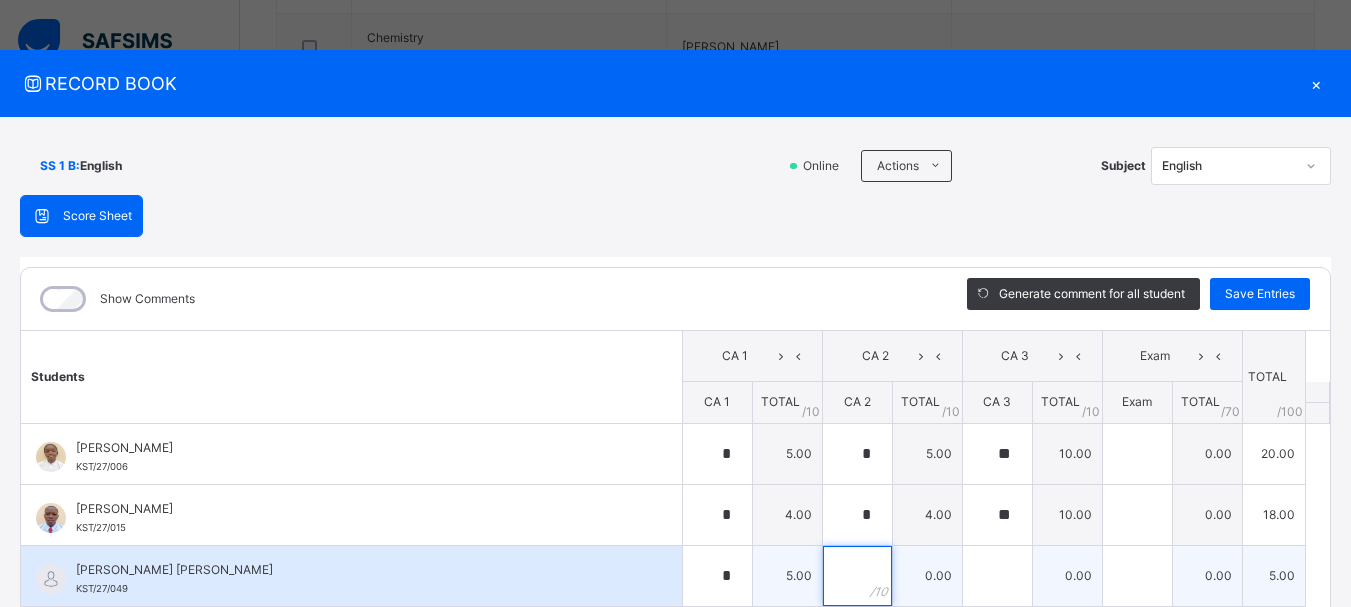 click at bounding box center (857, 576) 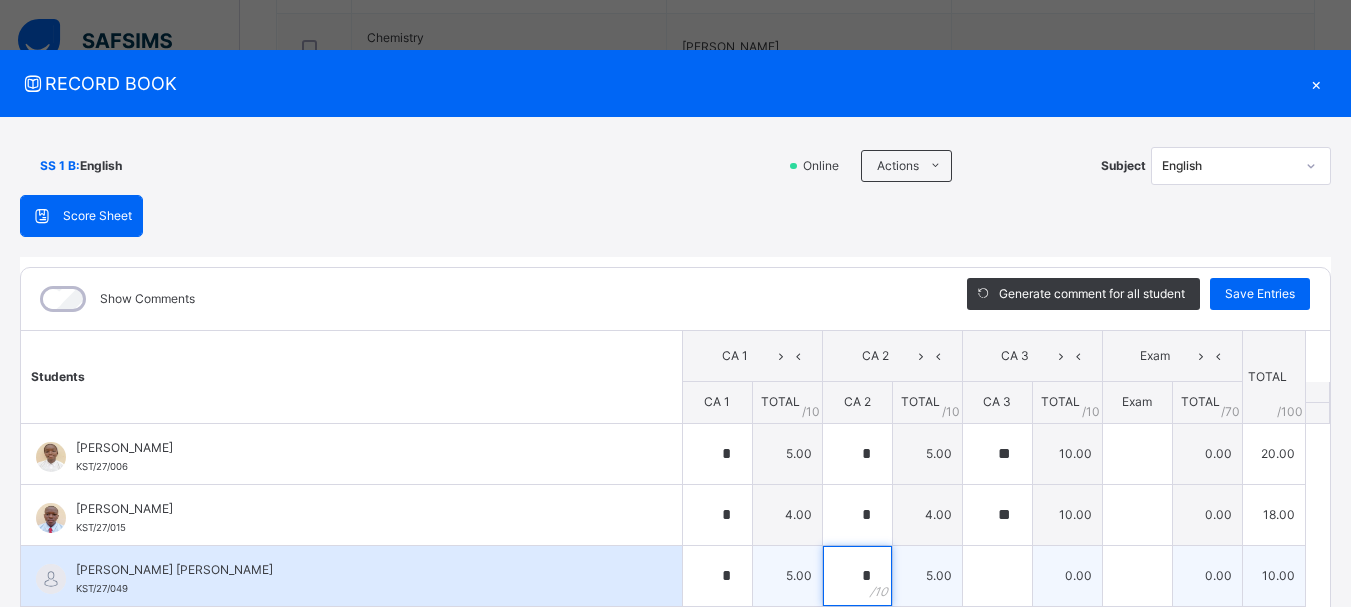 type on "*" 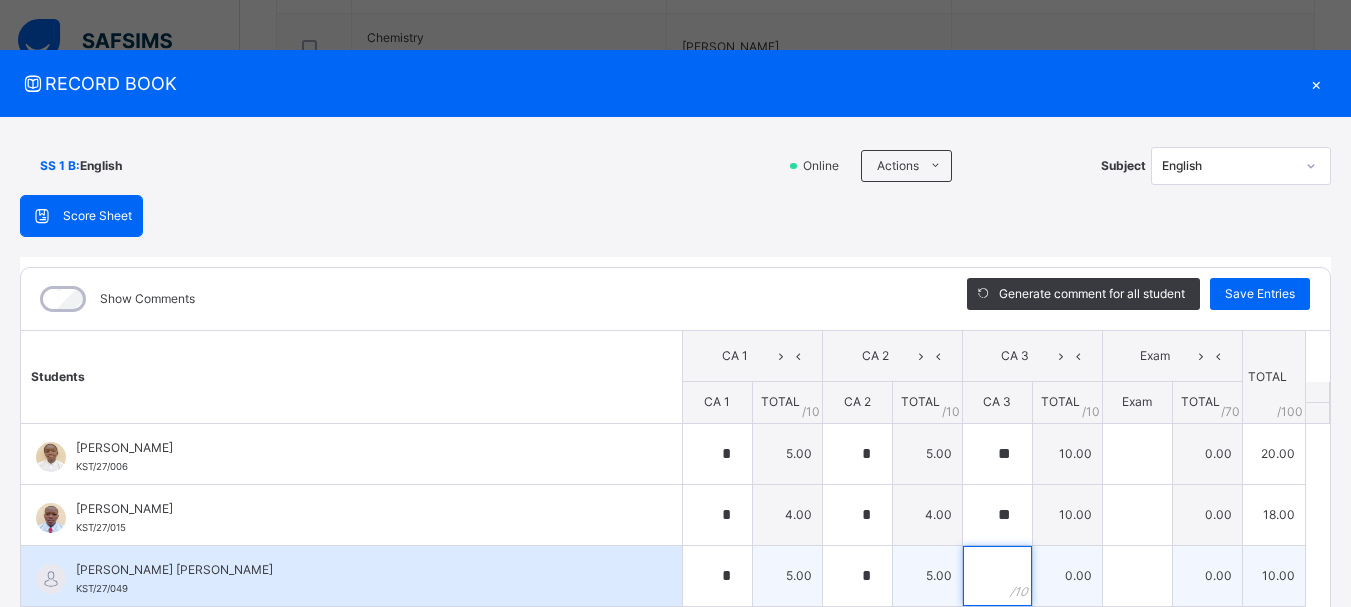 click at bounding box center (997, 576) 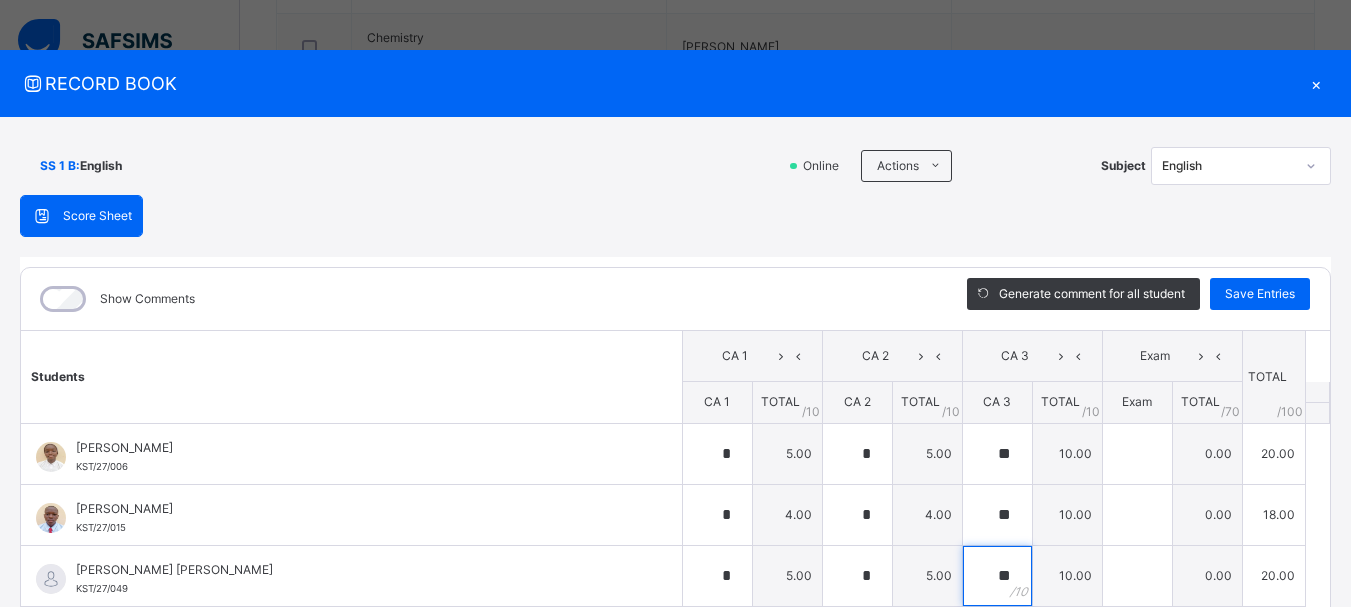 type on "**" 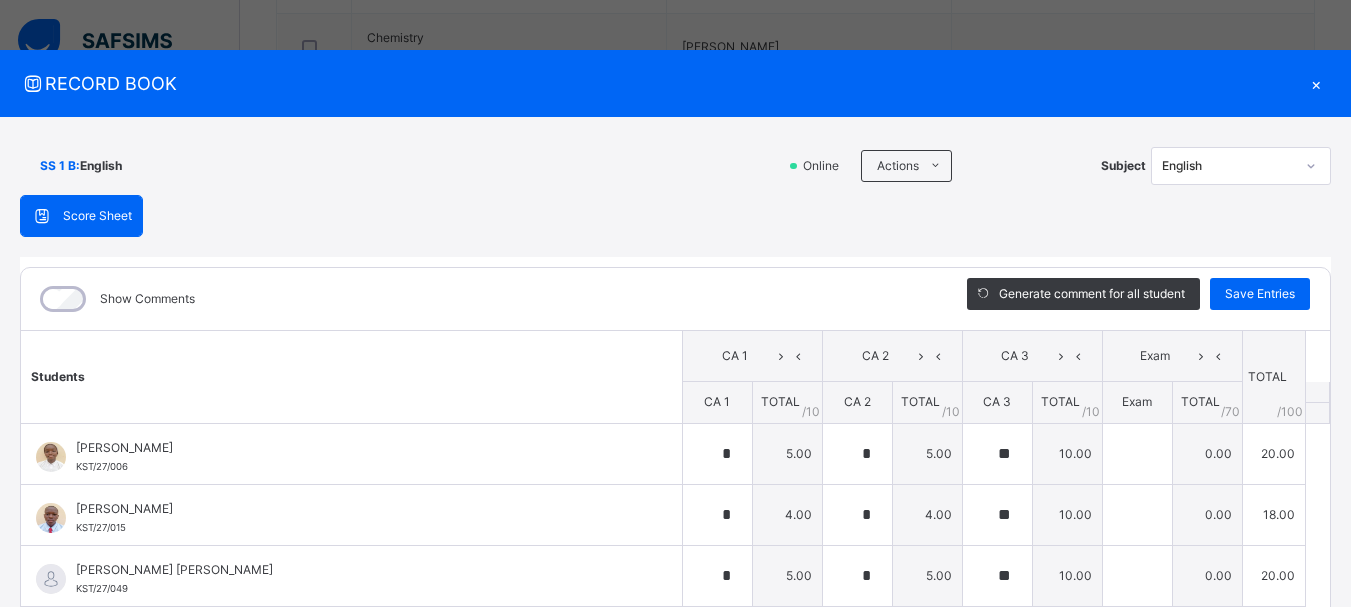 click on "Students CA 1 CA 2 CA 3 Exam TOTAL /100 Comment CA 1 TOTAL / 10 CA 2 TOTAL / 10 CA 3 TOTAL / 10 Exam TOTAL / 70 [PERSON_NAME] KST/27/006 [PERSON_NAME] KST/27/006 * 5.00 * 5.00 ** 10.00 0.00 20.00 Generate comment 0 / 250   ×   Subject Teacher’s Comment Generate and see in full the comment developed by the AI with an option to regenerate the comment JS [PERSON_NAME]   KST/27/006   Total 20.00  / 100.00 [PERSON_NAME] Bot   Regenerate     Use this comment   [PERSON_NAME]  Yuguda KST/27/015 [PERSON_NAME]  Yuguda KST/27/015 * 4.00 * 4.00 ** 10.00 0.00 18.00 Generate comment 0 / 250   ×   Subject Teacher’s Comment Generate and see in full the comment developed by the AI with an option to regenerate the comment [PERSON_NAME]  Yuguda   KST/27/015   Total 18.00  / 100.00 [PERSON_NAME] Bot   Regenerate     Use this comment   [PERSON_NAME] [PERSON_NAME] KST/27/049 [PERSON_NAME] [PERSON_NAME] KST/27/049 * 5.00 * 5.00 ** 10.00 0.00 20.00 Generate comment 0 / 250   ×   Subject Teacher’s Comment [PERSON_NAME] [PERSON_NAME]   KST/27/049   Total 20.00  /" at bounding box center (675, 926) 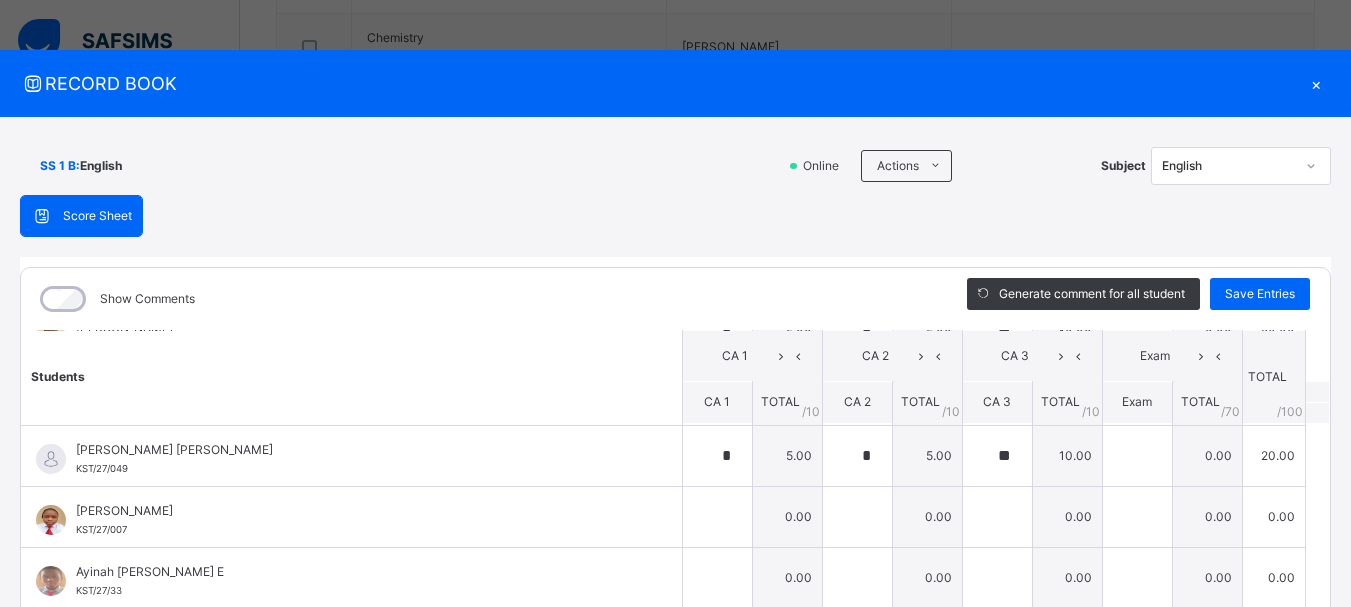 scroll, scrollTop: 160, scrollLeft: 0, axis: vertical 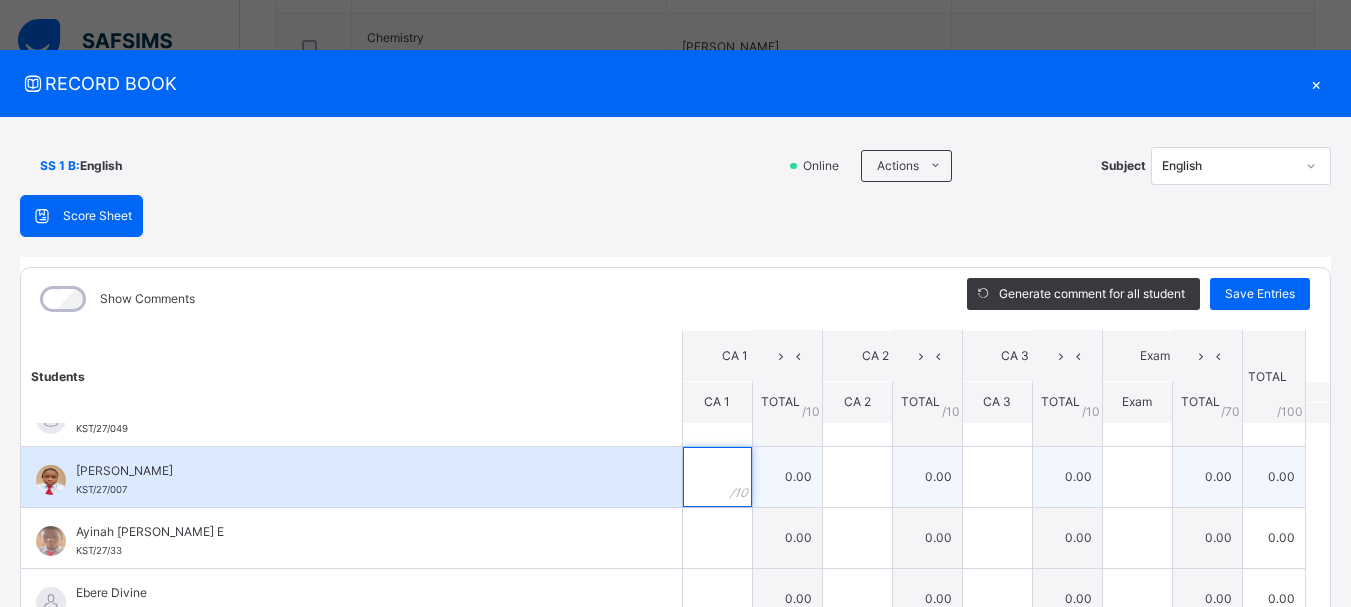 click at bounding box center (717, 477) 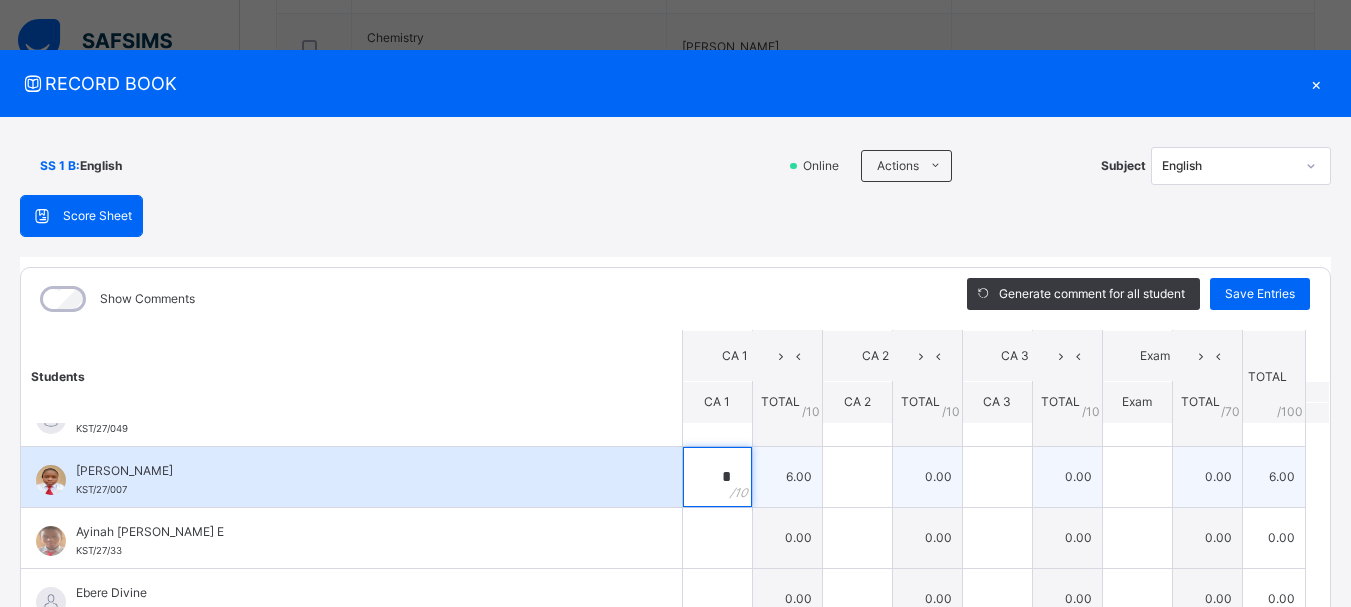 type on "*" 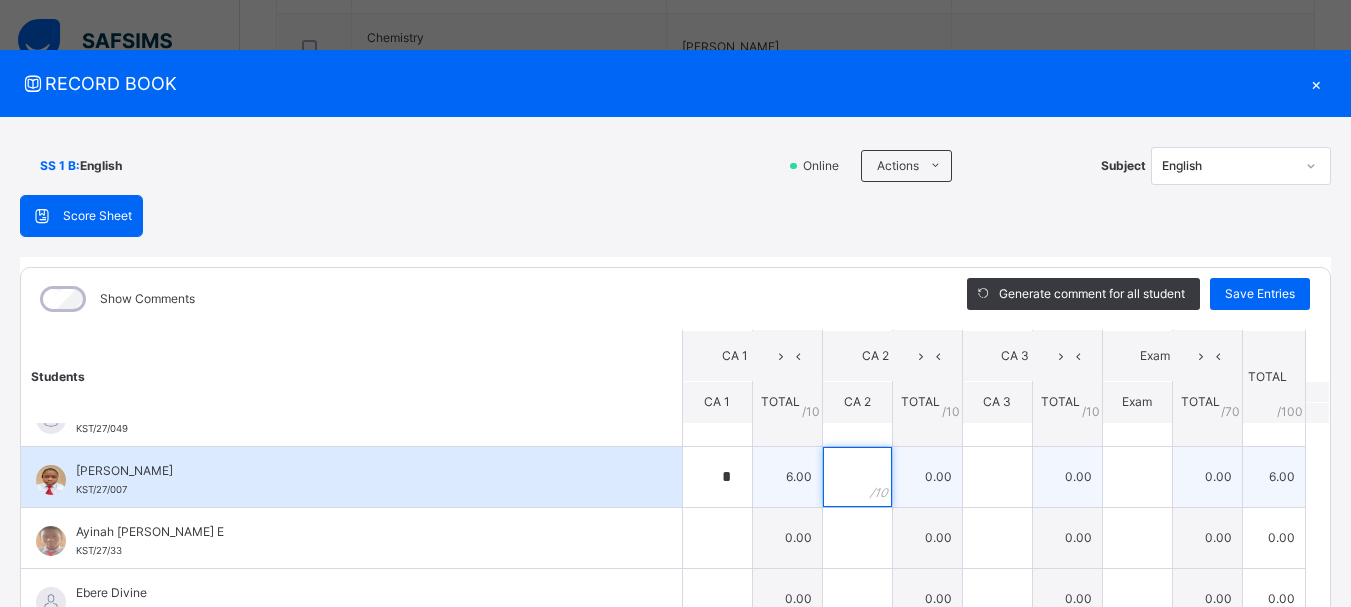 click at bounding box center (857, 477) 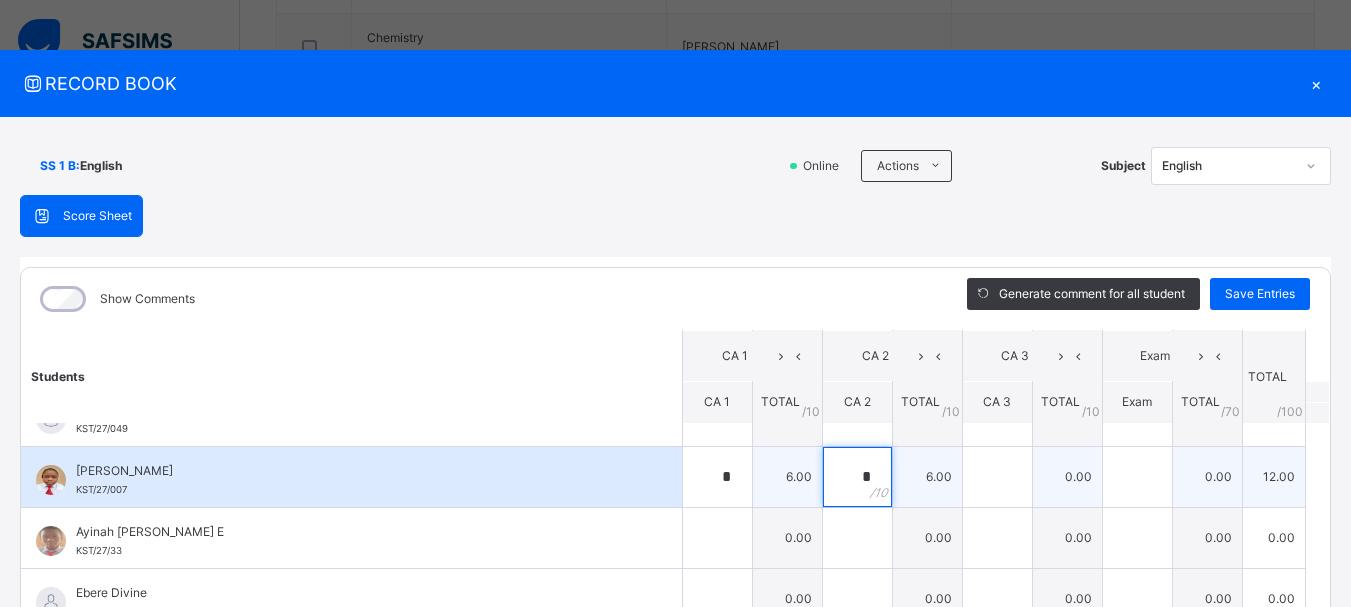 type on "*" 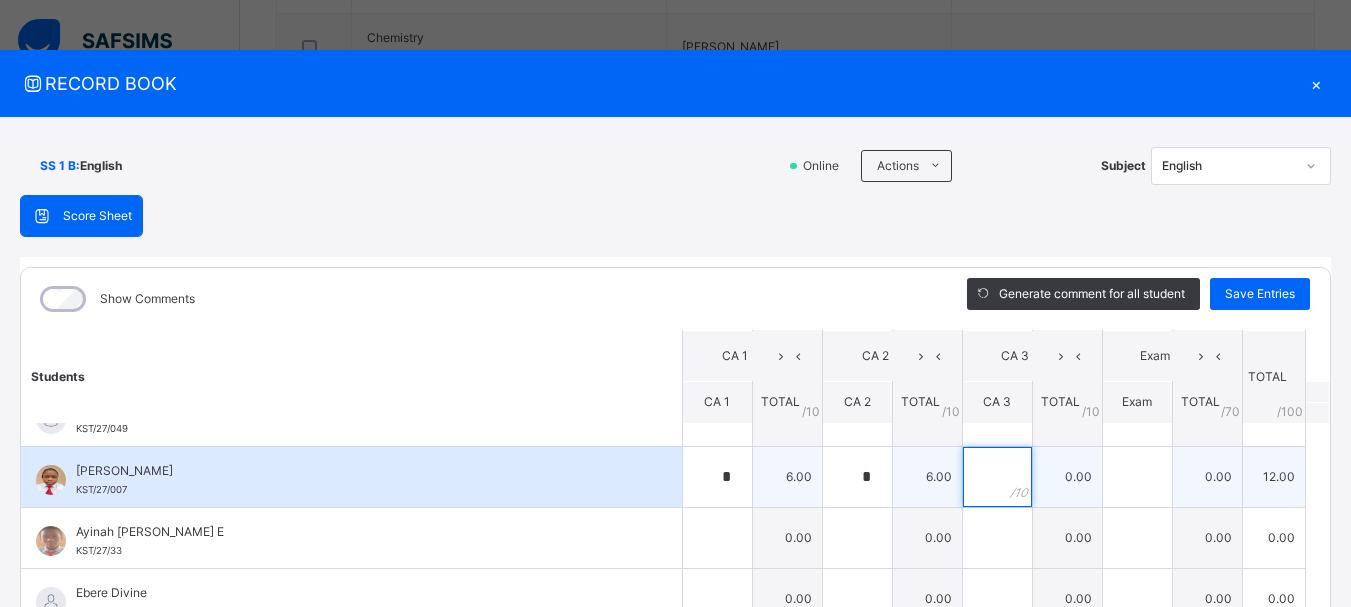 click at bounding box center [997, 477] 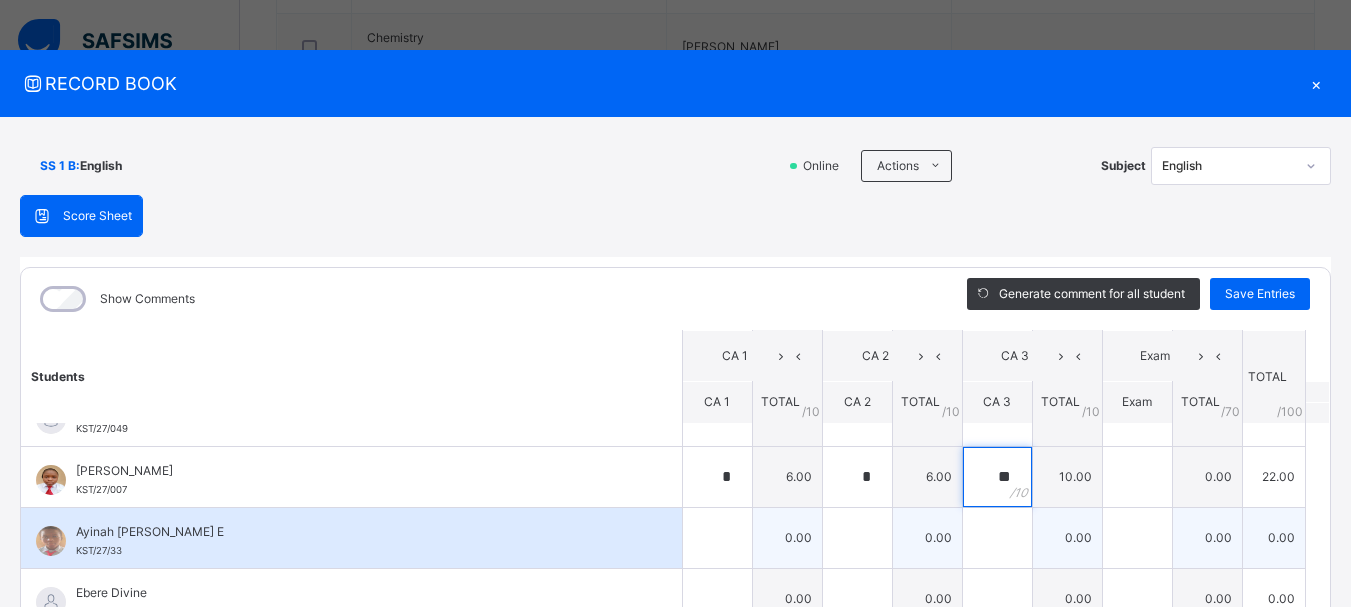 type on "**" 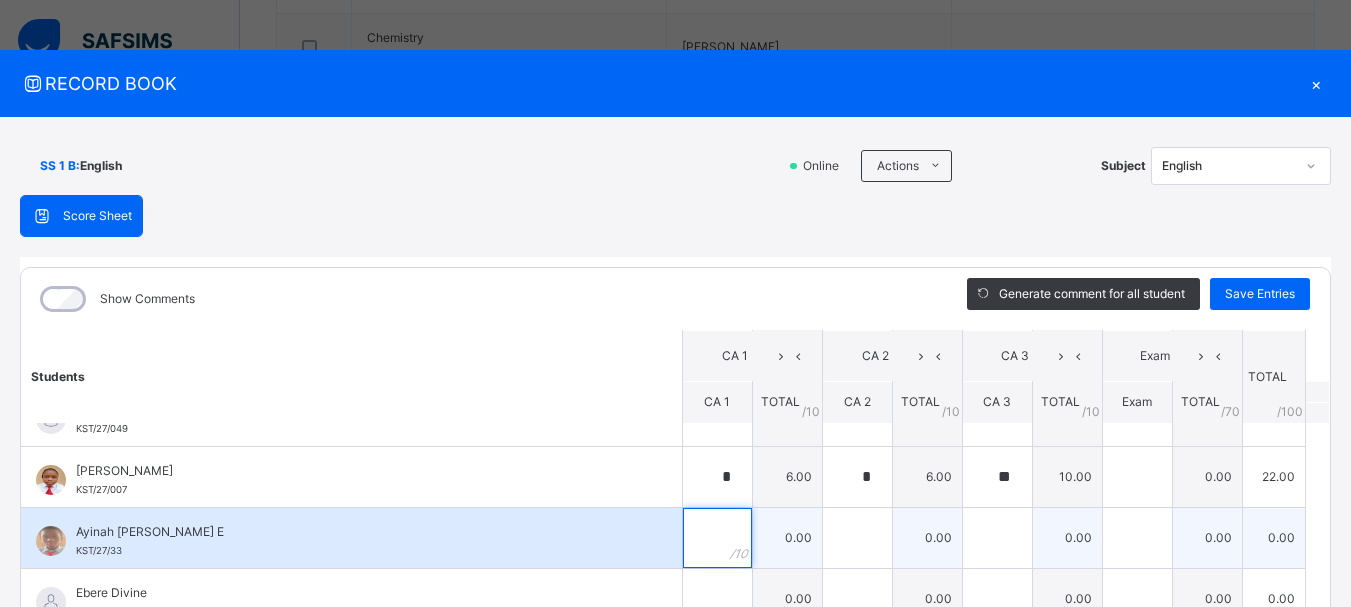 click at bounding box center (717, 538) 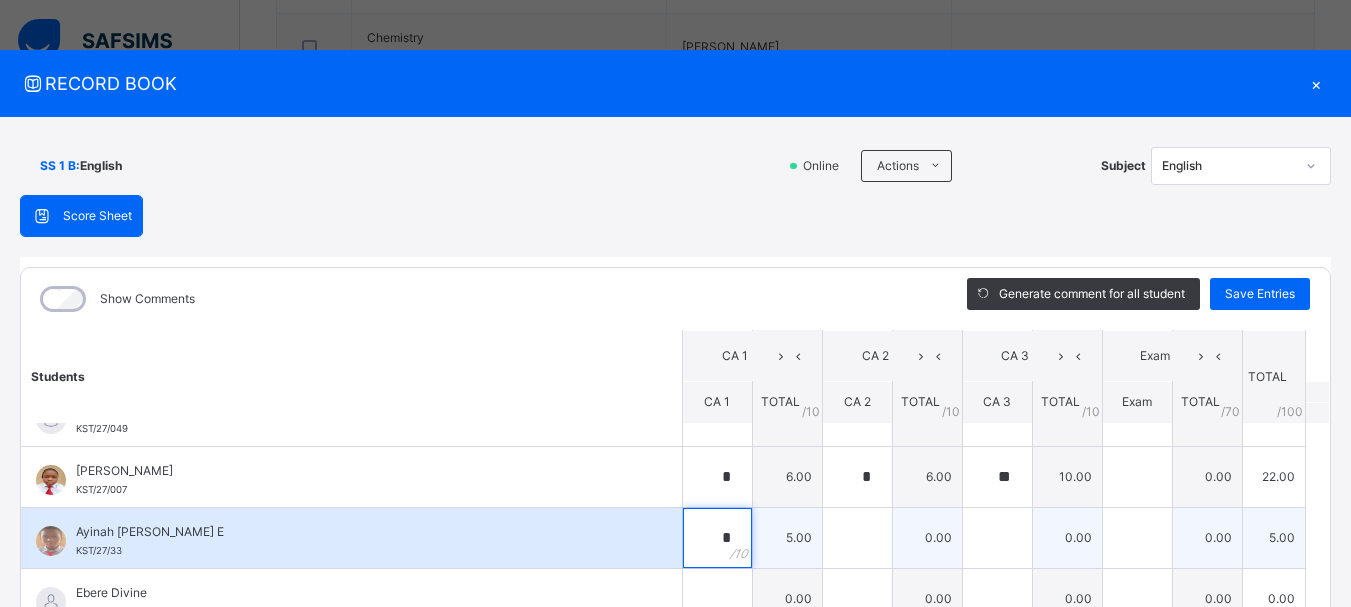 type on "*" 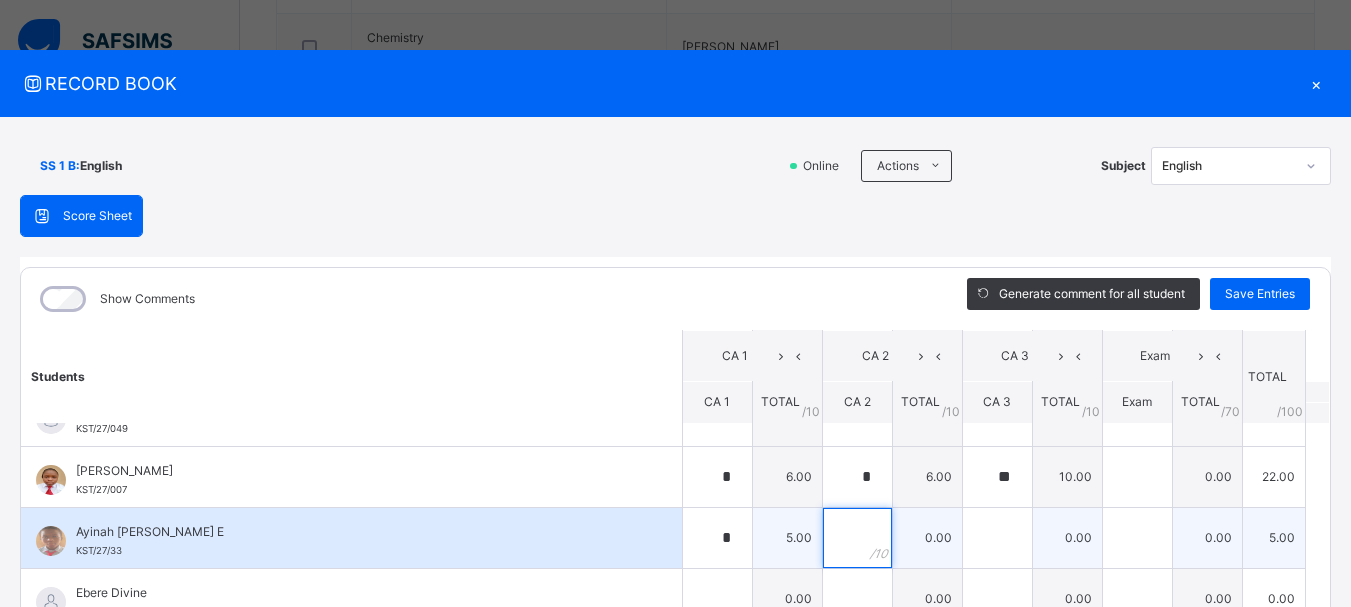 click at bounding box center [857, 538] 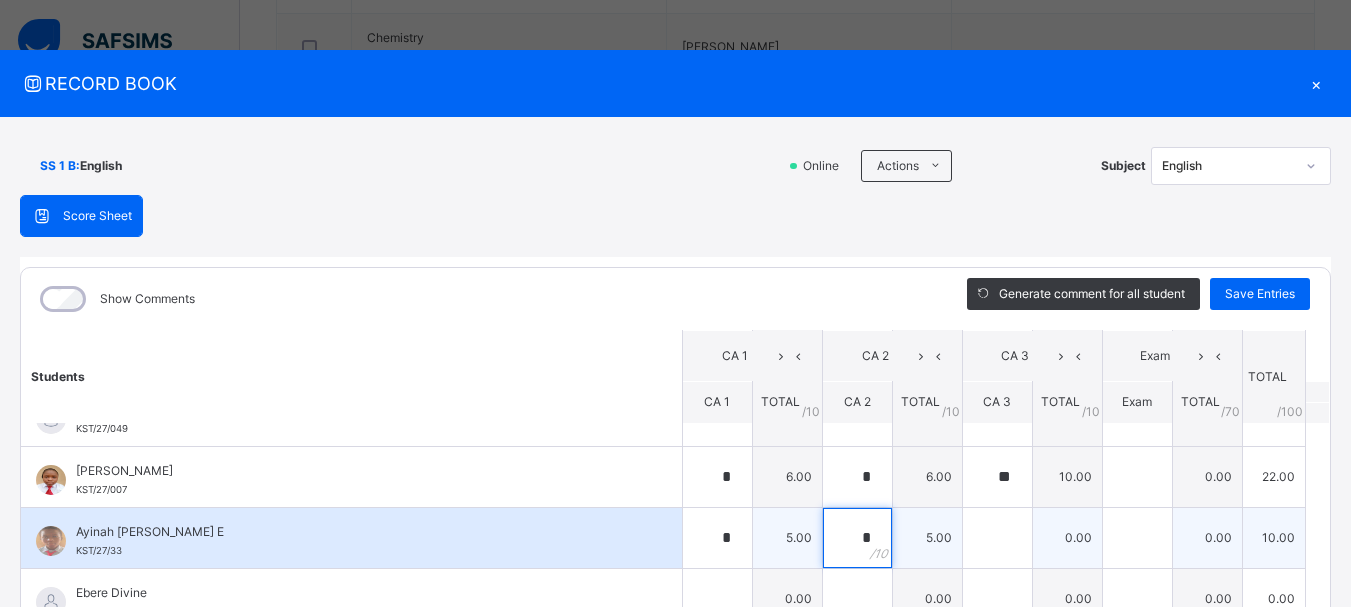 type on "*" 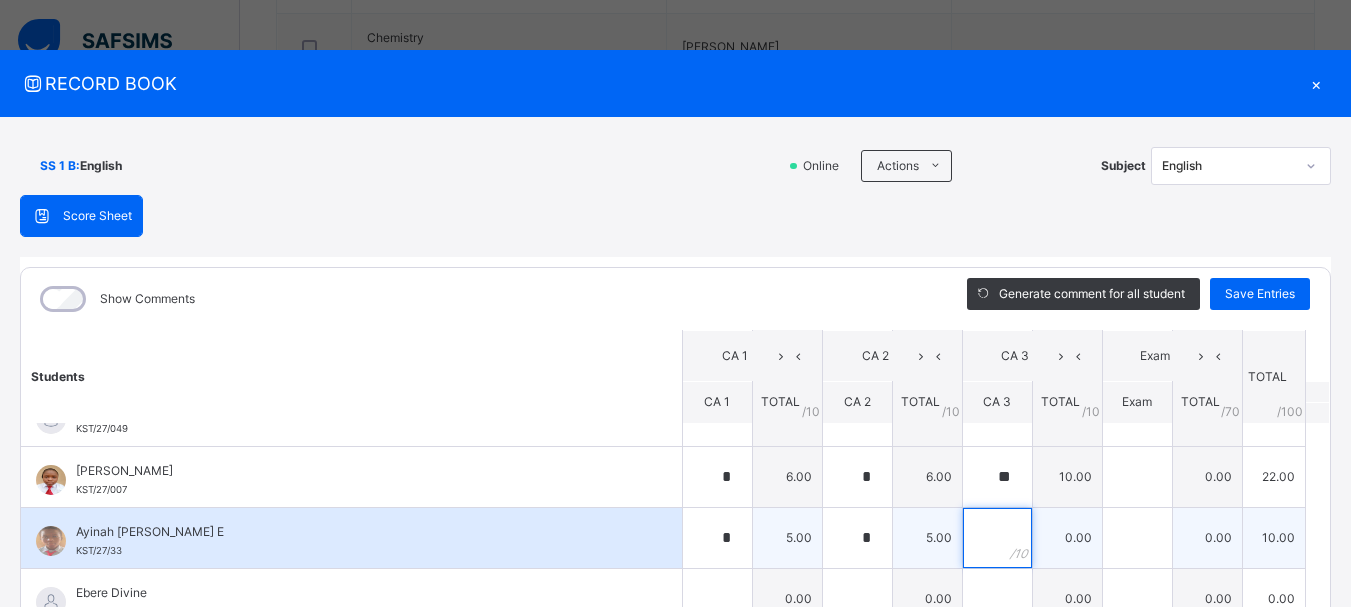 click at bounding box center [997, 538] 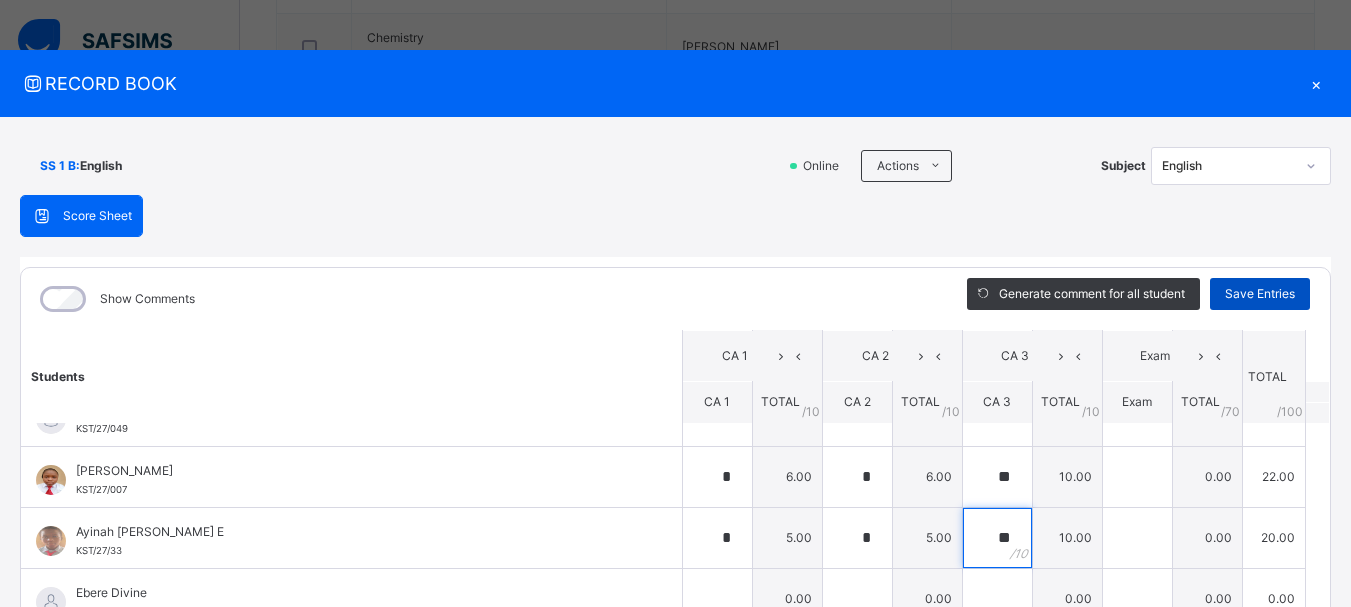 type on "**" 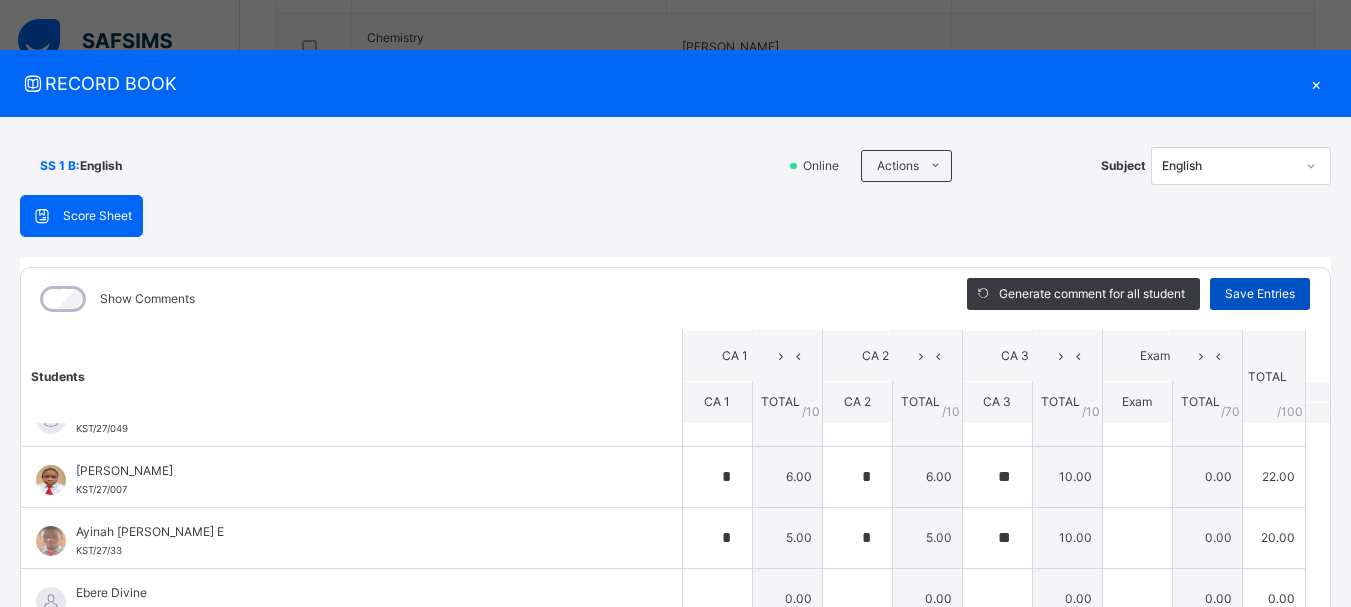 click on "Save Entries" at bounding box center [1260, 294] 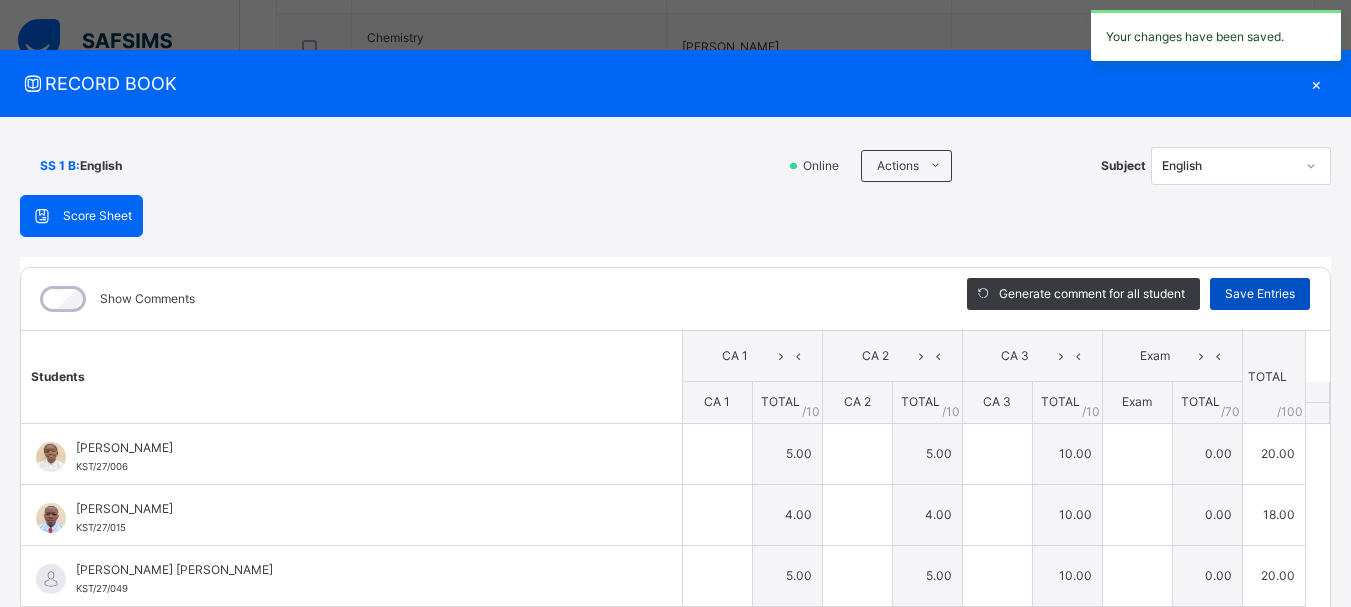 type on "*" 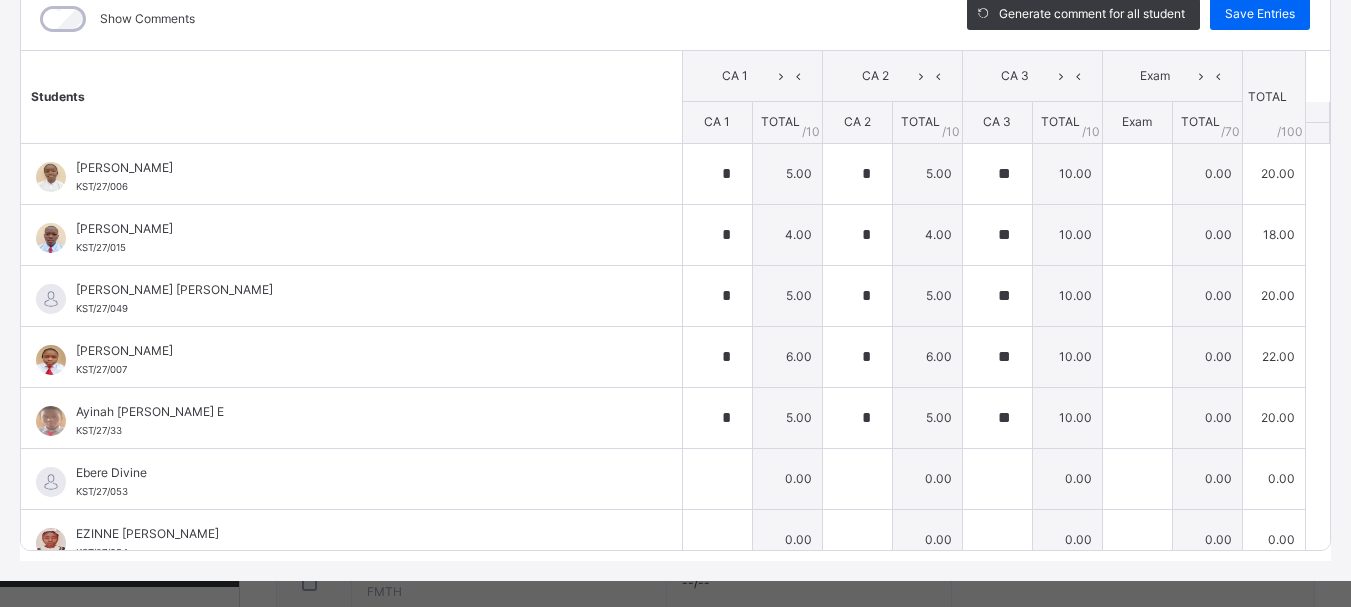 scroll, scrollTop: 304, scrollLeft: 0, axis: vertical 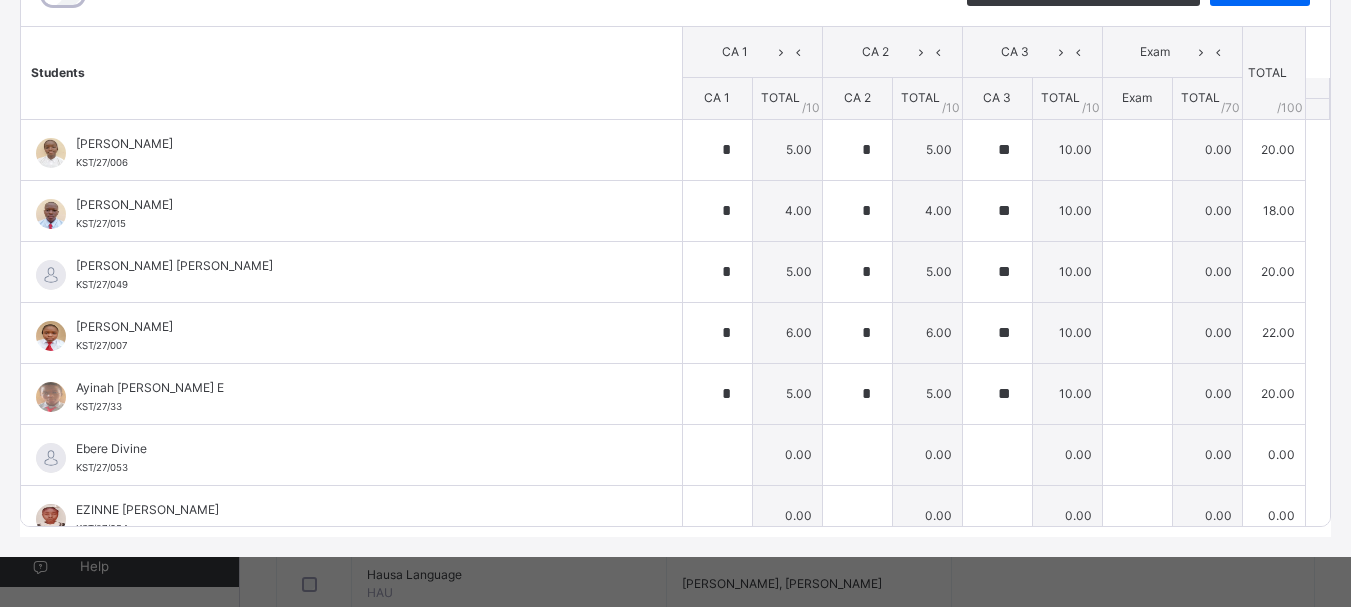 click on "Students CA 1 CA 2 CA 3 Exam TOTAL /100 Comment CA 1 TOTAL / 10 CA 2 TOTAL / 10 CA 3 TOTAL / 10 Exam TOTAL / 70 [PERSON_NAME] KST/27/006 [PERSON_NAME] KST/27/006 * 5.00 * 5.00 ** 10.00 0.00 20.00 Generate comment 0 / 250   ×   Subject Teacher’s Comment Generate and see in full the comment developed by the AI with an option to regenerate the comment JS [PERSON_NAME]   KST/27/006   Total 20.00  / 100.00 [PERSON_NAME] Bot   Regenerate     Use this comment   [PERSON_NAME]  Yuguda KST/27/015 [PERSON_NAME]  Yuguda KST/27/015 * 4.00 * 4.00 ** 10.00 0.00 18.00 Generate comment 0 / 250   ×   Subject Teacher’s Comment Generate and see in full the comment developed by the AI with an option to regenerate the comment [PERSON_NAME]  Yuguda   KST/27/015   Total 18.00  / 100.00 [PERSON_NAME] Bot   Regenerate     Use this comment   [PERSON_NAME] [PERSON_NAME] KST/27/049 [PERSON_NAME] [PERSON_NAME] KST/27/049 * 5.00 * 5.00 ** 10.00 0.00 20.00 Generate comment 0 / 250   ×   Subject Teacher’s Comment [PERSON_NAME] [PERSON_NAME]   KST/27/049   Total 20.00  /" at bounding box center (675, 622) 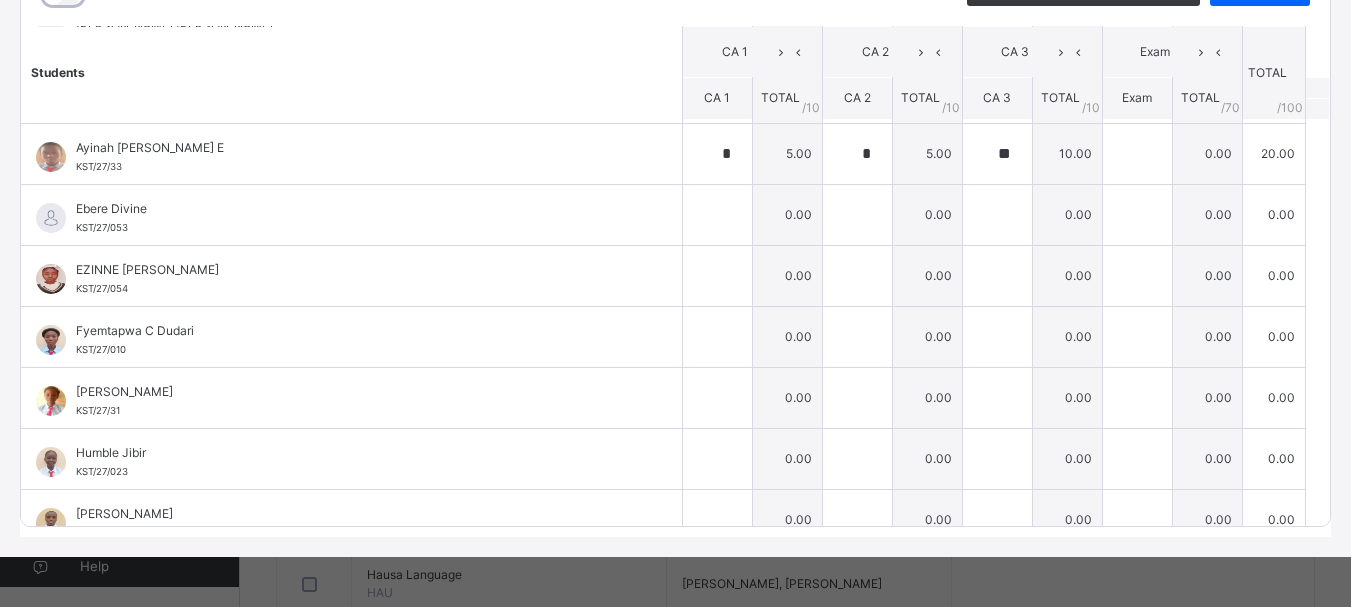 scroll, scrollTop: 280, scrollLeft: 0, axis: vertical 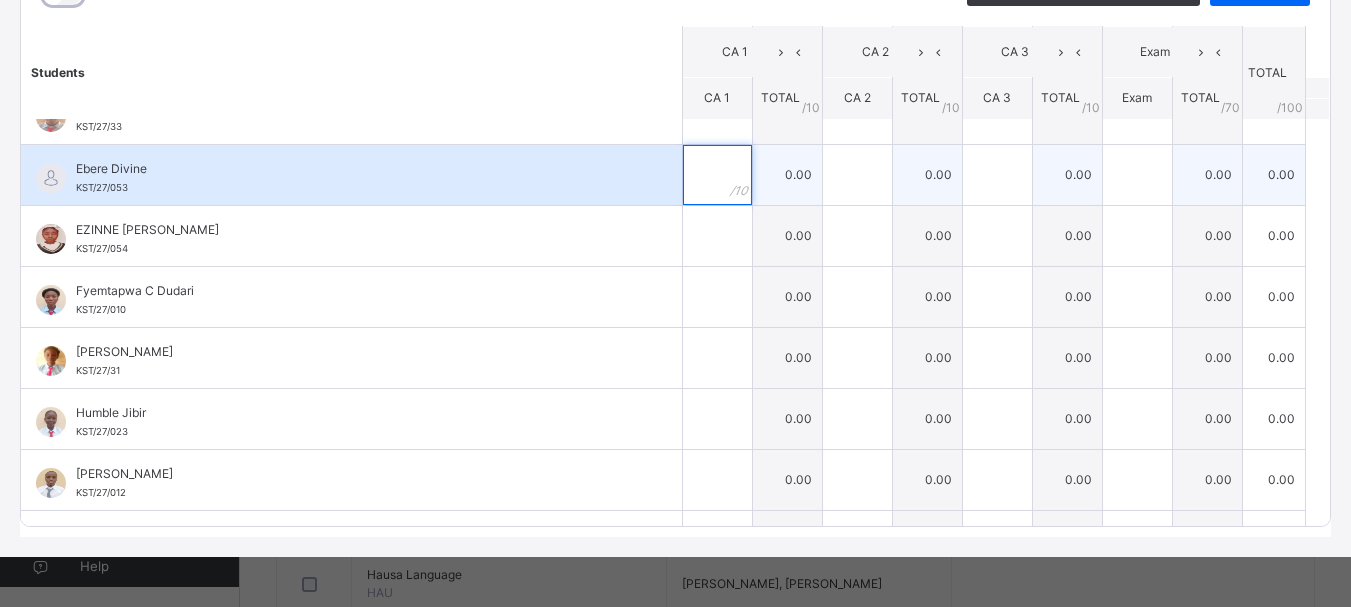 click at bounding box center [717, 175] 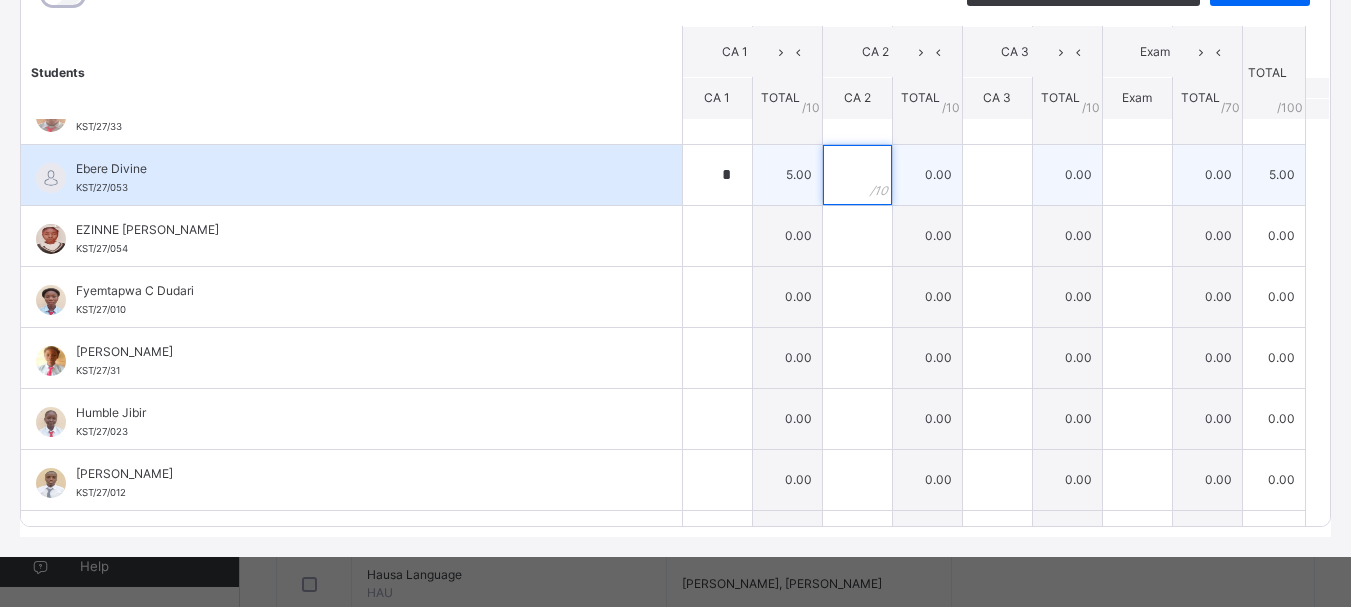 click at bounding box center [857, 175] 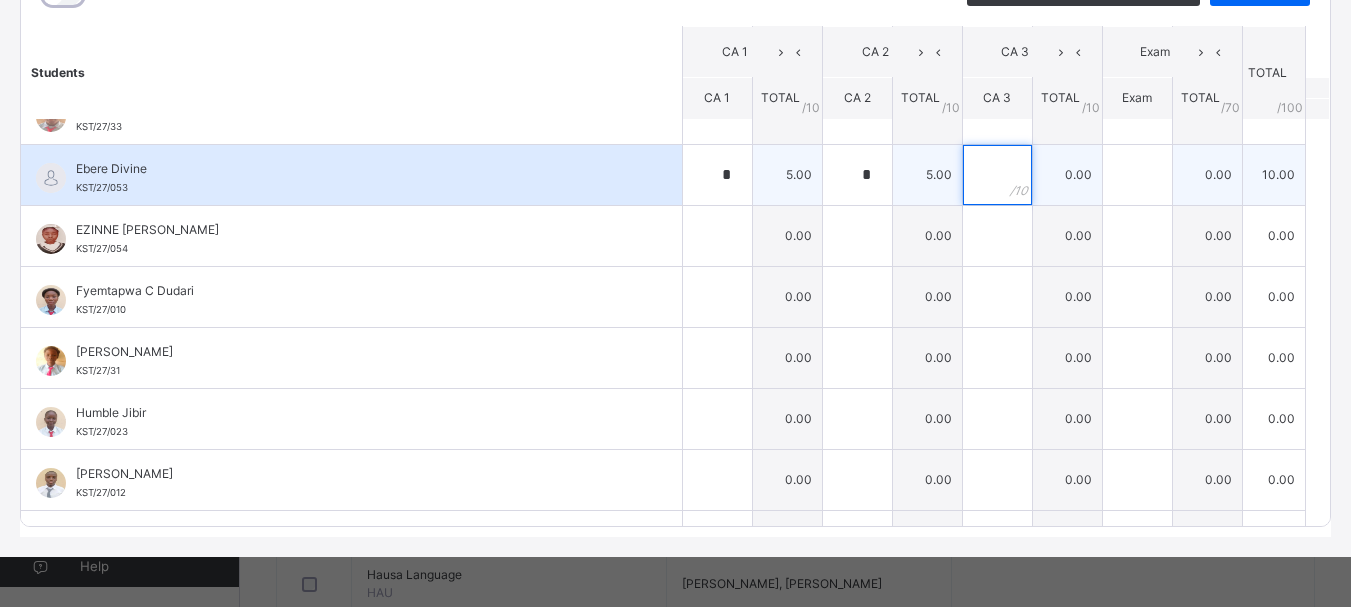 click at bounding box center [997, 175] 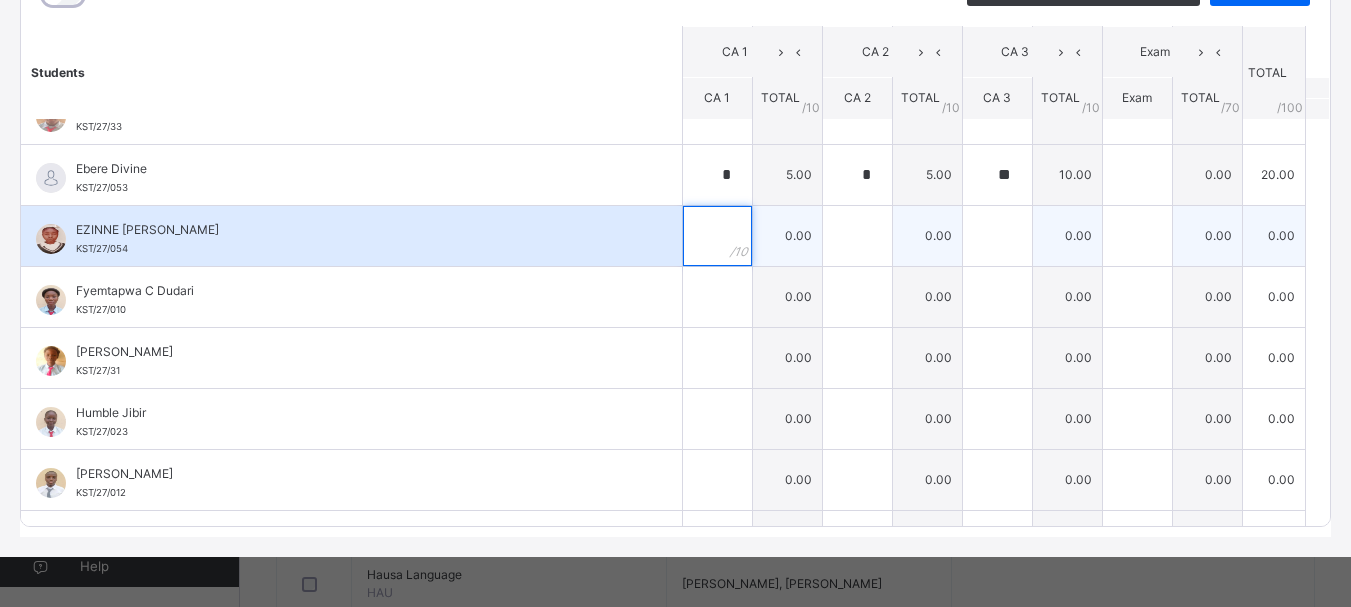 click at bounding box center (717, 236) 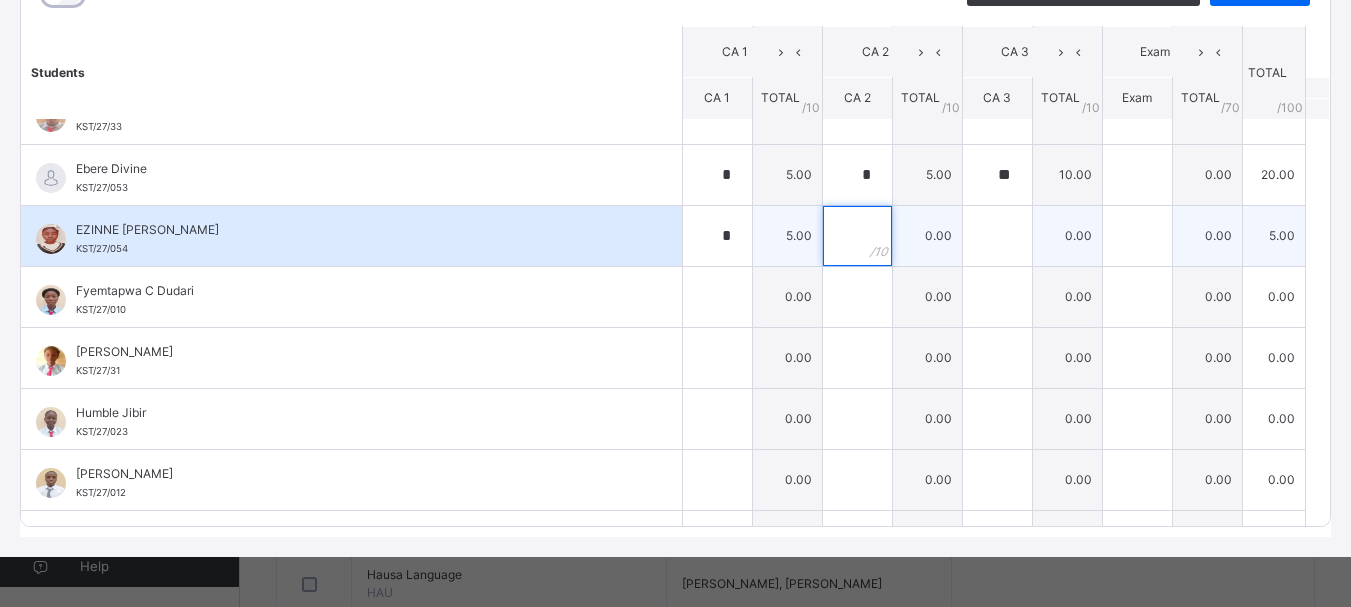 click at bounding box center (857, 236) 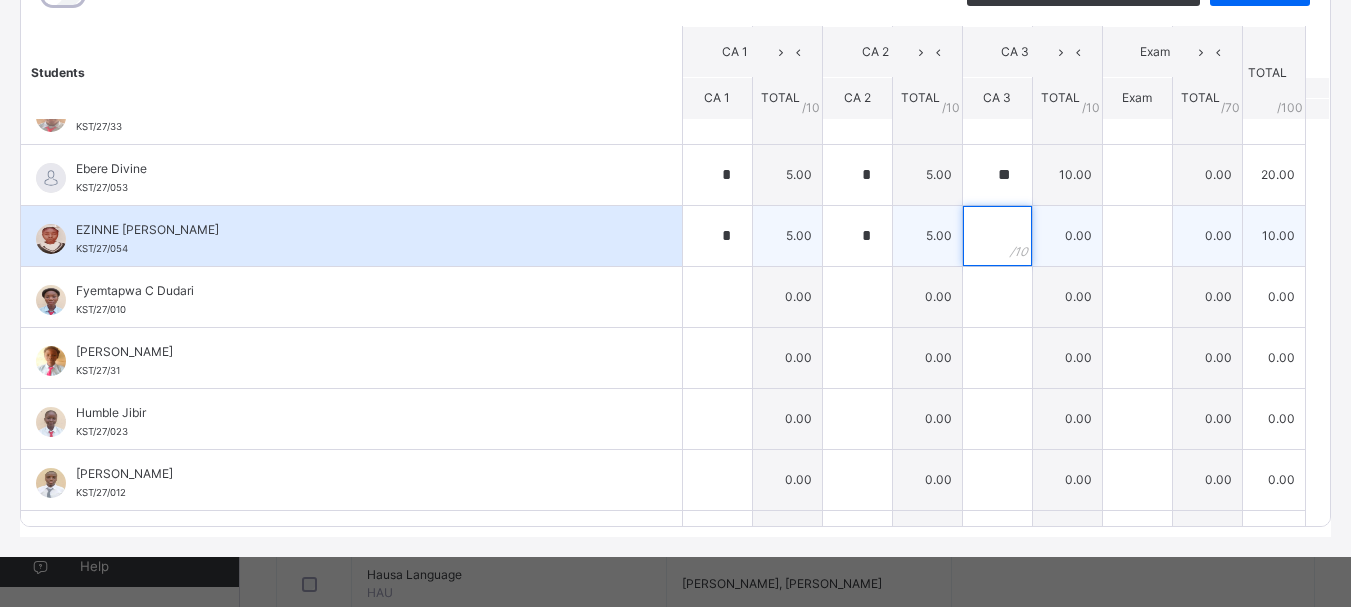 click at bounding box center (997, 236) 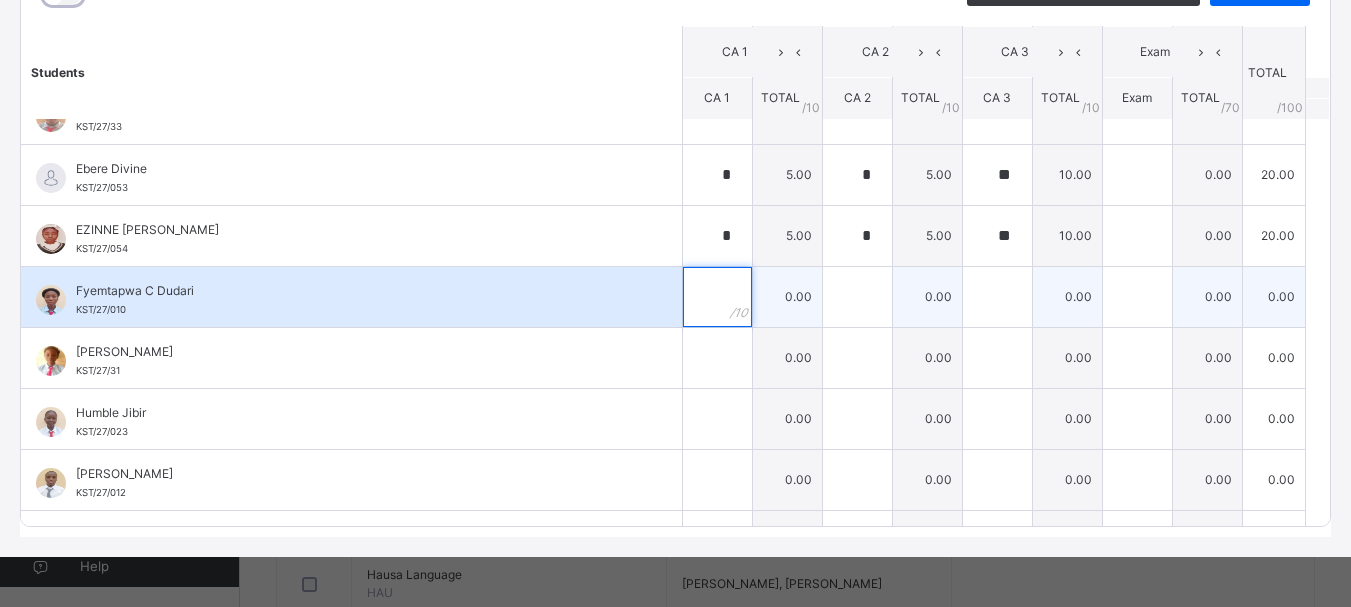 click at bounding box center (717, 297) 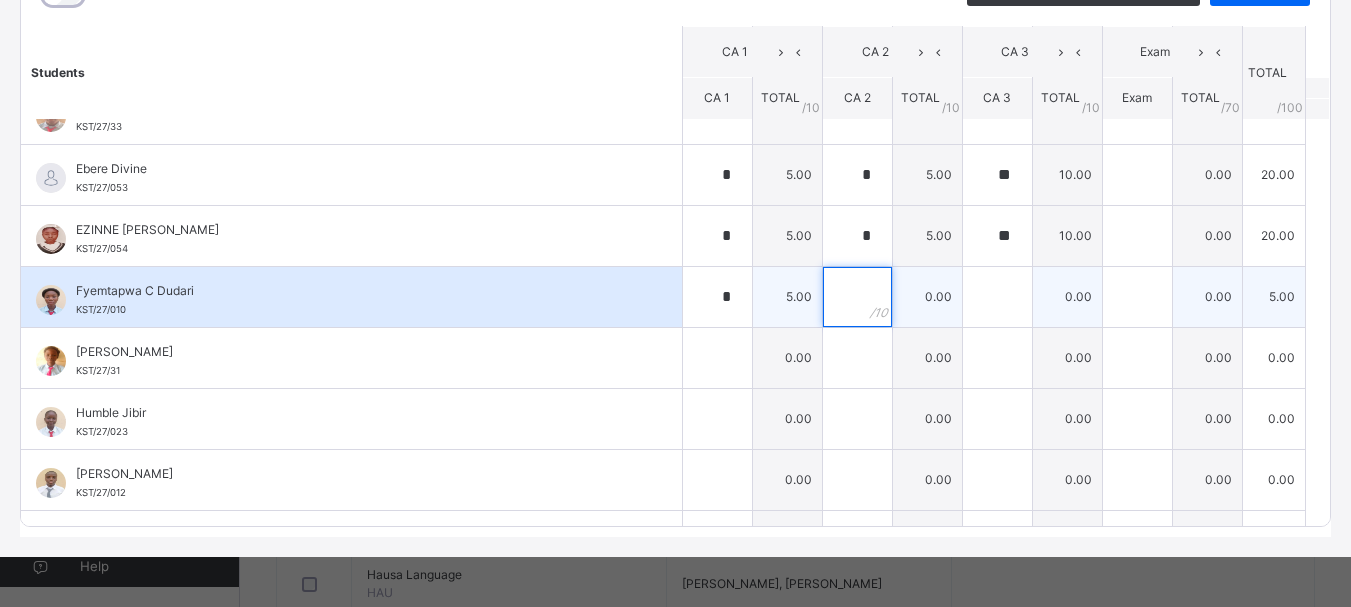 click at bounding box center (857, 297) 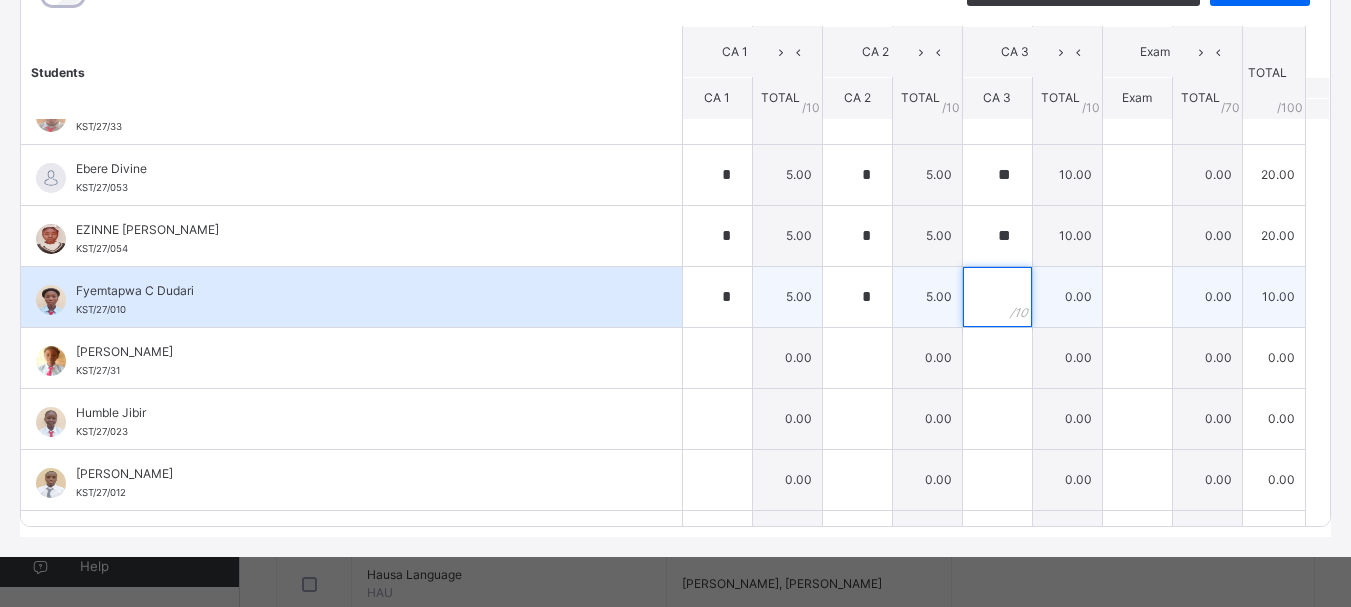 click at bounding box center (997, 297) 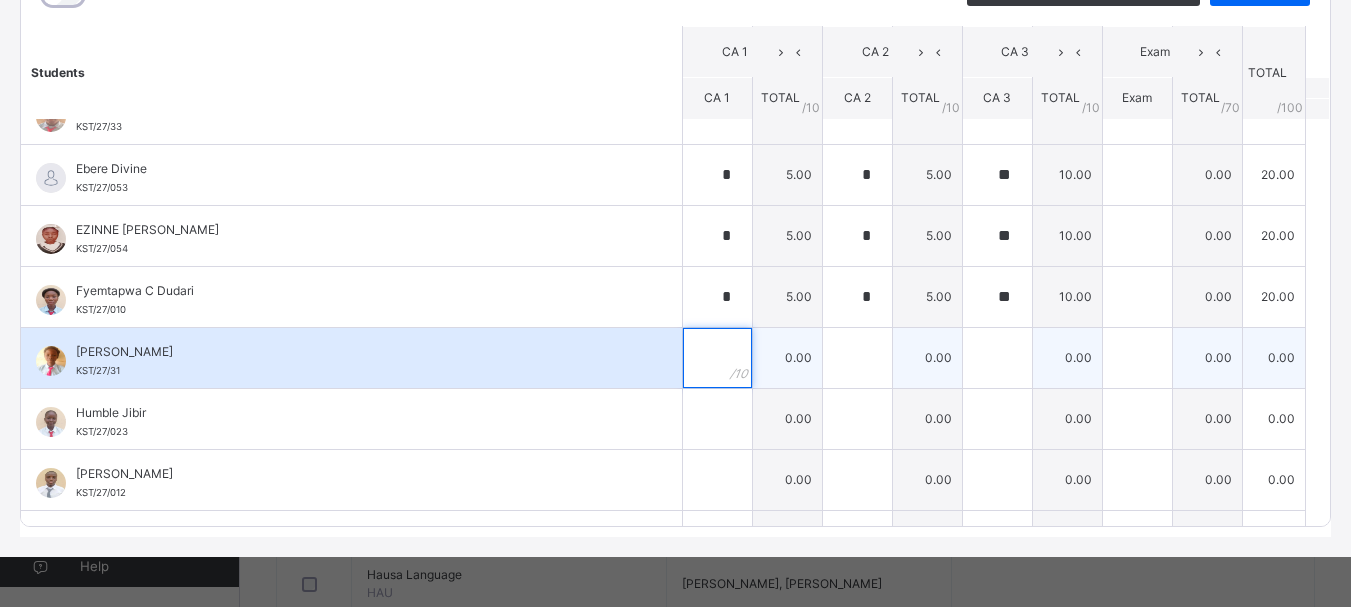 click at bounding box center [717, 358] 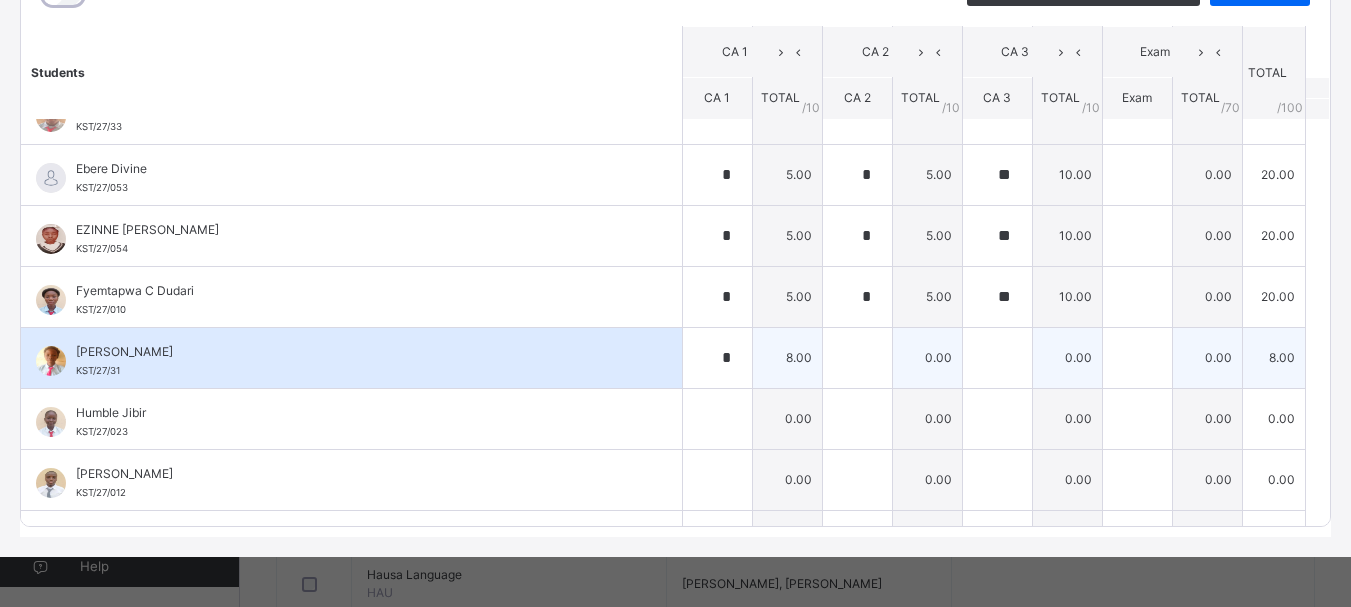 click at bounding box center [857, 357] 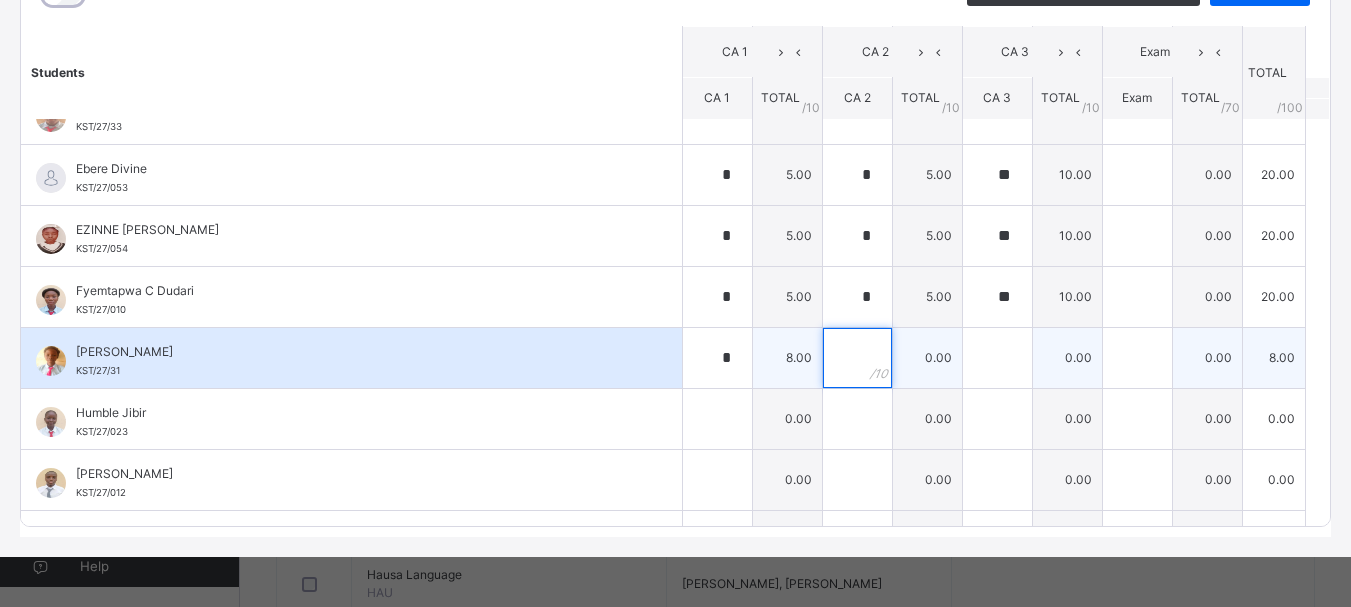 click at bounding box center (857, 358) 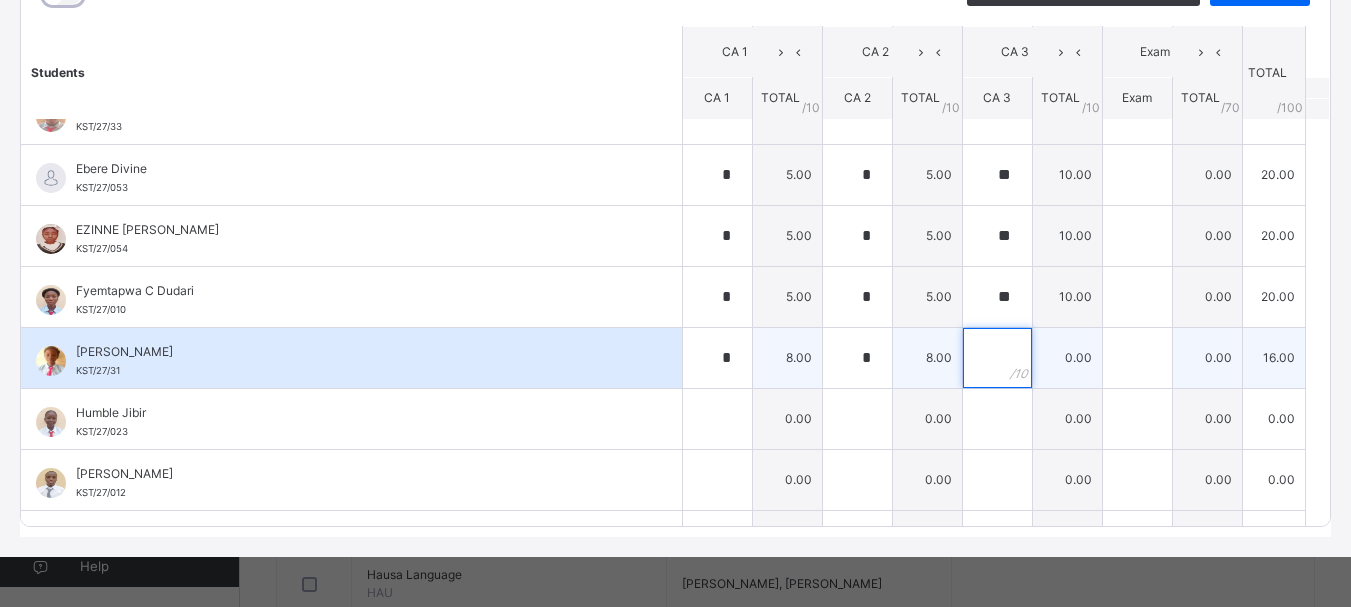 click at bounding box center [997, 358] 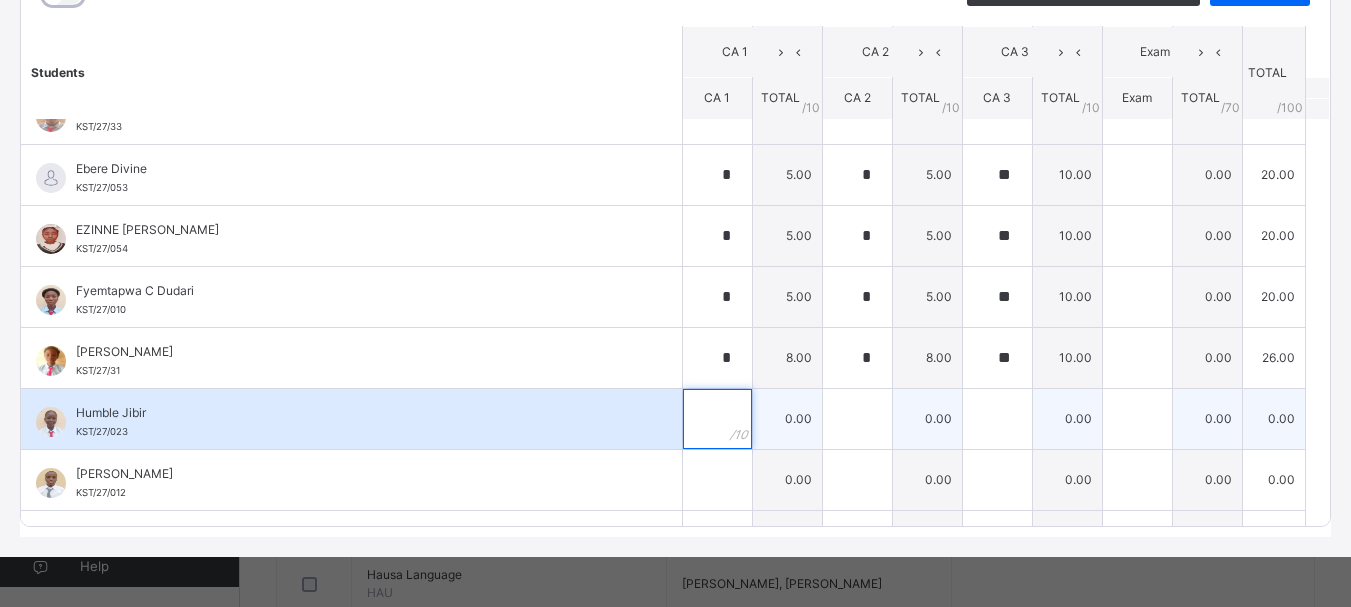 click at bounding box center [717, 419] 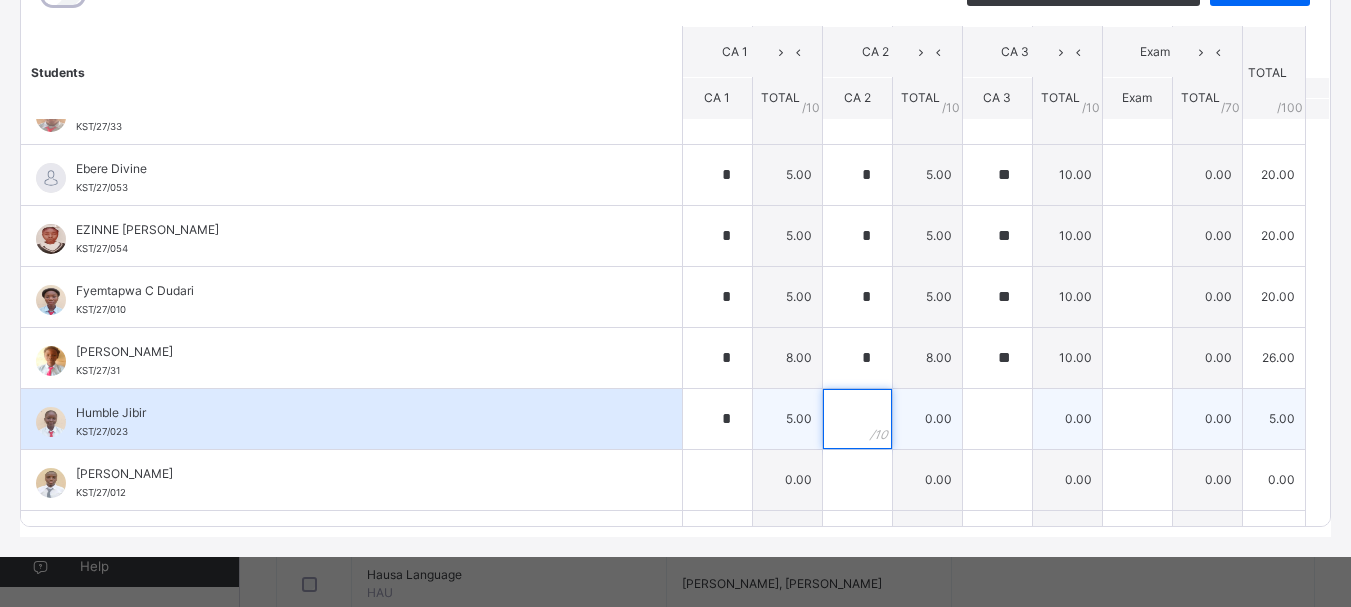 click at bounding box center [857, 419] 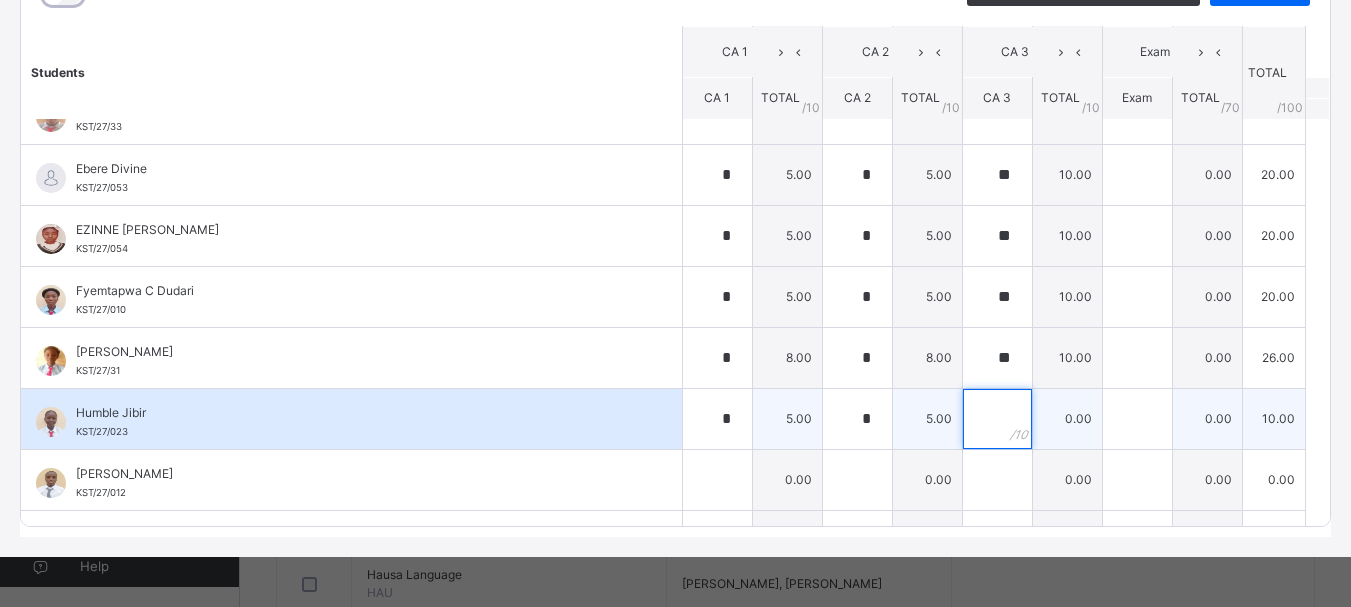click at bounding box center (997, 419) 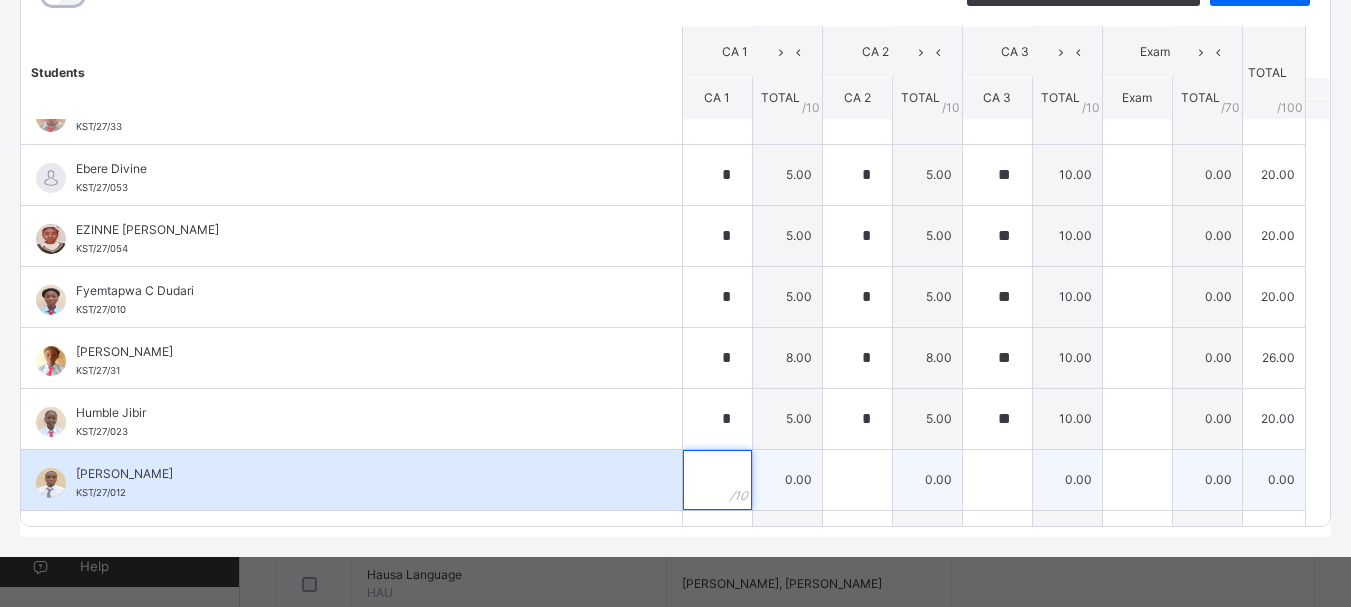 click at bounding box center [717, 480] 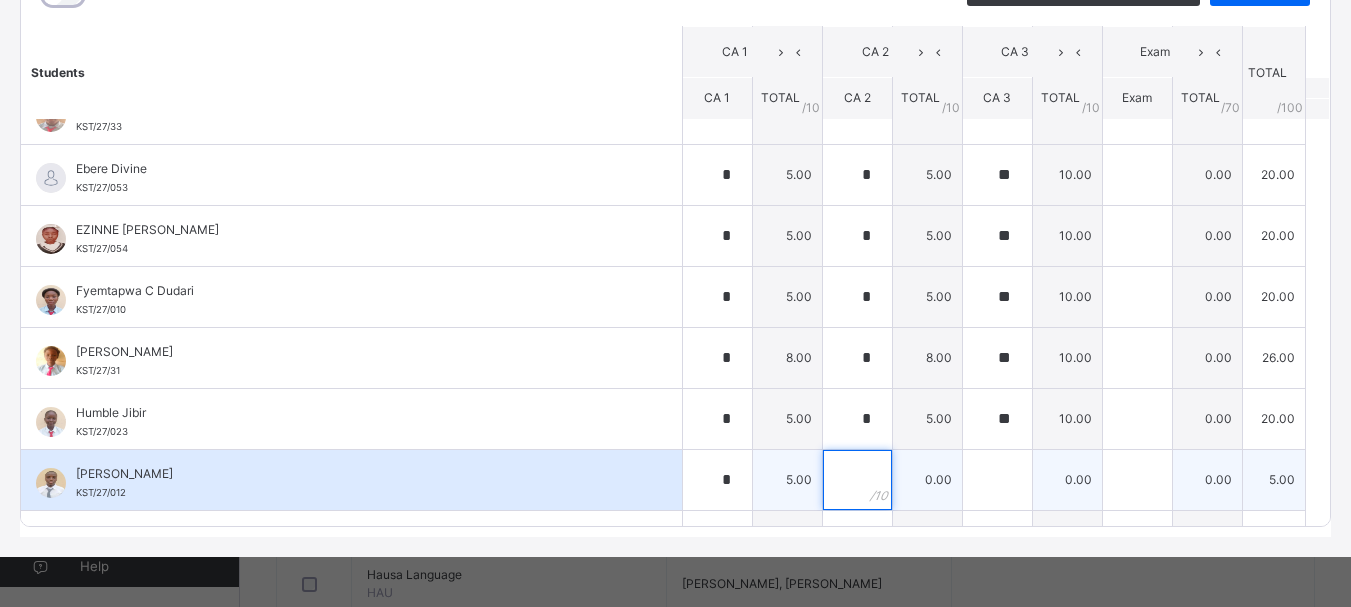 click at bounding box center [857, 480] 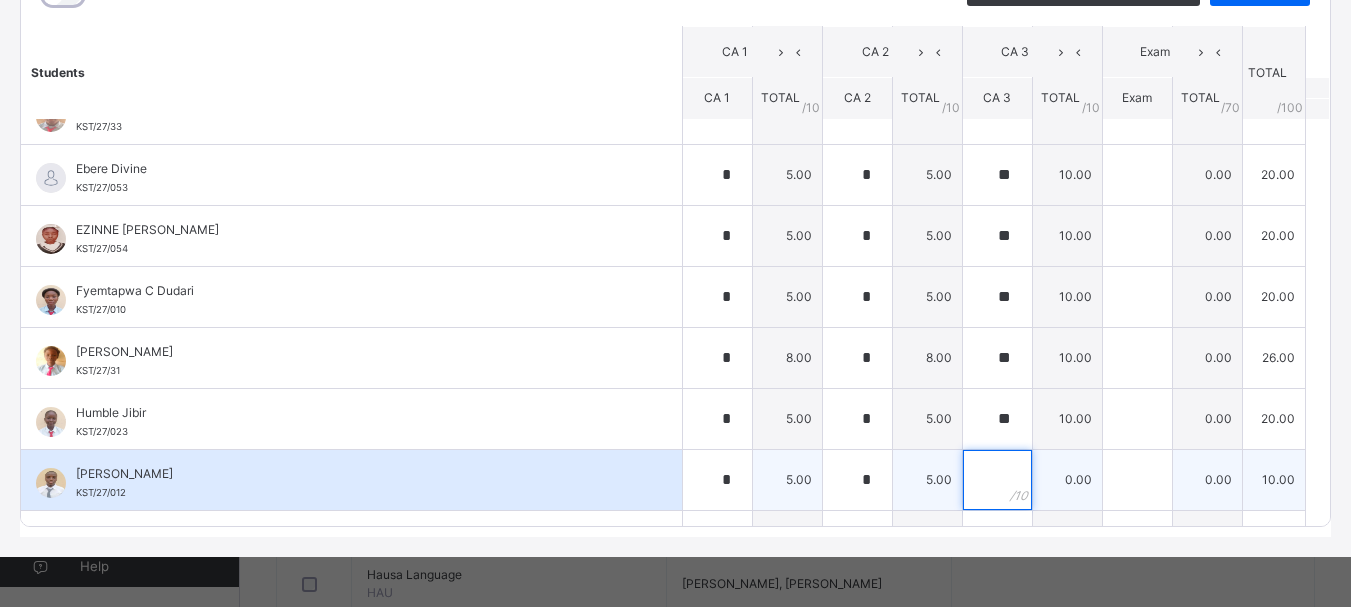 click at bounding box center (997, 480) 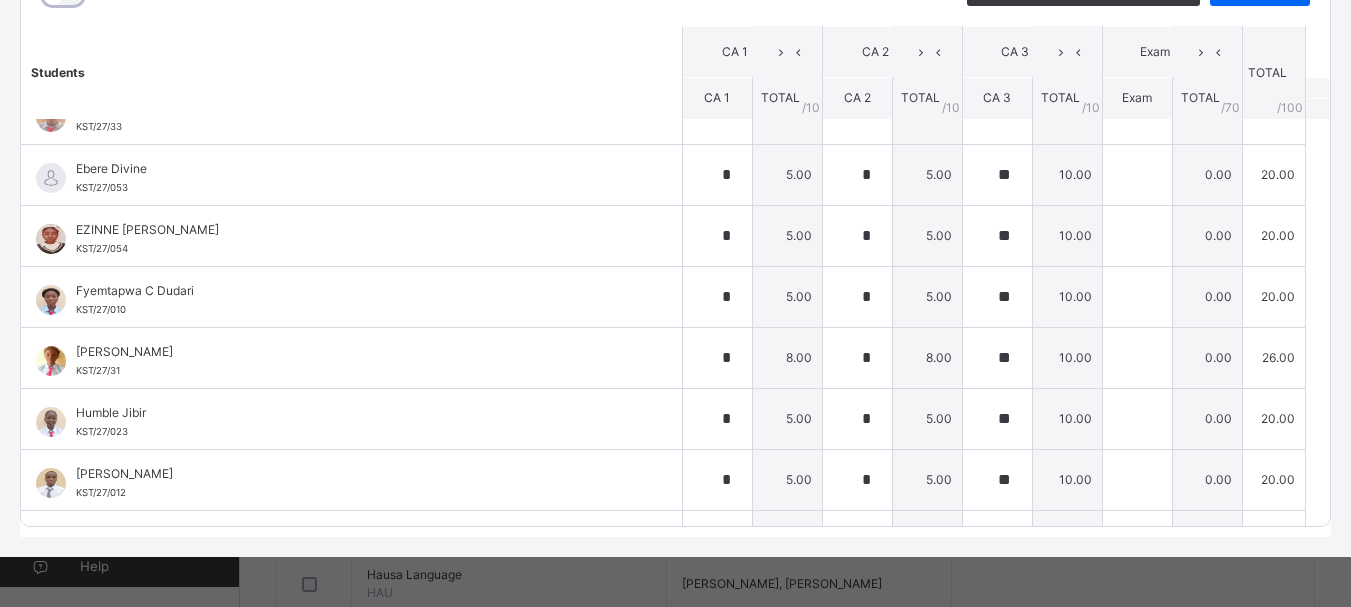 click on "Students CA 1 CA 2 CA 3 Exam TOTAL /100 Comment CA 1 TOTAL / 10 CA 2 TOTAL / 10 CA 3 TOTAL / 10 Exam TOTAL / 70 [PERSON_NAME] KST/27/006 [PERSON_NAME] KST/27/006 * 5.00 * 5.00 ** 10.00 0.00 20.00 Generate comment 0 / 250   ×   Subject Teacher’s Comment Generate and see in full the comment developed by the AI with an option to regenerate the comment JS [PERSON_NAME]   KST/27/006   Total 20.00  / 100.00 [PERSON_NAME] Bot   Regenerate     Use this comment   [PERSON_NAME]  Yuguda KST/27/015 [PERSON_NAME]  Yuguda KST/27/015 * 4.00 * 4.00 ** 10.00 0.00 18.00 Generate comment 0 / 250   ×   Subject Teacher’s Comment Generate and see in full the comment developed by the AI with an option to regenerate the comment [PERSON_NAME]  Yuguda   KST/27/015   Total 18.00  / 100.00 [PERSON_NAME] Bot   Regenerate     Use this comment   [PERSON_NAME] [PERSON_NAME] KST/27/049 [PERSON_NAME] [PERSON_NAME] KST/27/049 * 5.00 * 5.00 ** 10.00 0.00 20.00 Generate comment 0 / 250   ×   Subject Teacher’s Comment [PERSON_NAME] [PERSON_NAME]   KST/27/049   Total 20.00  /" at bounding box center (675, 342) 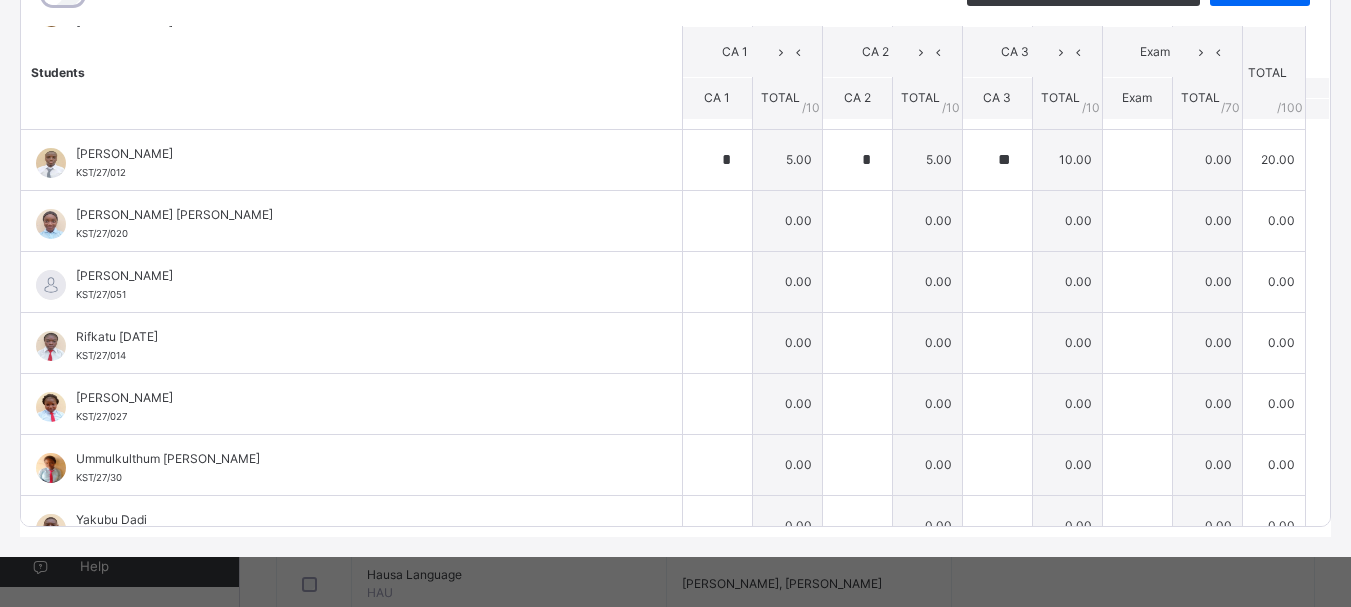 scroll, scrollTop: 640, scrollLeft: 0, axis: vertical 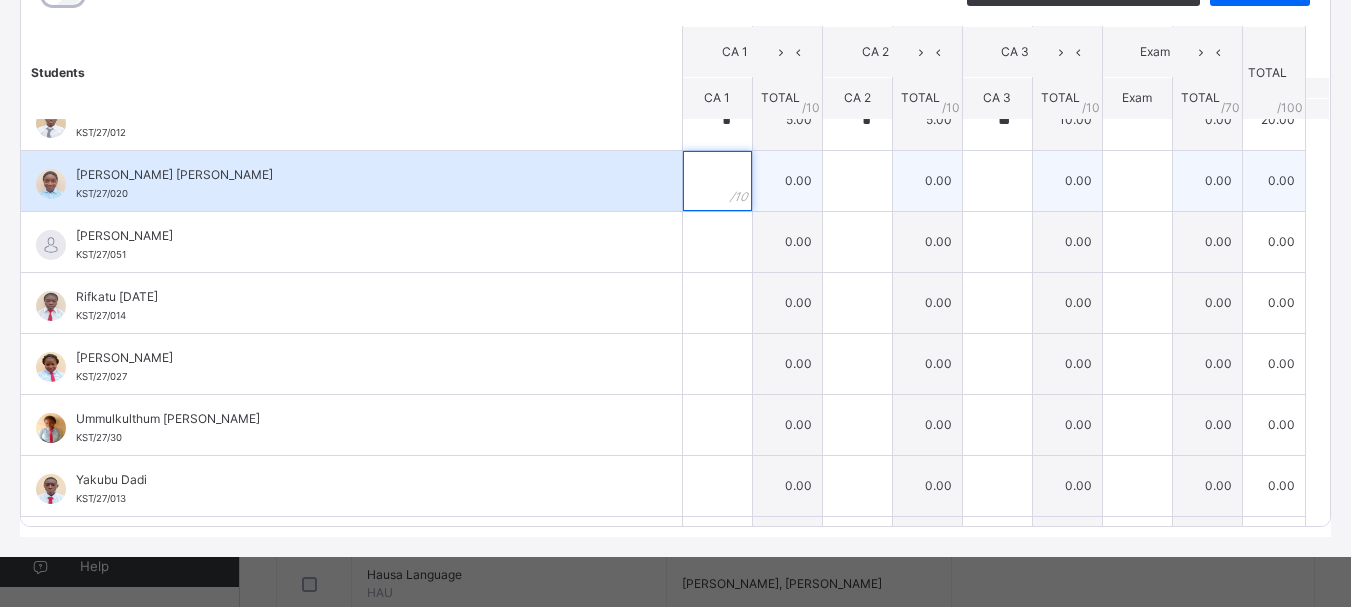 click at bounding box center (717, 181) 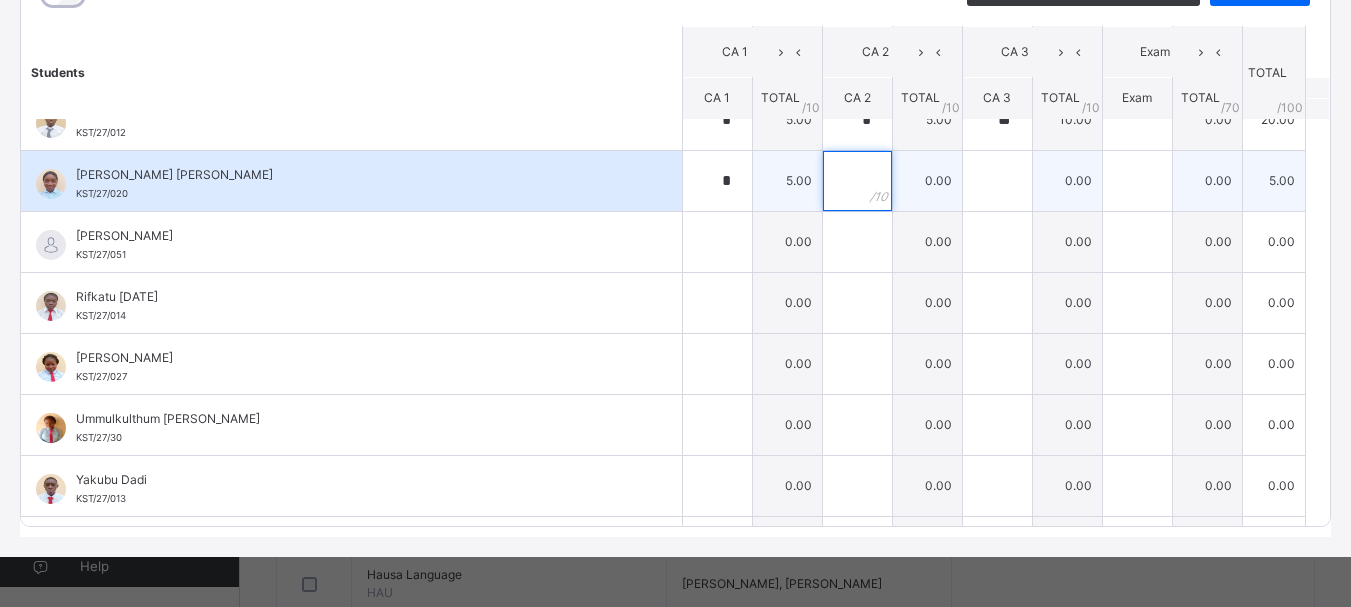 click at bounding box center [857, 181] 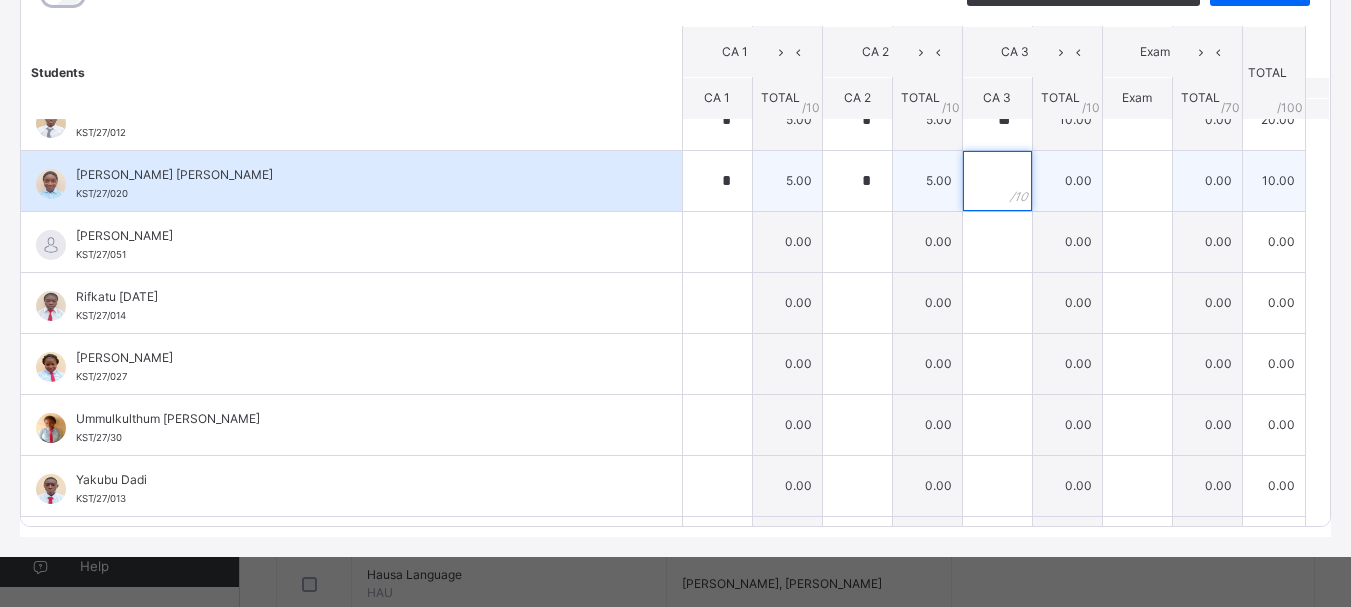 click at bounding box center (997, 181) 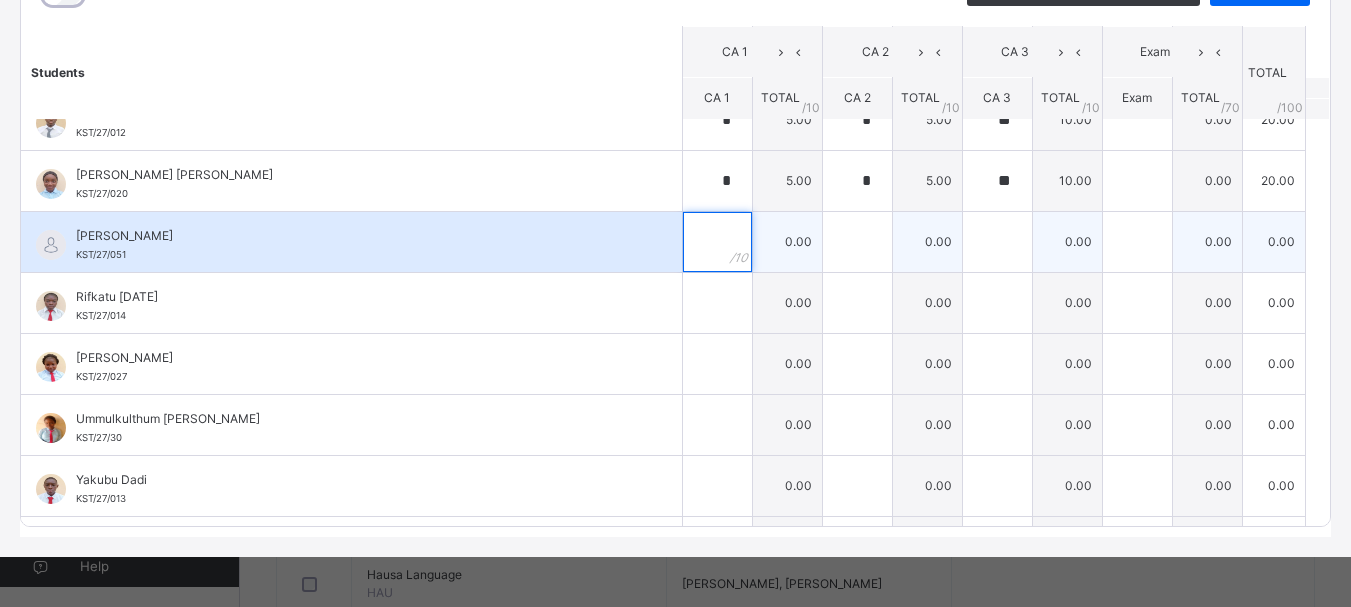 click at bounding box center (717, 242) 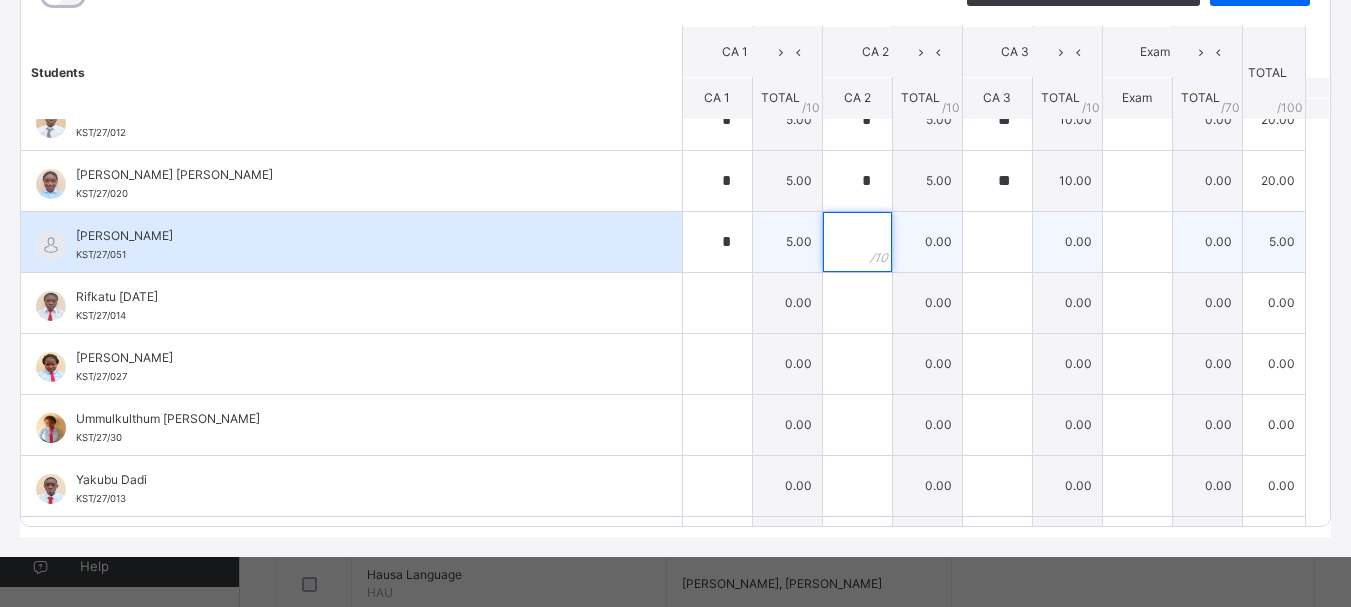 click at bounding box center (857, 242) 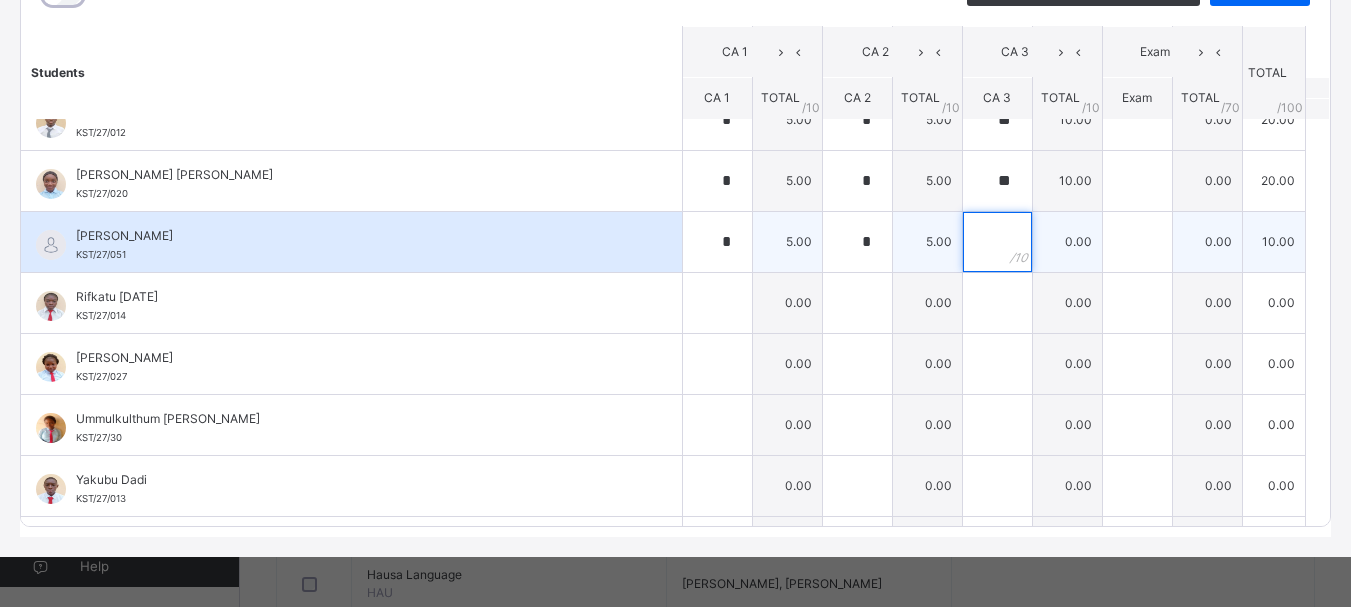 click at bounding box center [997, 242] 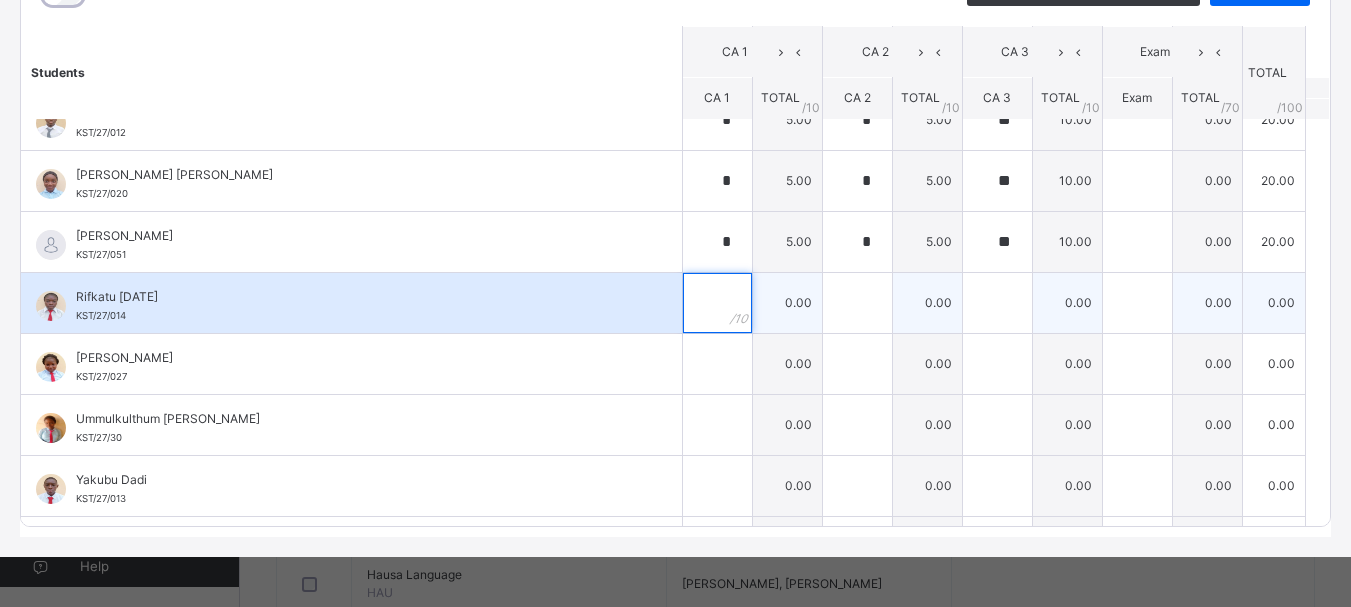 click at bounding box center (717, 303) 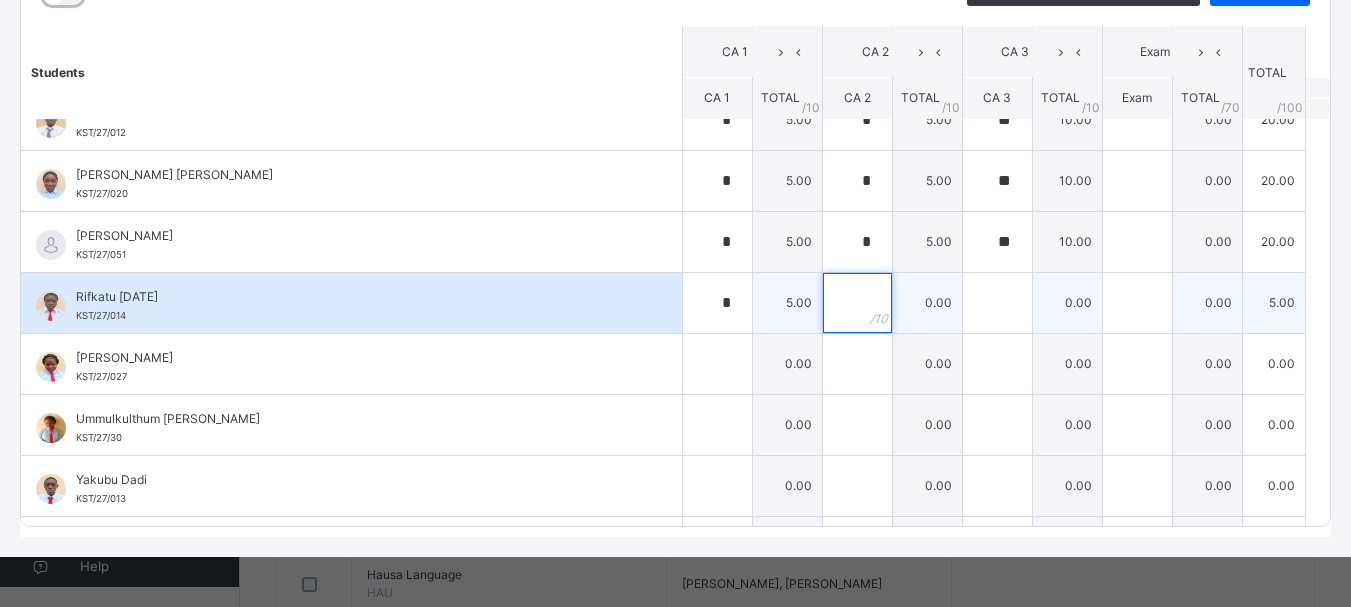 click at bounding box center [857, 303] 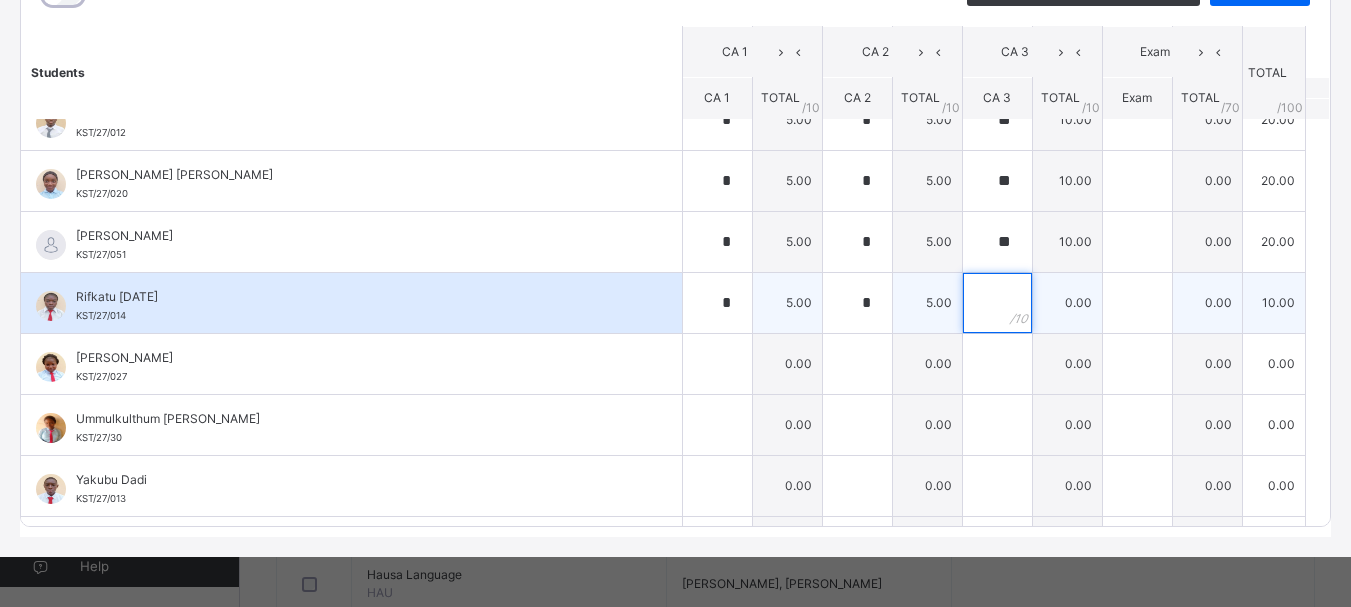 click at bounding box center [997, 303] 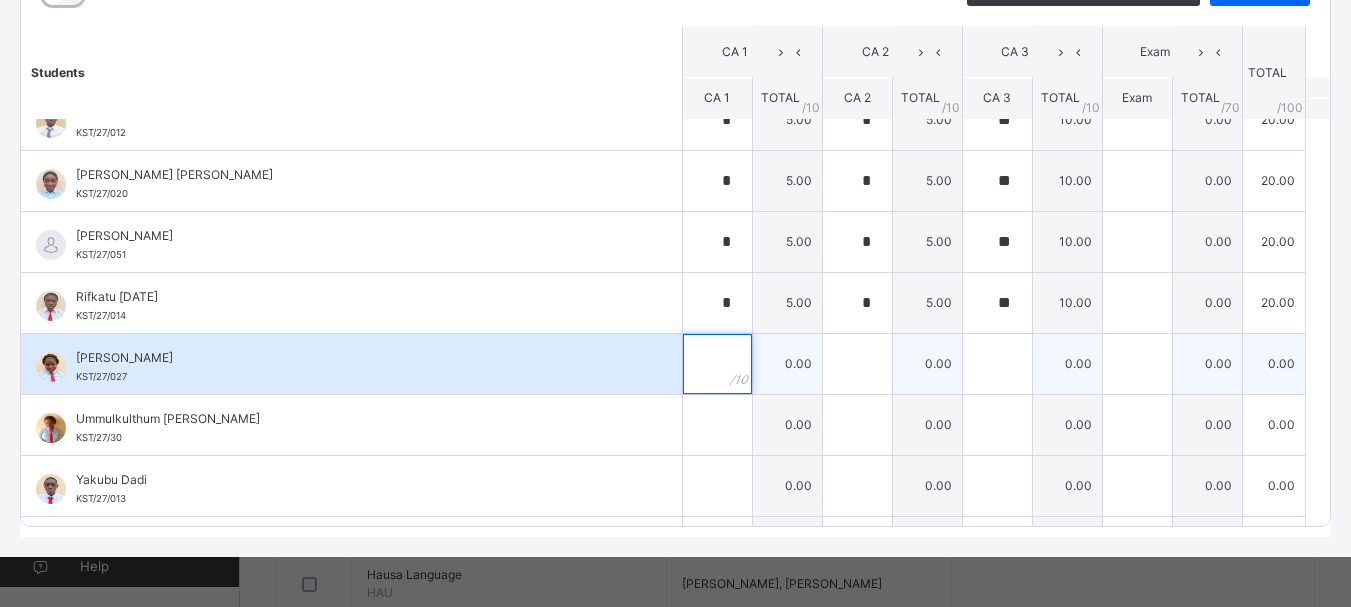 click at bounding box center [717, 364] 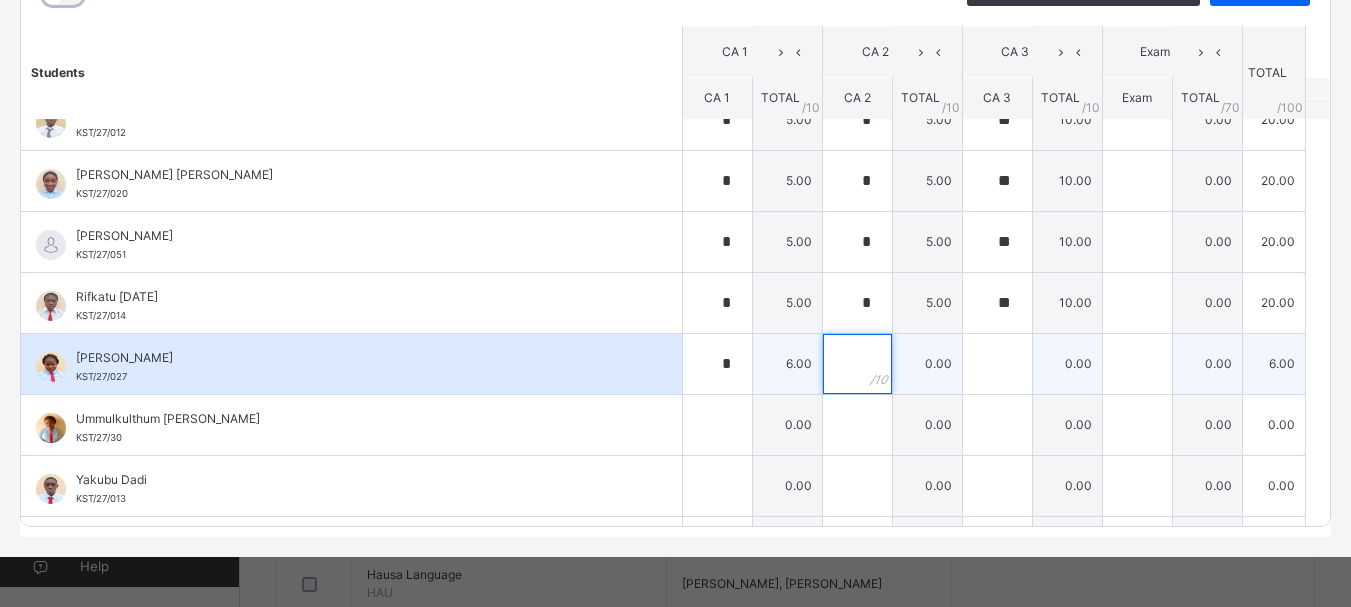 click at bounding box center [857, 364] 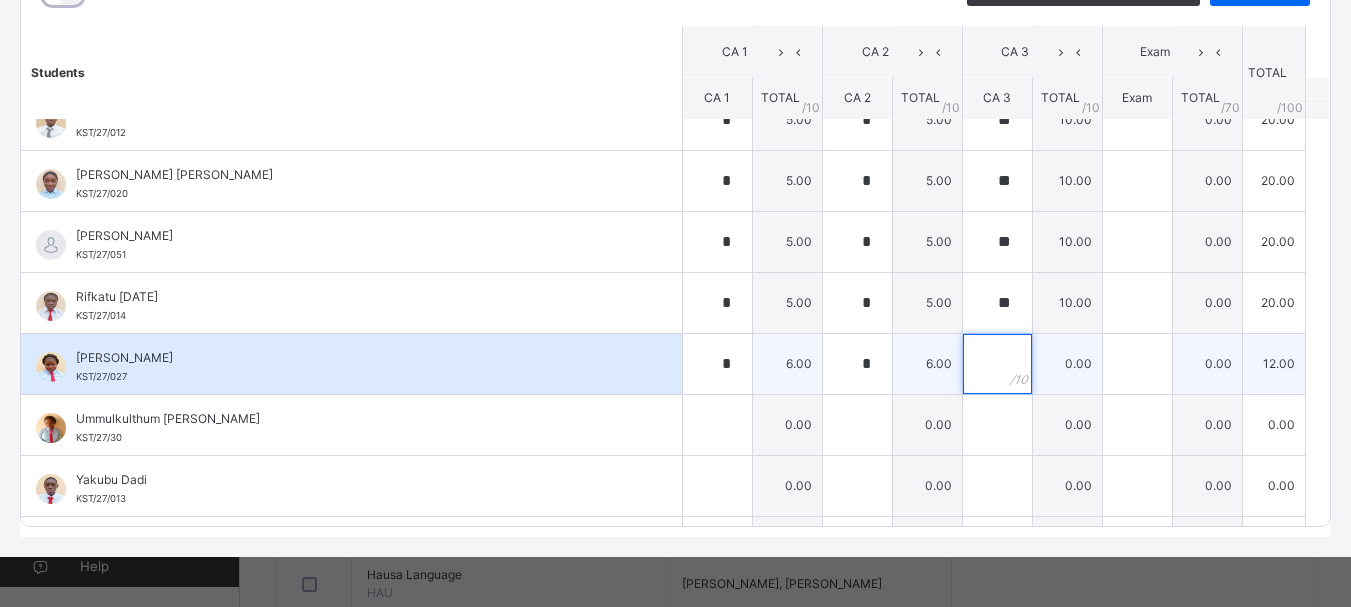 click at bounding box center (997, 364) 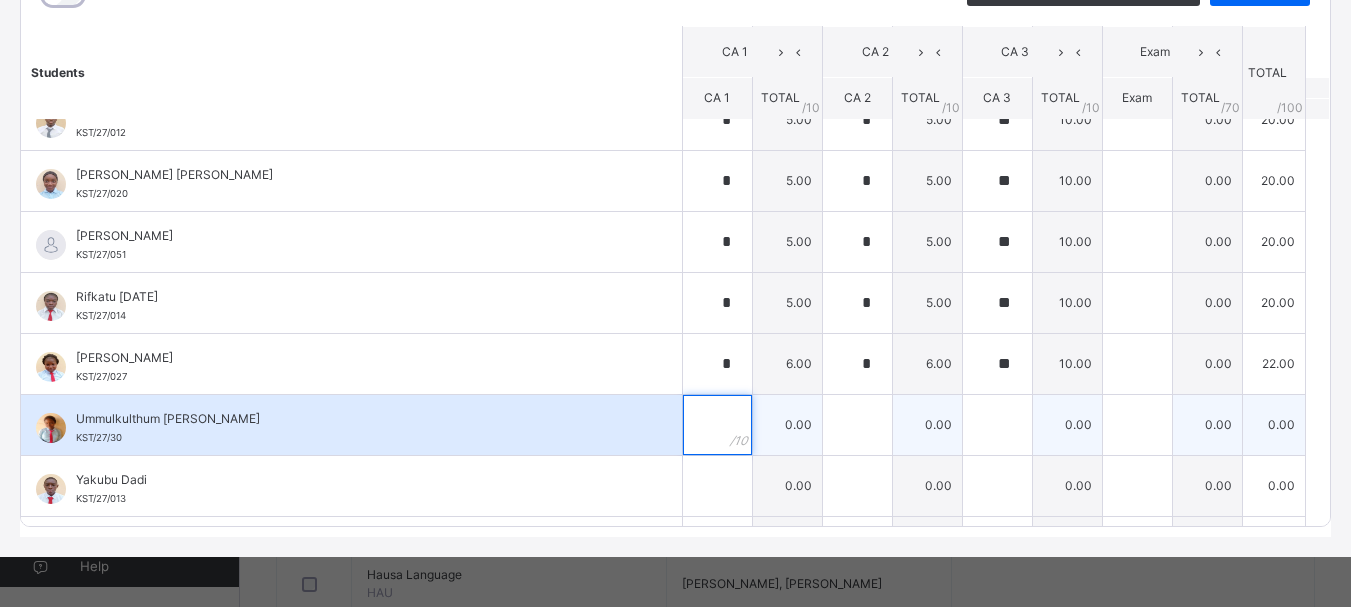 click at bounding box center (717, 425) 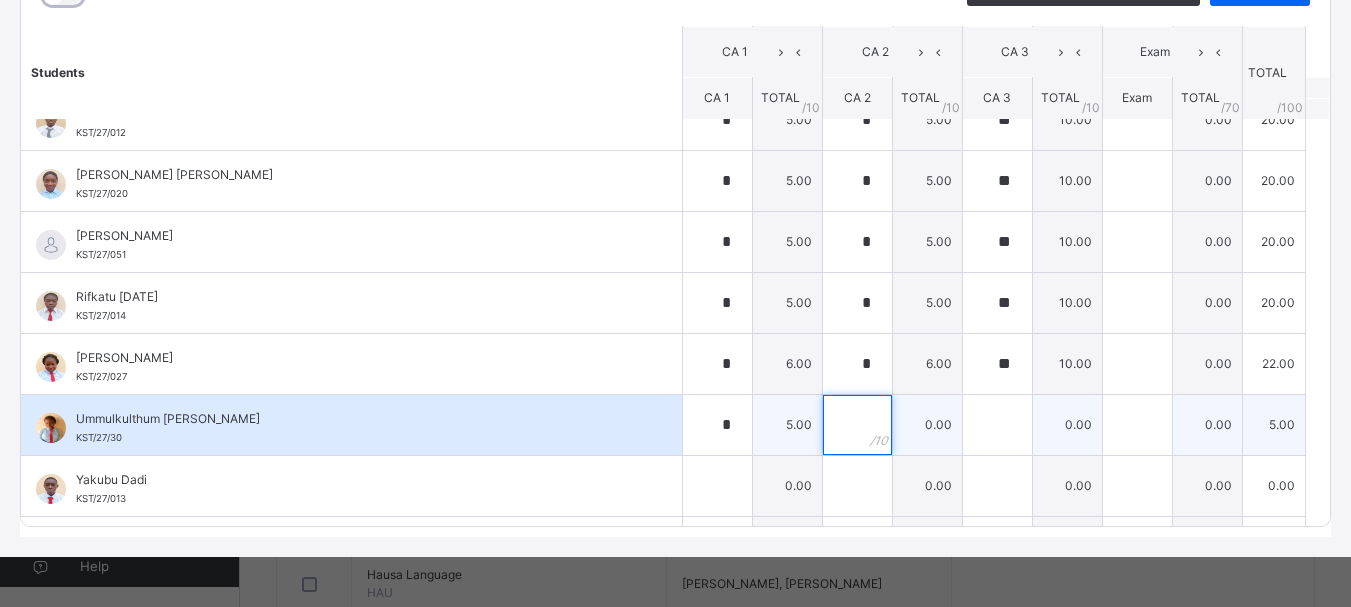click at bounding box center [857, 425] 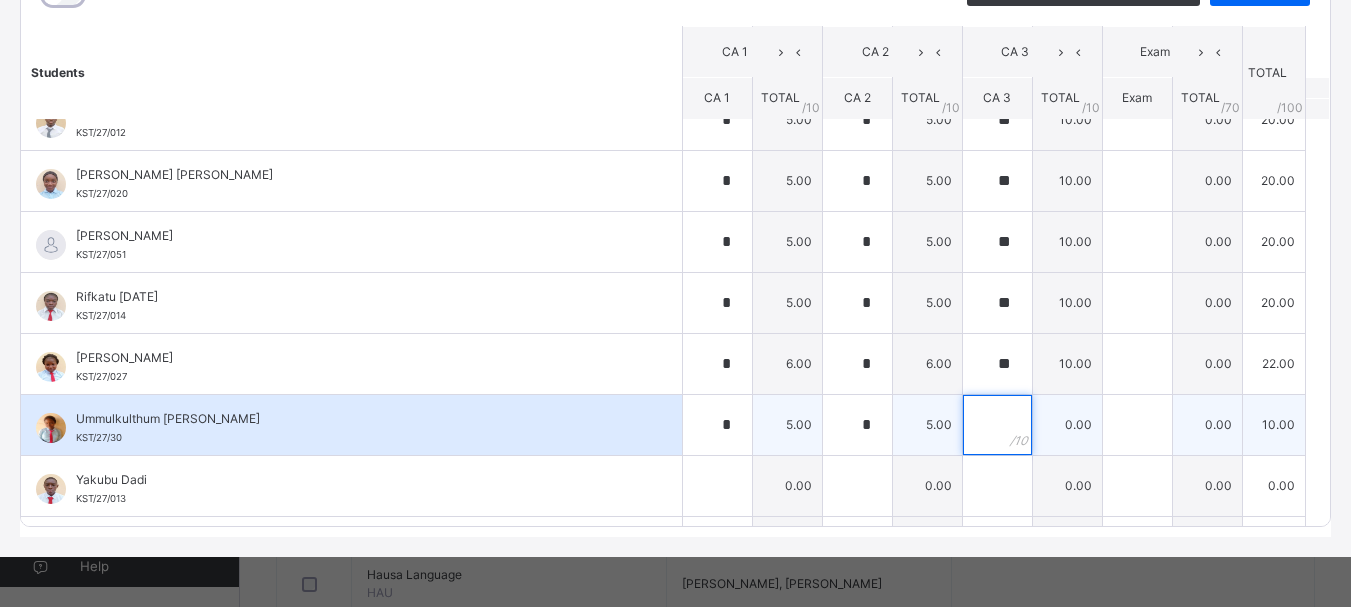 click at bounding box center (997, 425) 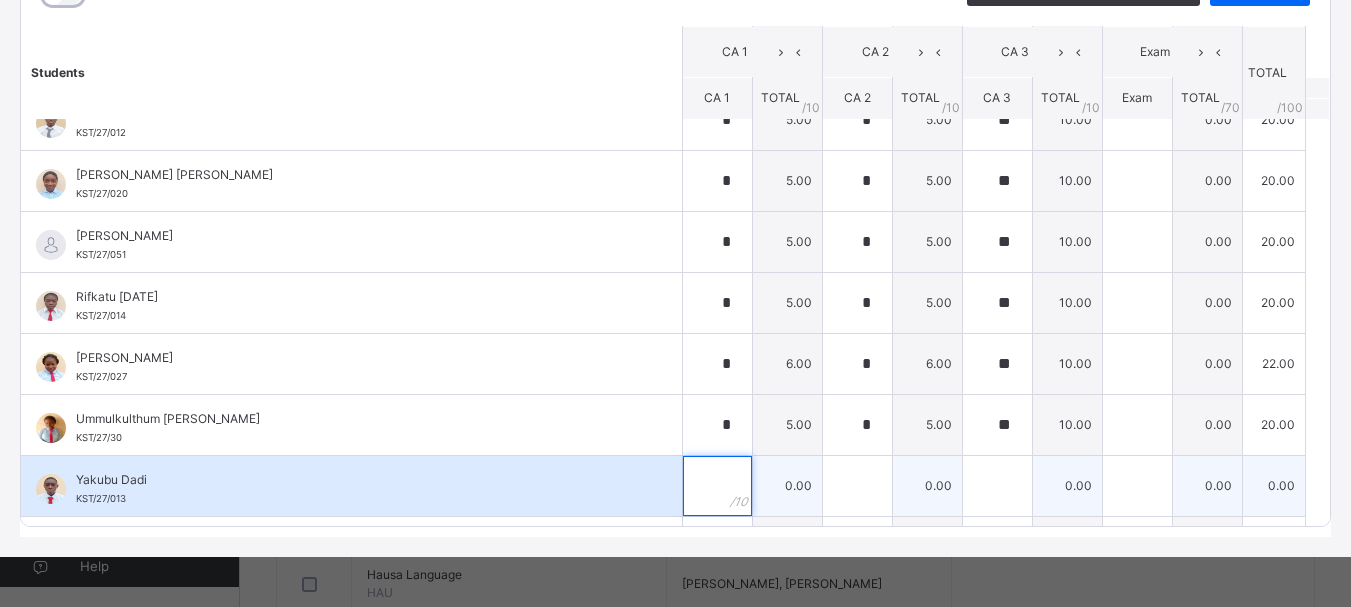 click at bounding box center (717, 486) 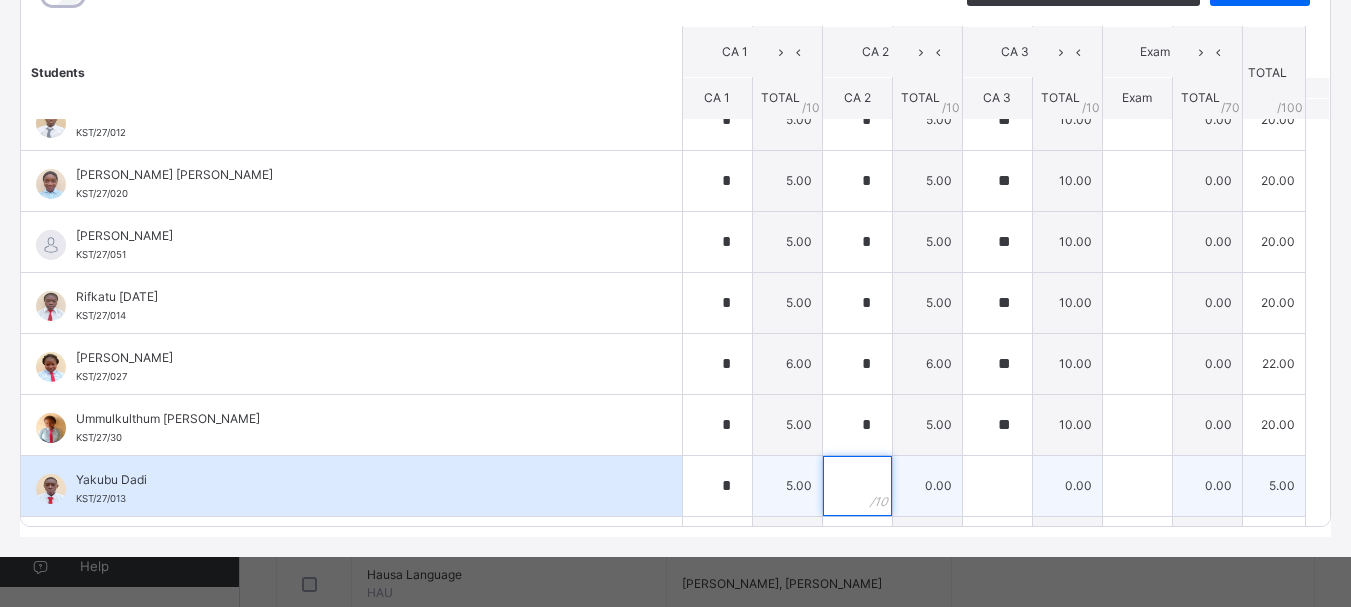 click at bounding box center [857, 486] 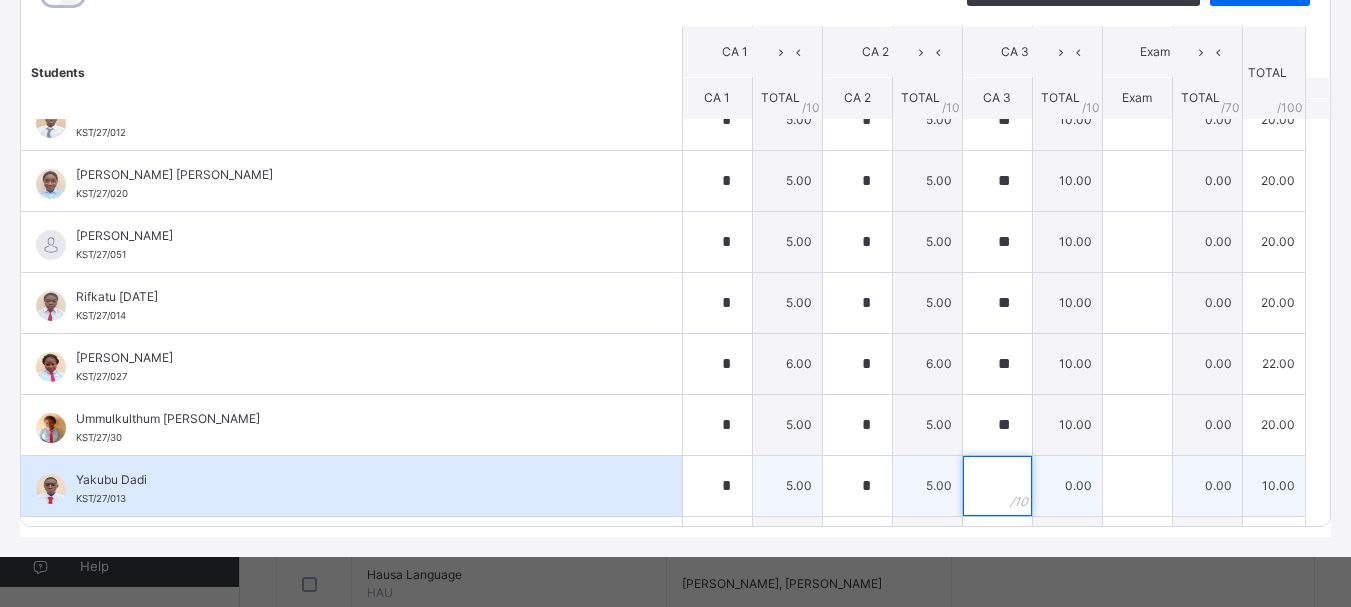 click at bounding box center [997, 486] 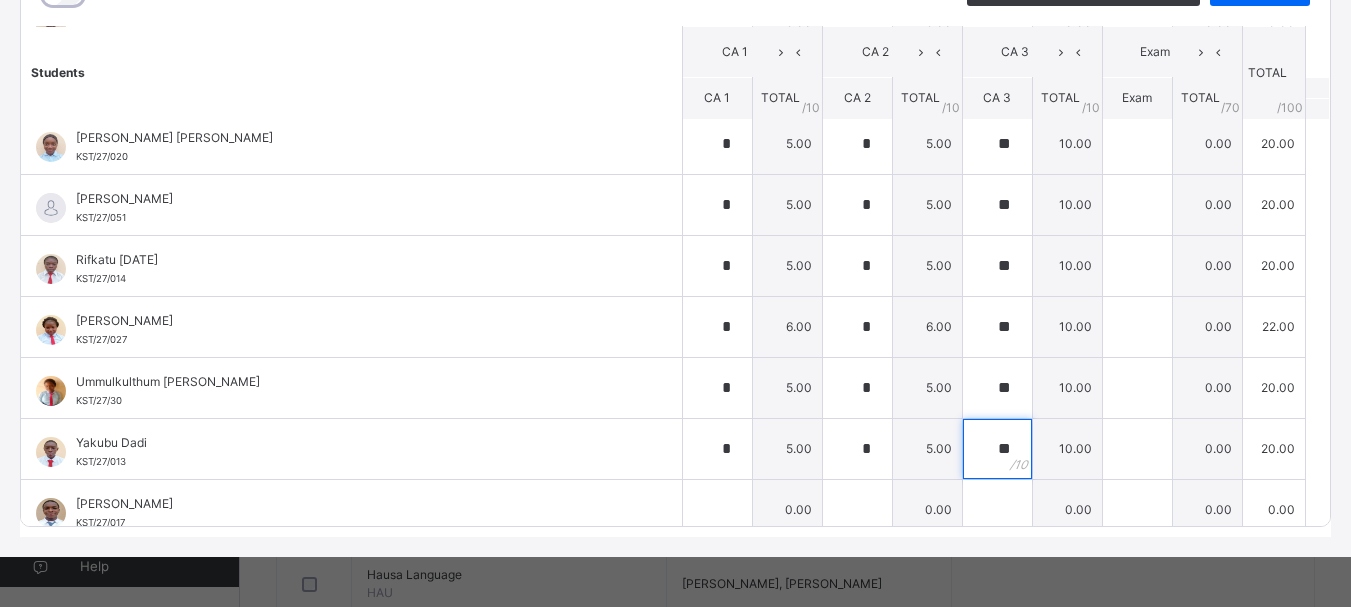 scroll, scrollTop: 692, scrollLeft: 0, axis: vertical 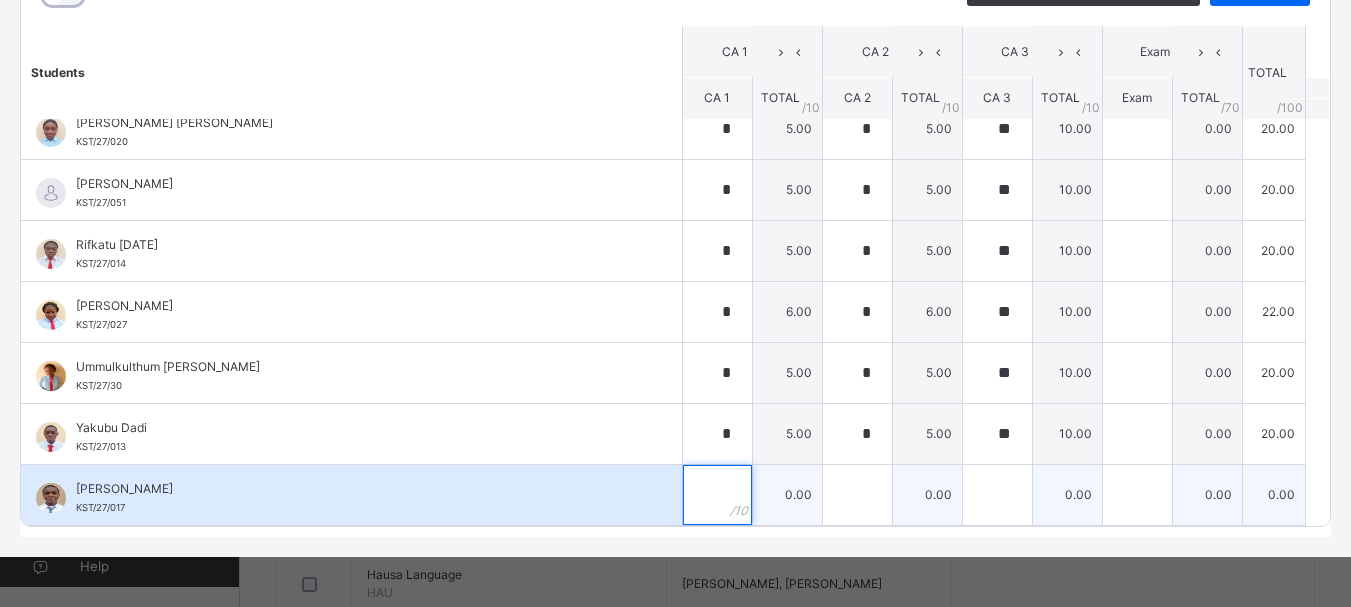 click at bounding box center (717, 495) 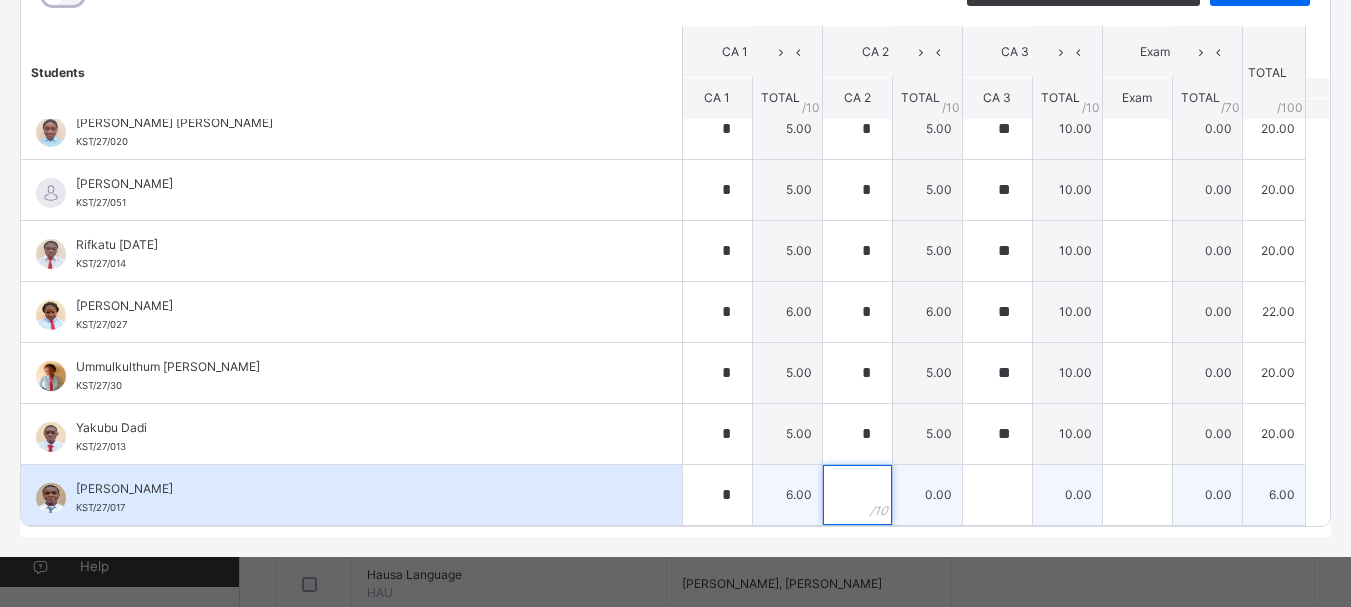 click at bounding box center [857, 495] 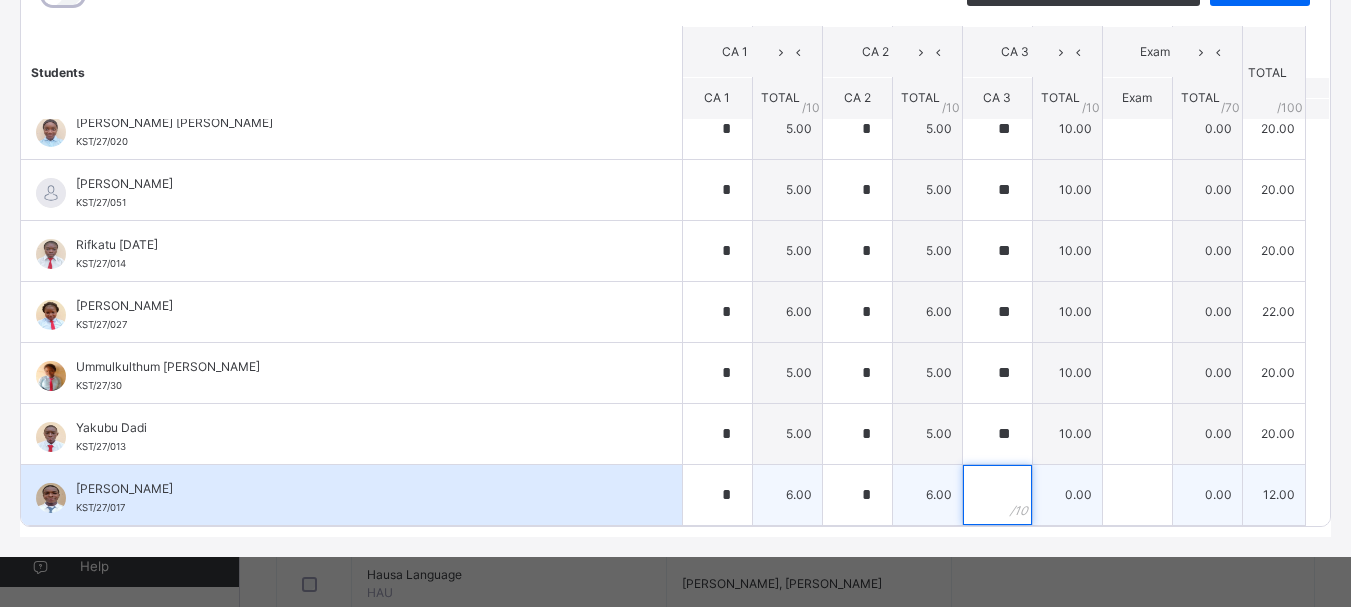 click at bounding box center [997, 495] 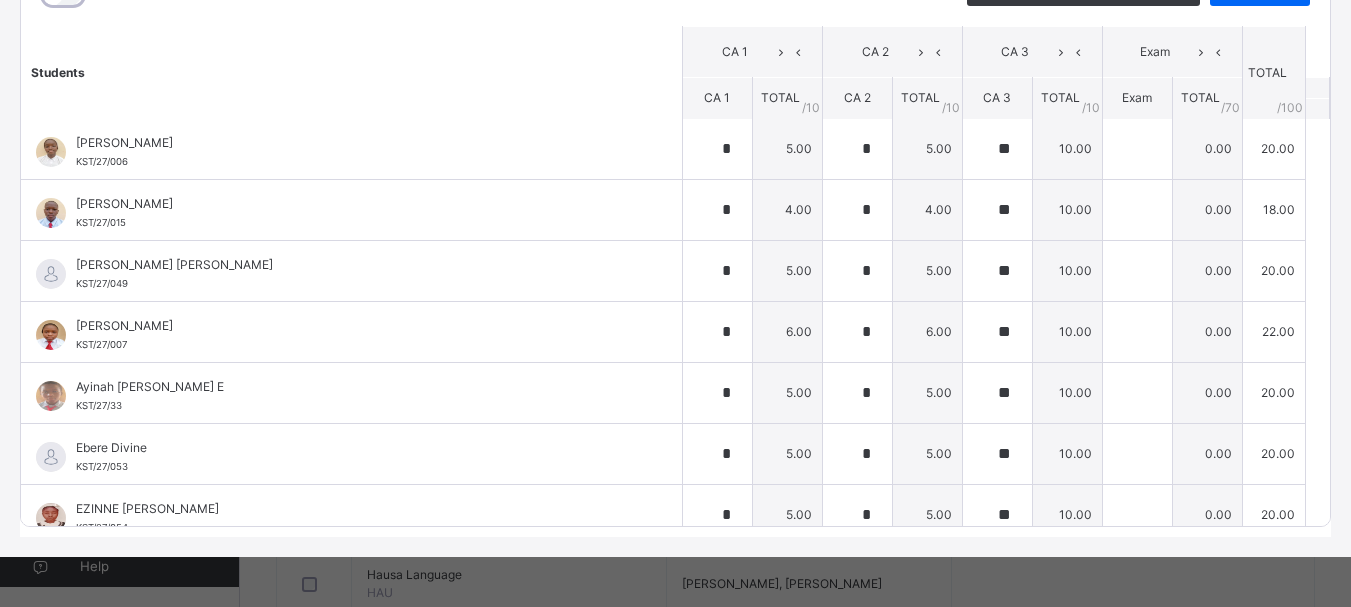 scroll, scrollTop: 0, scrollLeft: 0, axis: both 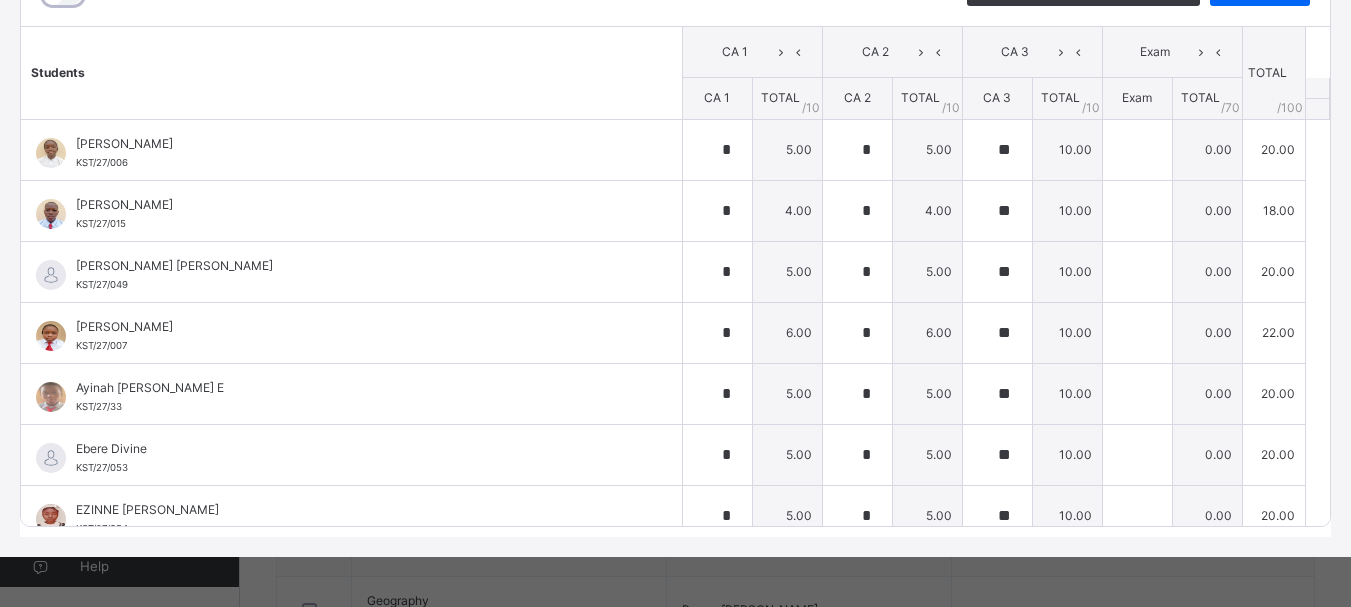 click on "Show Comments" at bounding box center [479, -5] 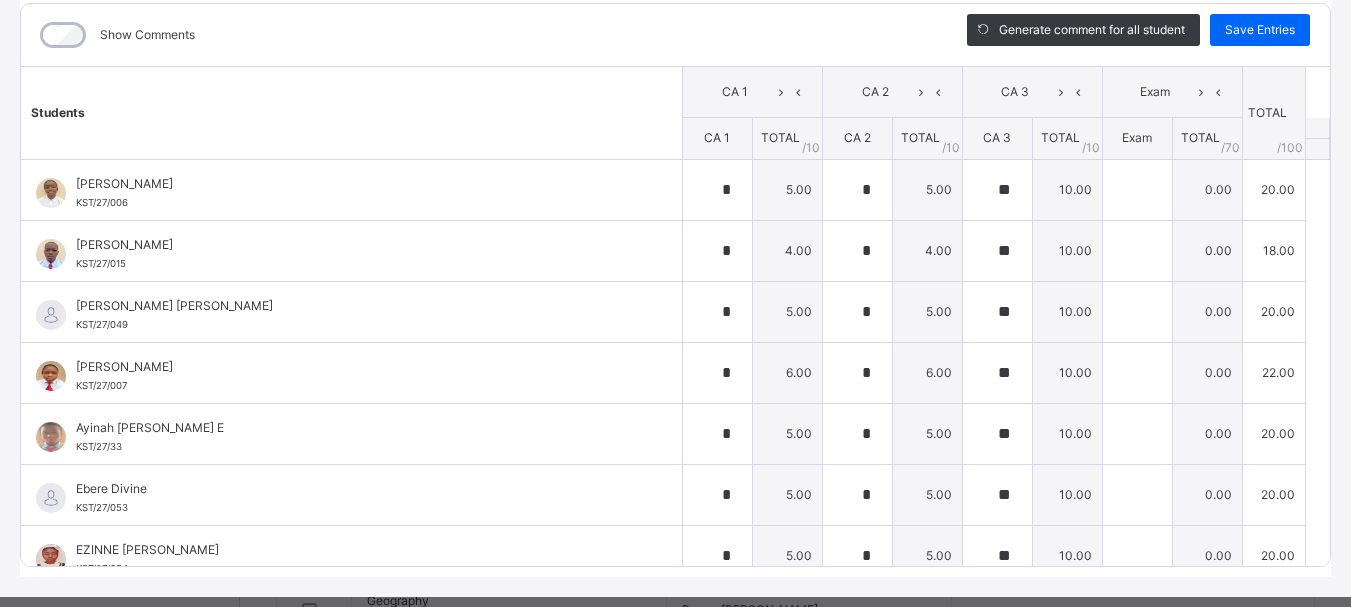 scroll, scrollTop: 224, scrollLeft: 0, axis: vertical 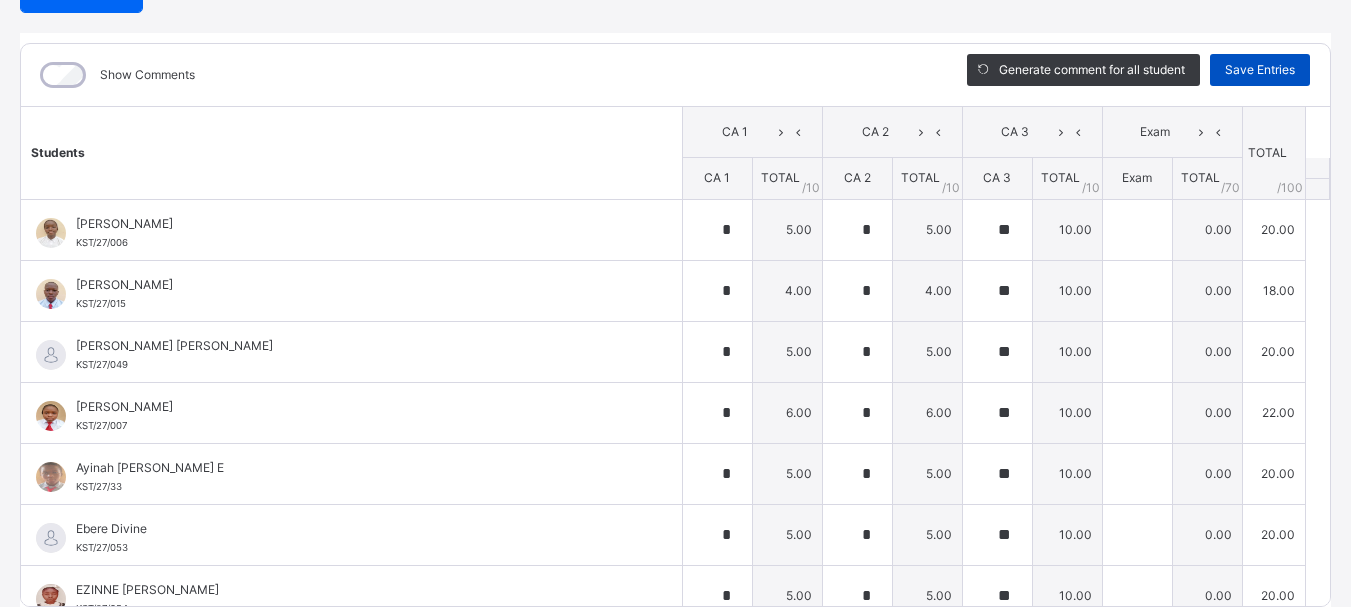 click on "Save Entries" at bounding box center (1260, 70) 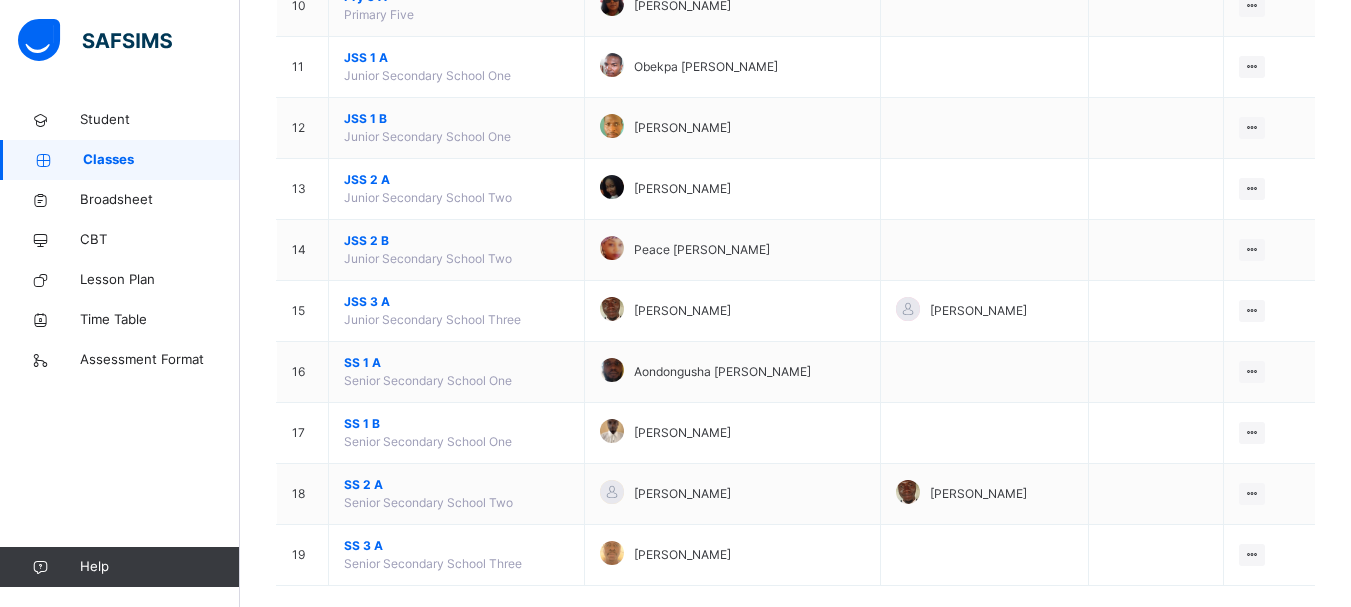 scroll, scrollTop: 840, scrollLeft: 0, axis: vertical 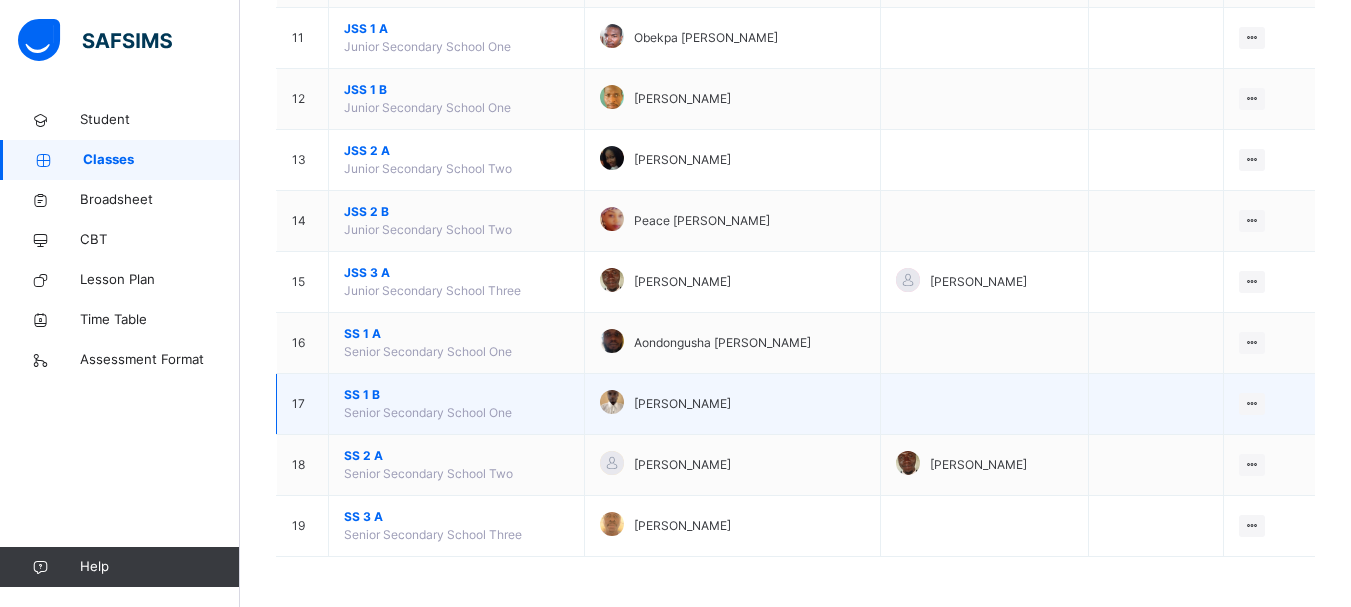 click on "[PERSON_NAME]" at bounding box center (732, 404) 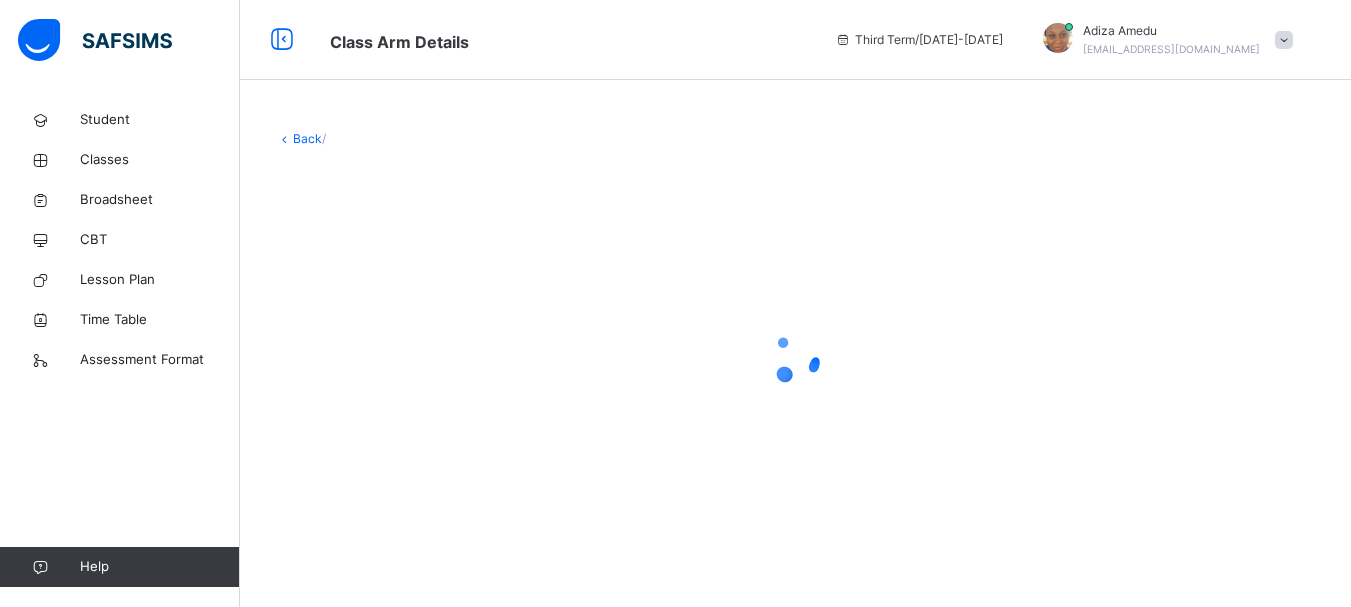 scroll, scrollTop: 0, scrollLeft: 0, axis: both 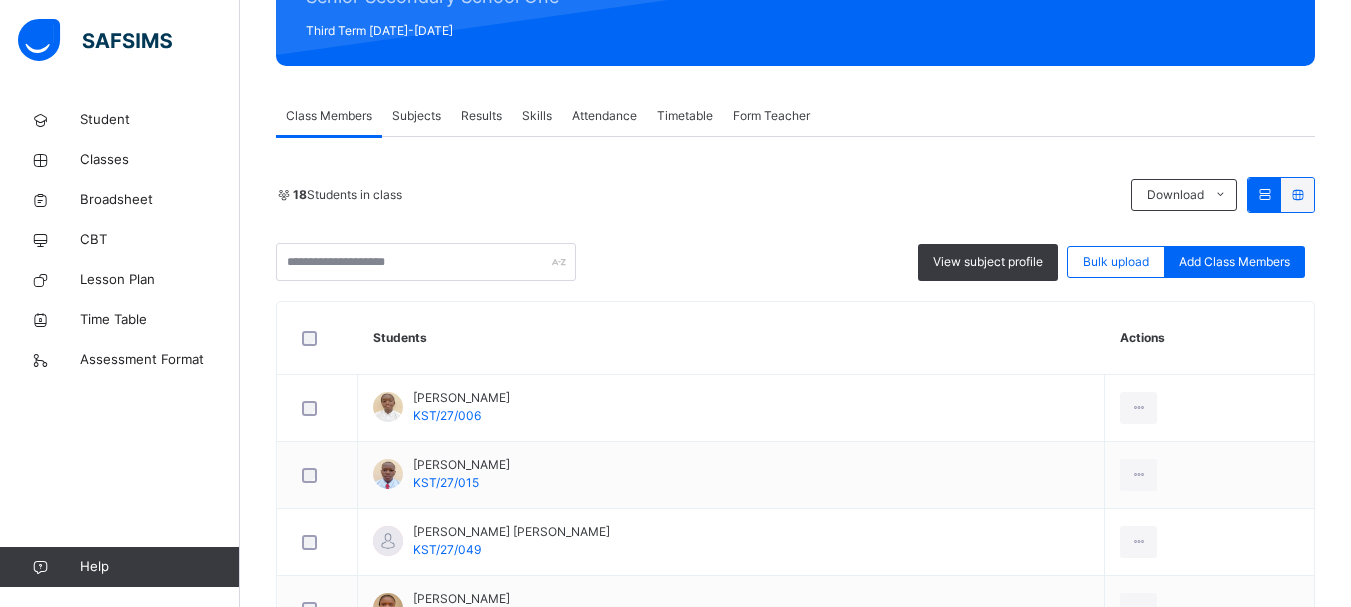 click on "Subjects" at bounding box center (416, 116) 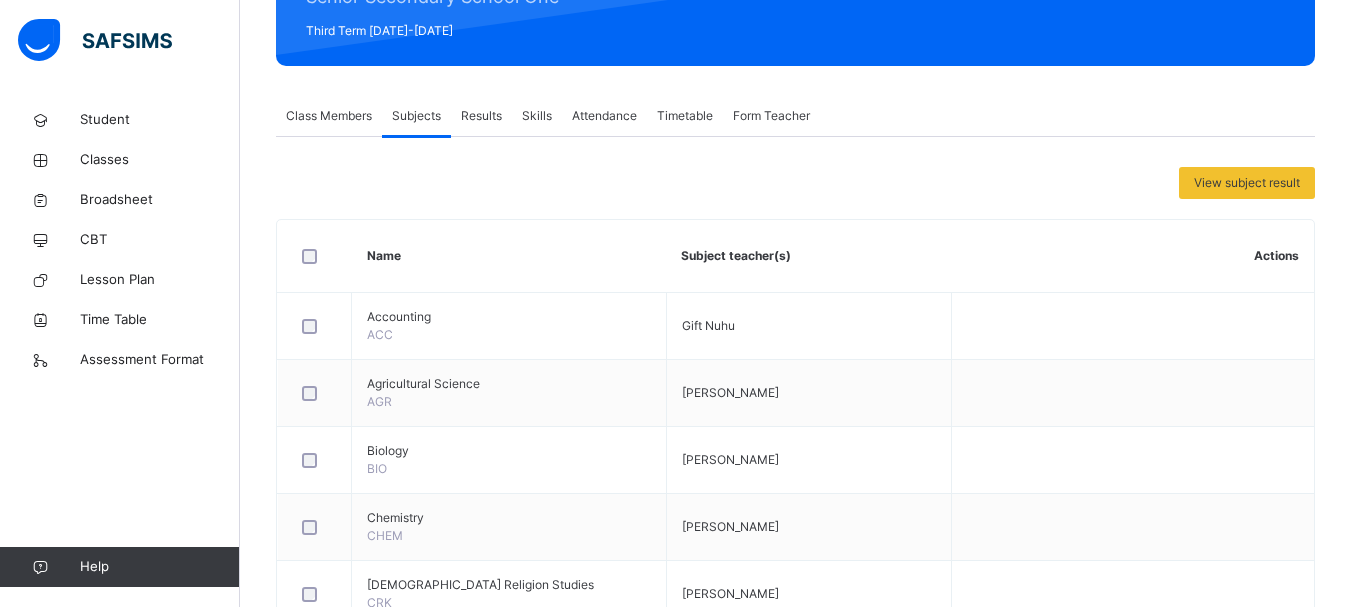 click on "View subject result" at bounding box center [1247, 183] 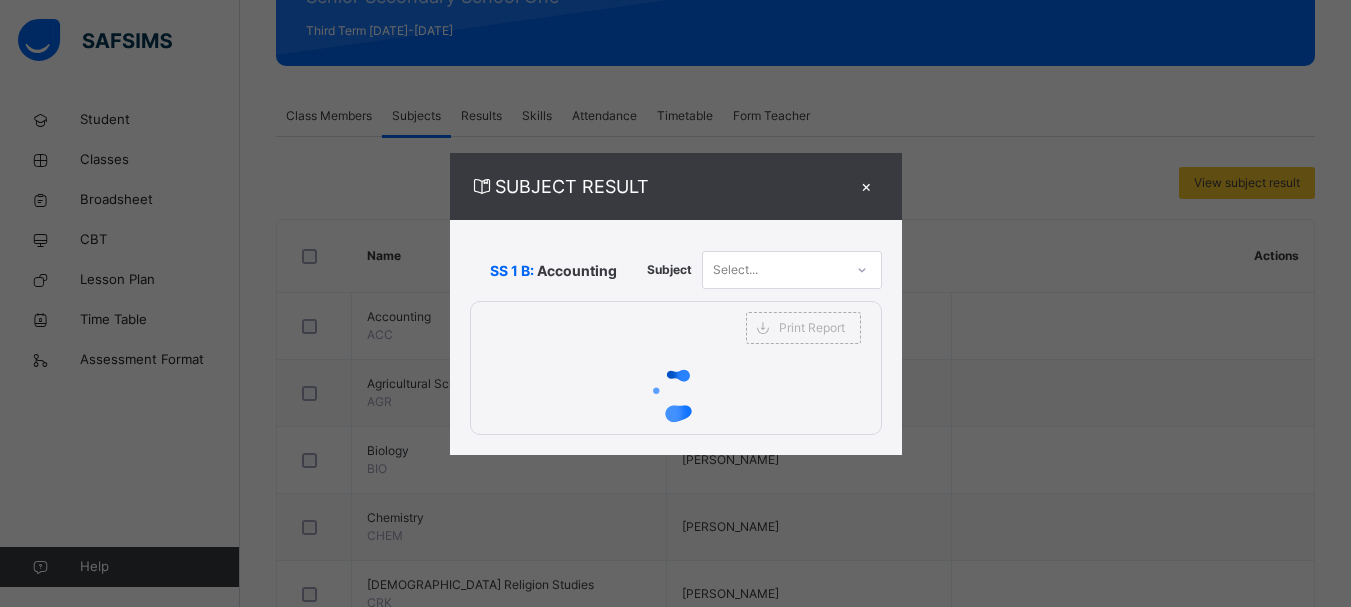 click on "SUBJECT RESULT   × SS 1 B:     Accounting   Subject   Select... Print Report [PERSON_NAME] ACADEMY Date: [DATE] 10:34:24 am Subject Result Class:  SS 1 B Subject:  Accounting S/NO Admission No. Students   CA 1     CA 2     CA 3     Exam   Total Grade Position Comments 1 KST/2027/048 [PERSON_NAME] 5 5 10 20 F 13th --- 2 KST/27/002 [PERSON_NAME] 6 6 10 22 F 9th --- 3 KST/27/004 [PERSON_NAME] 5 5 10 20 F 13th --- 4 KST/27/005 [PERSON_NAME] [PERSON_NAME] 8 8 10 26 F 1st --- 5 KST/27/008 [PERSON_NAME] 5 5 10 20 F 13th --- 6 KST/27/011 [PERSON_NAME] 6 6 10 22 F 9th --- 7 KST/27/016 [PERSON_NAME] 8 8 10 26 F 1st --- 8 KST/27/018 [PERSON_NAME] 8 8 10 26 F 1st --- 9 KST/27/021 [PERSON_NAME] [PERSON_NAME] 8 8 10 26 F 1st --- 10 KST/27/024 [PERSON_NAME] 5 5 10 20 F 13th --- 11 KST/27/050 Al-[PERSON_NAME] [PERSON_NAME] 5 5 10 20 F 13th --- 12 KST/27/34 [PERSON_NAME] 5 5 10 20 F 13th --- 13 KST/27/35 Peret  Mudiyel 6 6 10 22 F 9th --- 14 KST/27/36 [PERSON_NAME] 4 4 10 18 F 7" at bounding box center [675, 303] 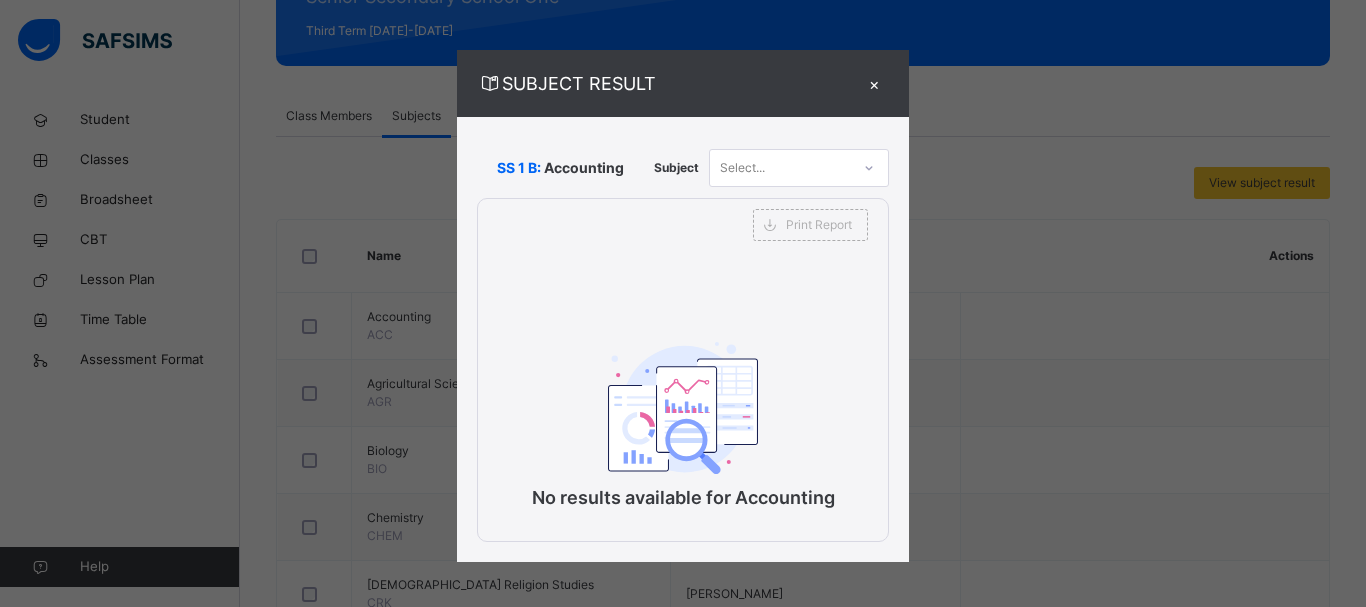 click on "SUBJECT RESULT   × SS 1 B:     Accounting   Subject   Select... Print Report [PERSON_NAME] ACADEMY Date: [DATE] 10:34:26 am Subject Result Class:  SS 1 B Subject:  Accounting S/NO Admission No. Students   CA 1     CA 2     CA 3     Exam   Total Grade Position Comments No results available for Accounting" at bounding box center (683, 303) 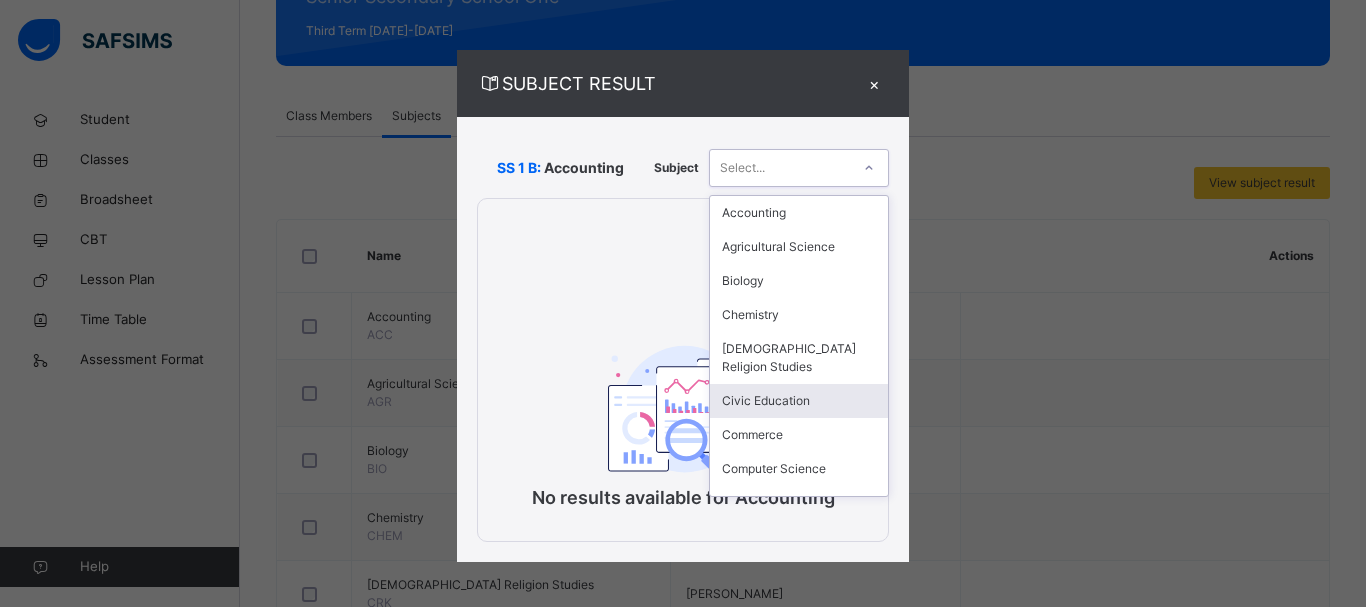 click on "Civic Education" at bounding box center (799, 401) 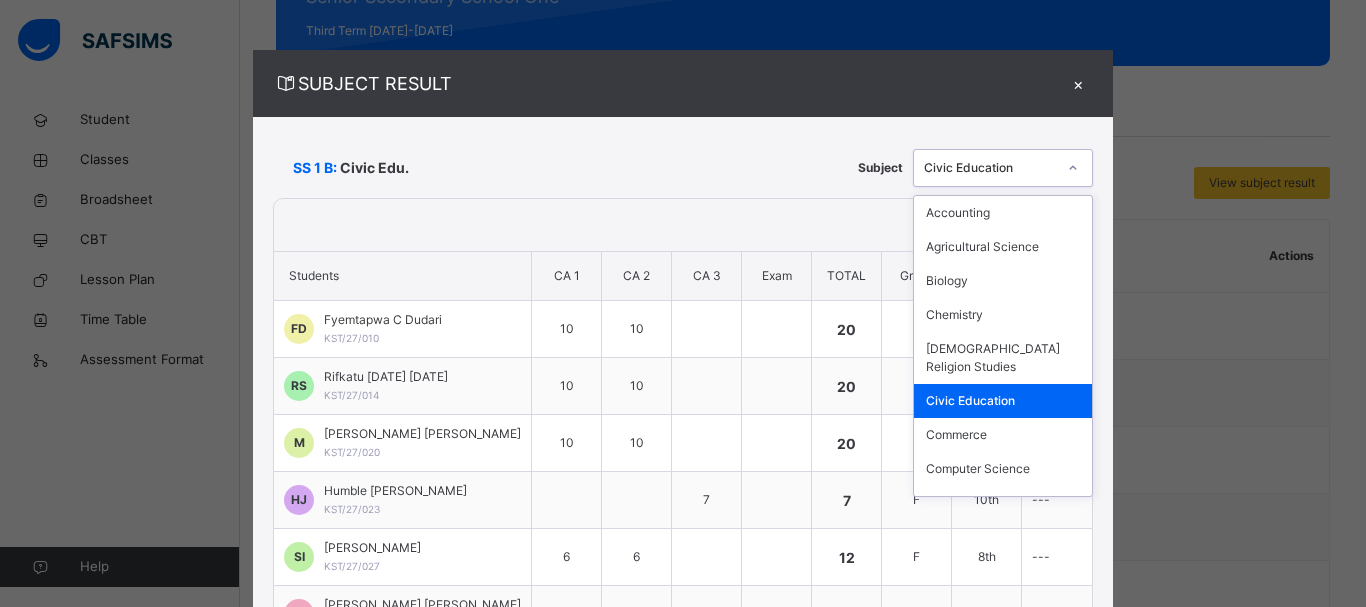 click on "Civic Education" at bounding box center (990, 168) 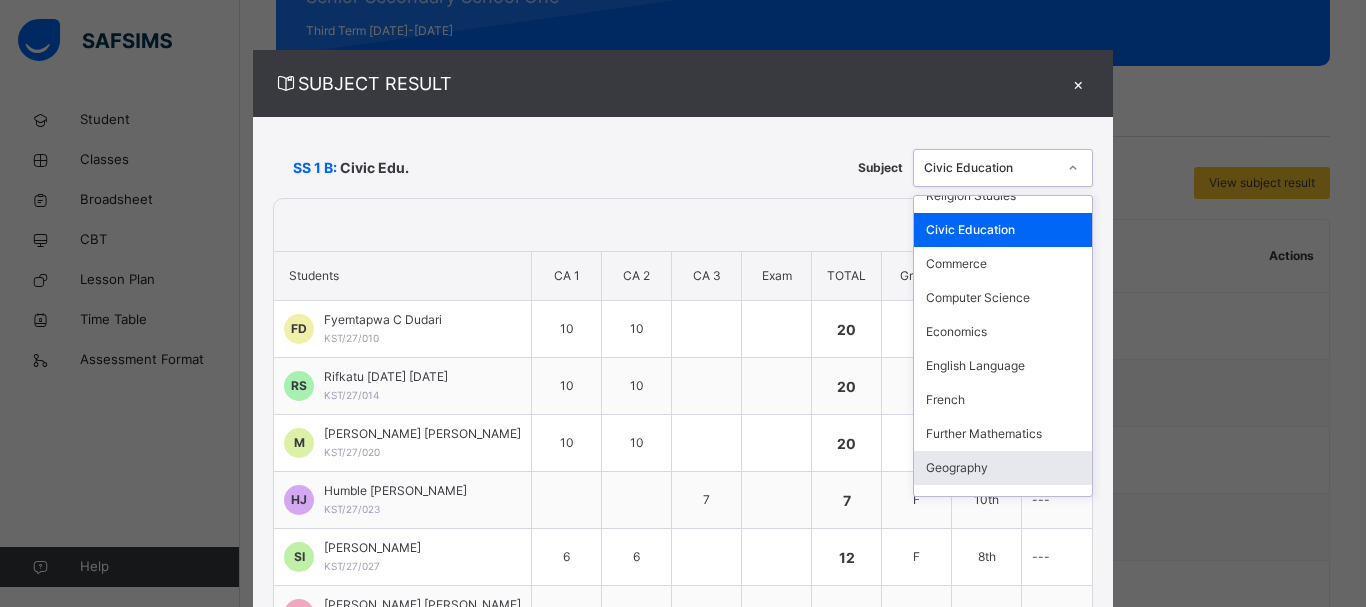 scroll, scrollTop: 205, scrollLeft: 0, axis: vertical 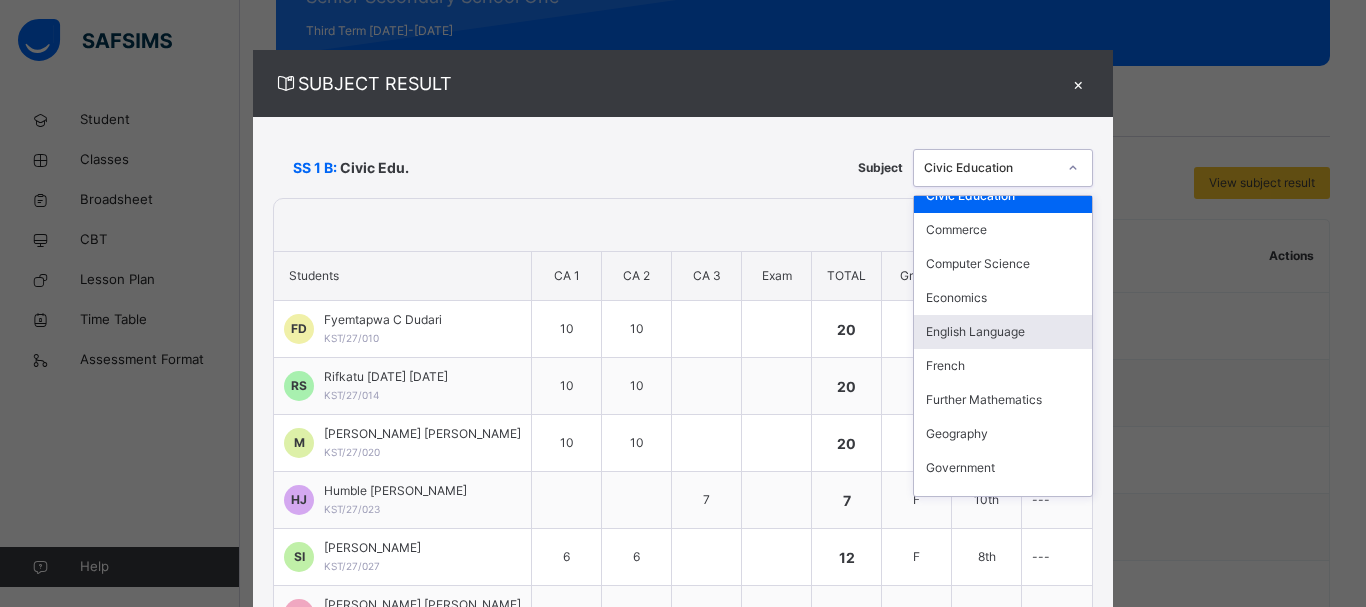 click on "English Language" at bounding box center (1003, 332) 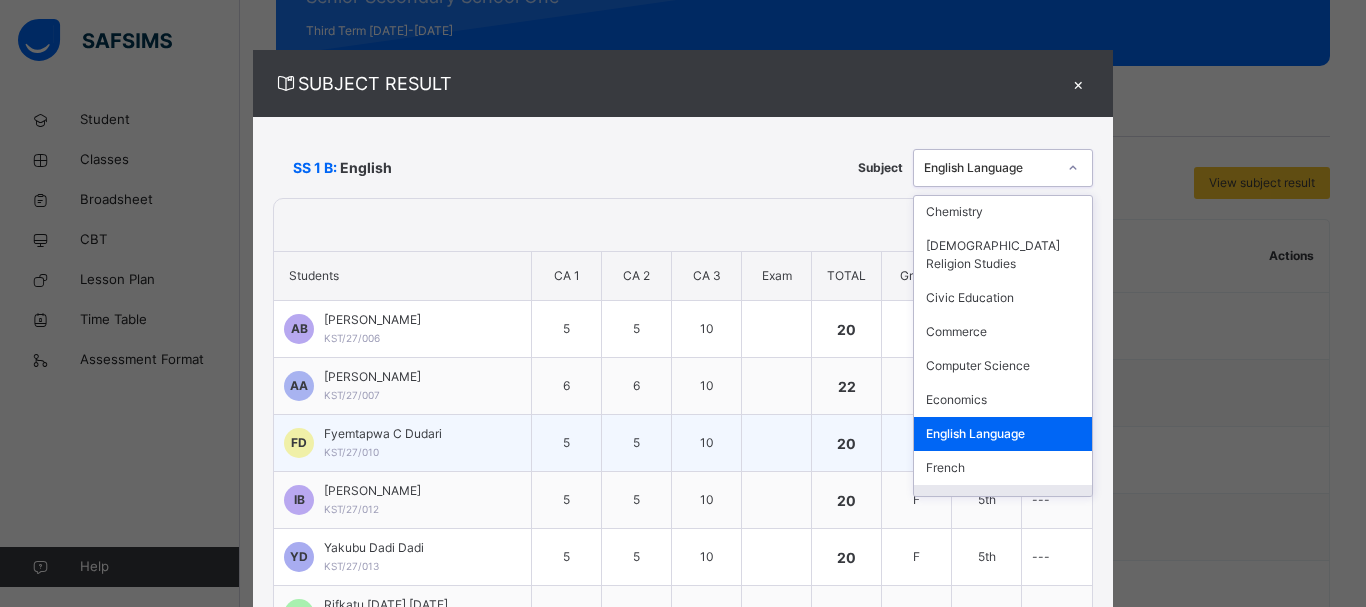 scroll, scrollTop: 137, scrollLeft: 0, axis: vertical 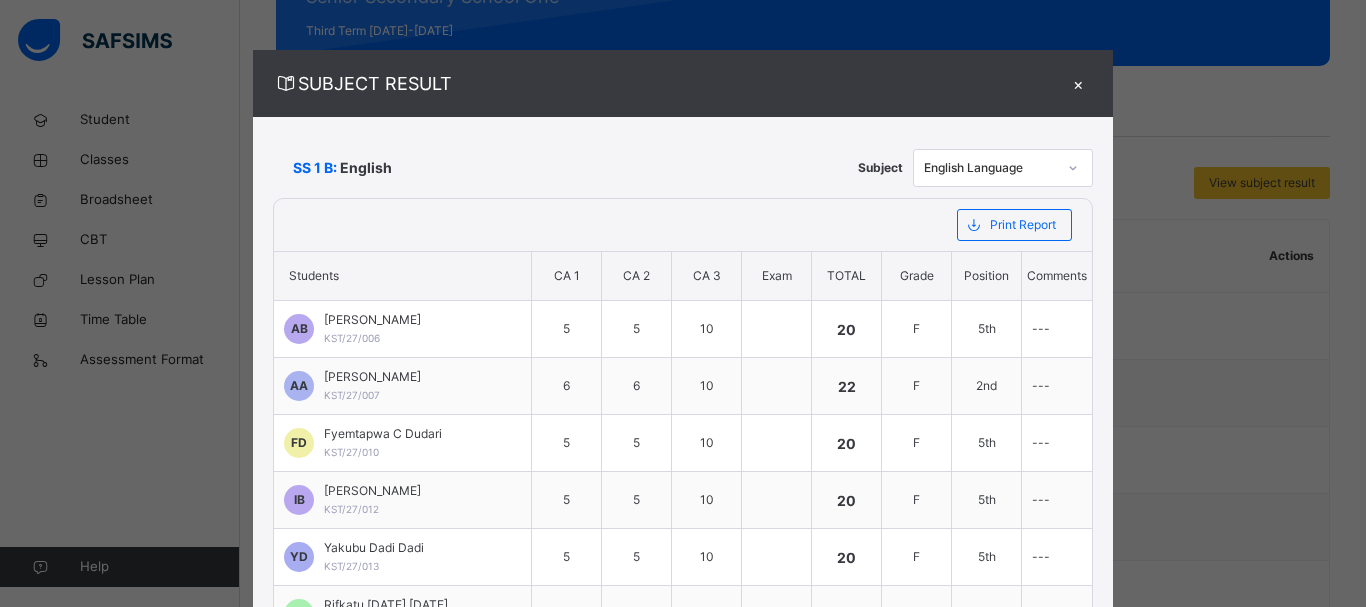 click on "SS 1 B:     English" at bounding box center (560, 167) 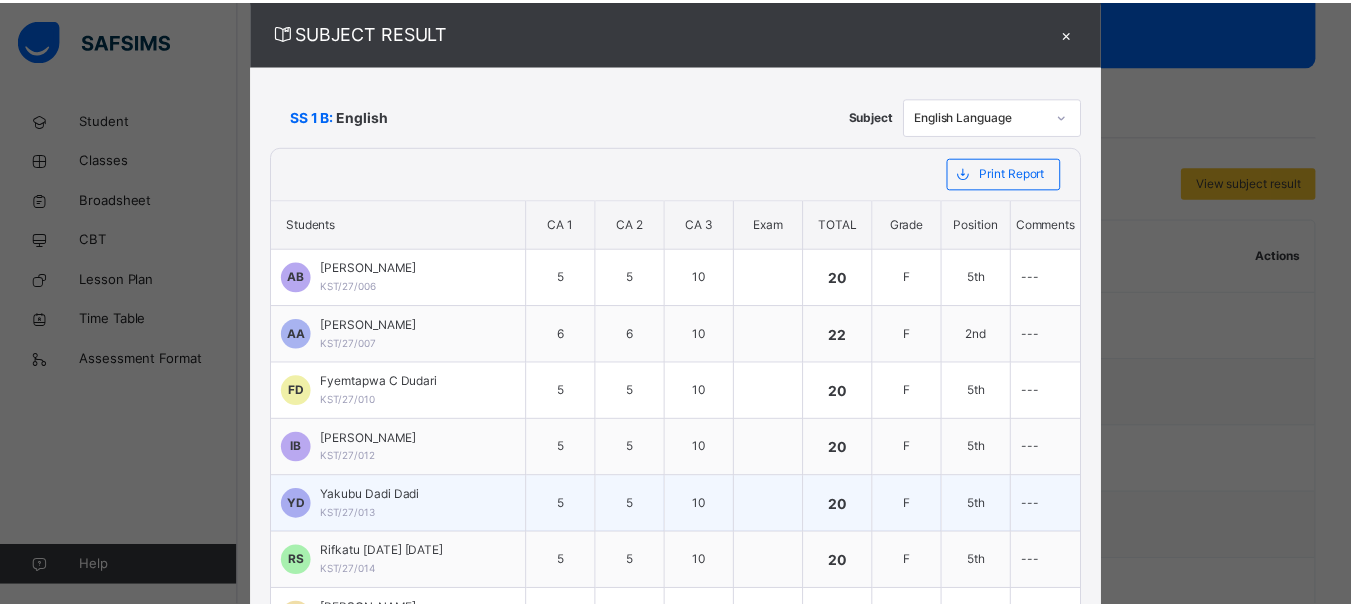 scroll, scrollTop: 0, scrollLeft: 0, axis: both 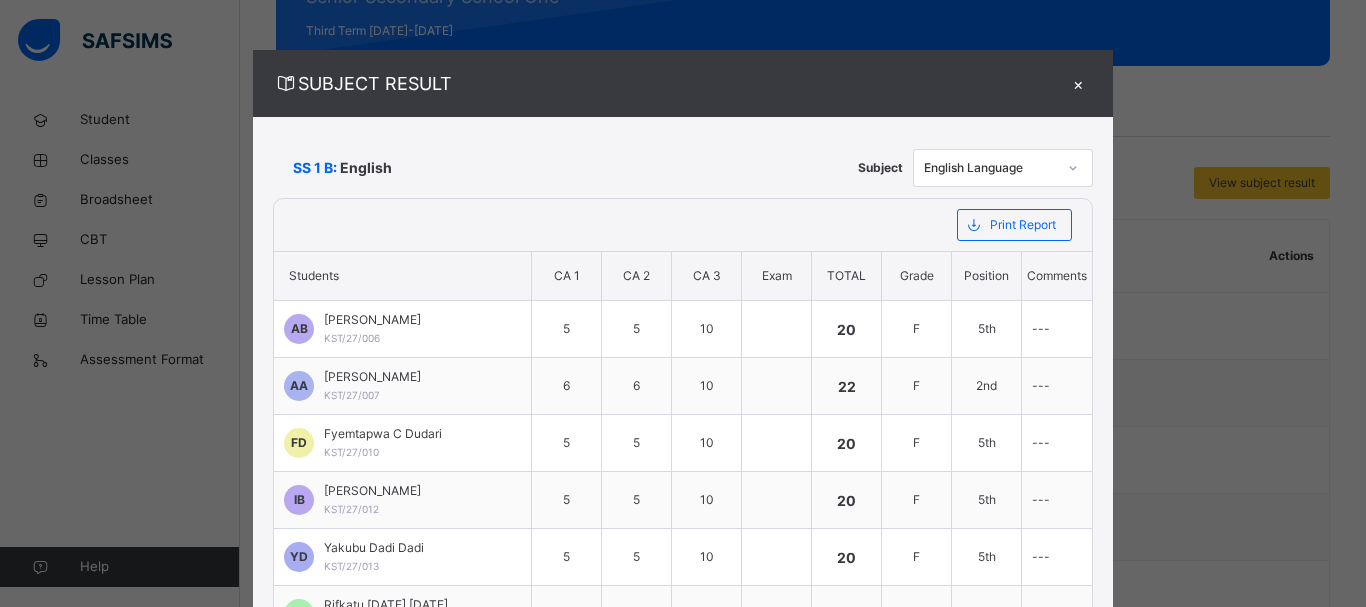 click on "×" at bounding box center (1078, 83) 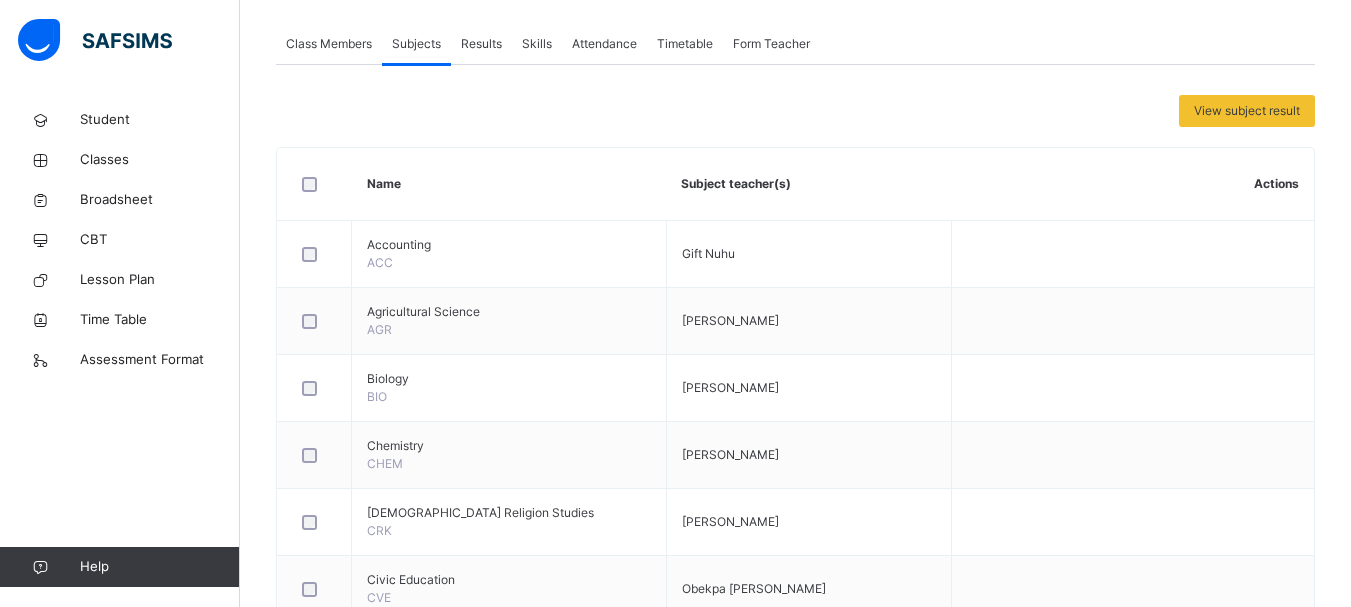 scroll, scrollTop: 400, scrollLeft: 0, axis: vertical 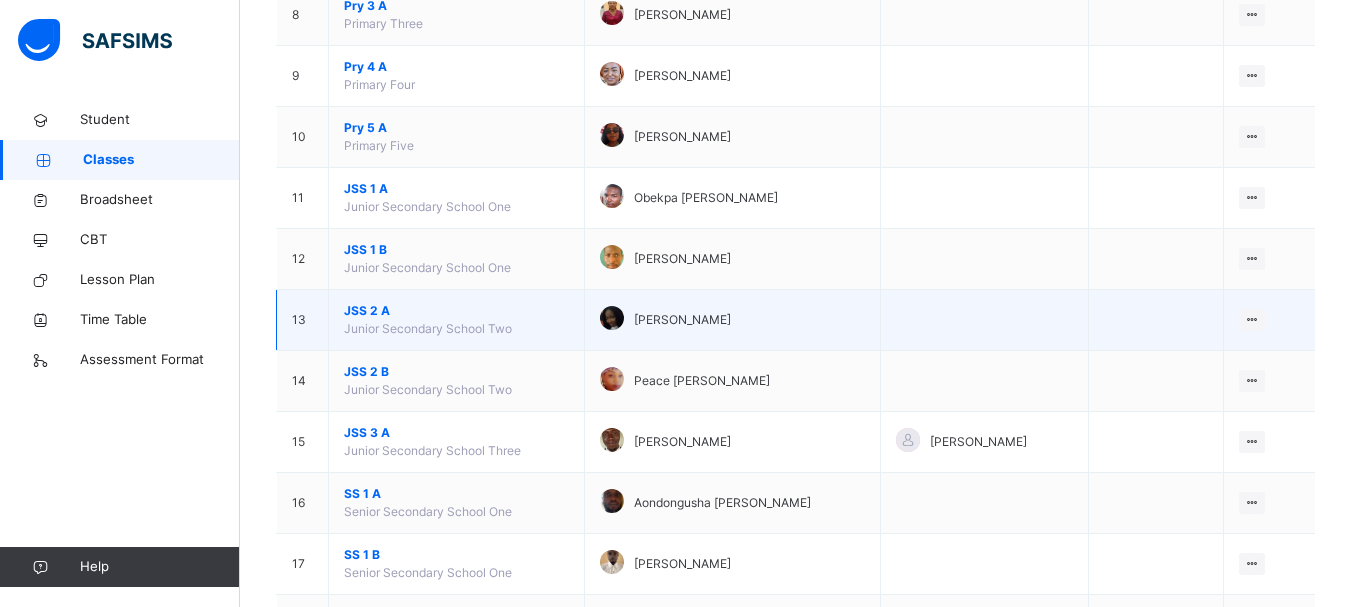 click at bounding box center [1156, 320] 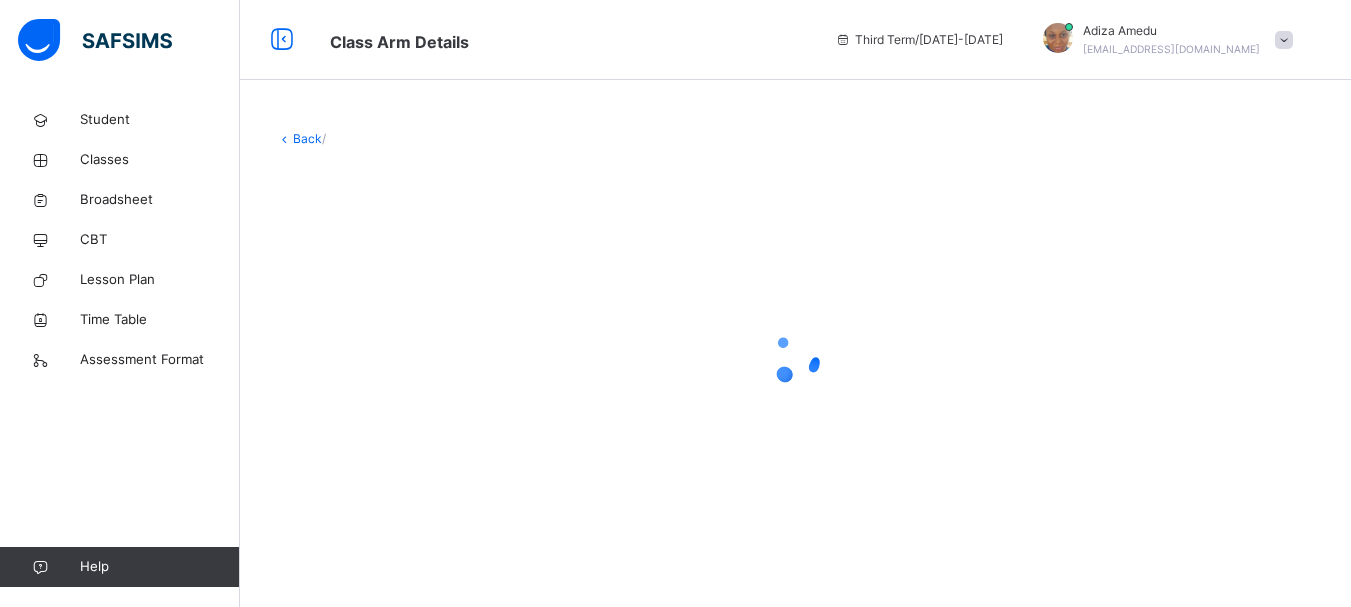 scroll, scrollTop: 0, scrollLeft: 0, axis: both 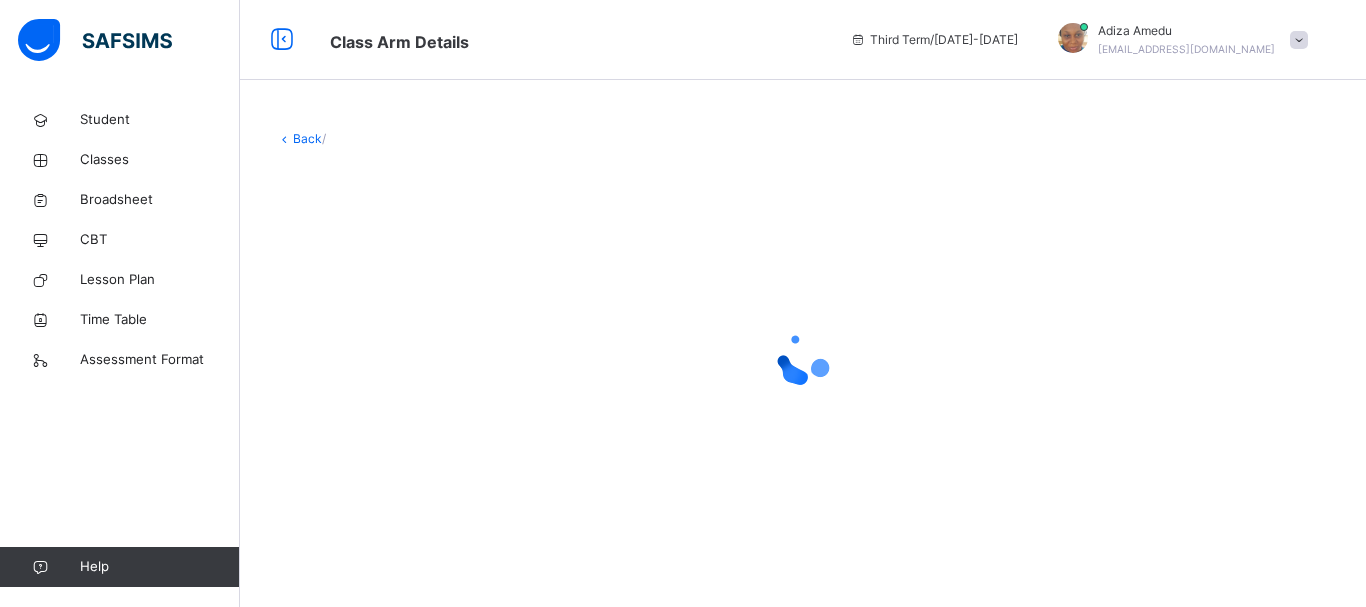 click at bounding box center (803, 358) 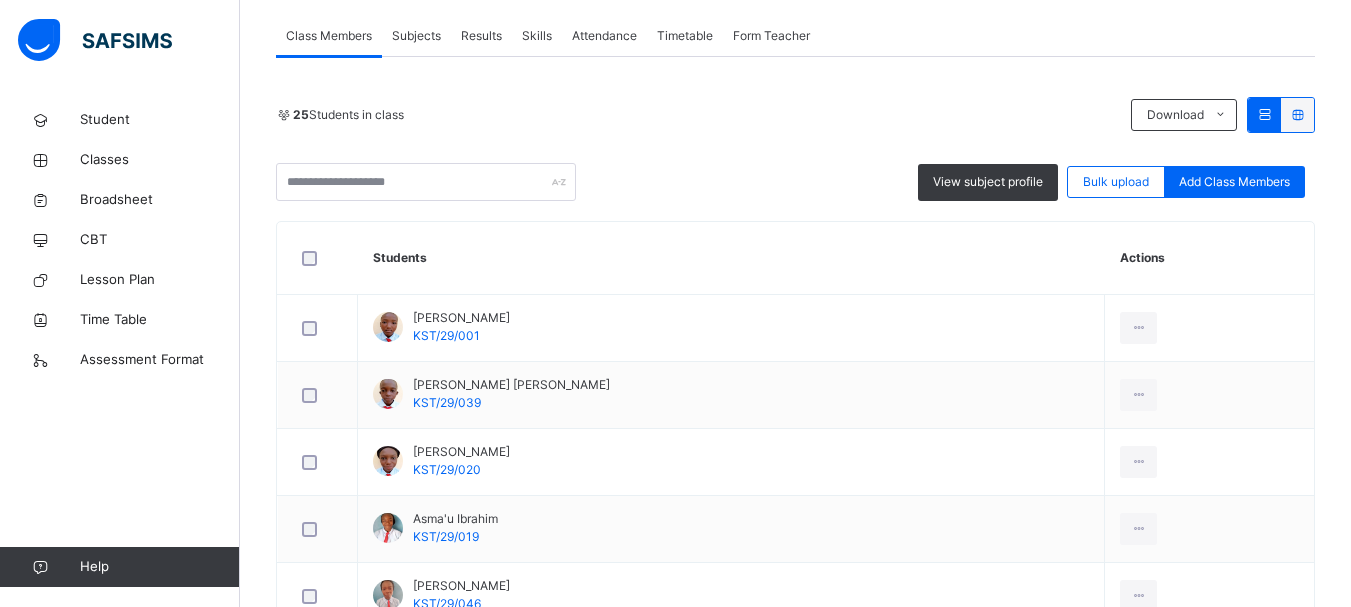 scroll, scrollTop: 440, scrollLeft: 0, axis: vertical 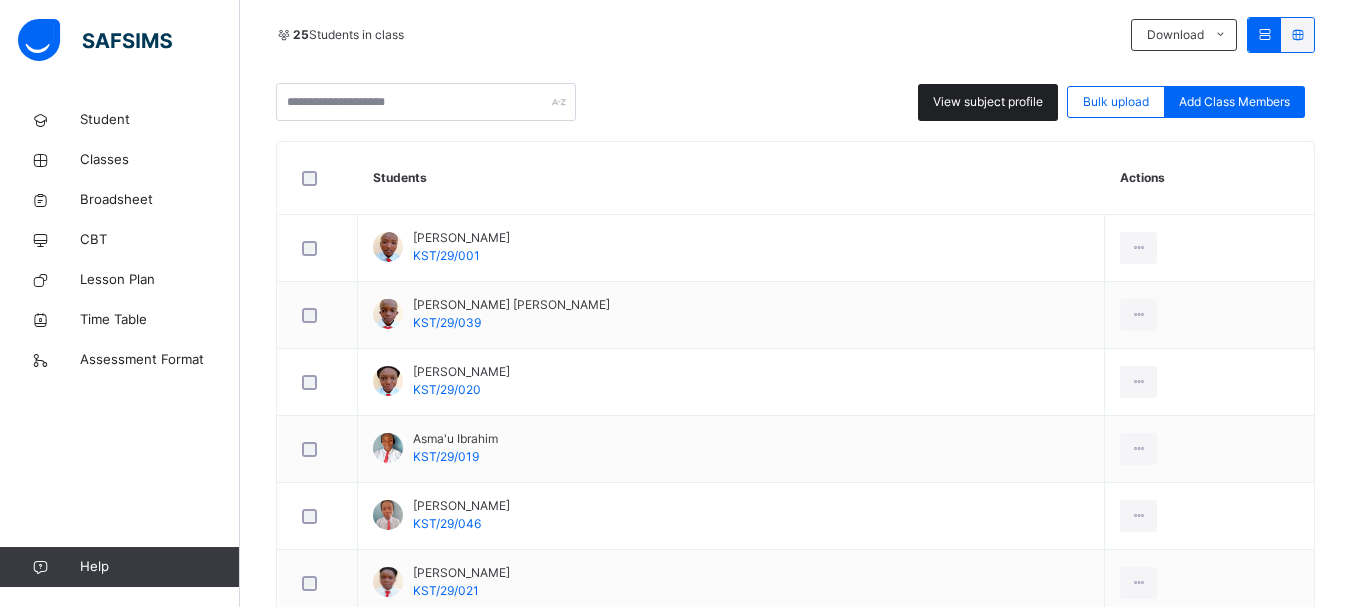 click on "View subject profile" at bounding box center [988, 102] 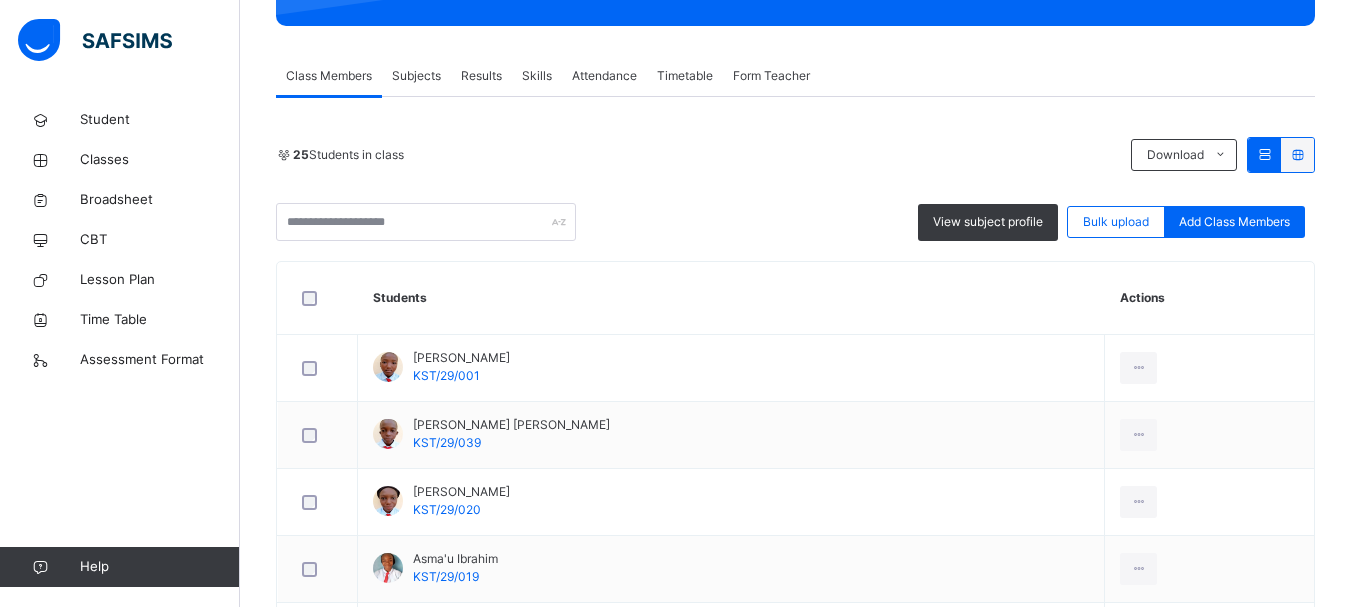 scroll, scrollTop: 280, scrollLeft: 0, axis: vertical 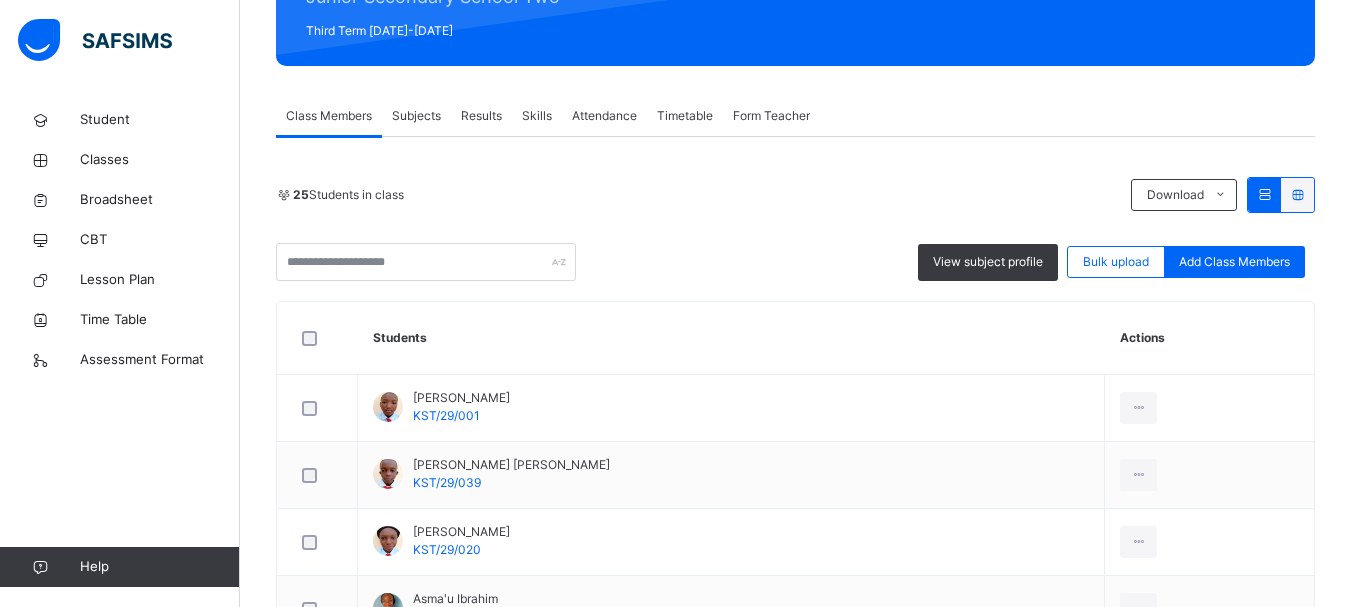 click on "Subjects" at bounding box center [416, 116] 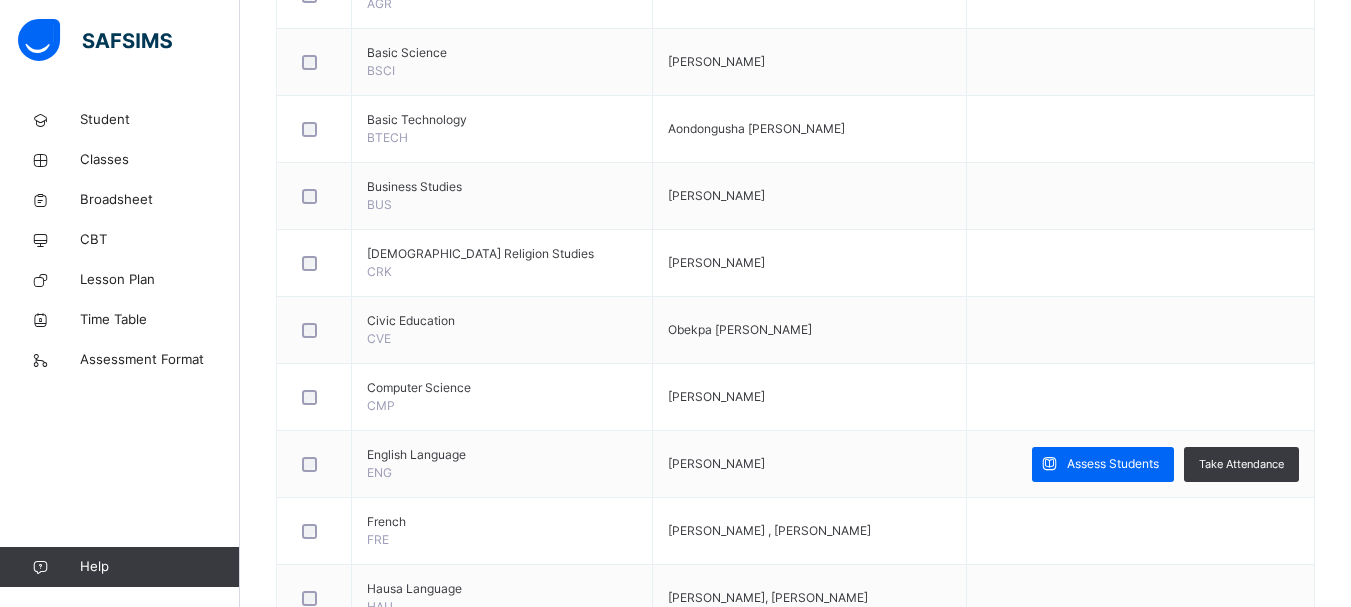 scroll, scrollTop: 640, scrollLeft: 0, axis: vertical 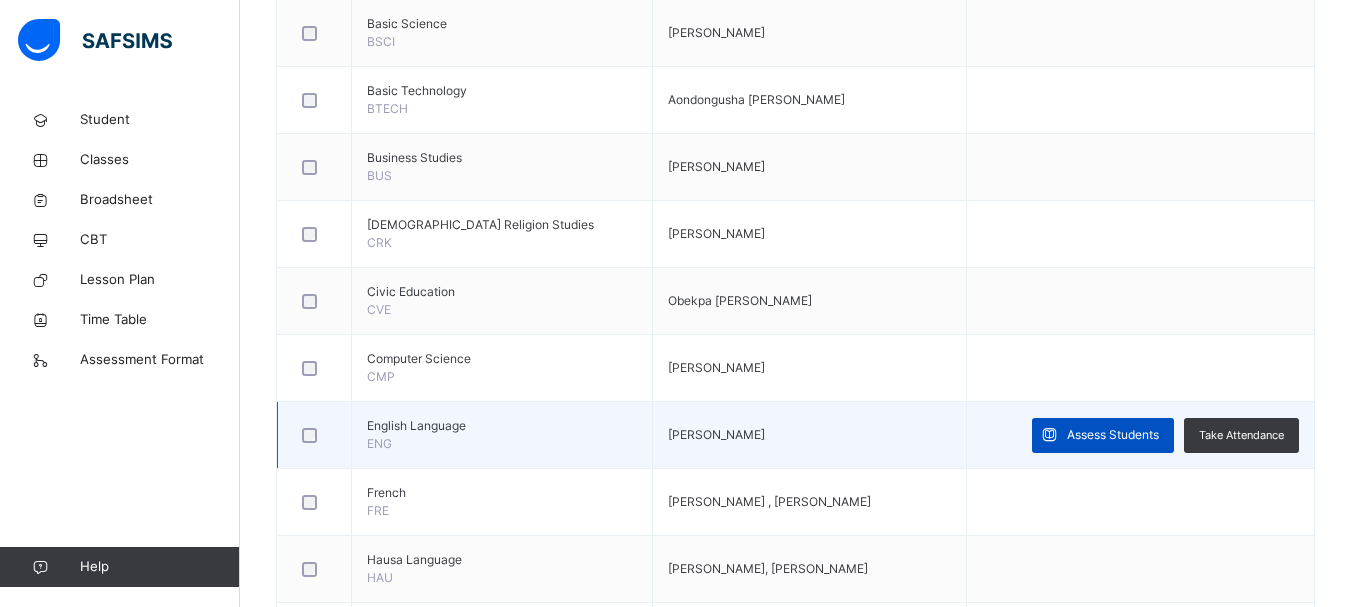 click on "Assess Students" at bounding box center (1113, 435) 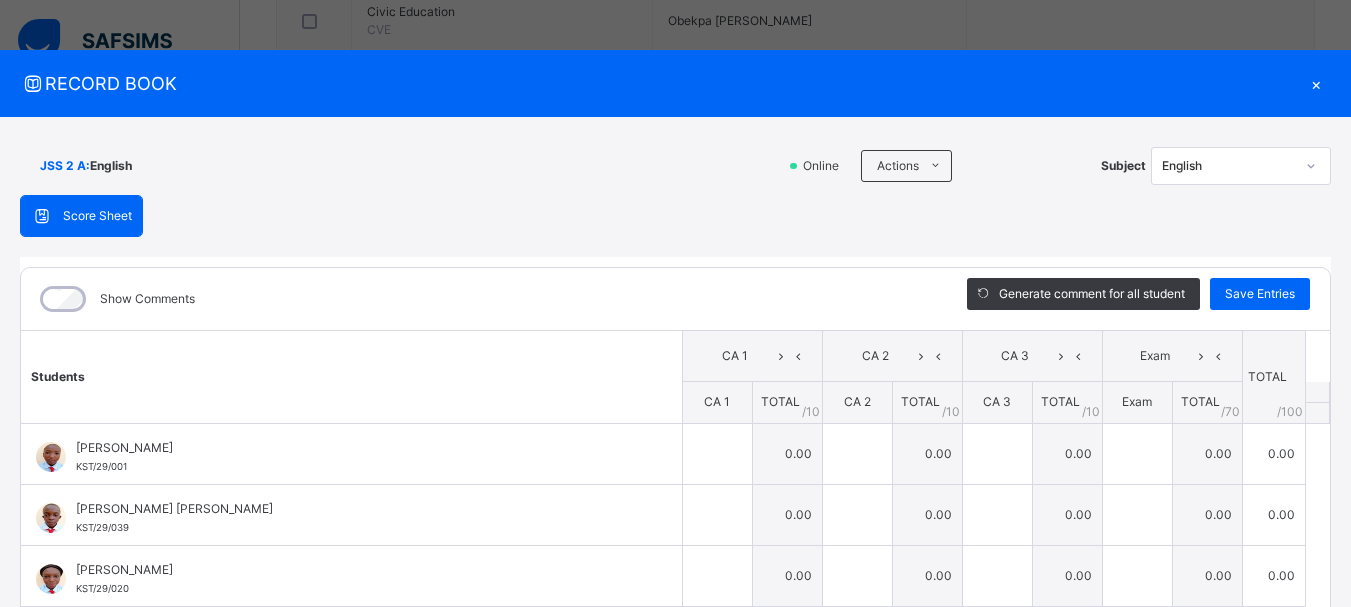 scroll, scrollTop: 960, scrollLeft: 0, axis: vertical 